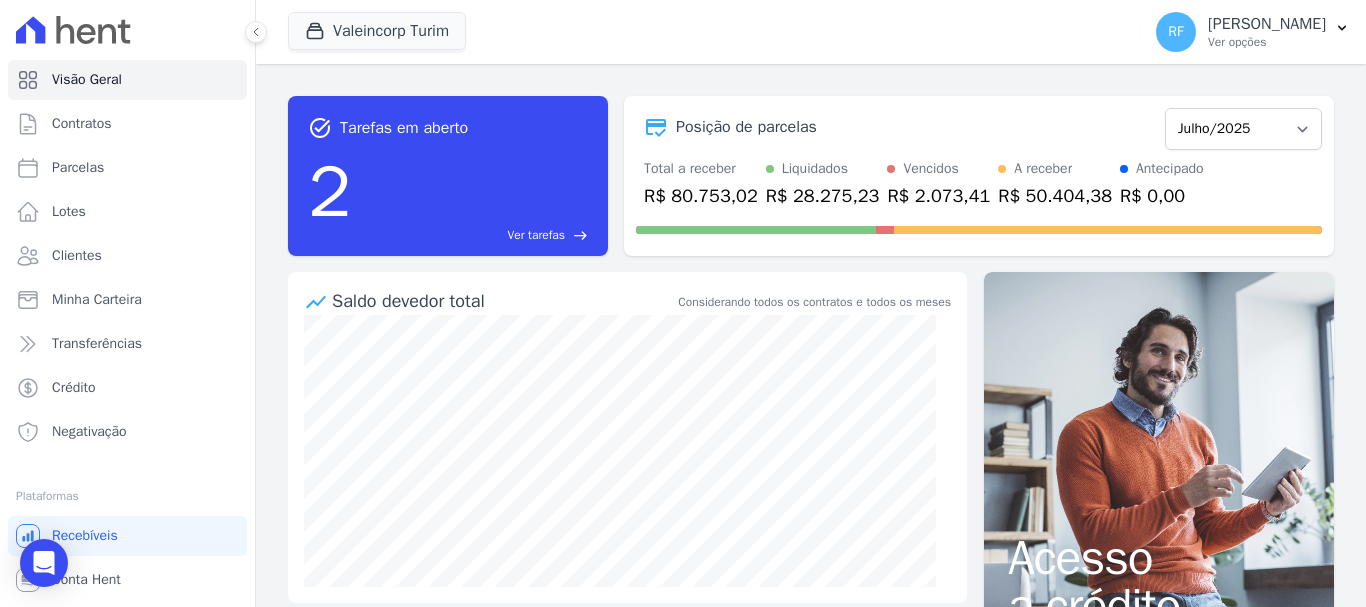 scroll, scrollTop: 0, scrollLeft: 0, axis: both 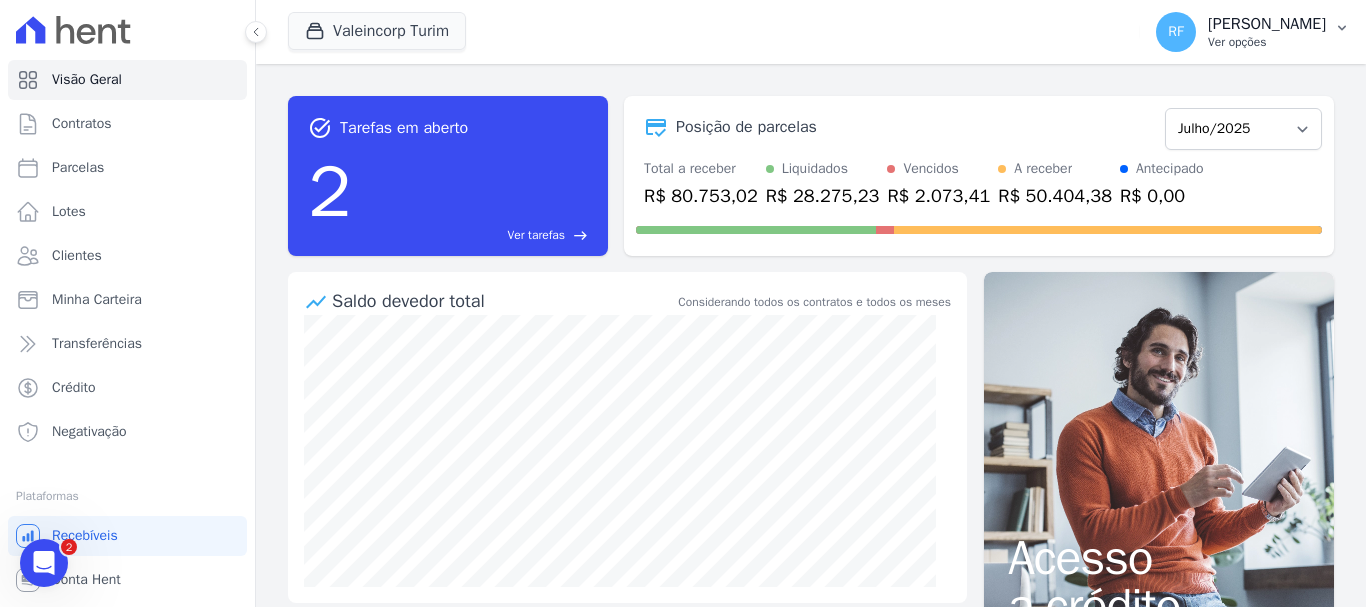 click on "Ver opções" at bounding box center (1267, 42) 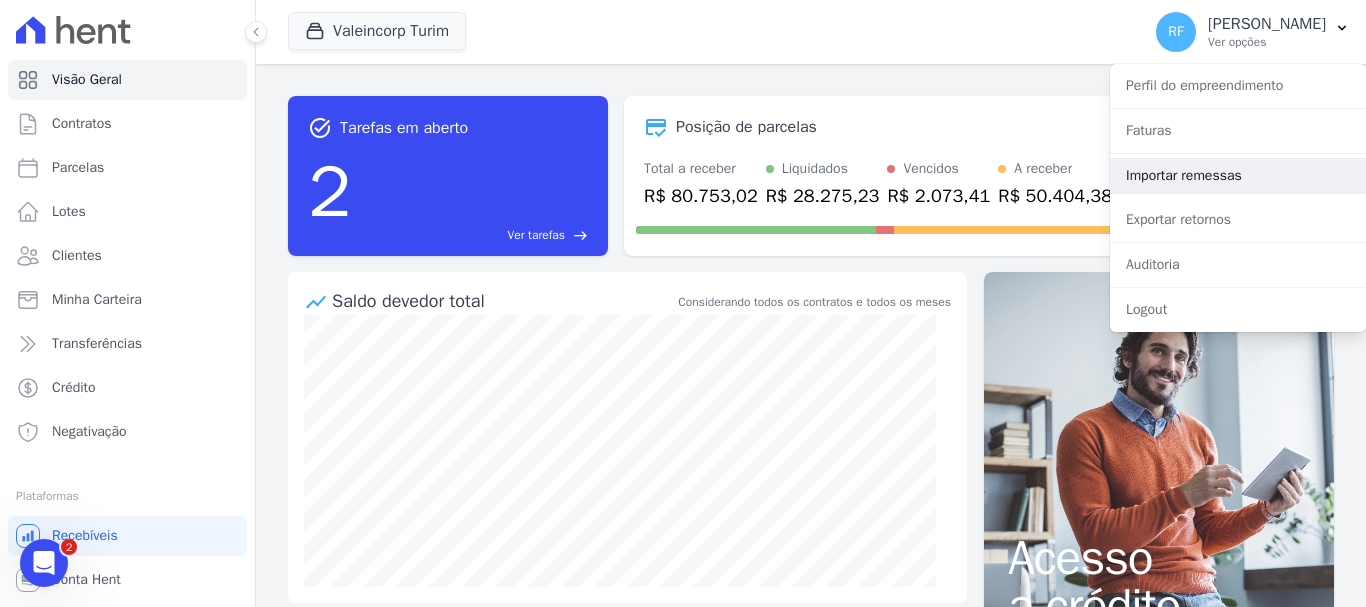 click on "Importar remessas" at bounding box center (1238, 176) 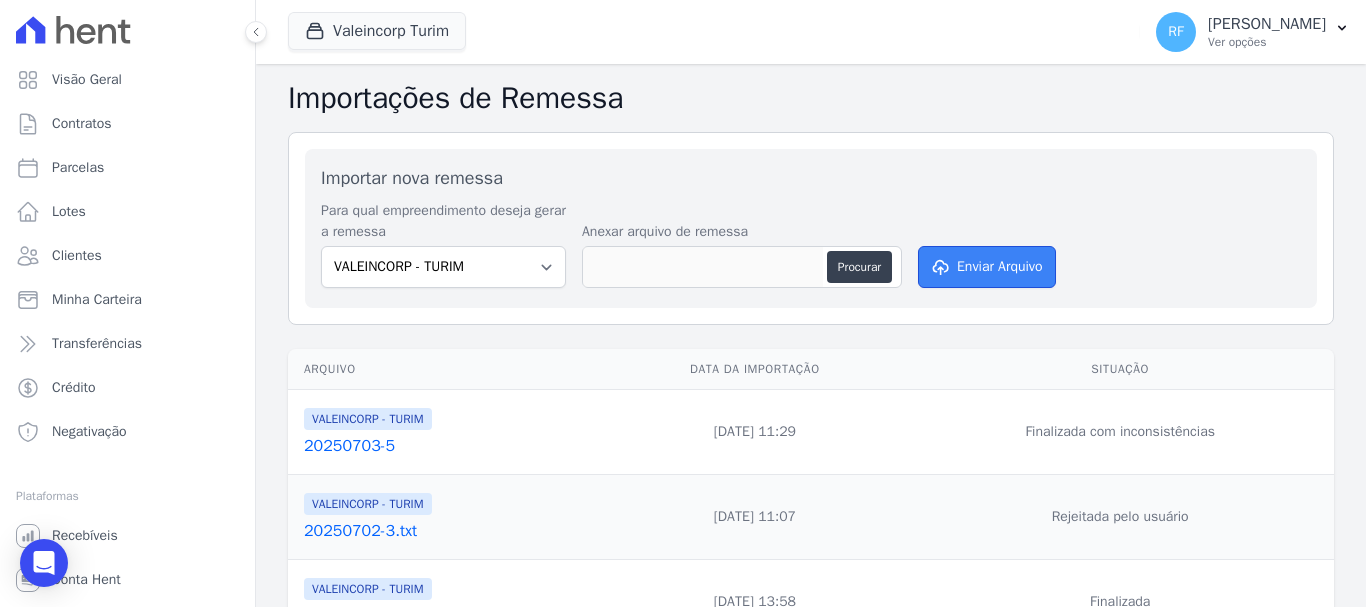click on "Enviar Arquivo" at bounding box center [987, 267] 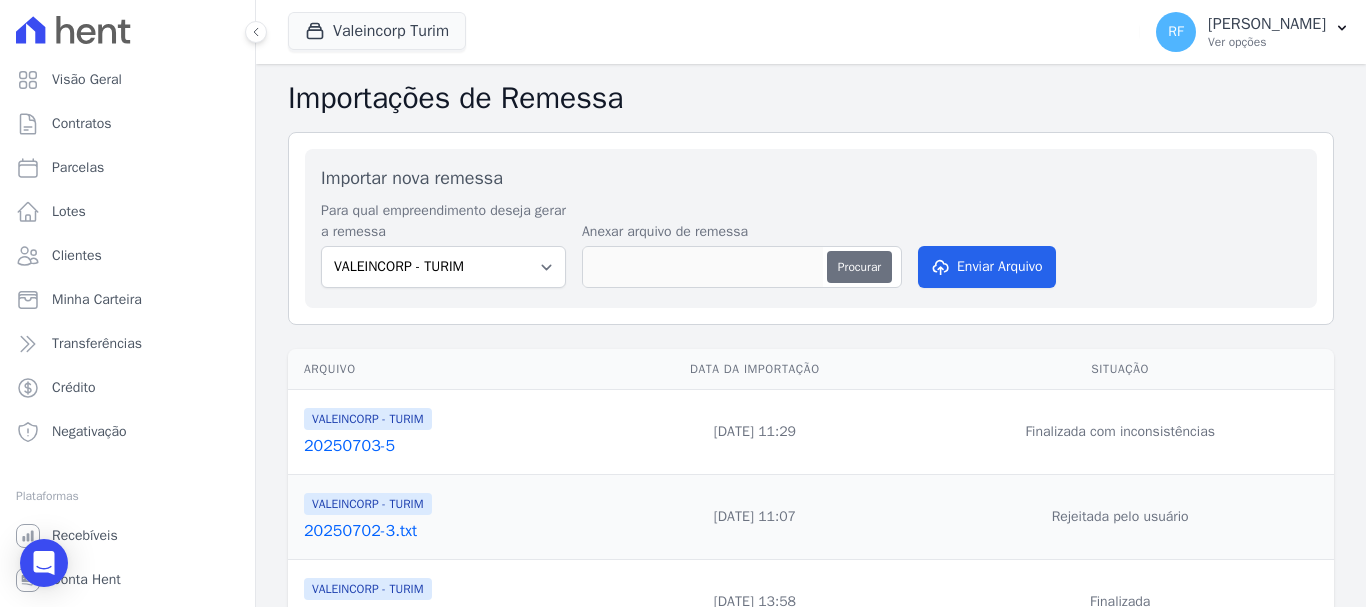 click on "Procurar" at bounding box center [859, 267] 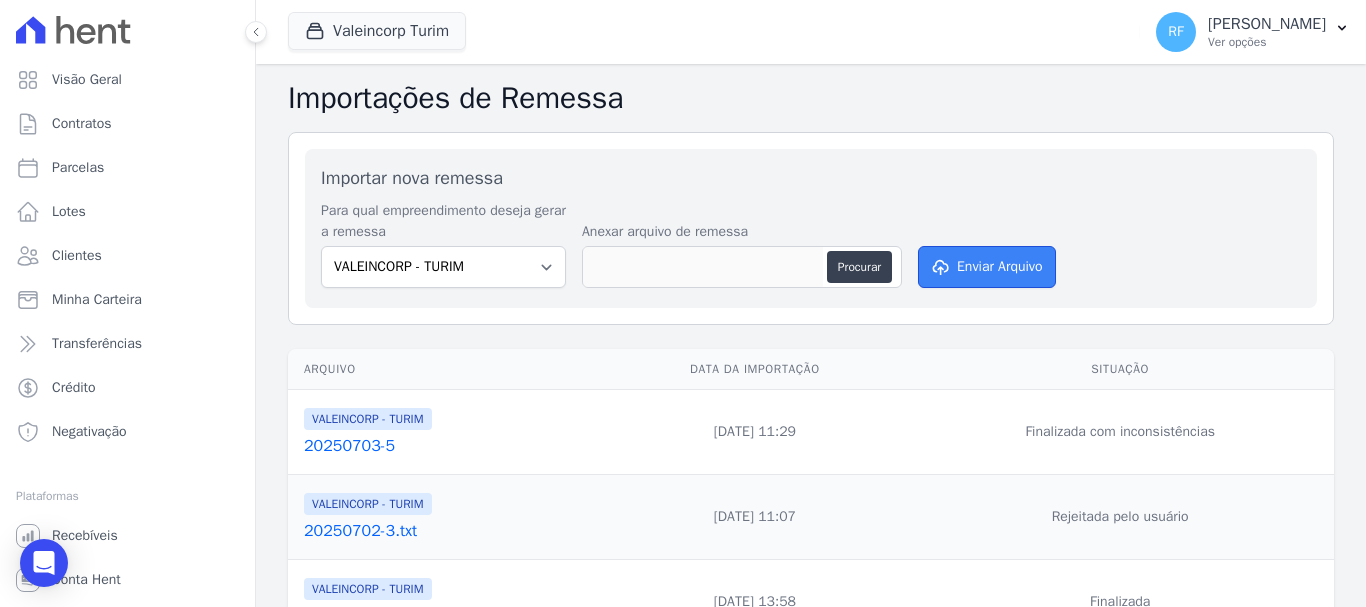 click on "Enviar Arquivo" at bounding box center (987, 267) 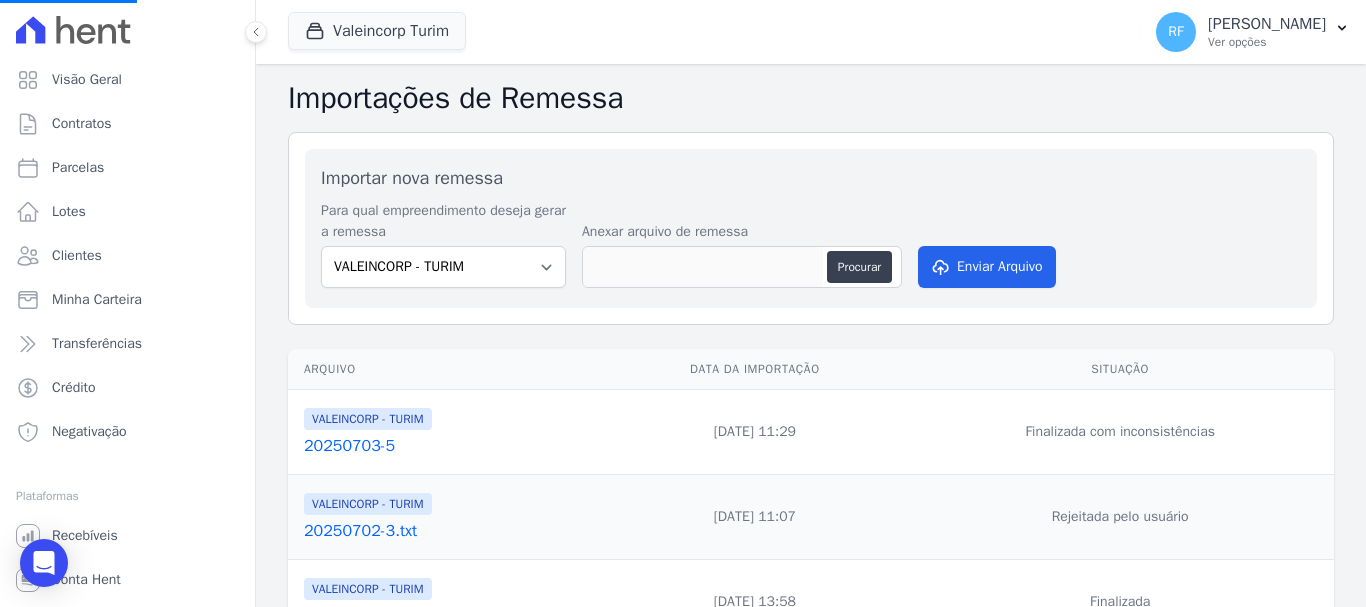 scroll, scrollTop: 300, scrollLeft: 0, axis: vertical 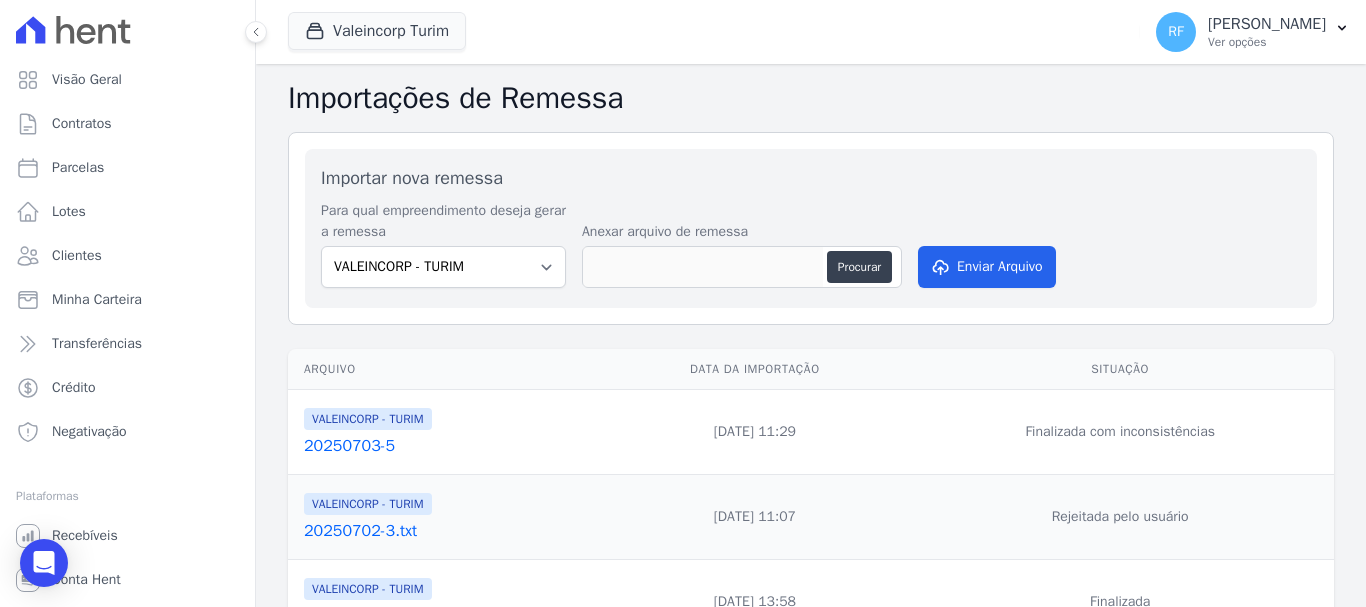 click on "Procurar" at bounding box center [742, 267] 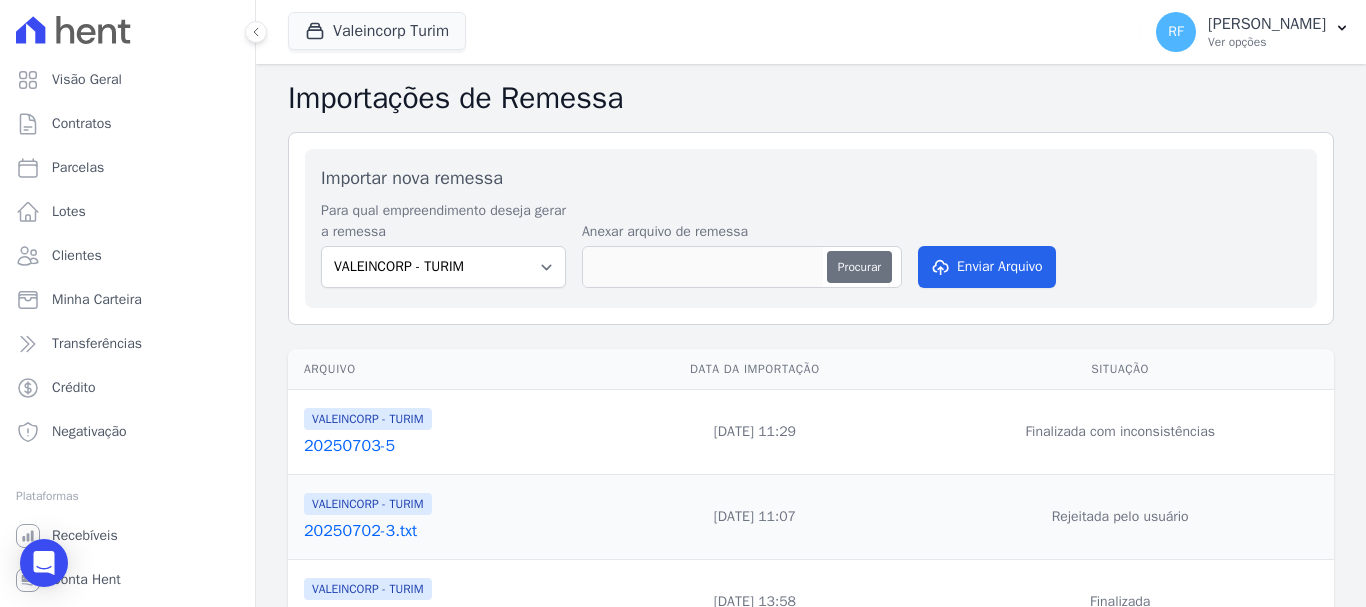 click on "Procurar" at bounding box center [859, 267] 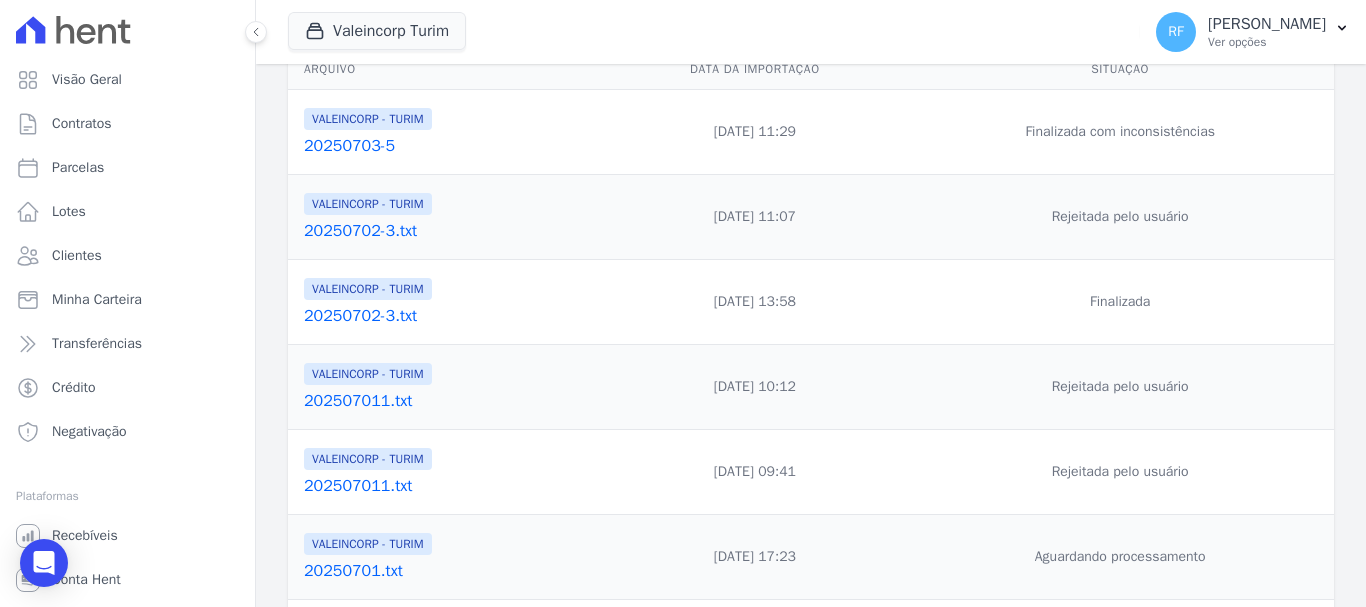 scroll, scrollTop: 0, scrollLeft: 0, axis: both 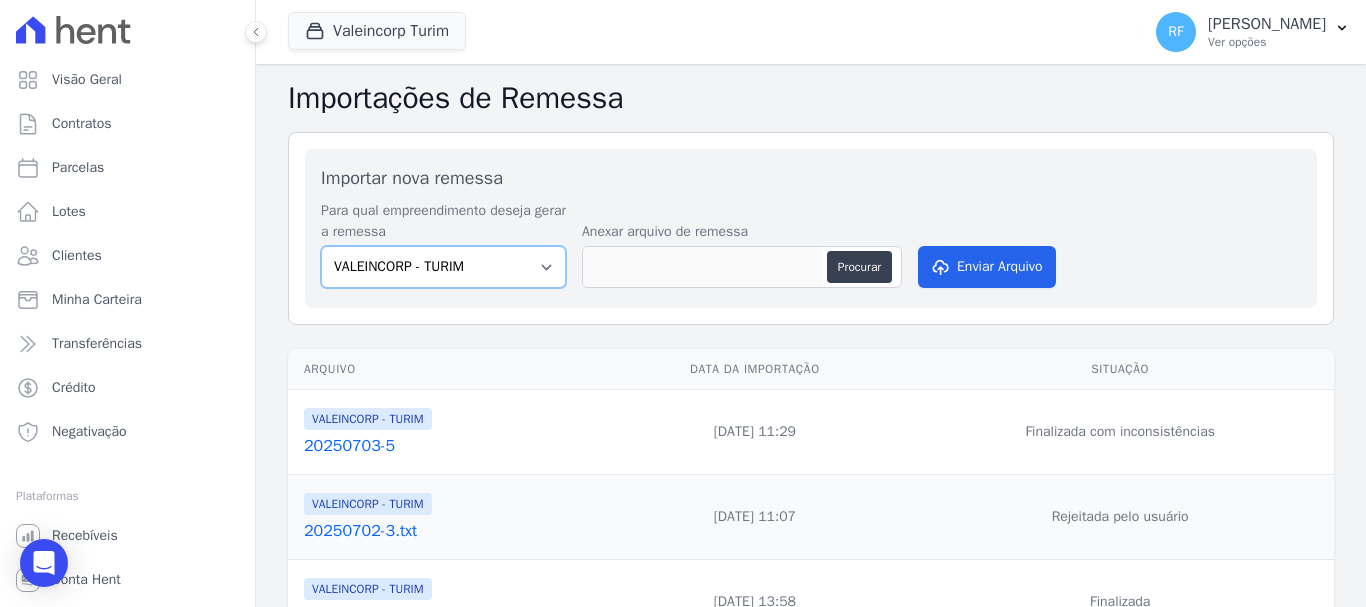 click on "VALEINCORP - TURIM" at bounding box center (443, 267) 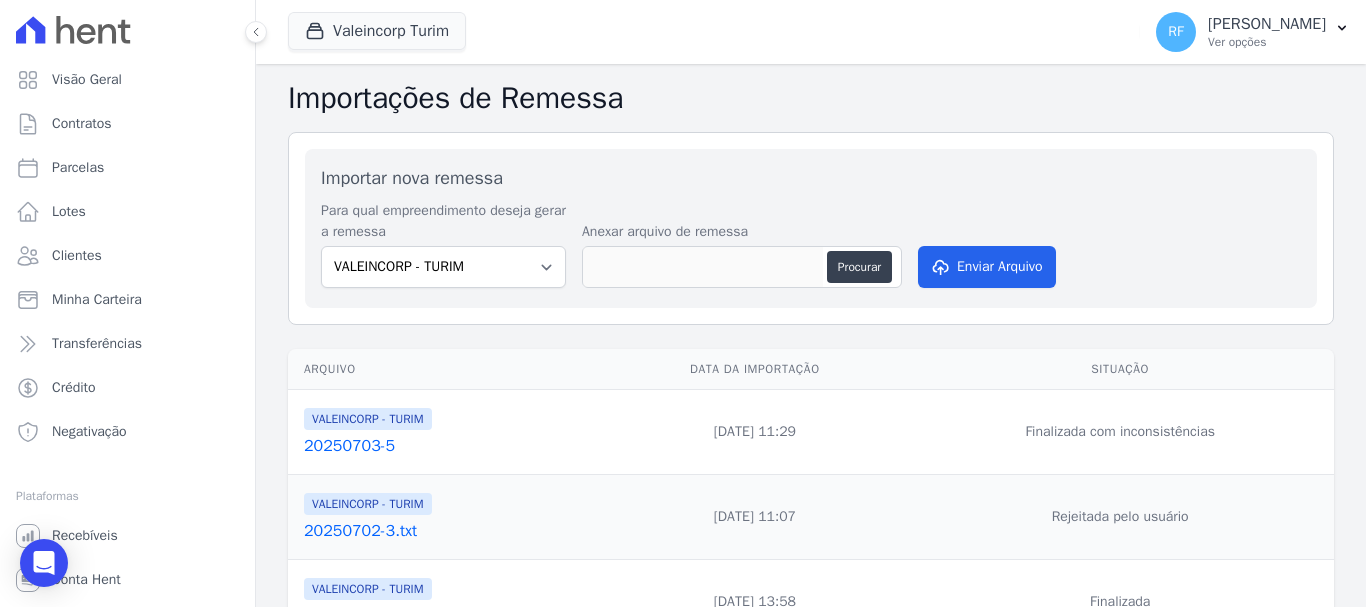 click on "Anexar arquivo de remessa
Procurar" at bounding box center (742, 256) 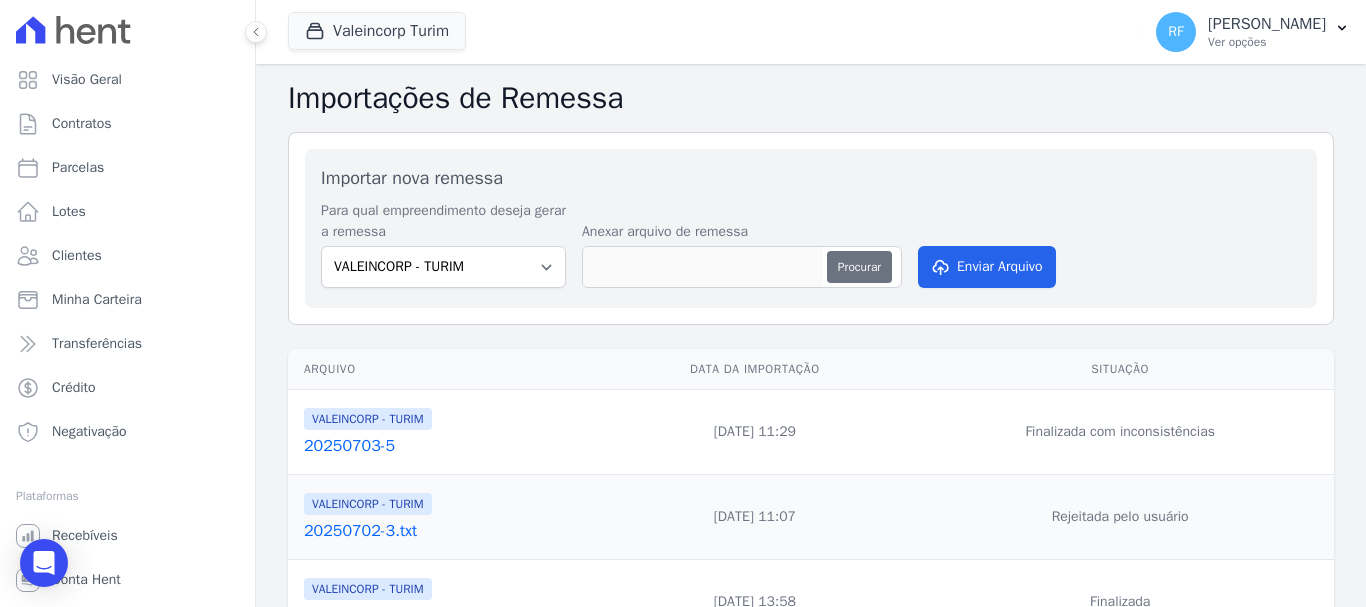 click on "Procurar" at bounding box center (859, 267) 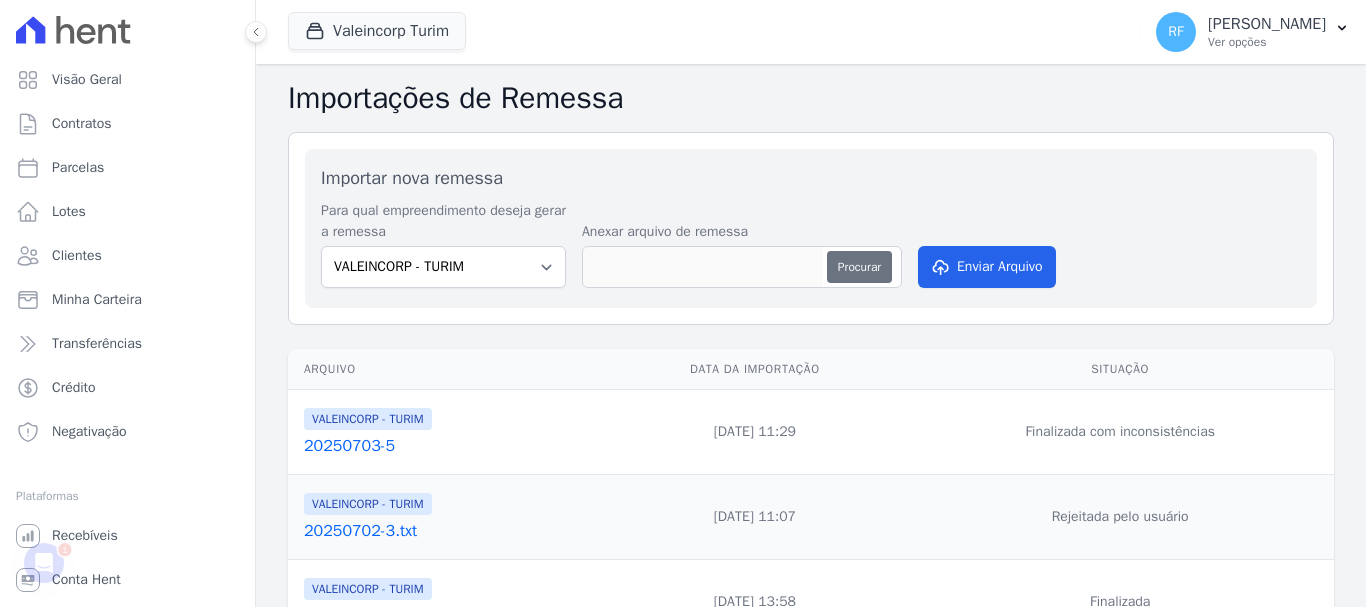 scroll, scrollTop: 0, scrollLeft: 0, axis: both 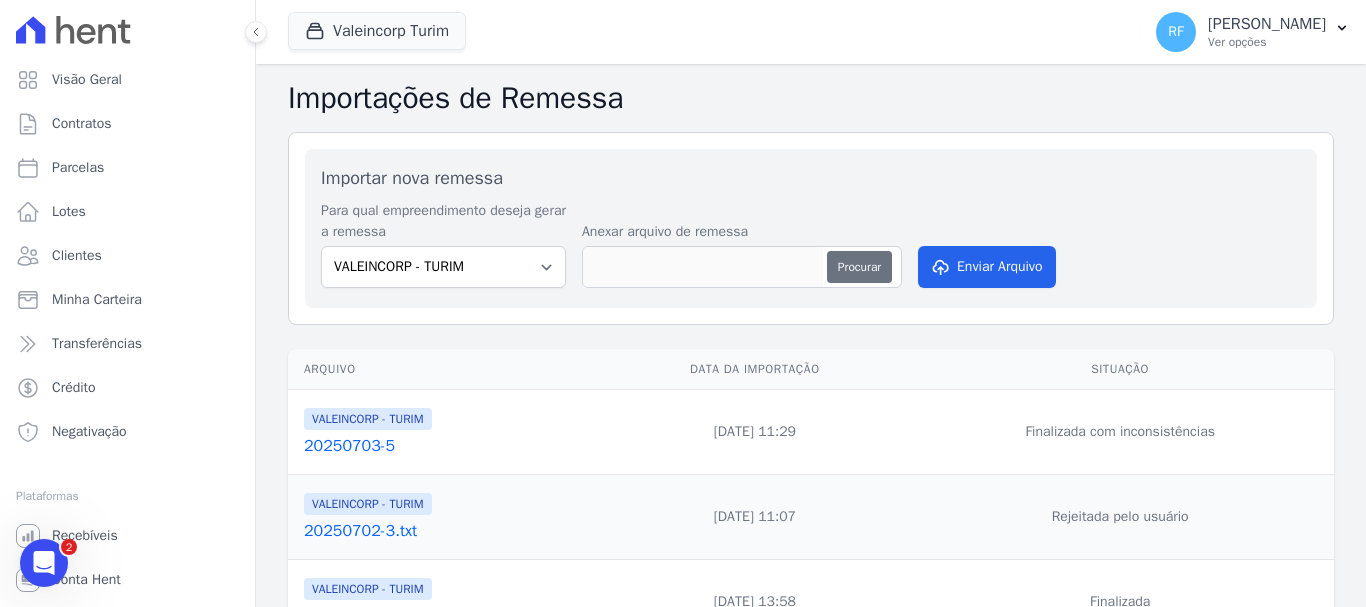 click on "Procurar" at bounding box center [859, 267] 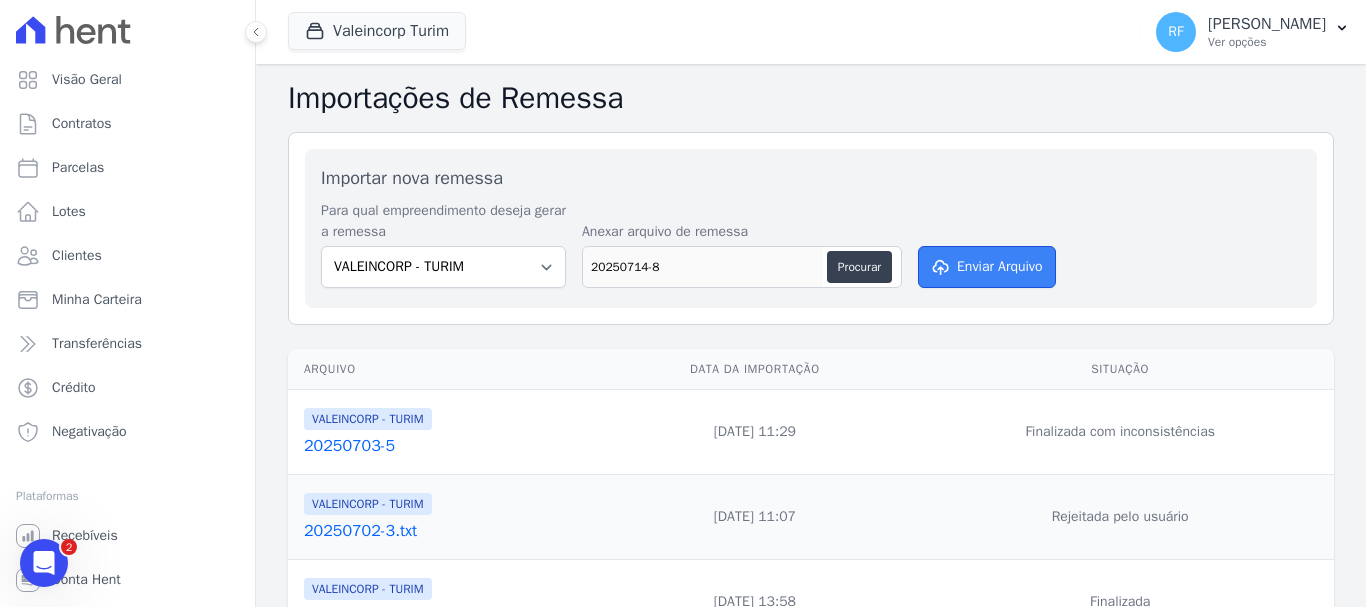 click on "Enviar Arquivo" at bounding box center [987, 267] 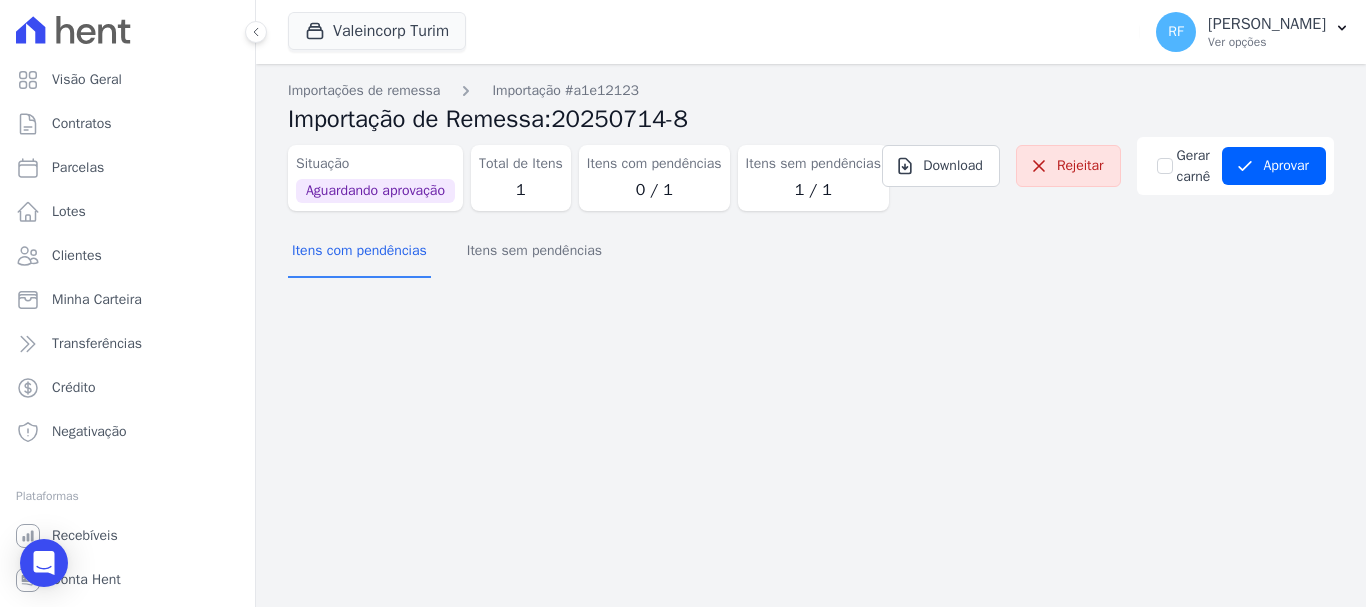 scroll, scrollTop: 0, scrollLeft: 0, axis: both 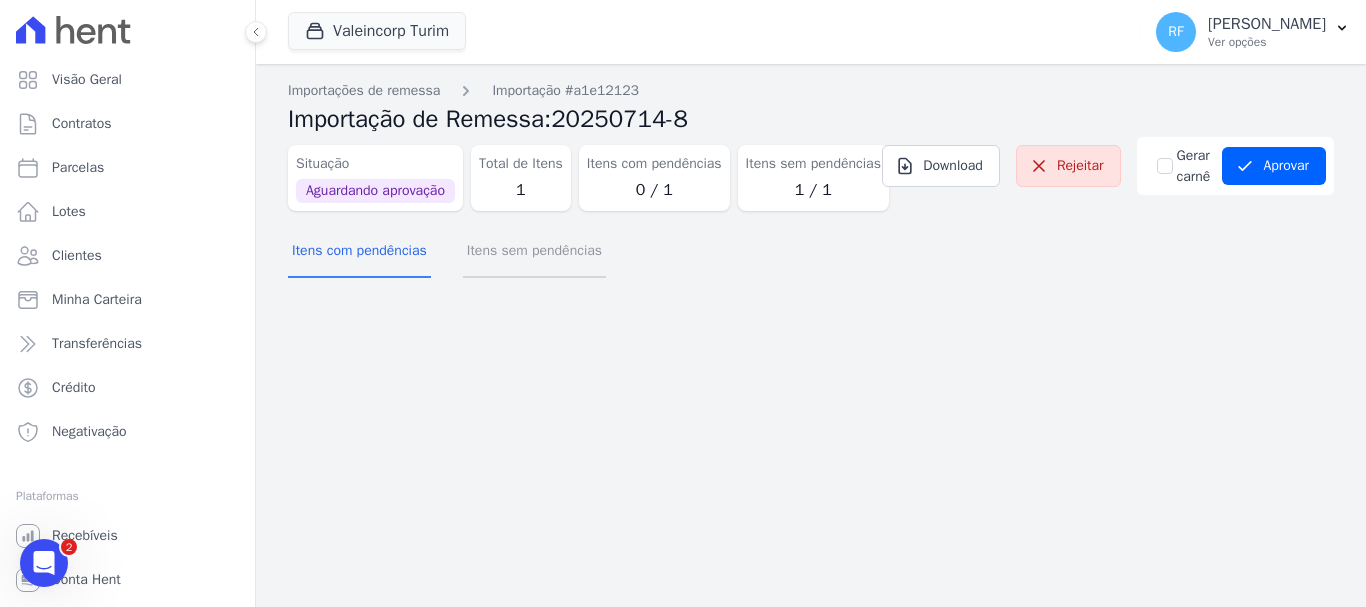 click on "Itens sem pendências" at bounding box center (534, 252) 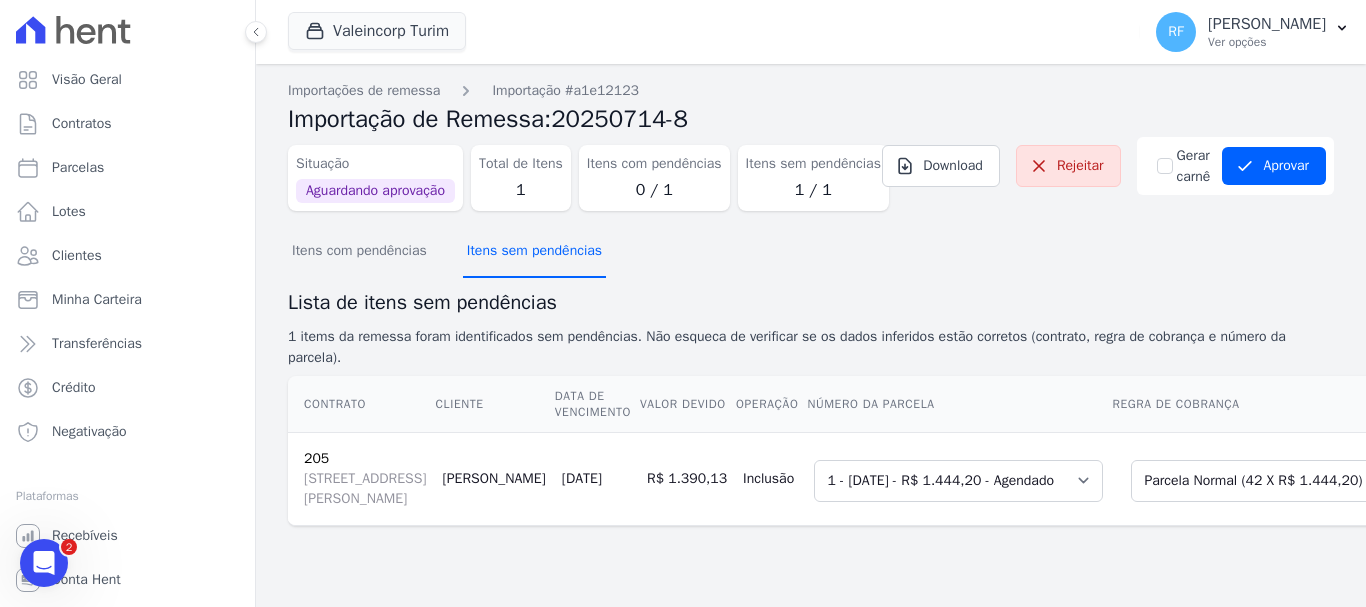 scroll, scrollTop: 135, scrollLeft: 0, axis: vertical 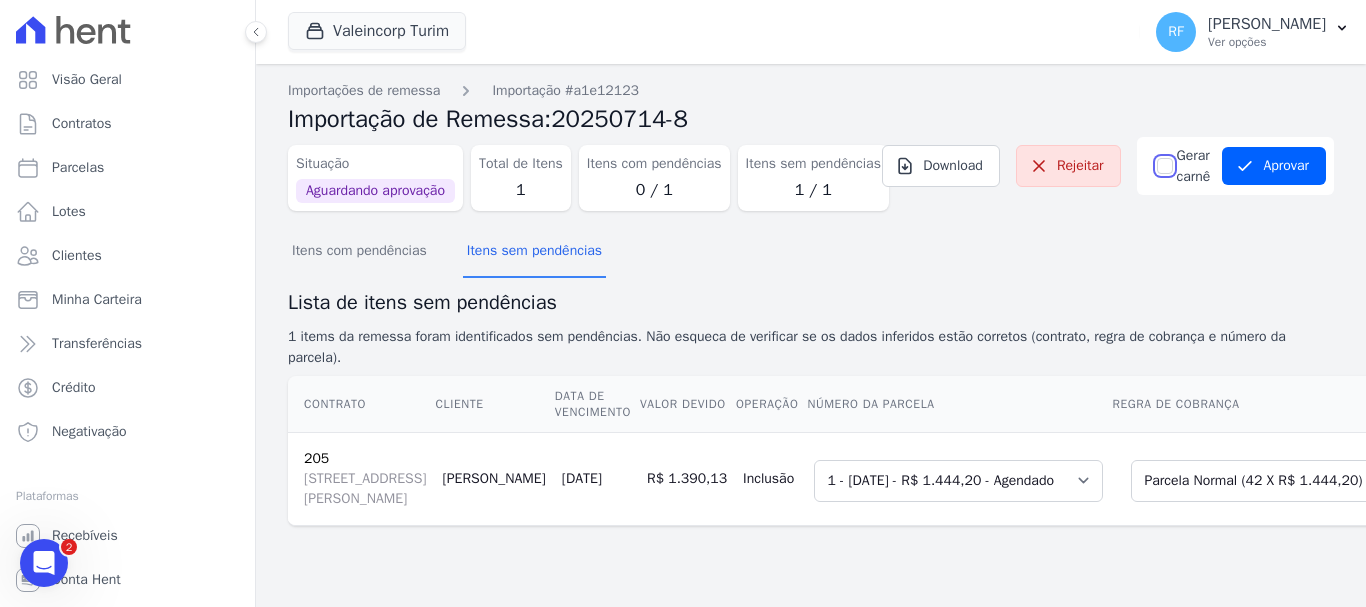 click on "Gerar carnê" at bounding box center [1165, 166] 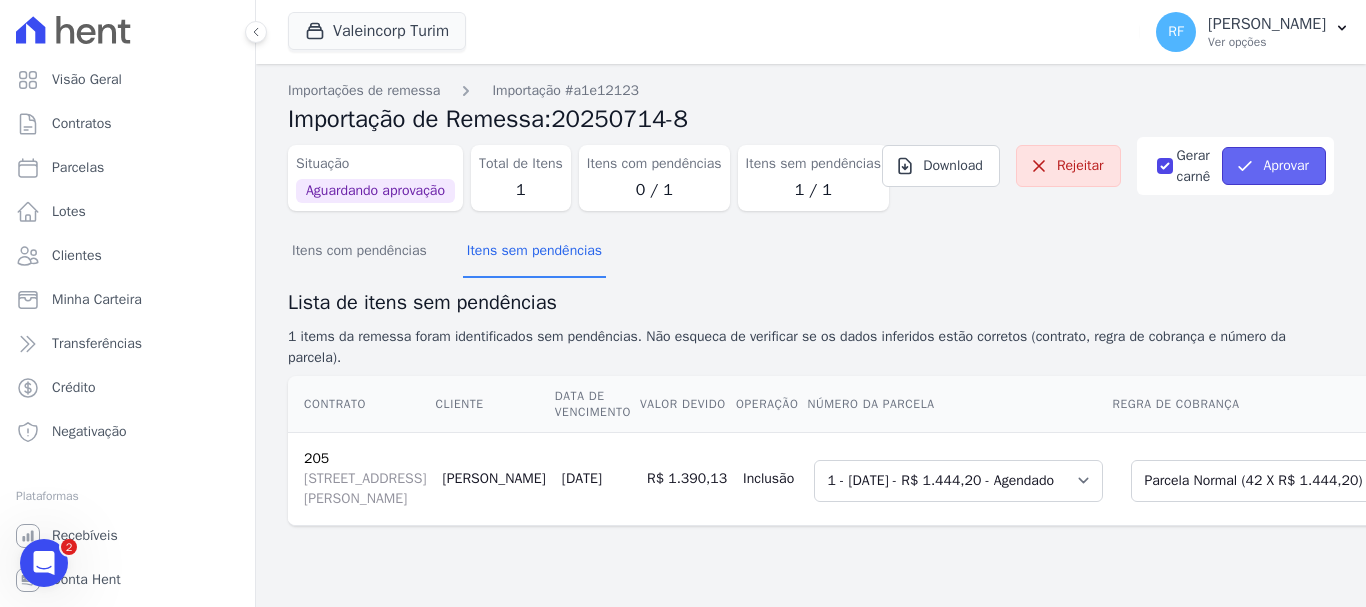 click on "Aprovar" at bounding box center (1274, 166) 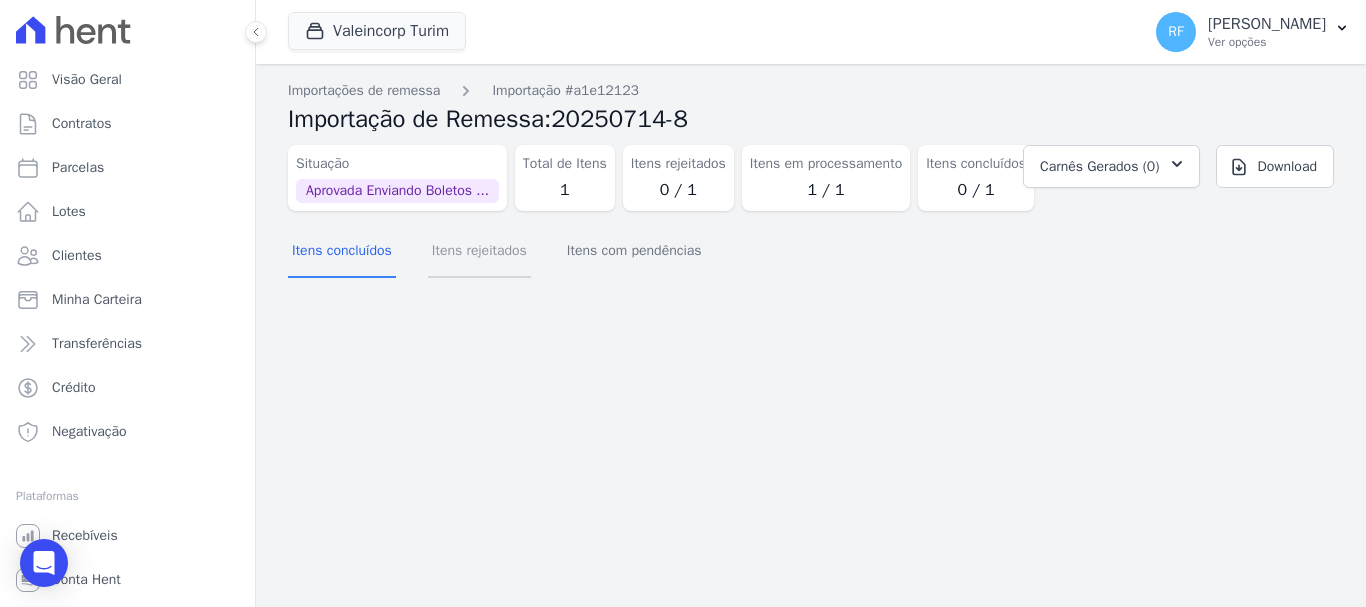 click on "Itens rejeitados" at bounding box center (479, 252) 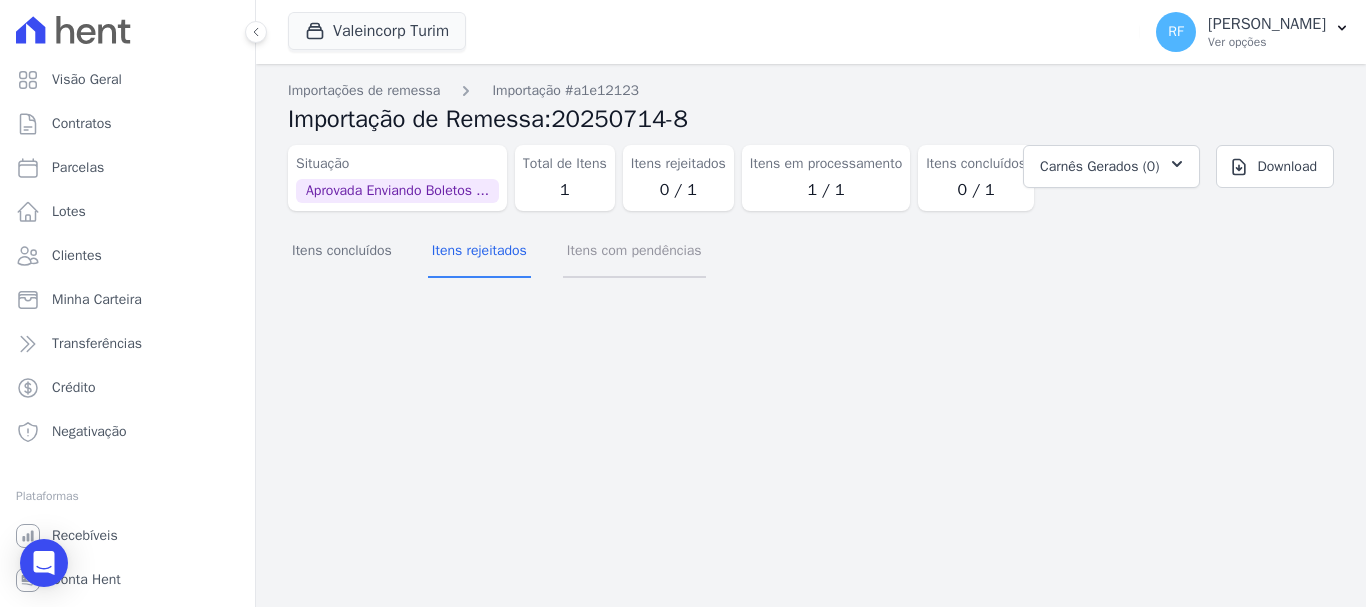 click on "Itens com pendências" at bounding box center [634, 252] 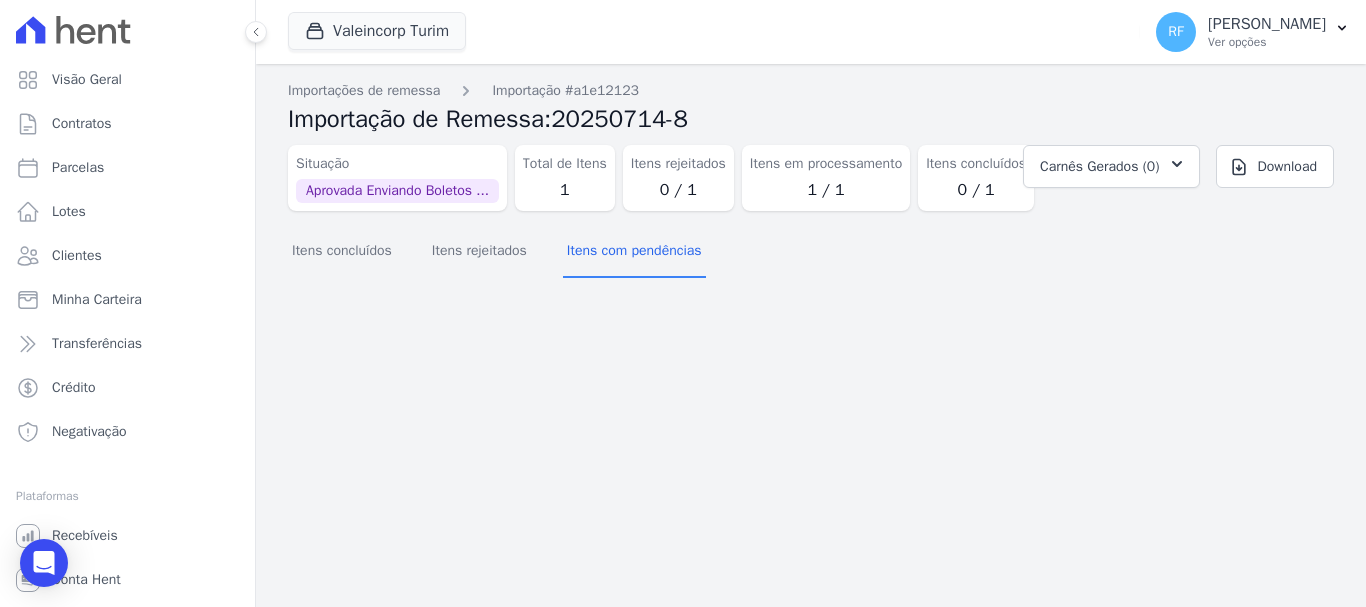 click on "Itens concluídos
Itens rejeitados
Itens com pendências" at bounding box center (811, 251) 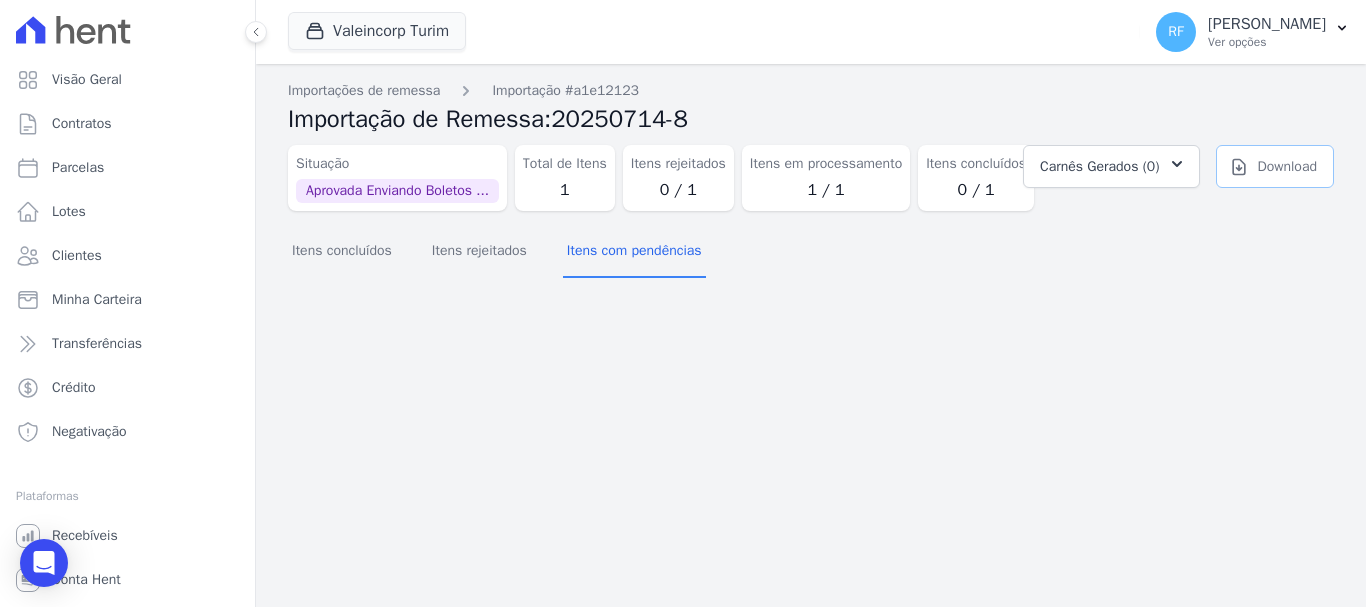 click on "Download" at bounding box center (1275, 166) 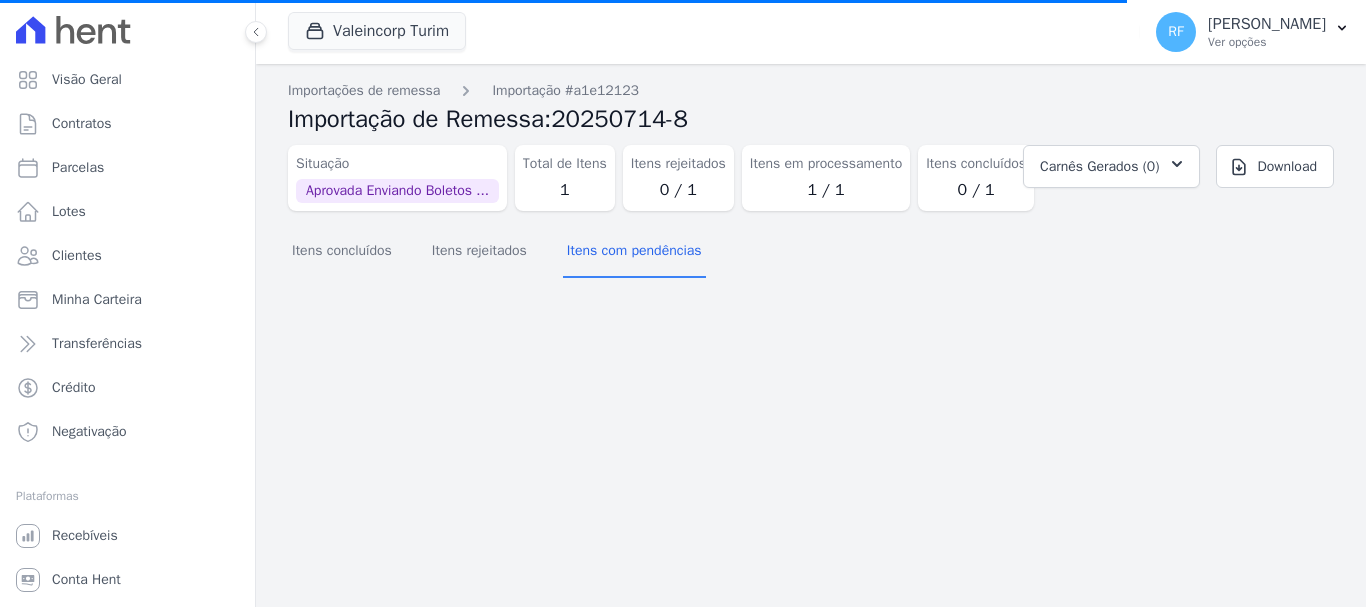 click on "1 / 1" at bounding box center (826, 190) 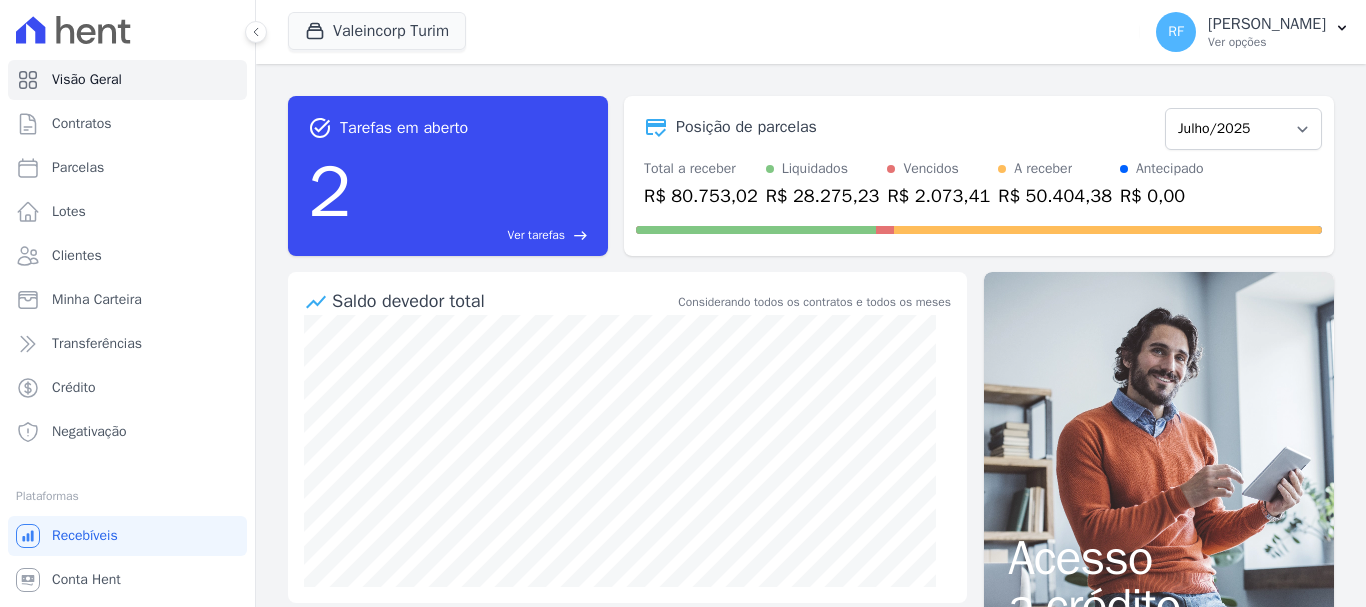 scroll, scrollTop: 0, scrollLeft: 0, axis: both 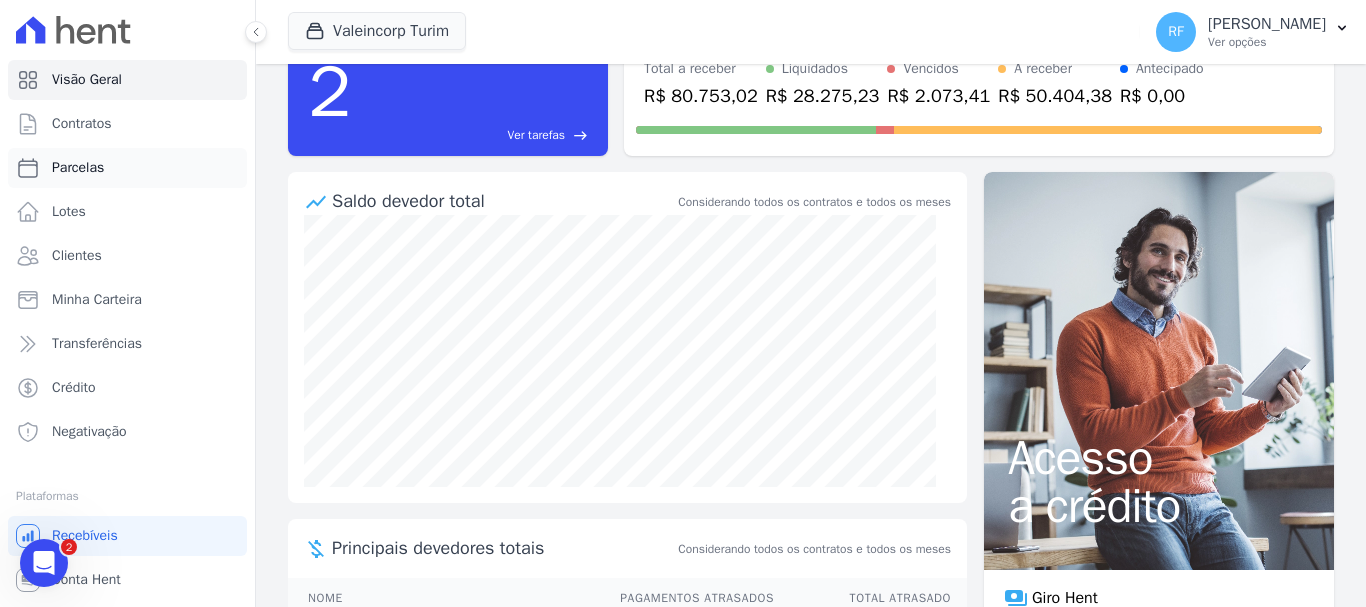 click on "Parcelas" at bounding box center (127, 168) 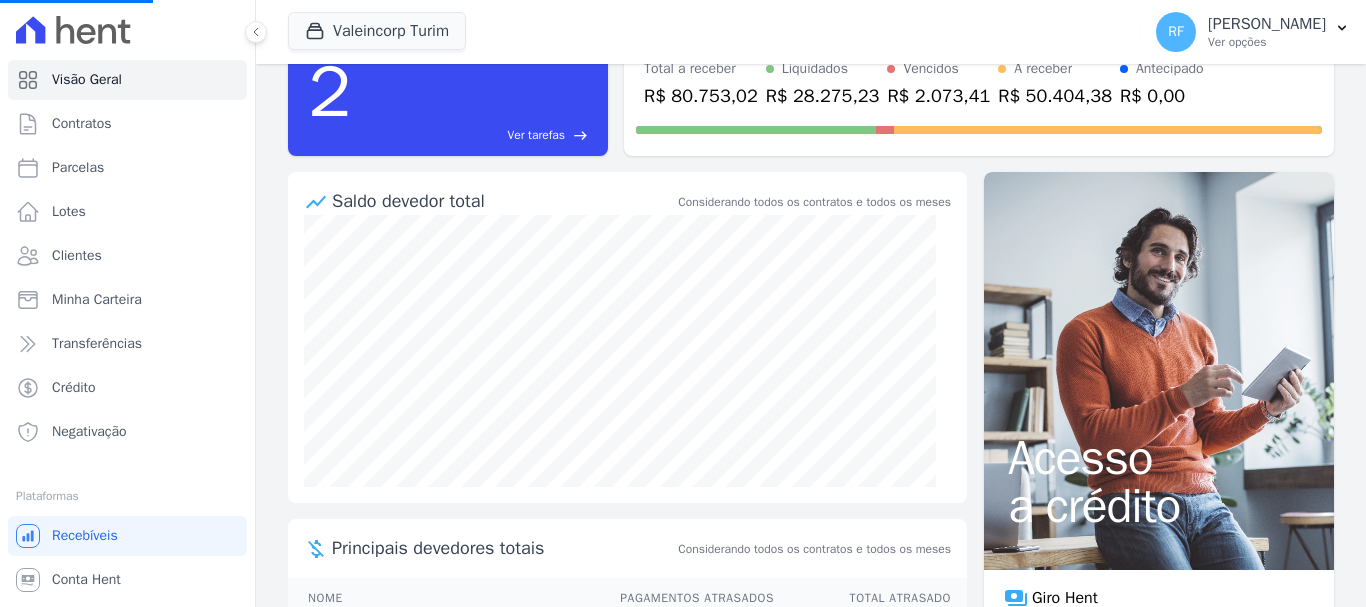 select 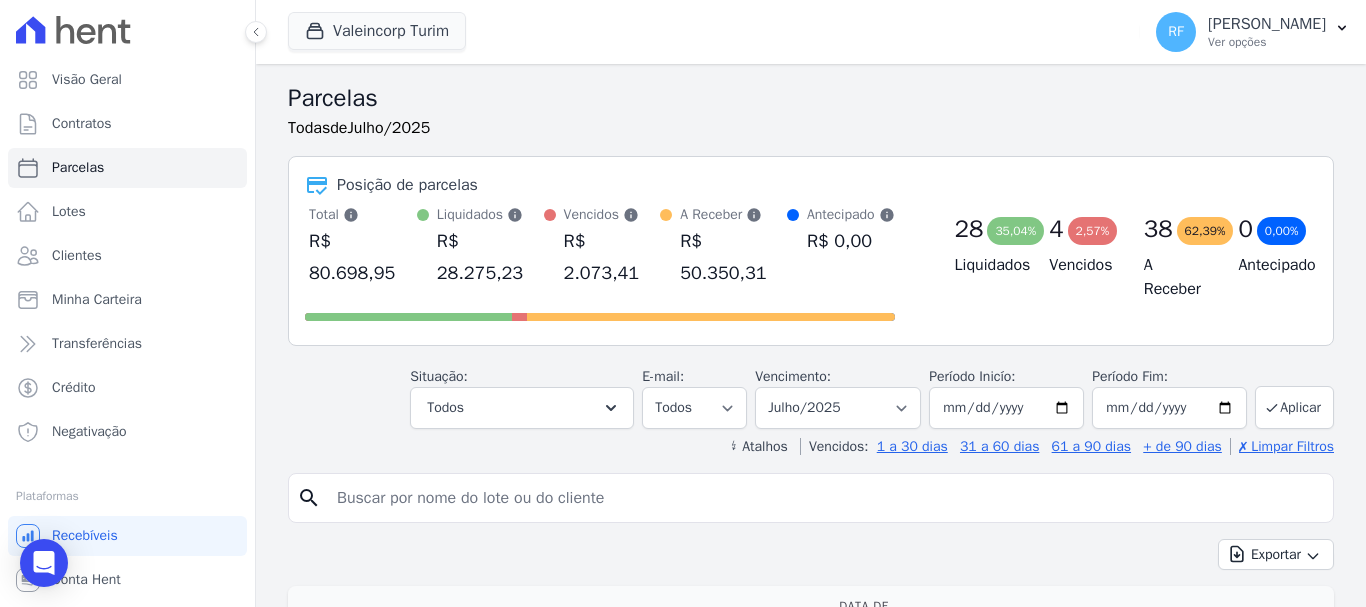 scroll, scrollTop: 300, scrollLeft: 0, axis: vertical 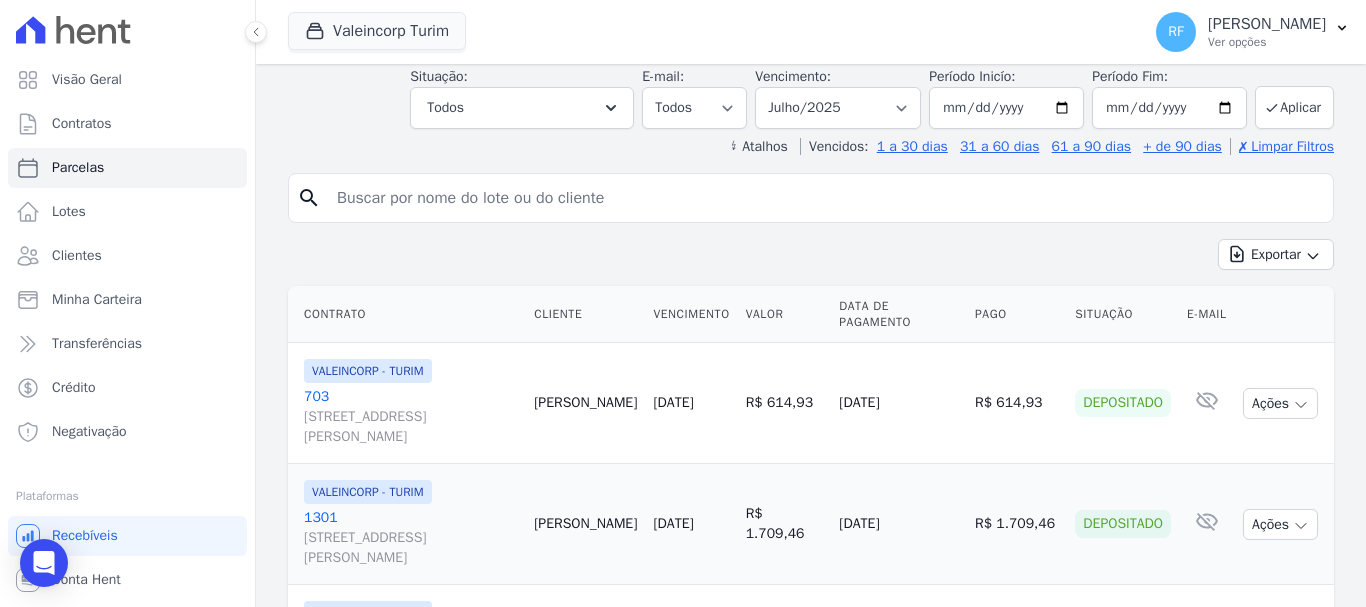 click on "Contrato" at bounding box center (407, 314) 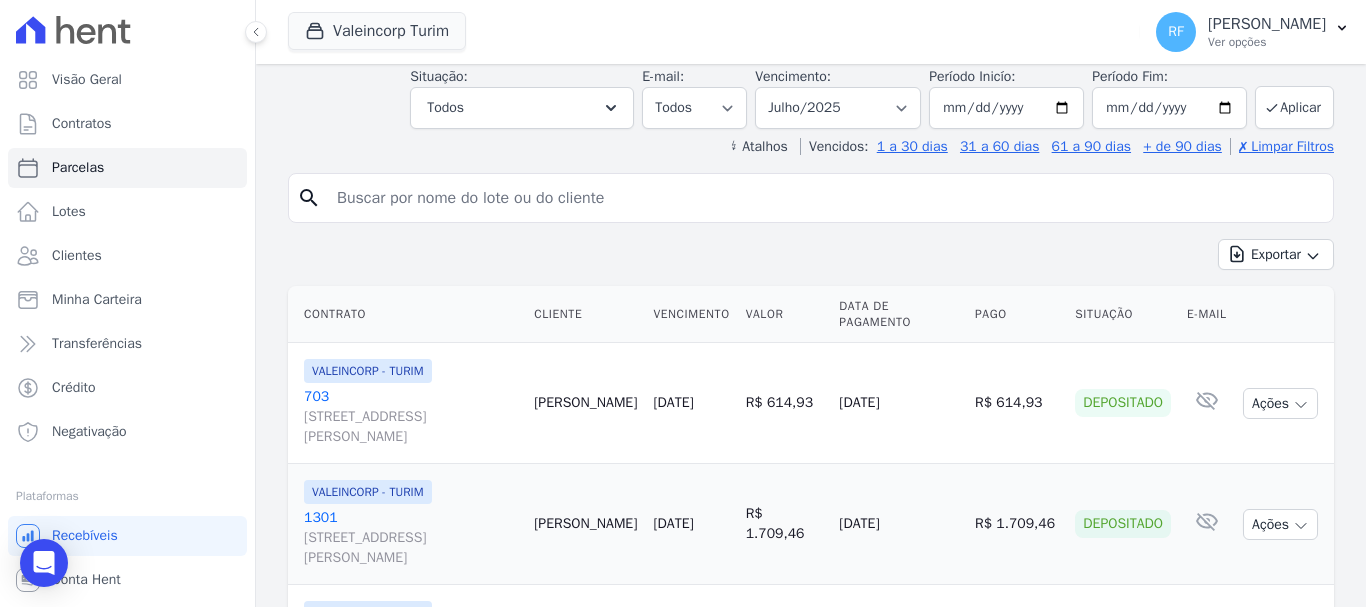 click at bounding box center [825, 198] 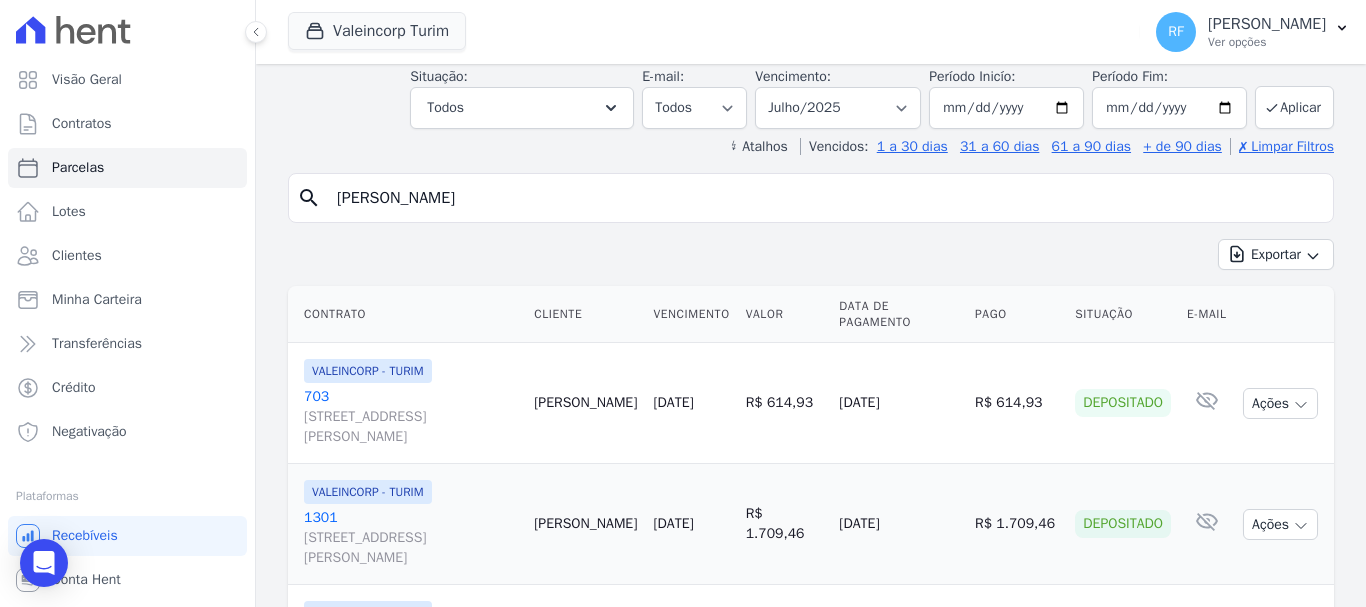 type on "pedro" 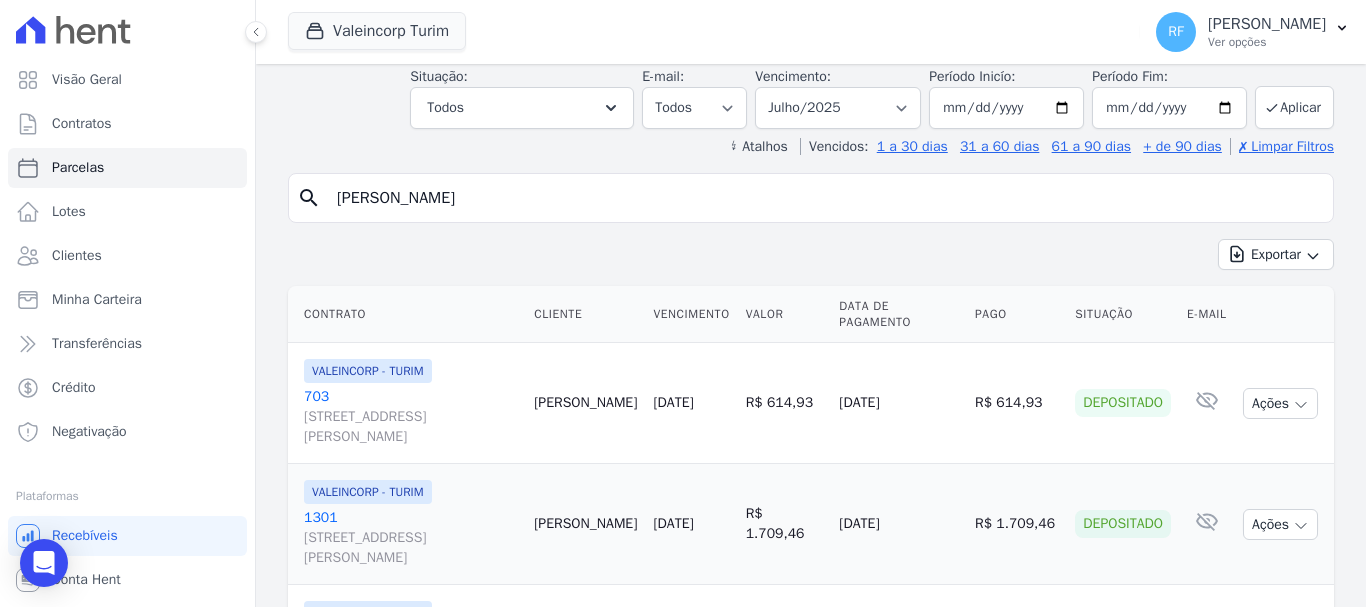 select 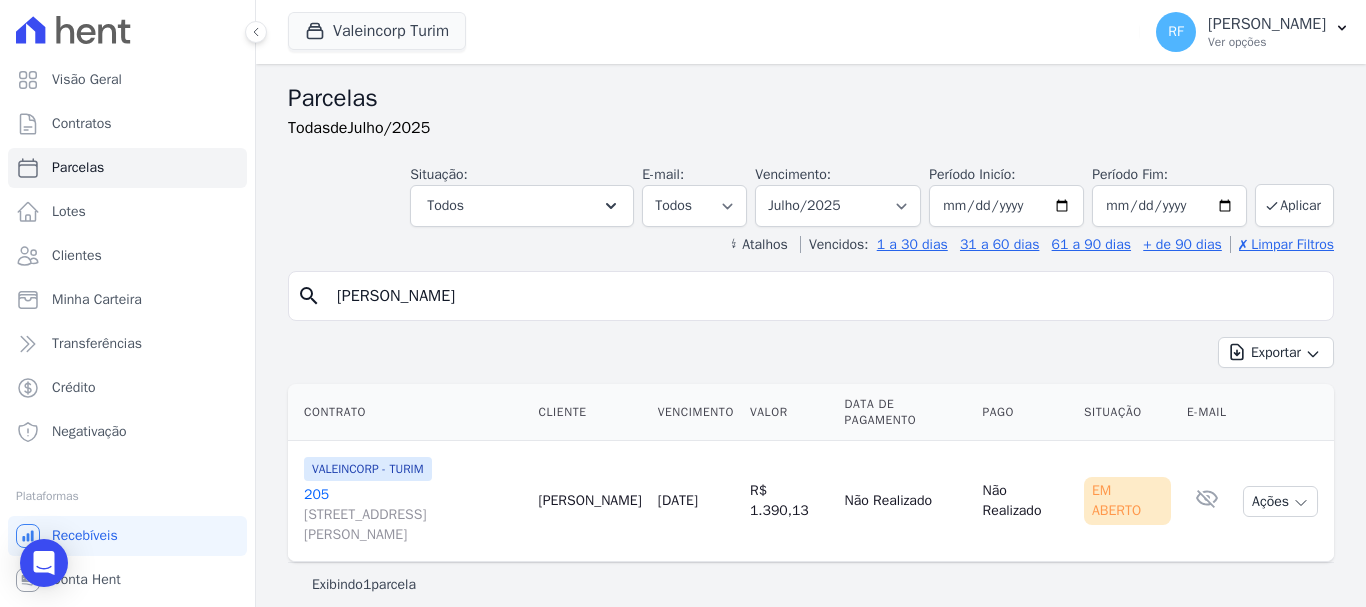 scroll, scrollTop: 16, scrollLeft: 0, axis: vertical 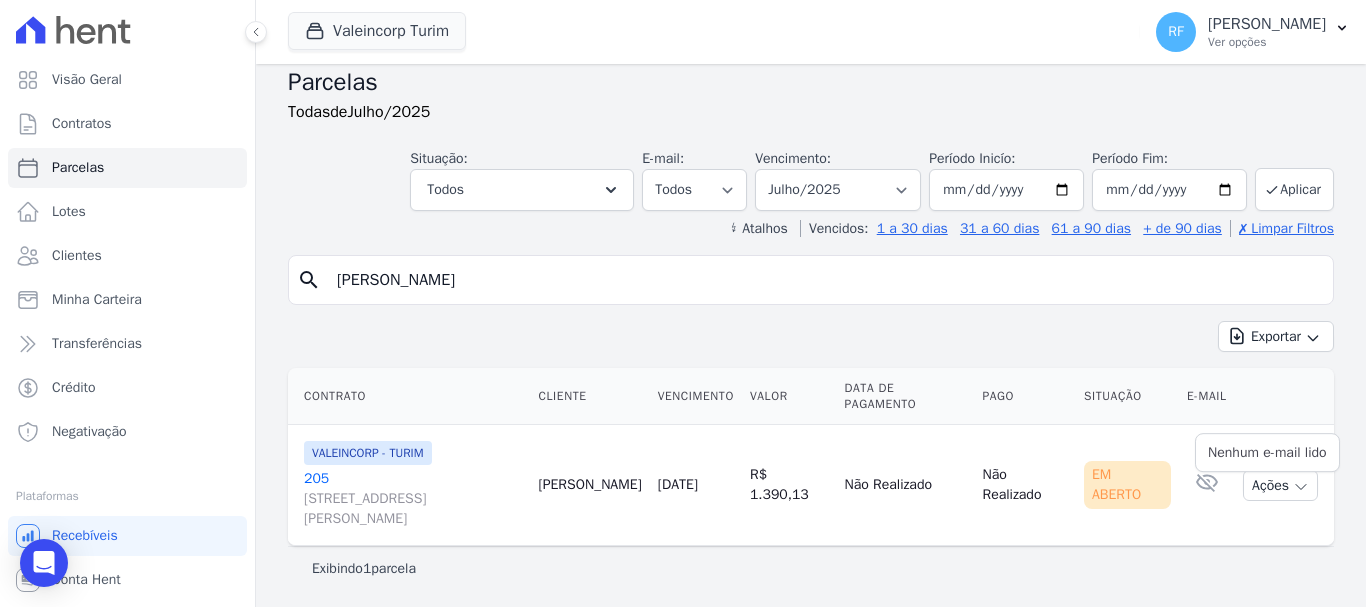 click 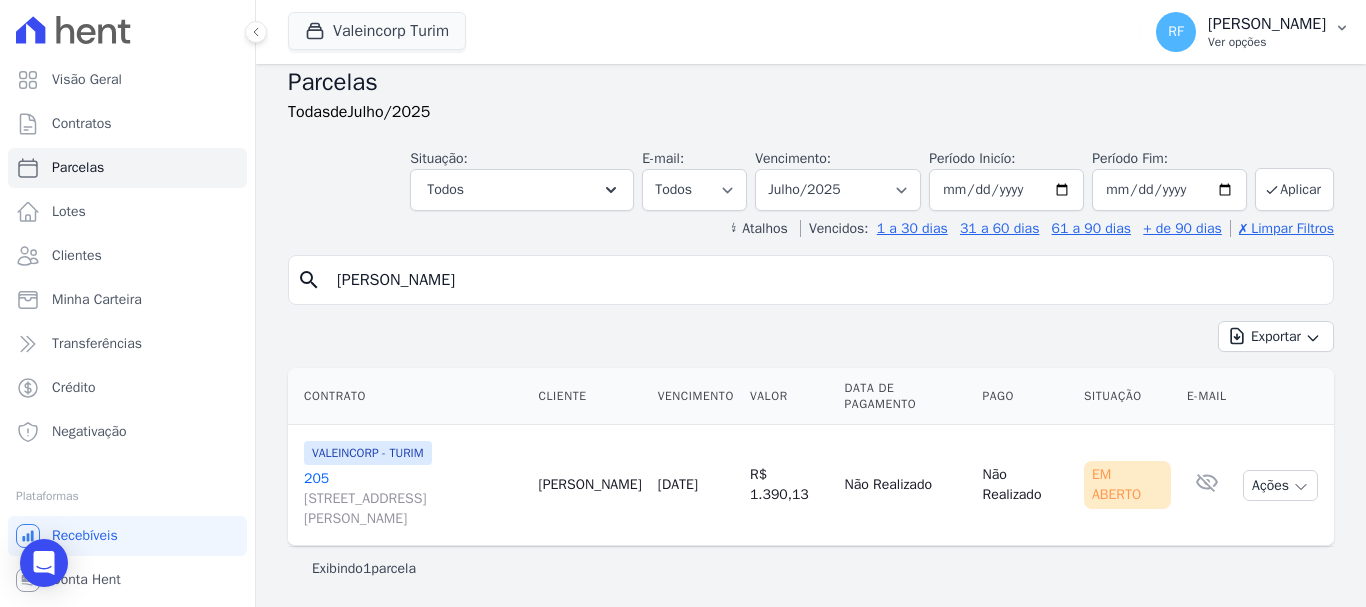 click on "Ver opções" at bounding box center [1267, 42] 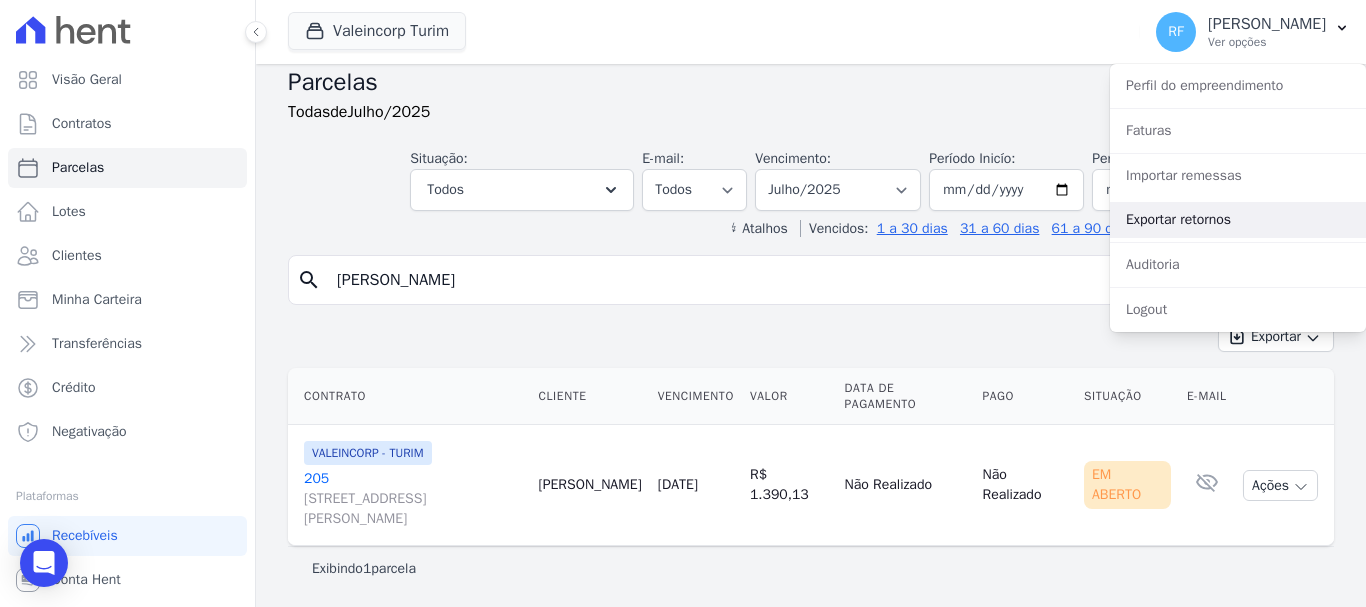click on "Exportar retornos" at bounding box center (1238, 220) 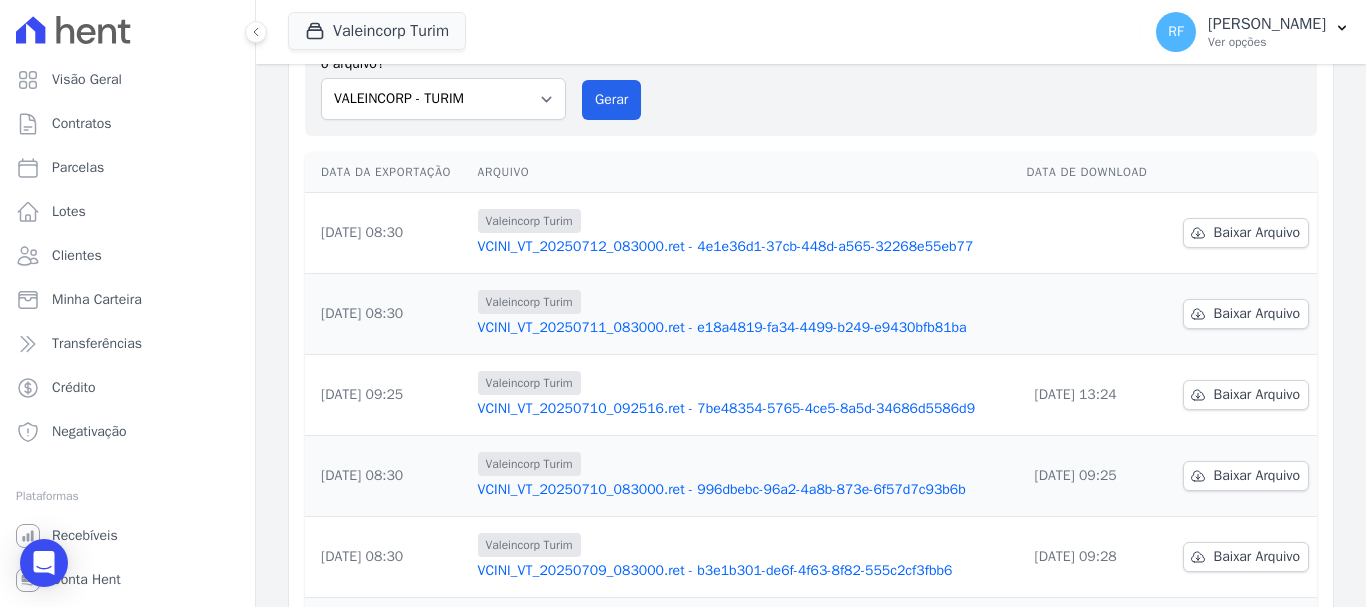 scroll, scrollTop: 57, scrollLeft: 0, axis: vertical 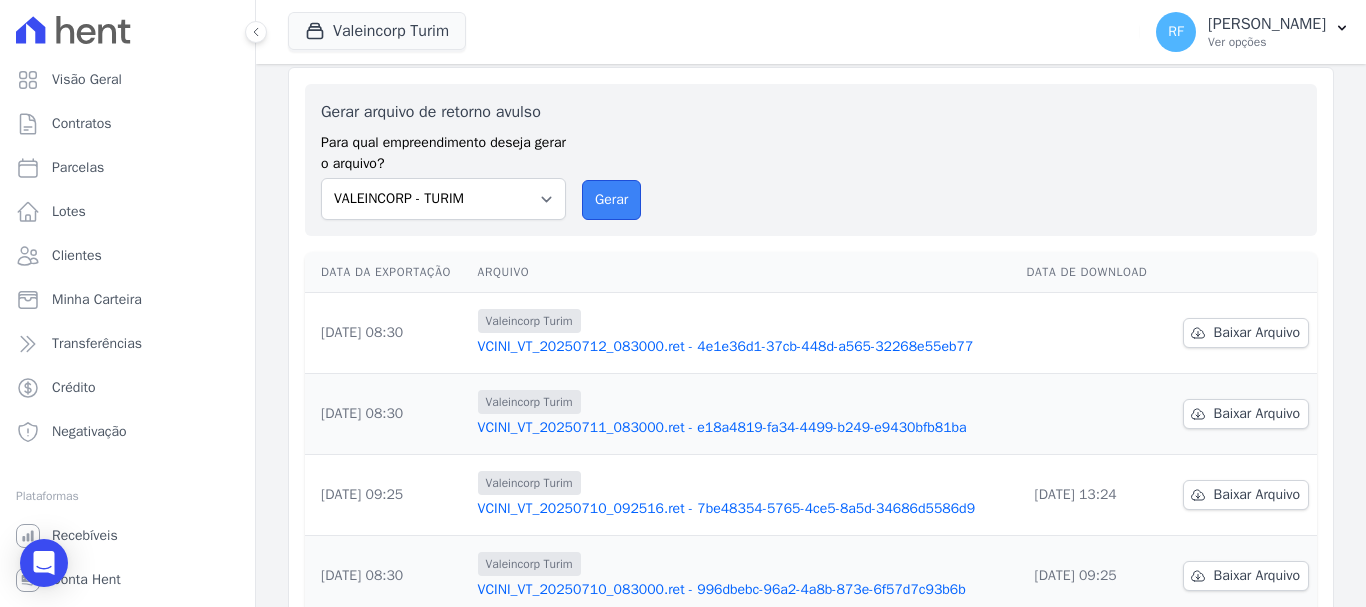 click on "Gerar" at bounding box center (611, 200) 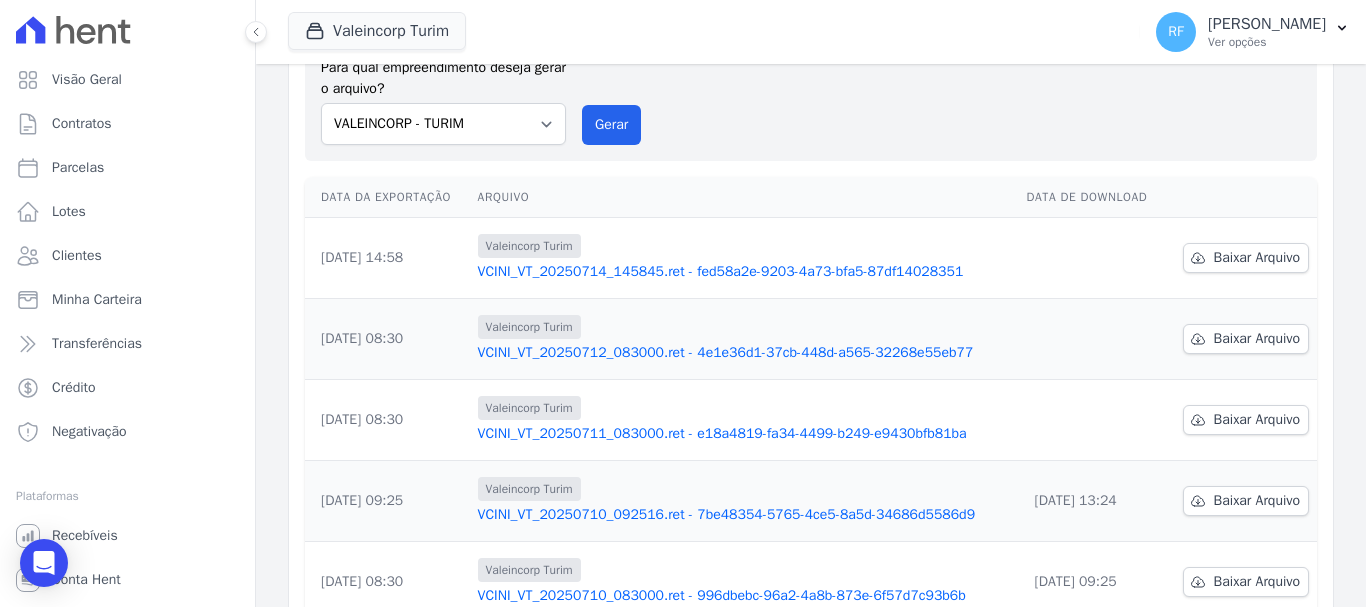 scroll, scrollTop: 132, scrollLeft: 0, axis: vertical 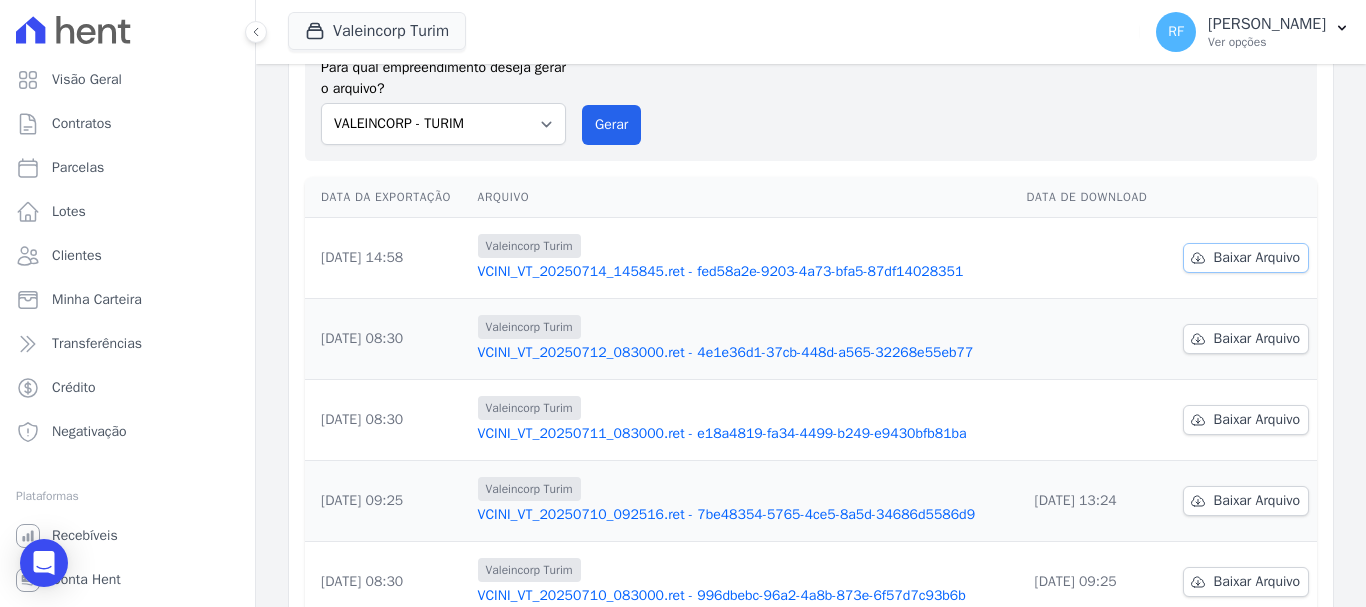 click on "Baixar Arquivo" at bounding box center (1246, 258) 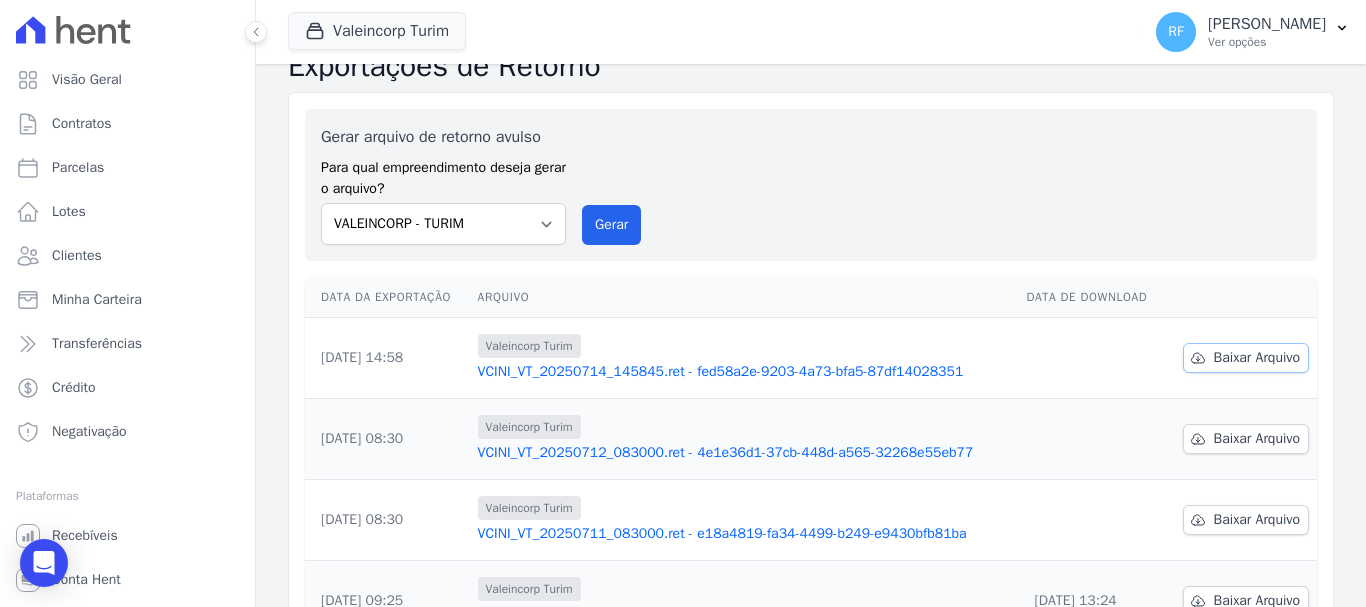 scroll, scrollTop: 0, scrollLeft: 0, axis: both 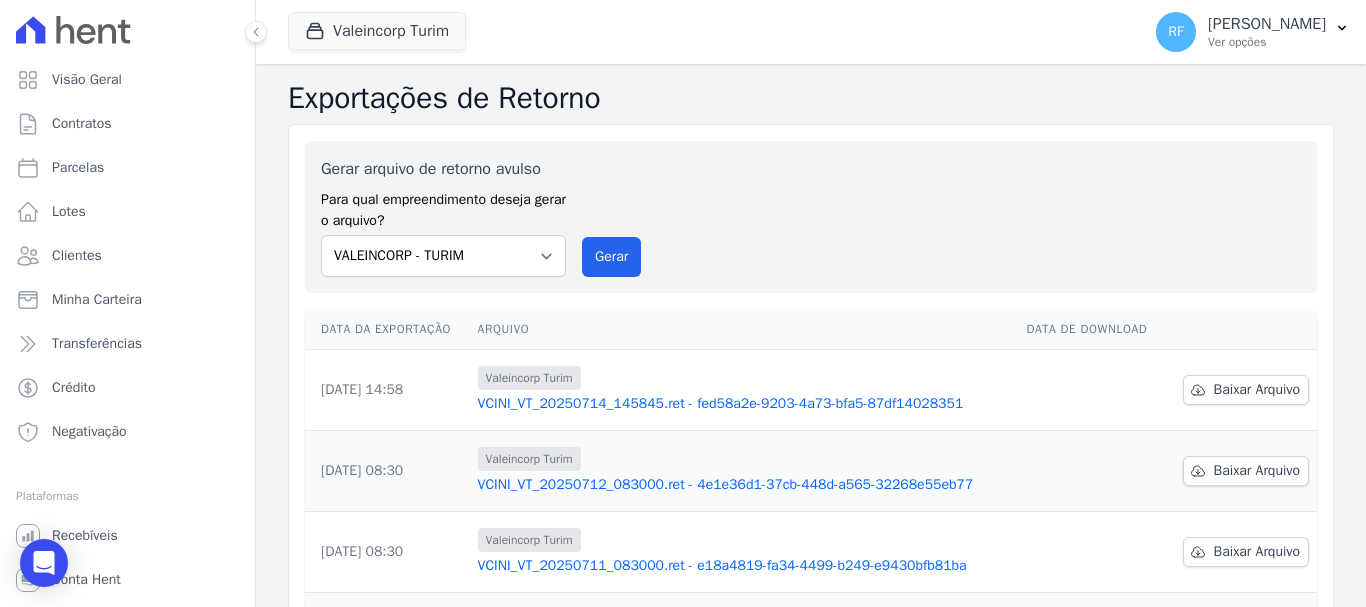 click on "VCINI_VT_20250714_145845.ret -
fed58a2e-9203-4a73-bfa5-87df14028351" at bounding box center (744, 404) 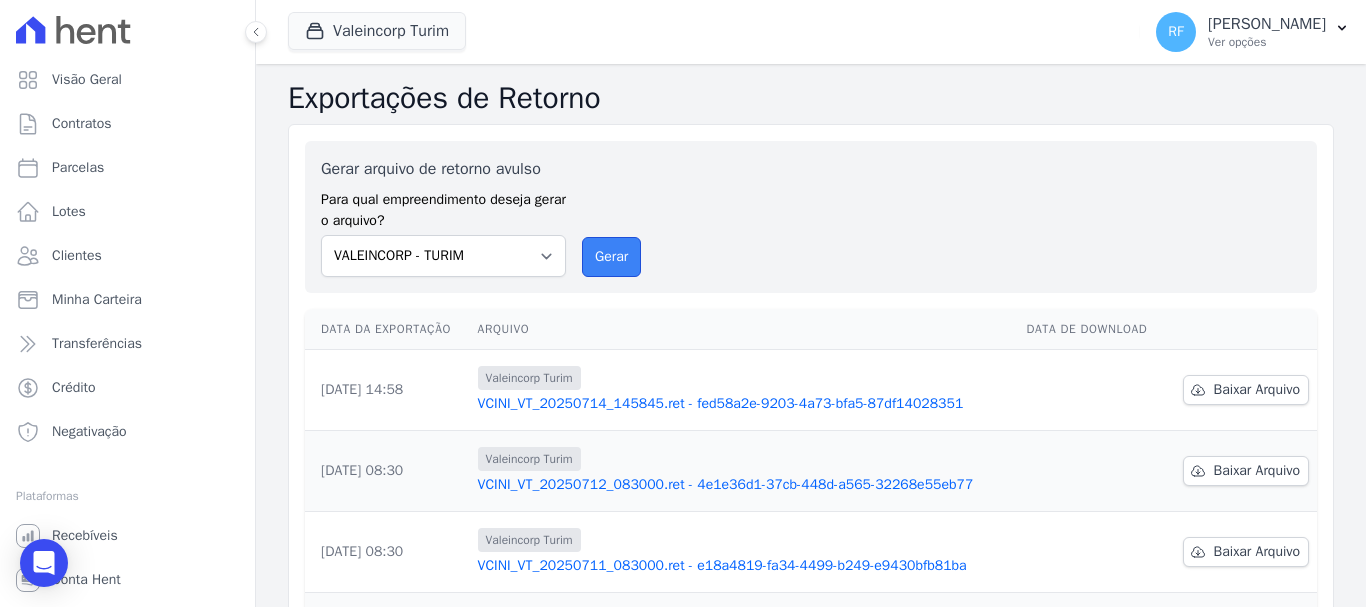 click on "Gerar" at bounding box center (611, 257) 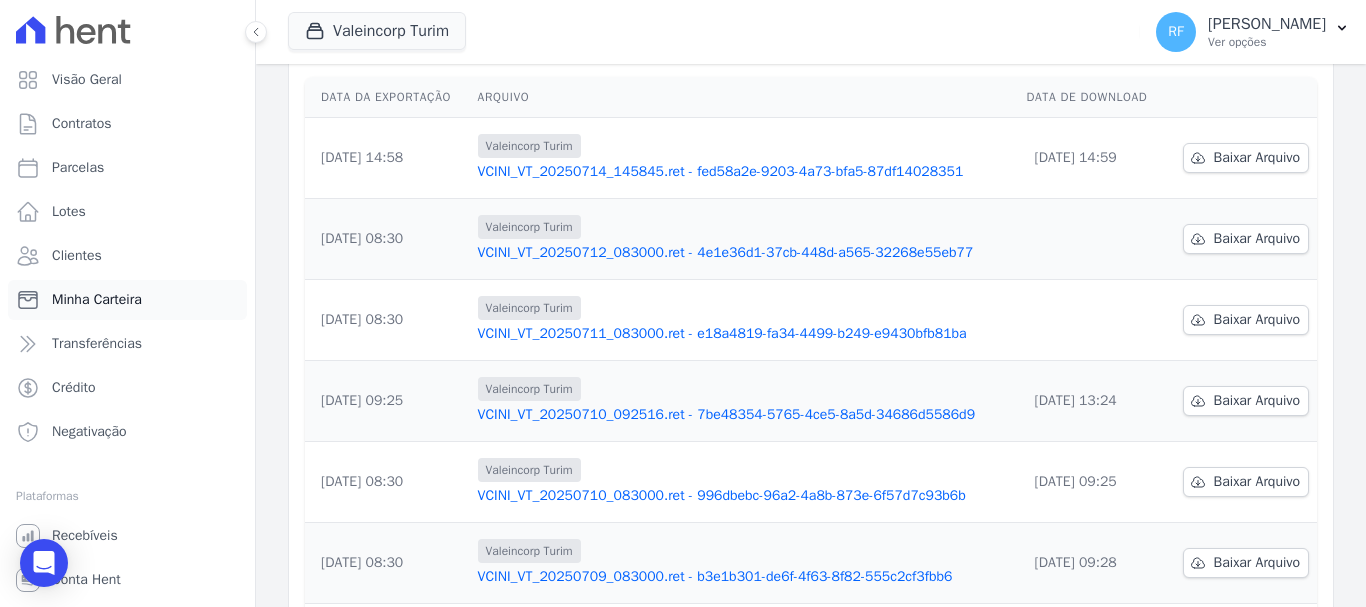 scroll, scrollTop: 200, scrollLeft: 0, axis: vertical 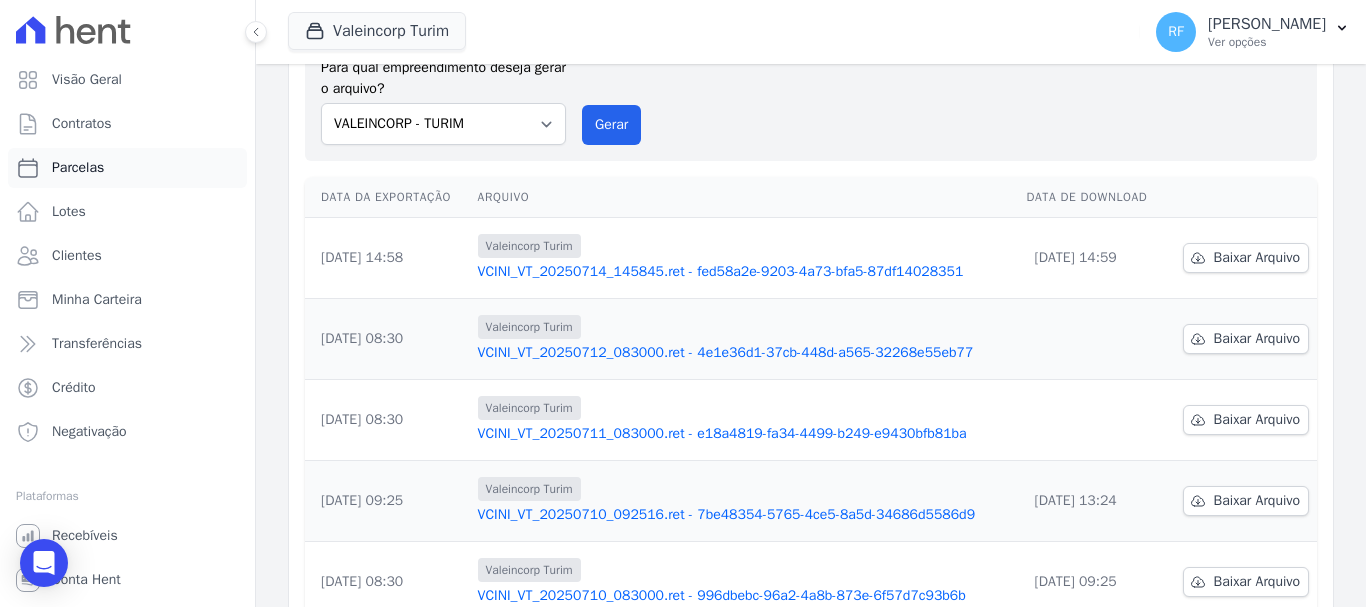 click on "Parcelas" at bounding box center (127, 168) 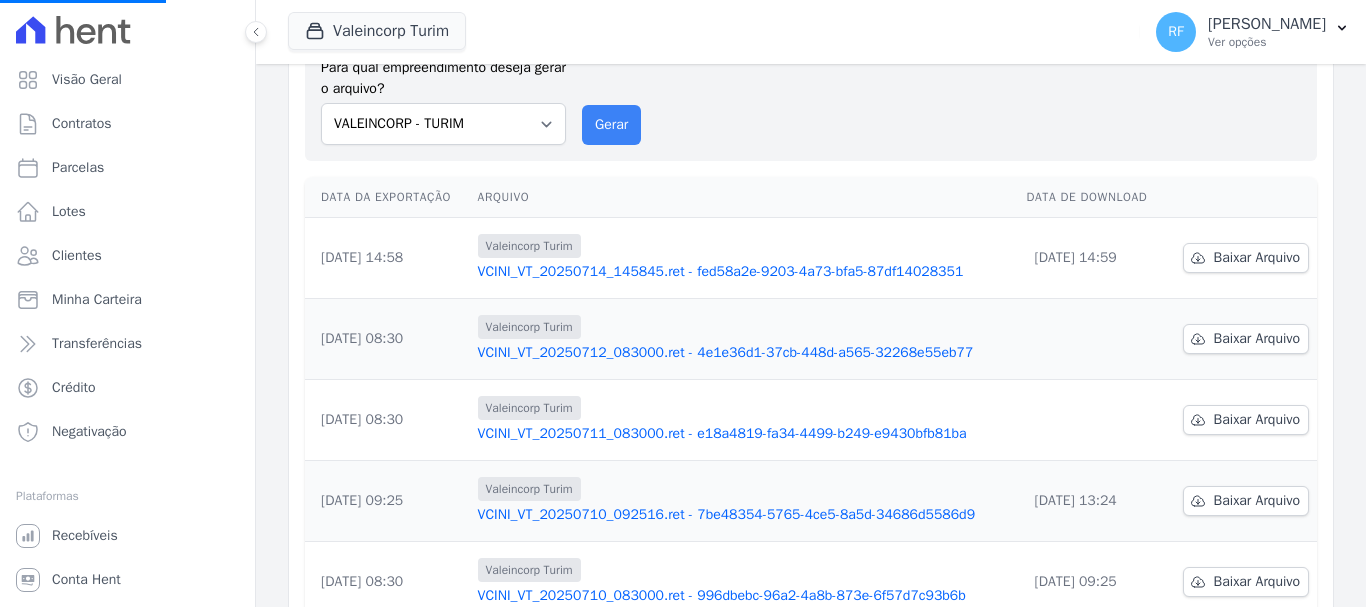 select 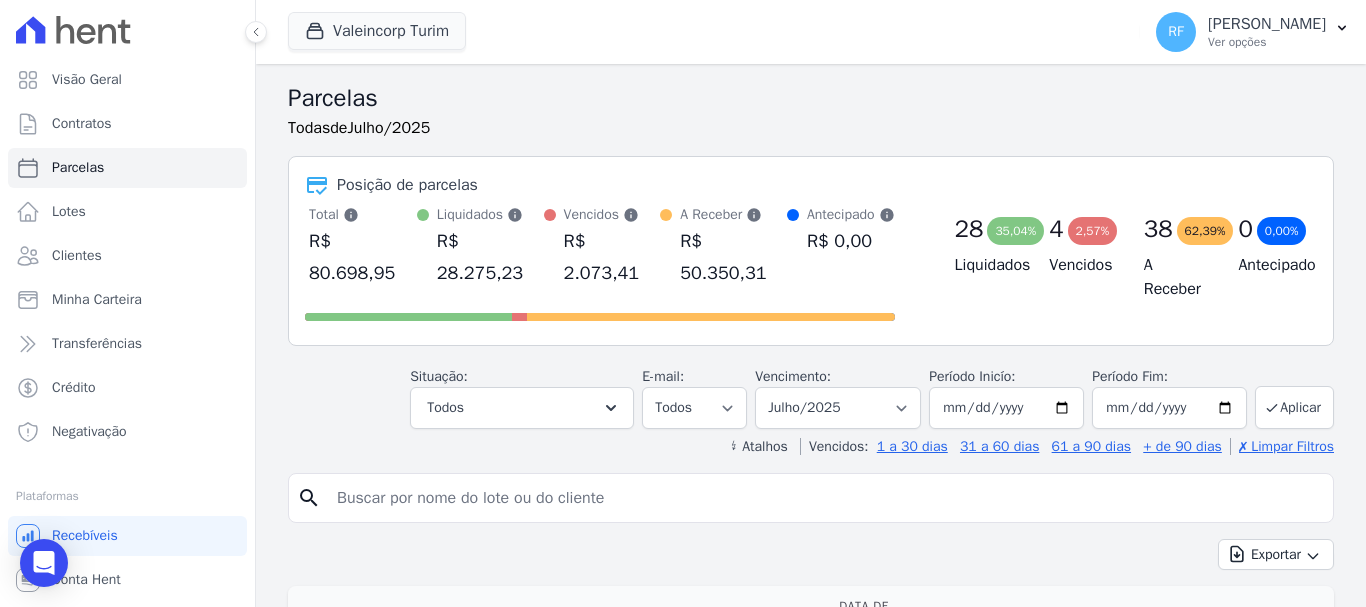 click at bounding box center [825, 498] 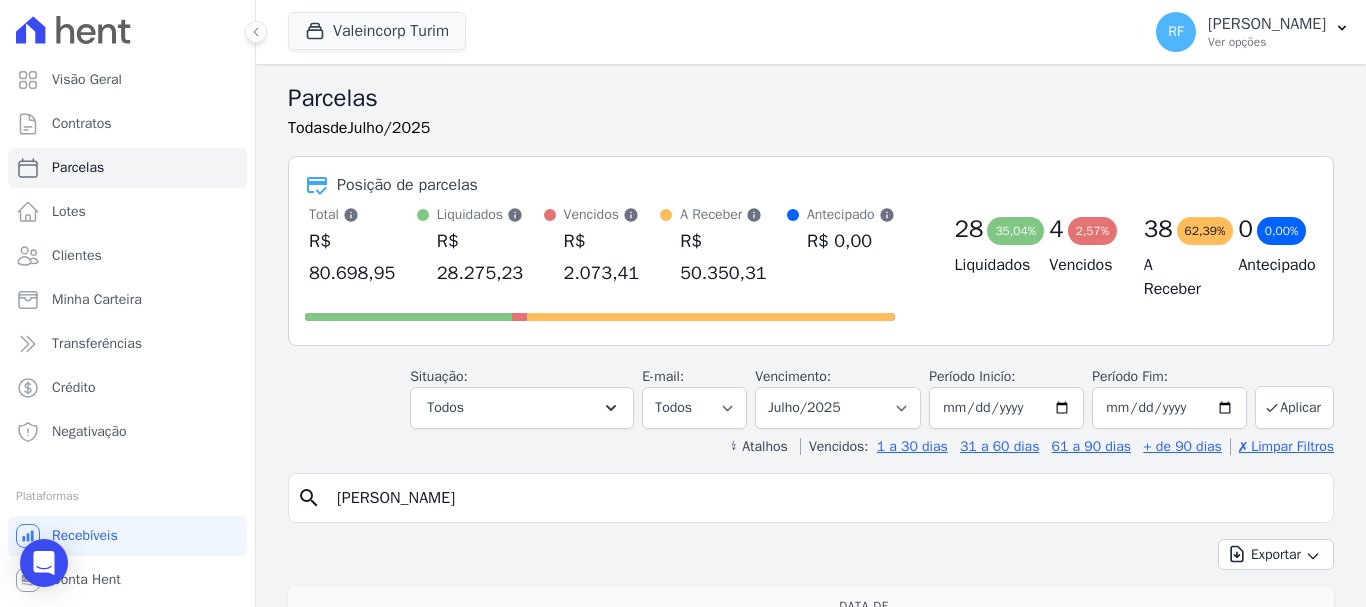 type on "pedro" 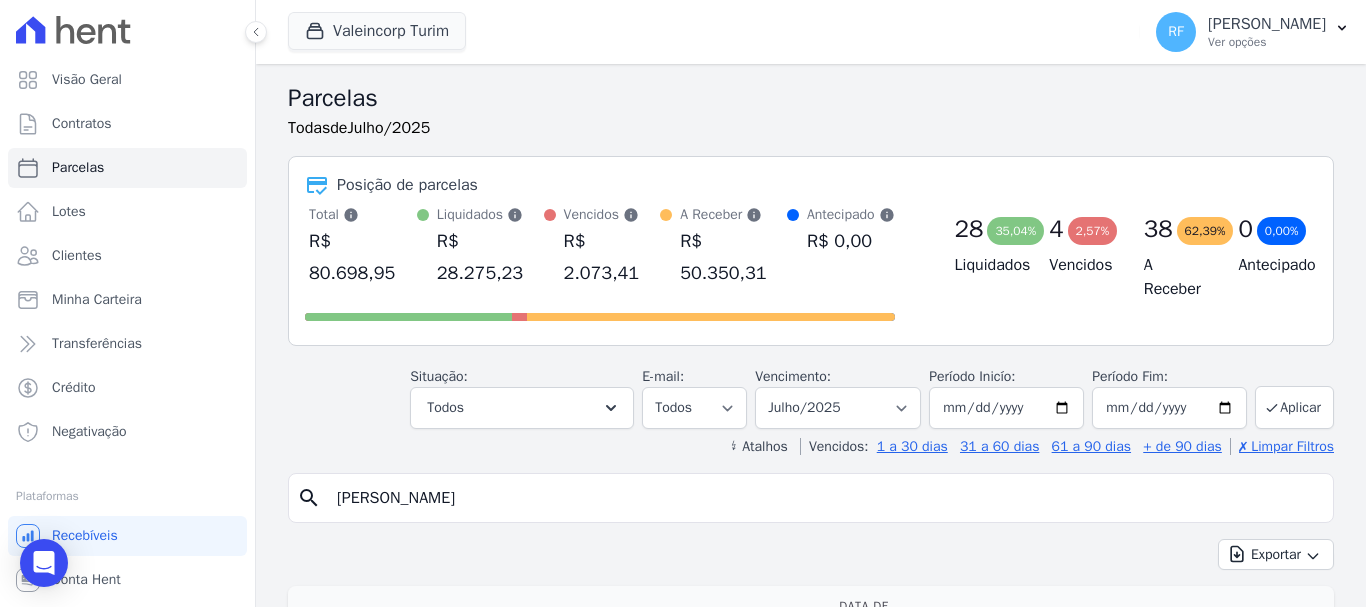 select 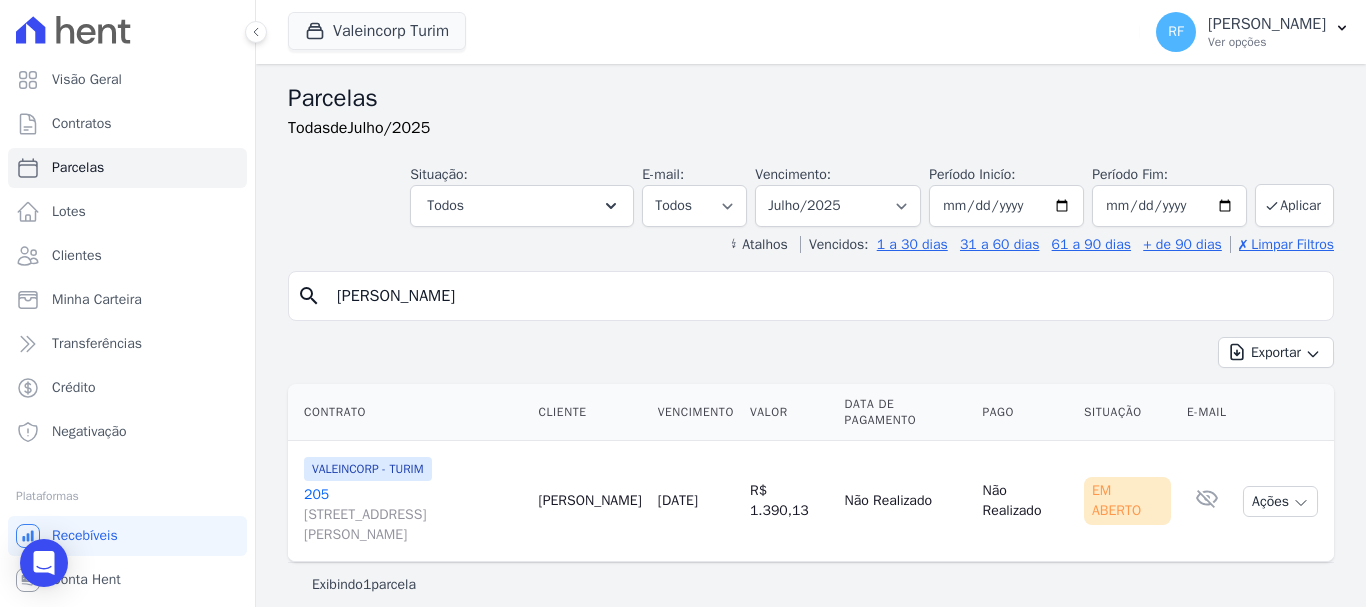click on "Rua Eugenio Nelson Ritzel , 975, 0,  Paulista" at bounding box center (413, 525) 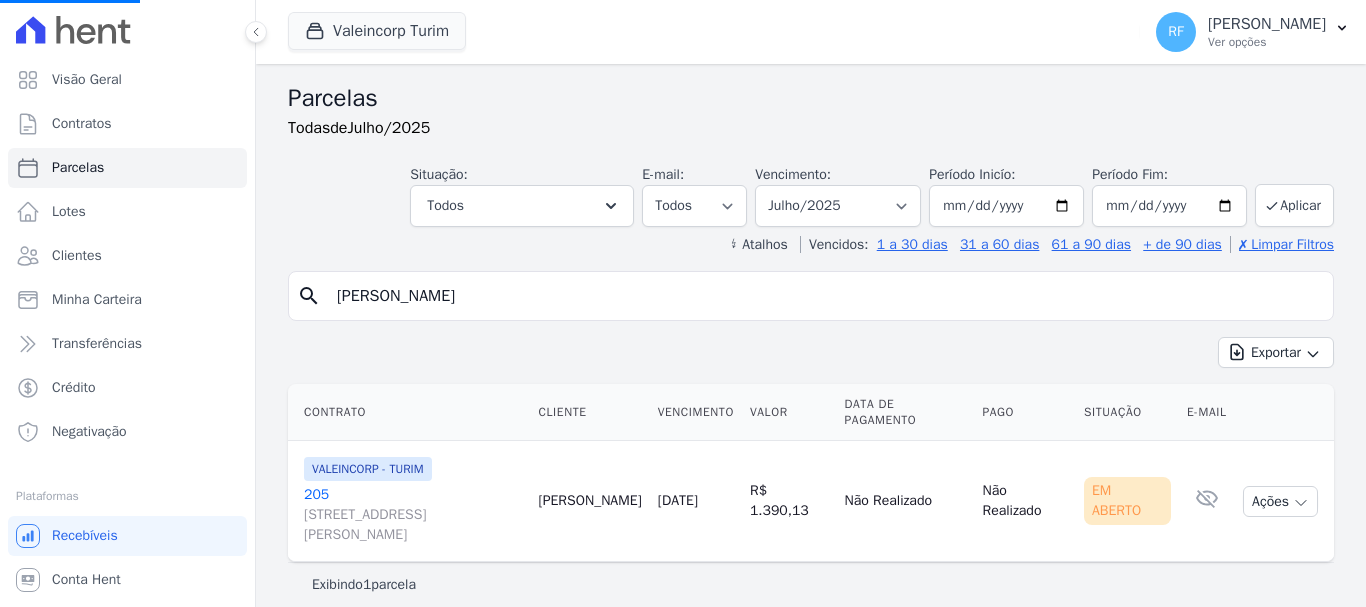 scroll, scrollTop: 16, scrollLeft: 0, axis: vertical 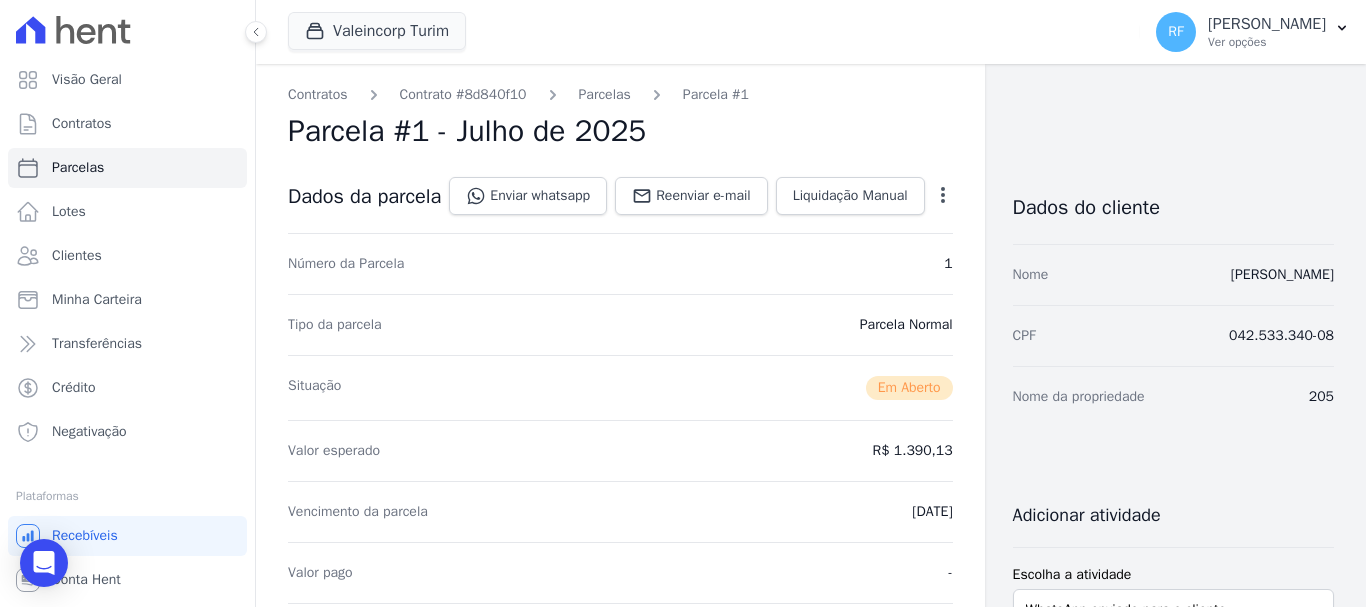 select 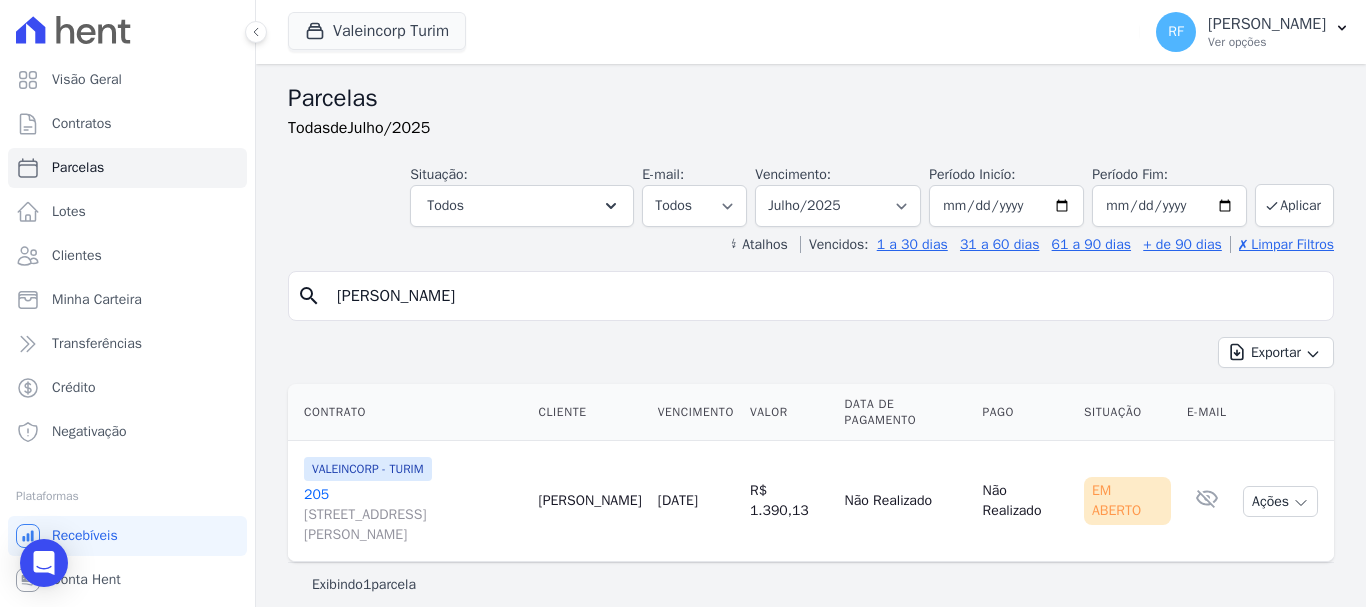 scroll, scrollTop: 16, scrollLeft: 0, axis: vertical 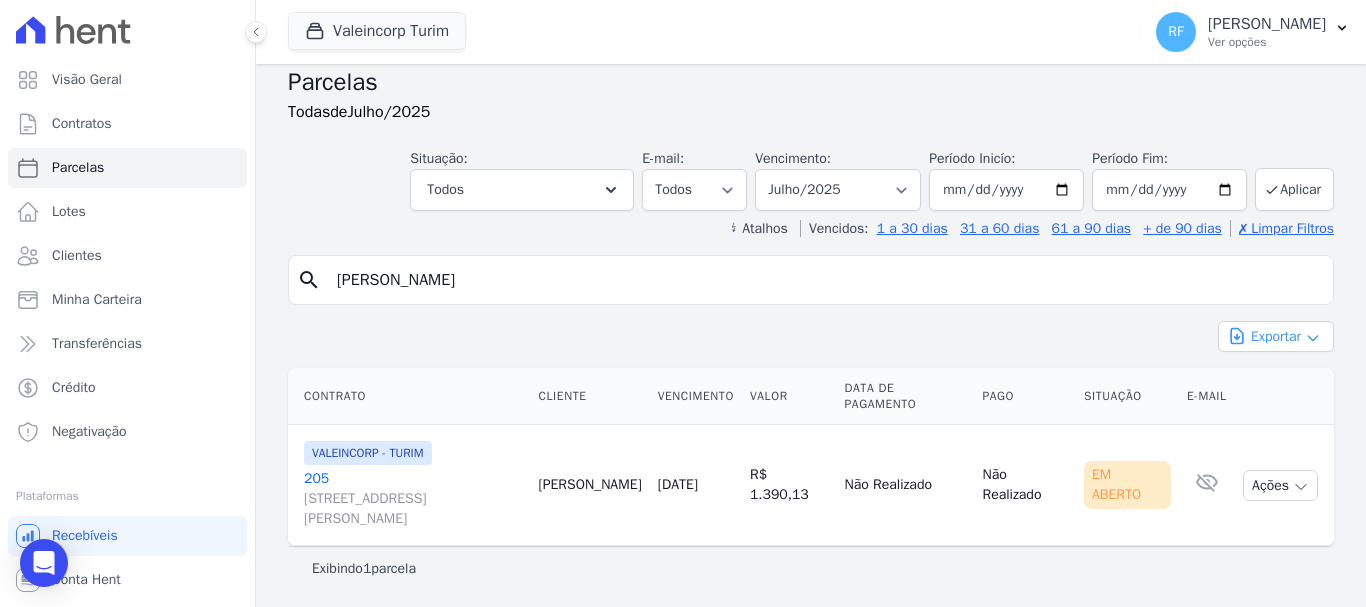 click on "Exportar" at bounding box center [1276, 336] 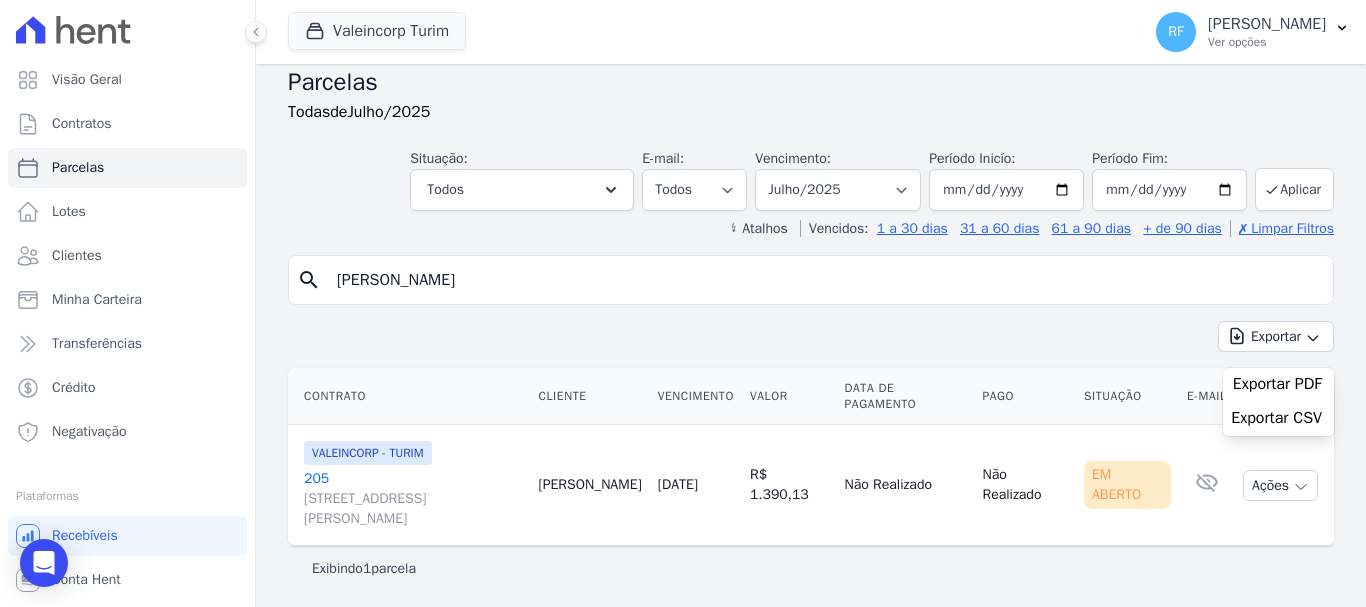 click on "Exportar
Exportar PDF
Exportar CSV" at bounding box center [811, 344] 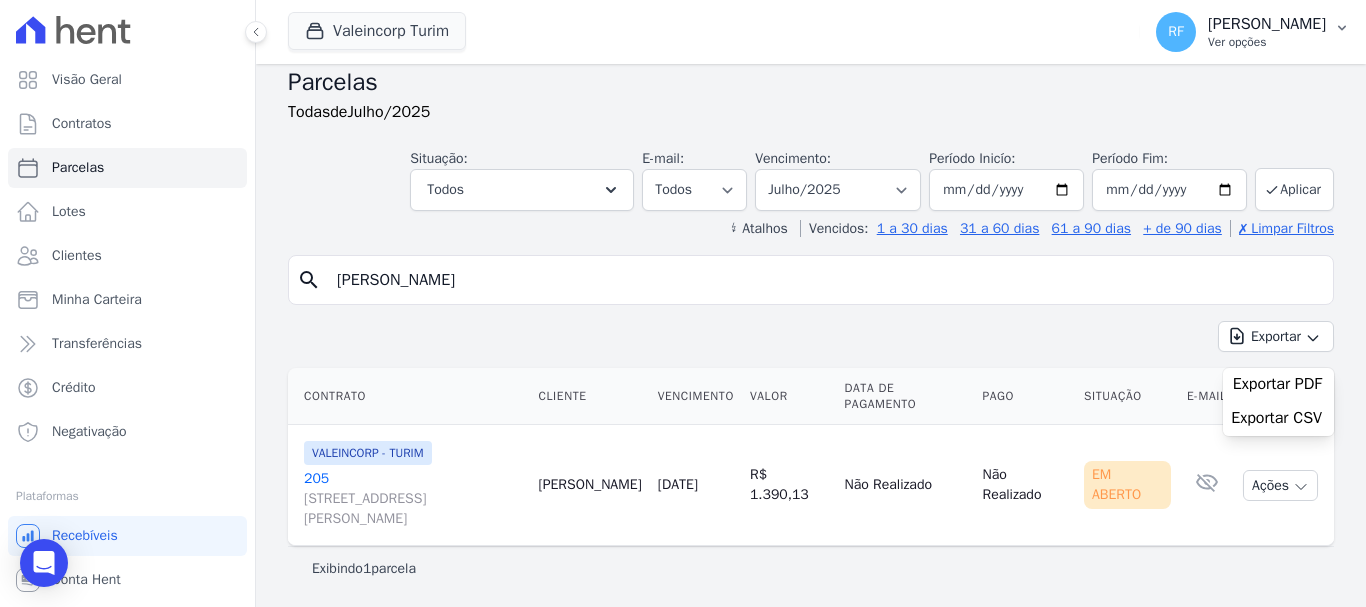 click on "Ver opções" at bounding box center [1267, 42] 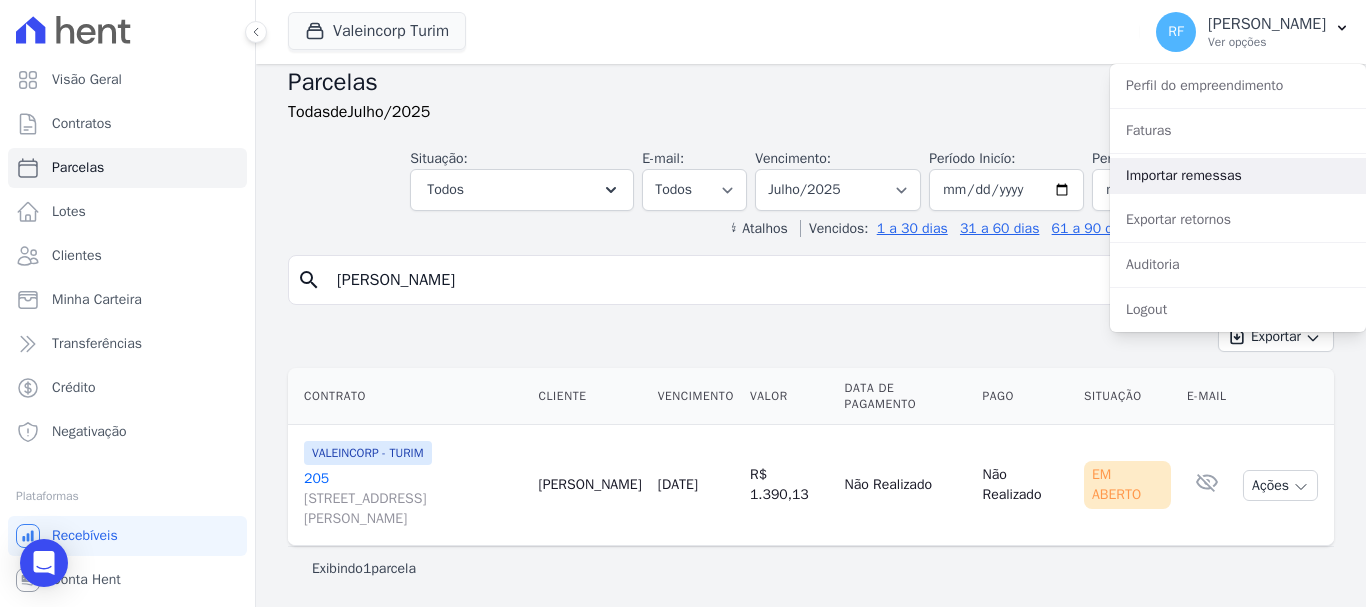 click on "Importar remessas" at bounding box center [1238, 176] 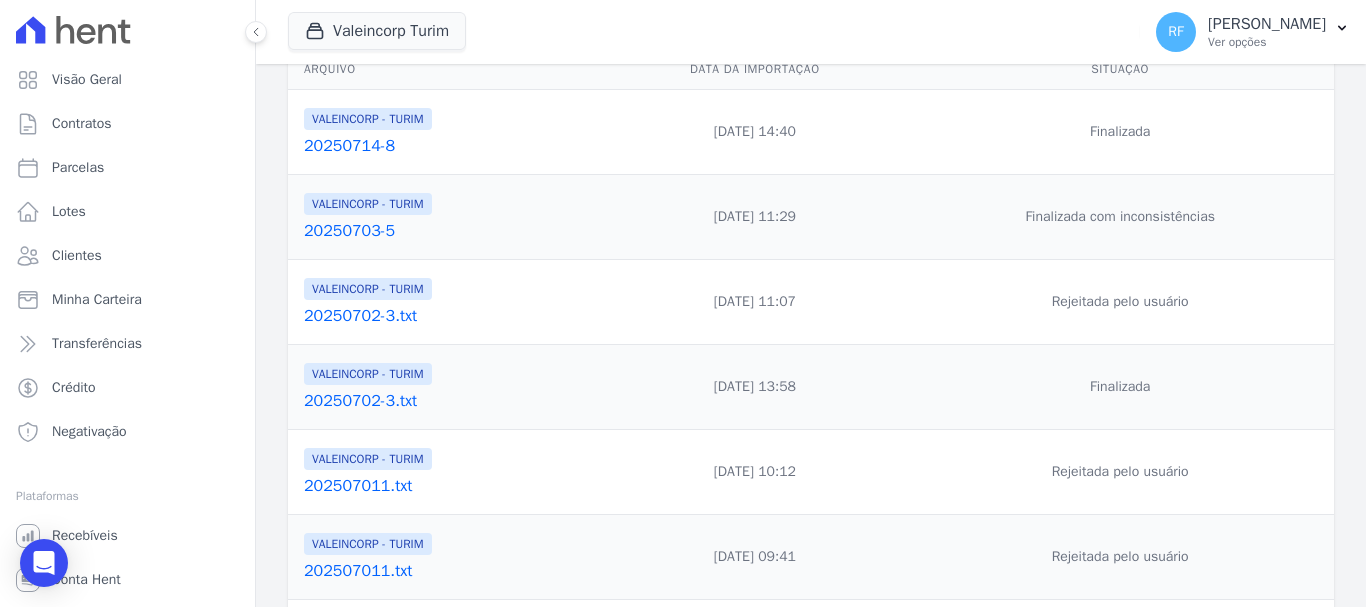 scroll, scrollTop: 0, scrollLeft: 0, axis: both 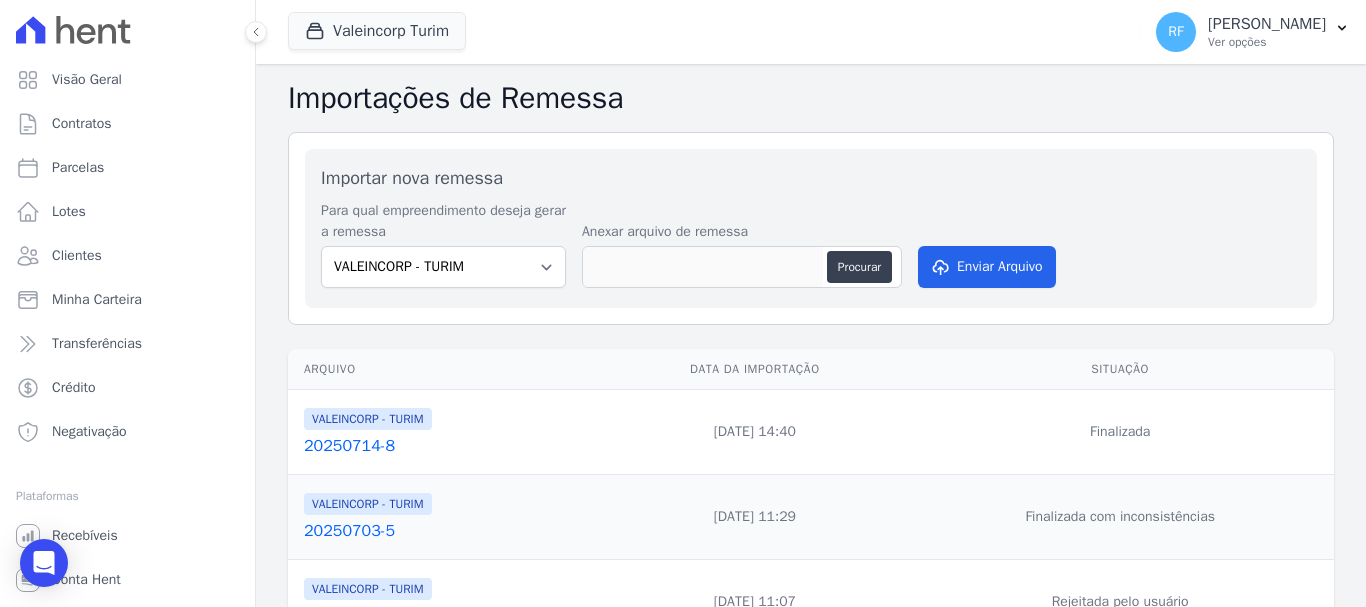 click on "20250714-8" at bounding box center [449, 446] 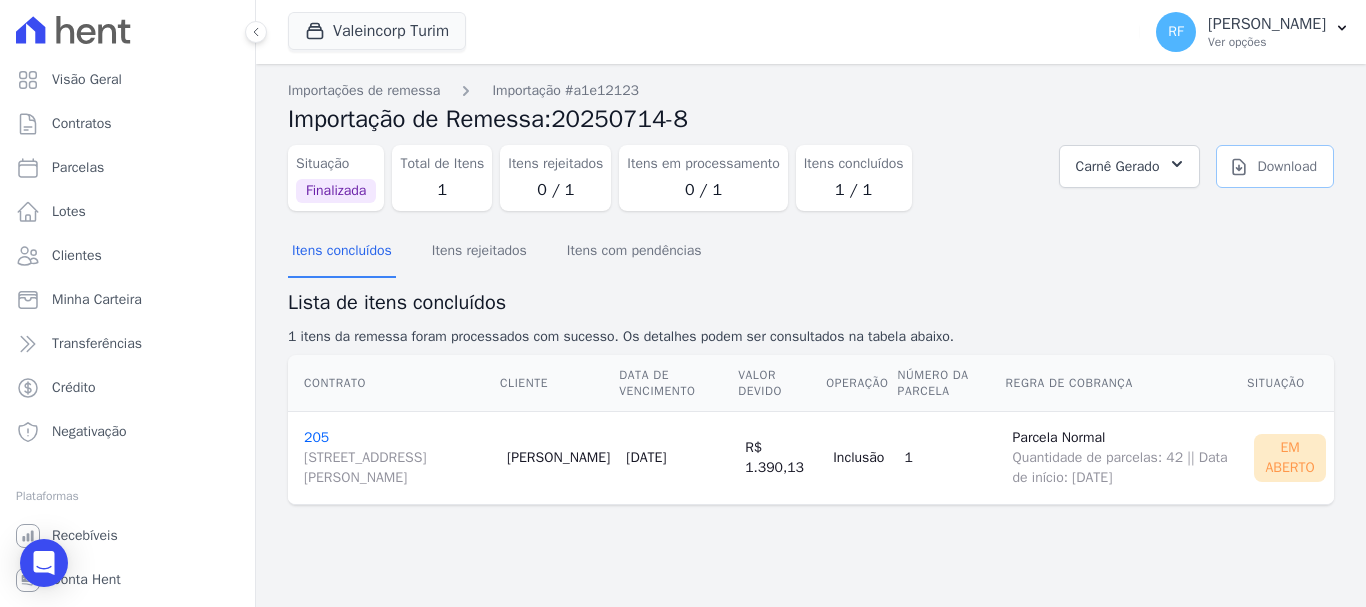 click on "Download" at bounding box center (1275, 166) 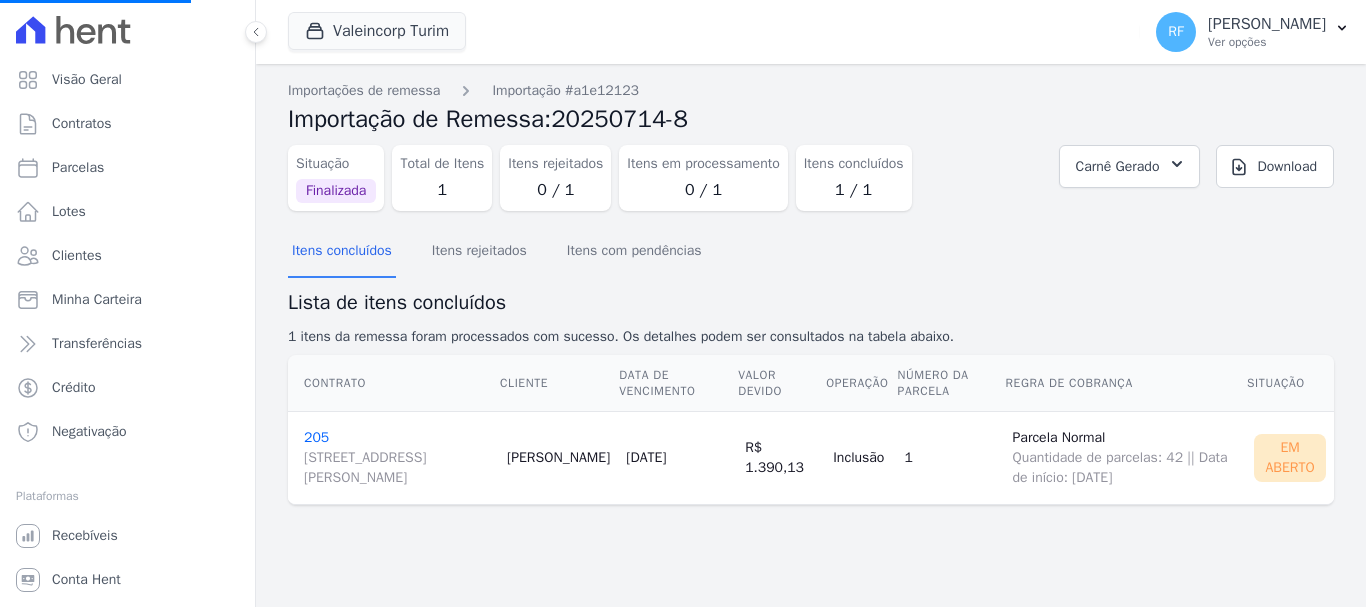 click on "Lista de itens concluídos" at bounding box center (811, 303) 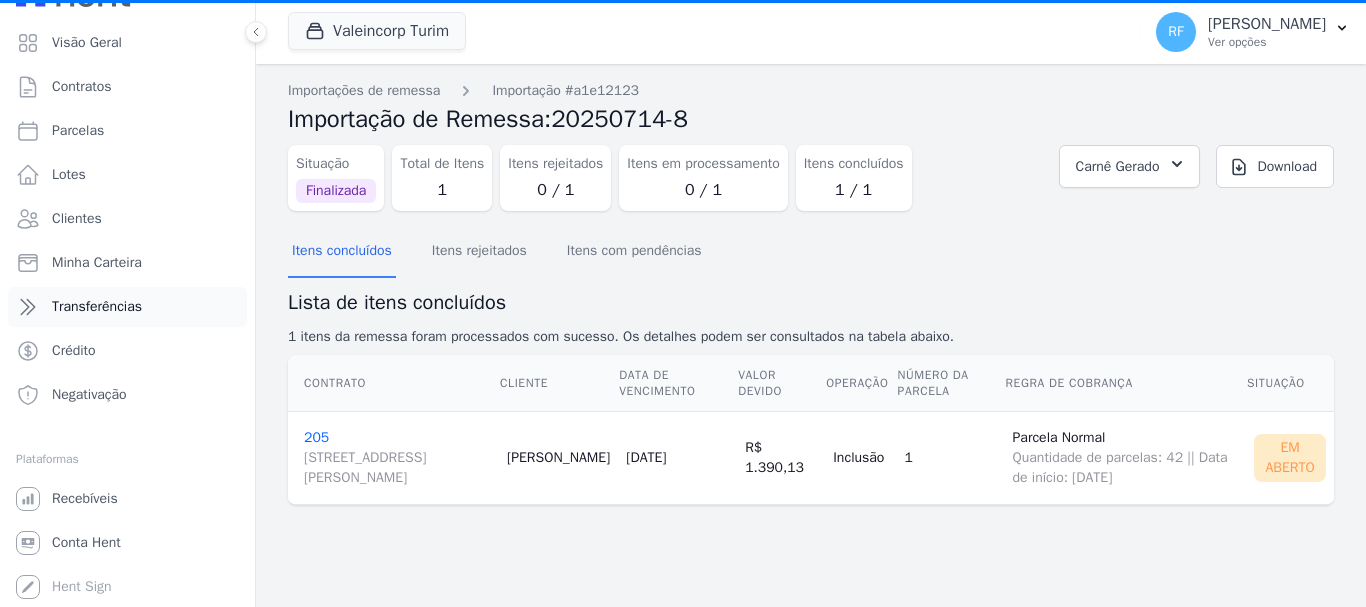 scroll, scrollTop: 0, scrollLeft: 0, axis: both 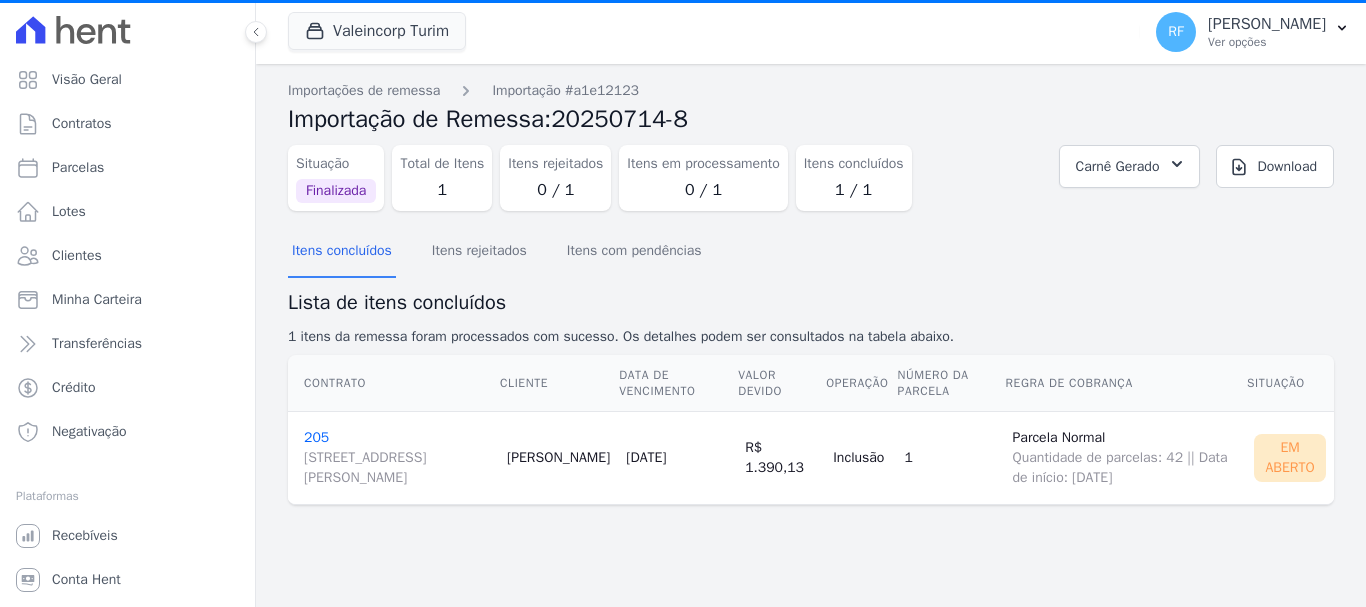 click at bounding box center (127, 30) 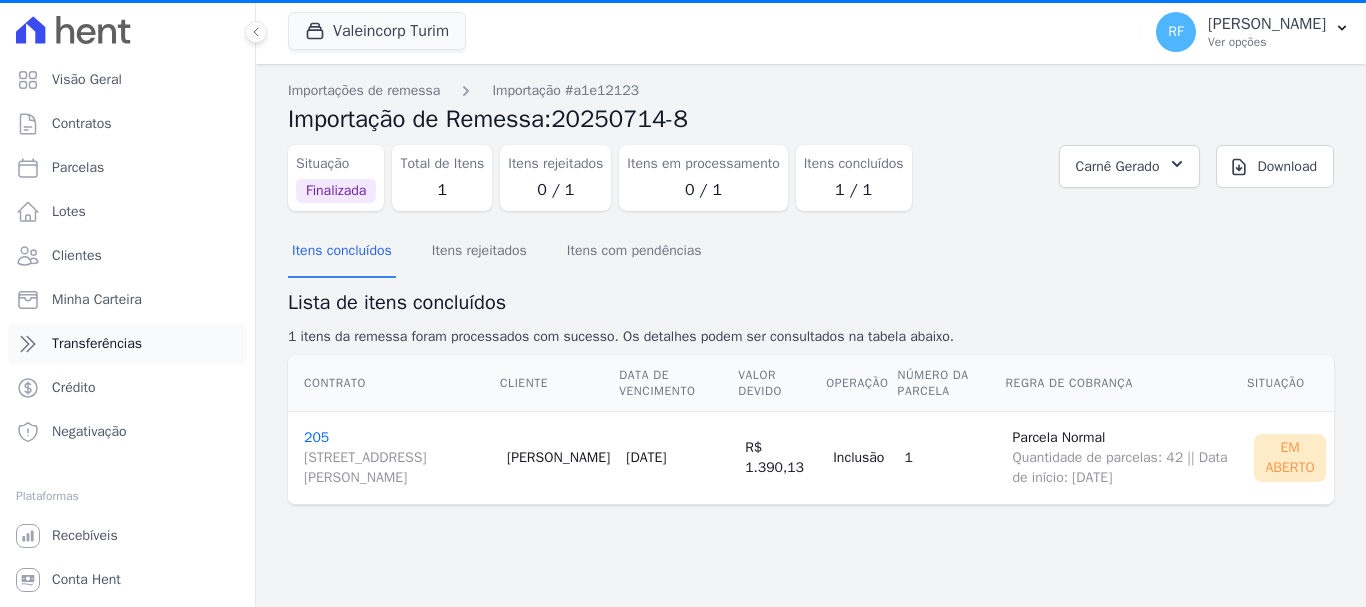 scroll, scrollTop: 37, scrollLeft: 0, axis: vertical 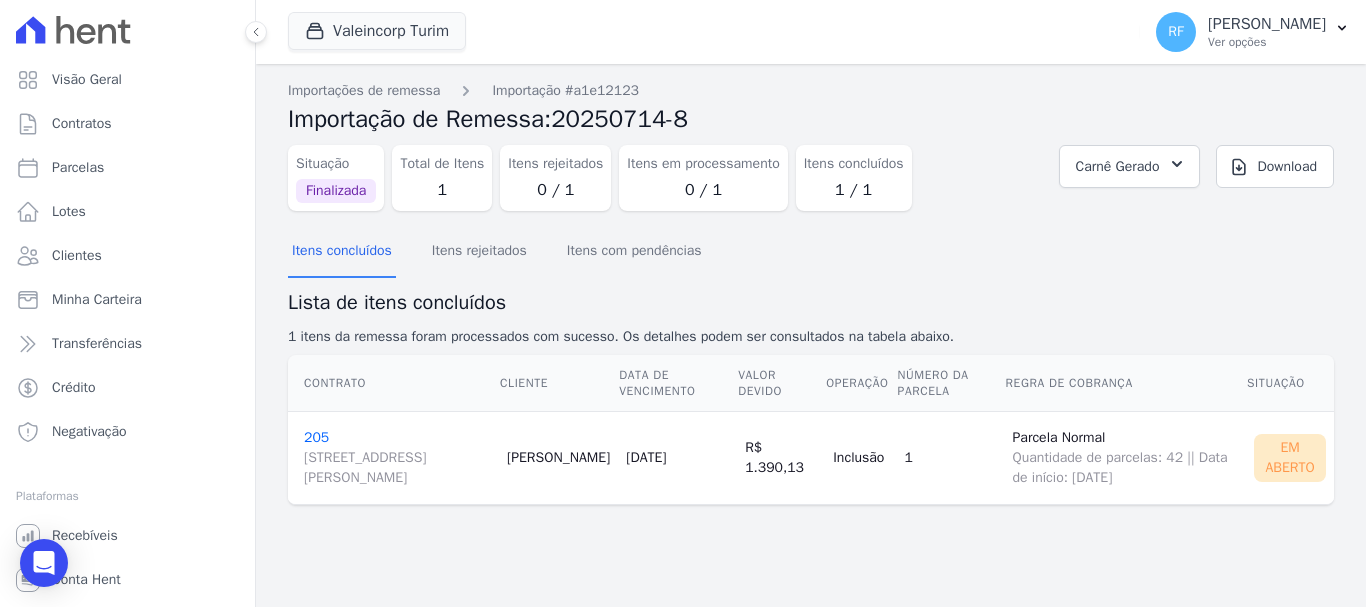 click 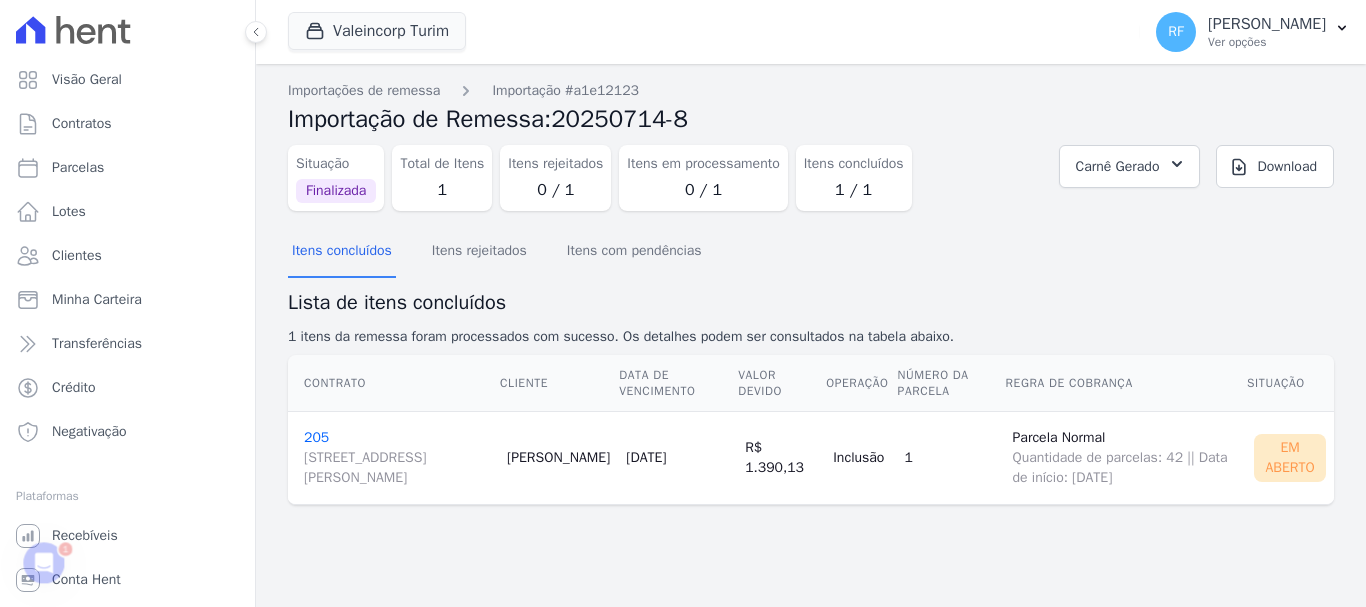 scroll, scrollTop: 0, scrollLeft: 0, axis: both 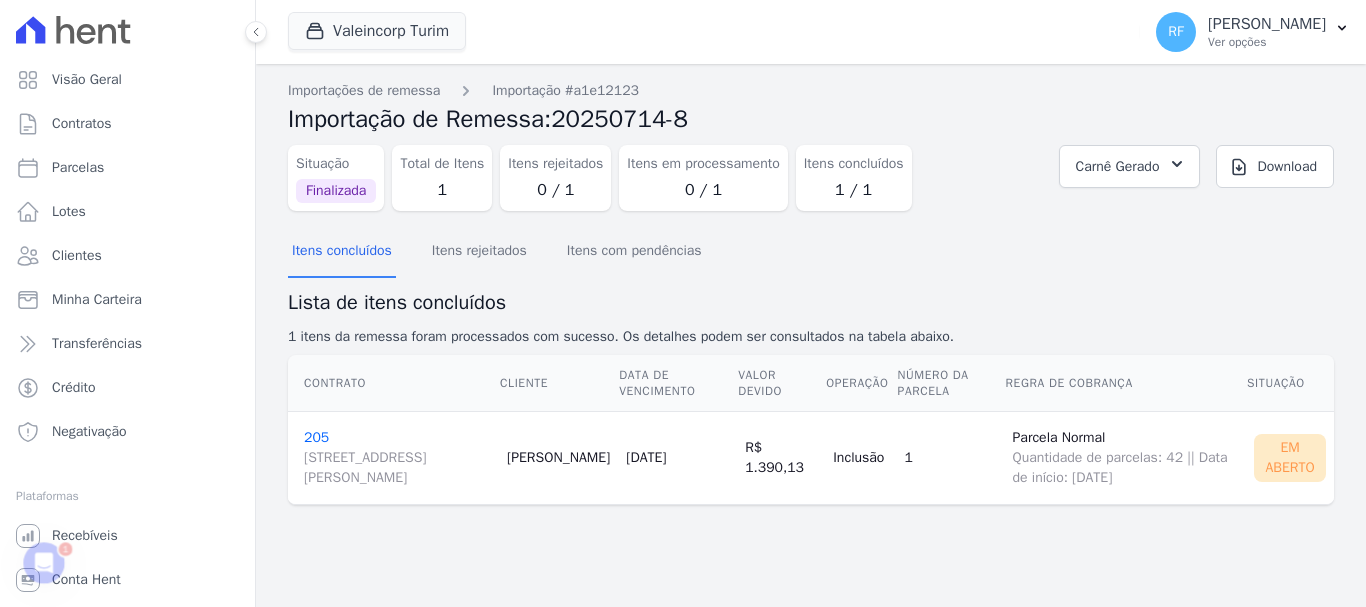 click at bounding box center [44, 563] 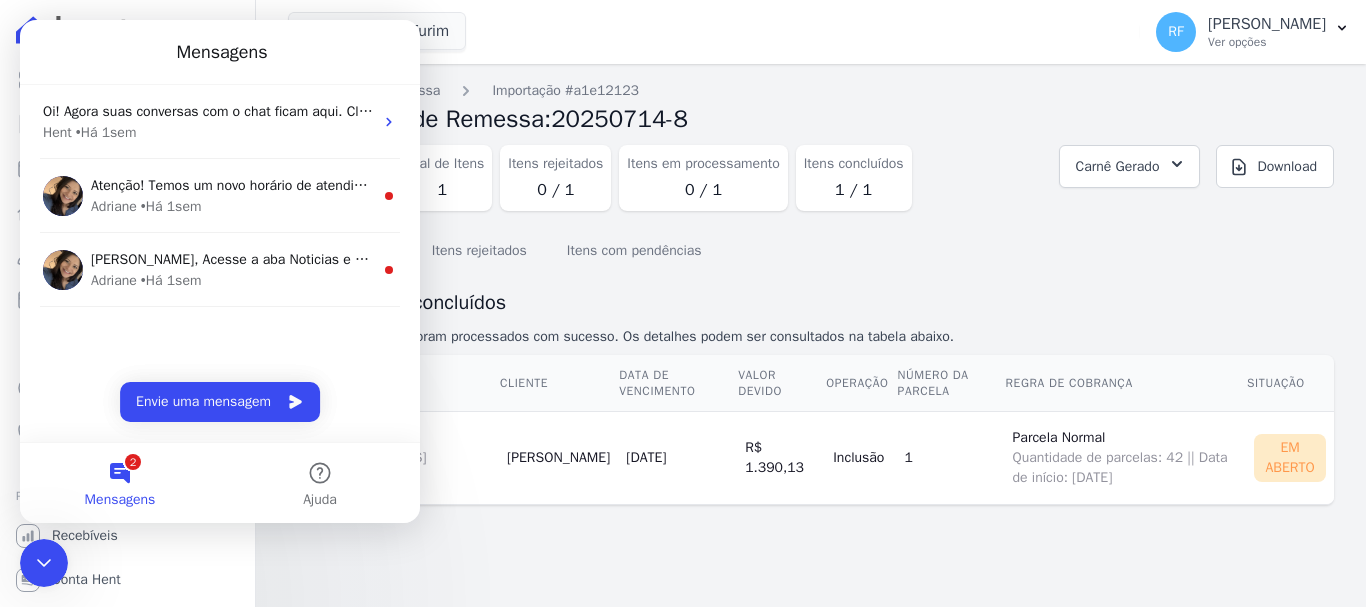 scroll, scrollTop: 0, scrollLeft: 0, axis: both 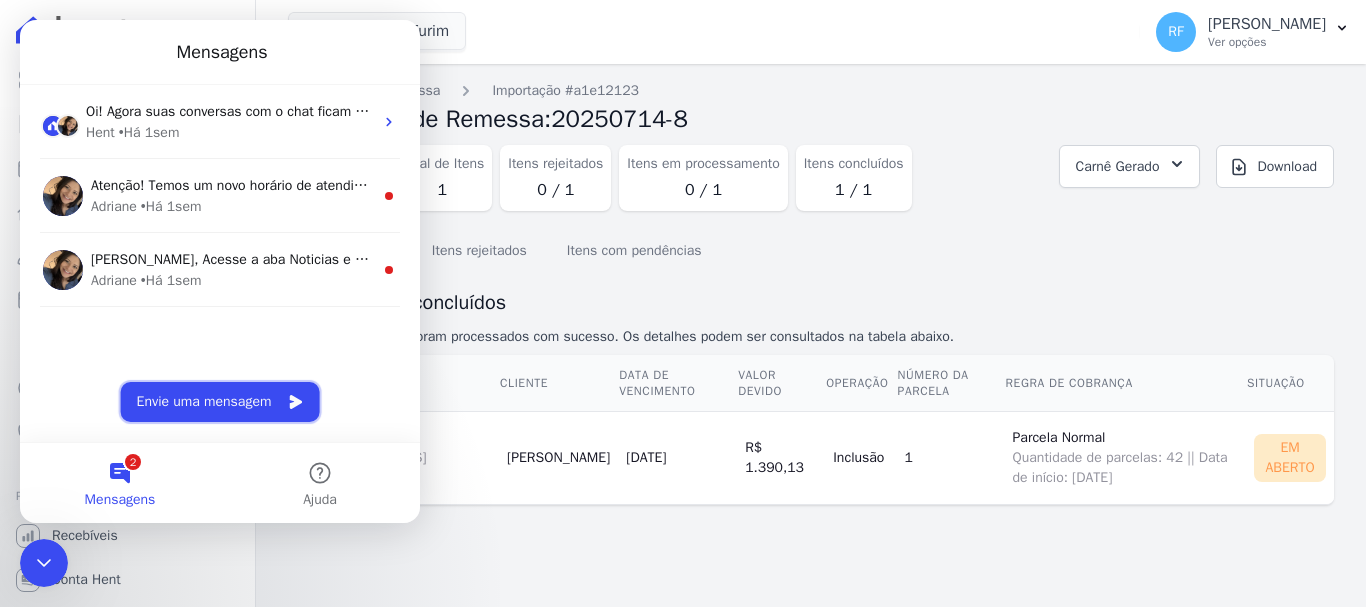 click on "Envie uma mensagem" at bounding box center (220, 402) 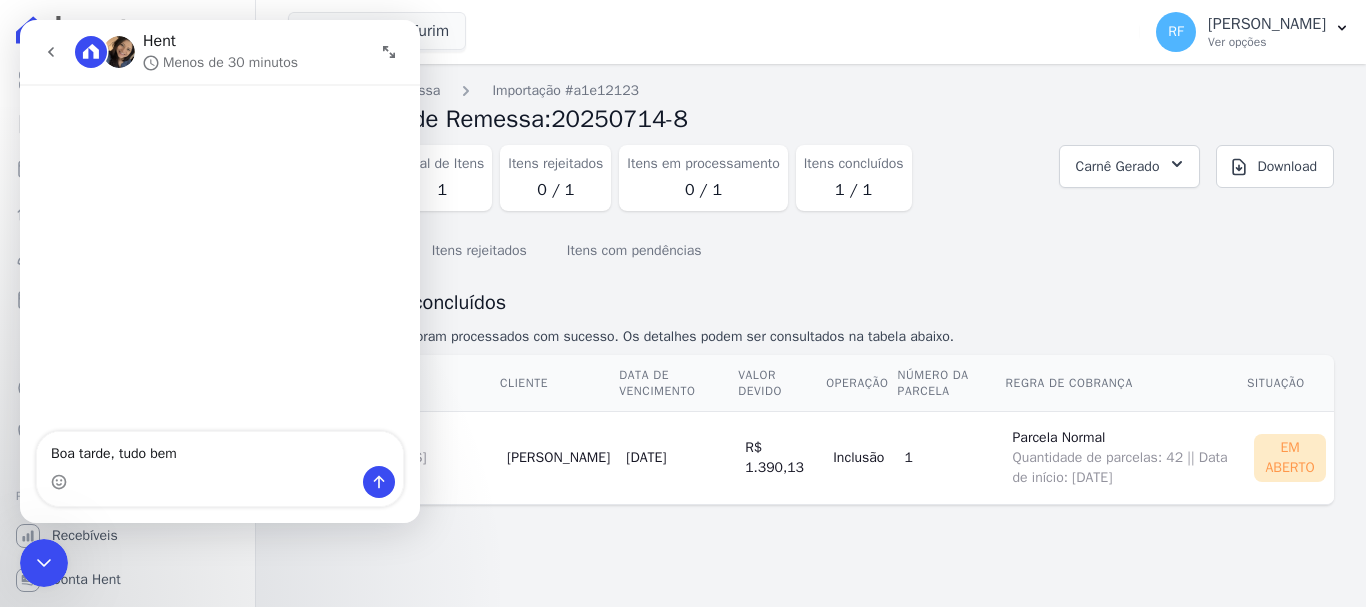 type on "Boa tarde, tudo bem?" 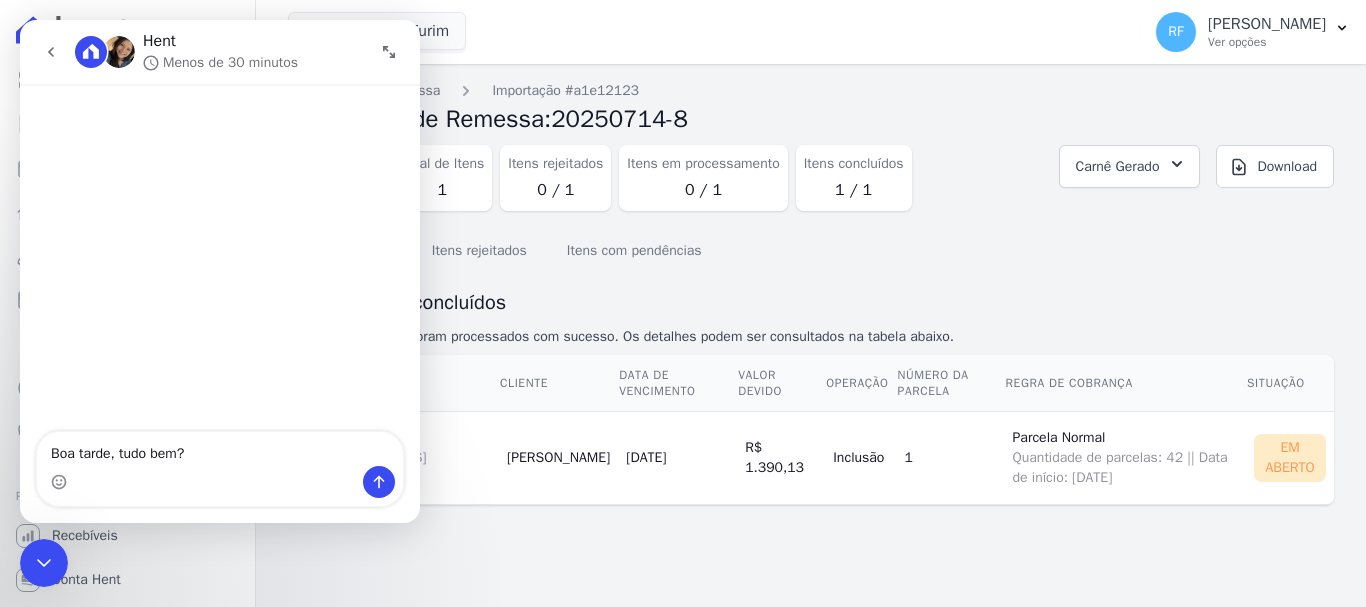 type 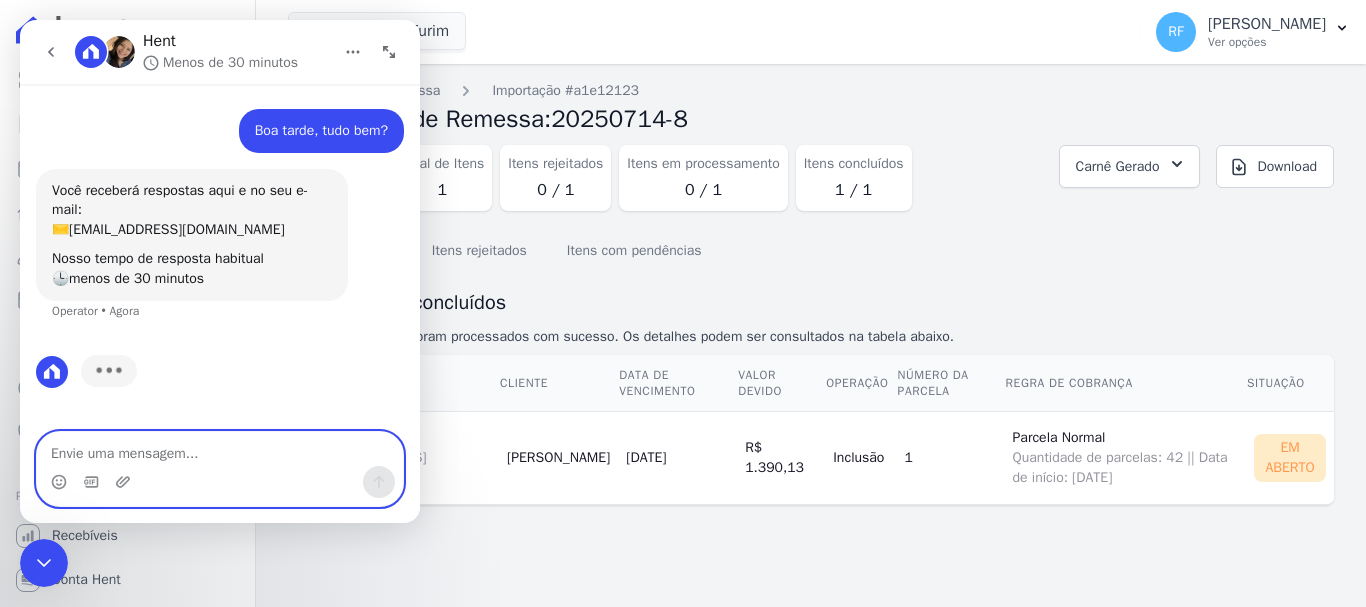 scroll, scrollTop: 44, scrollLeft: 0, axis: vertical 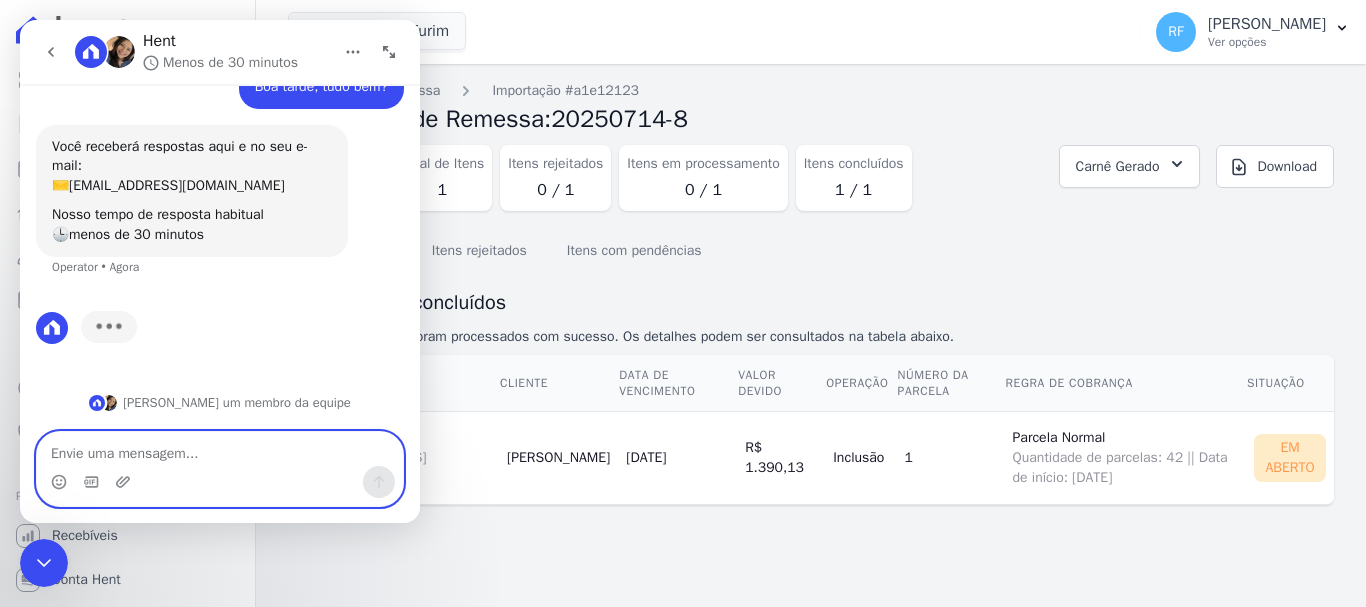 click at bounding box center [220, 449] 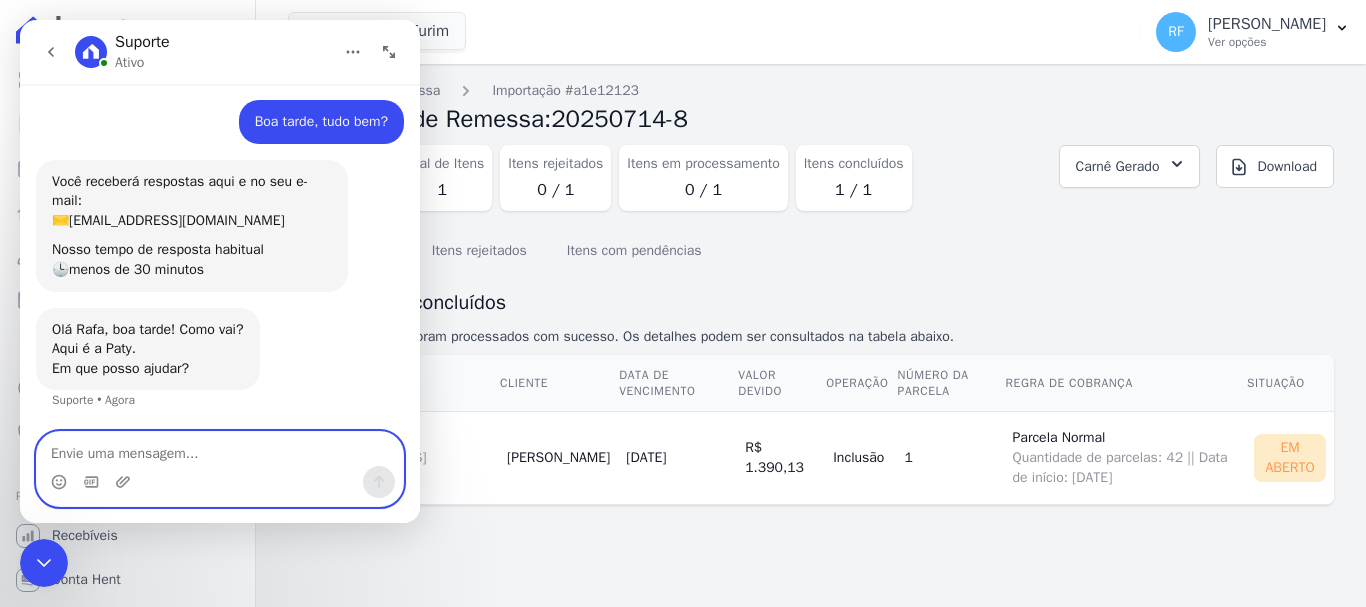 scroll, scrollTop: 9, scrollLeft: 0, axis: vertical 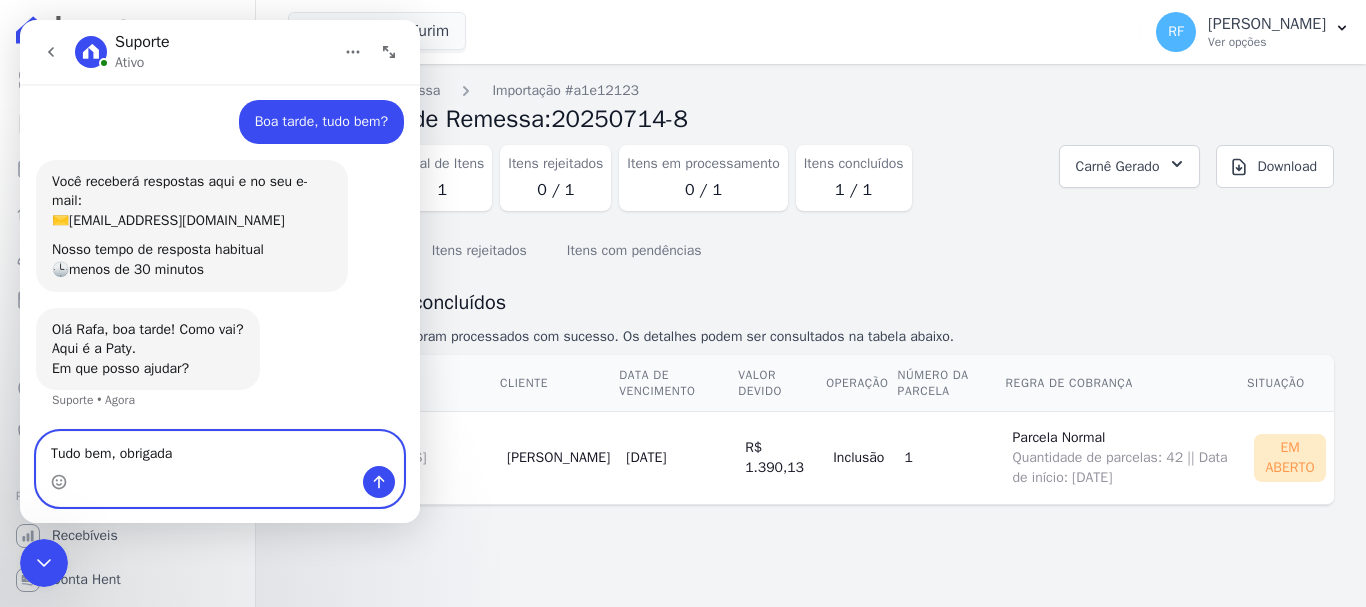 type on "Tudo bem, obrigada!" 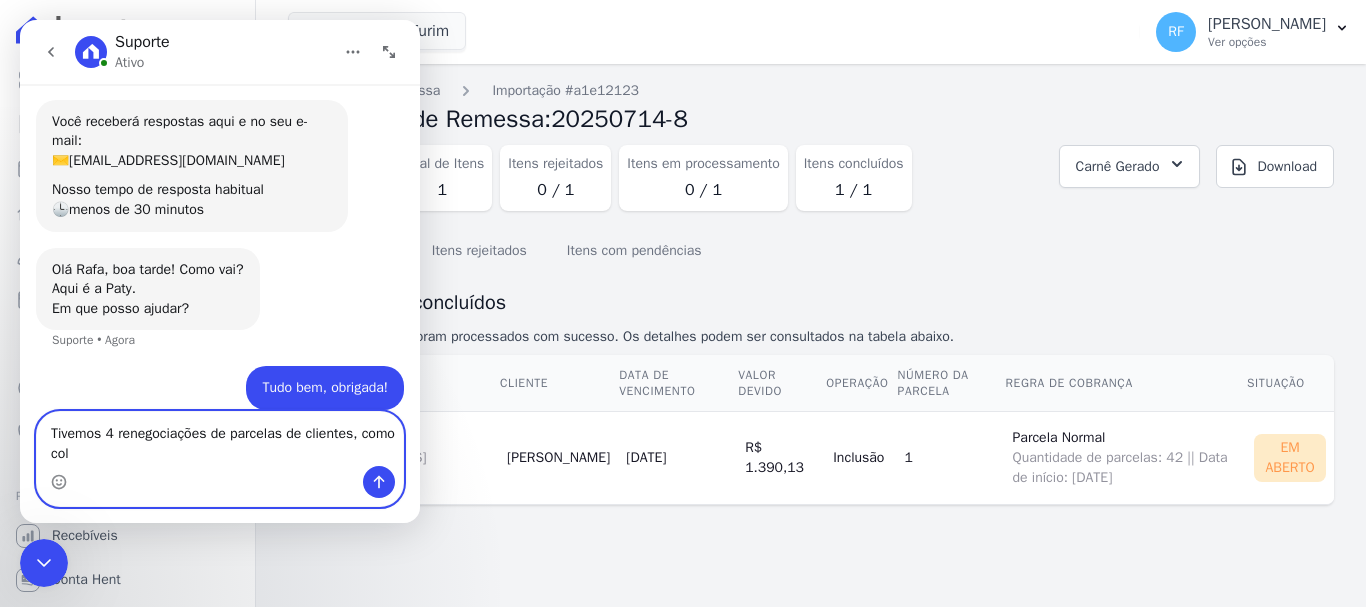 scroll, scrollTop: 89, scrollLeft: 0, axis: vertical 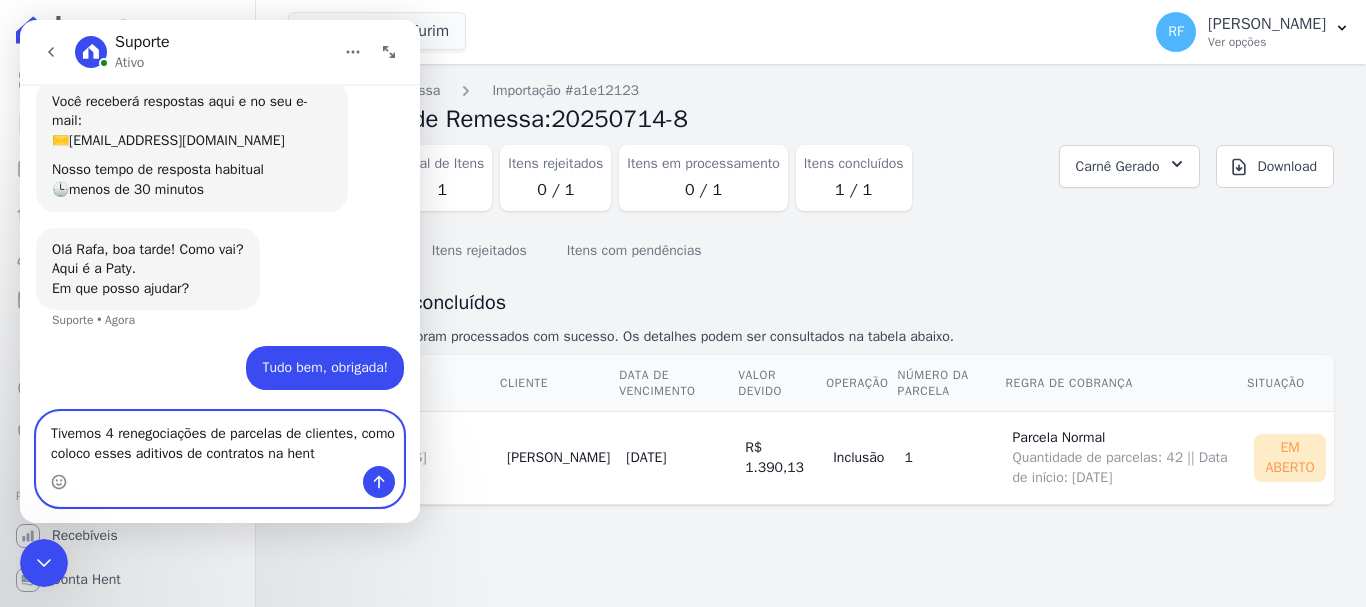 type on "Tivemos 4 renegociações de parcelas de clientes, como coloco esses aditivos de contratos na hent?" 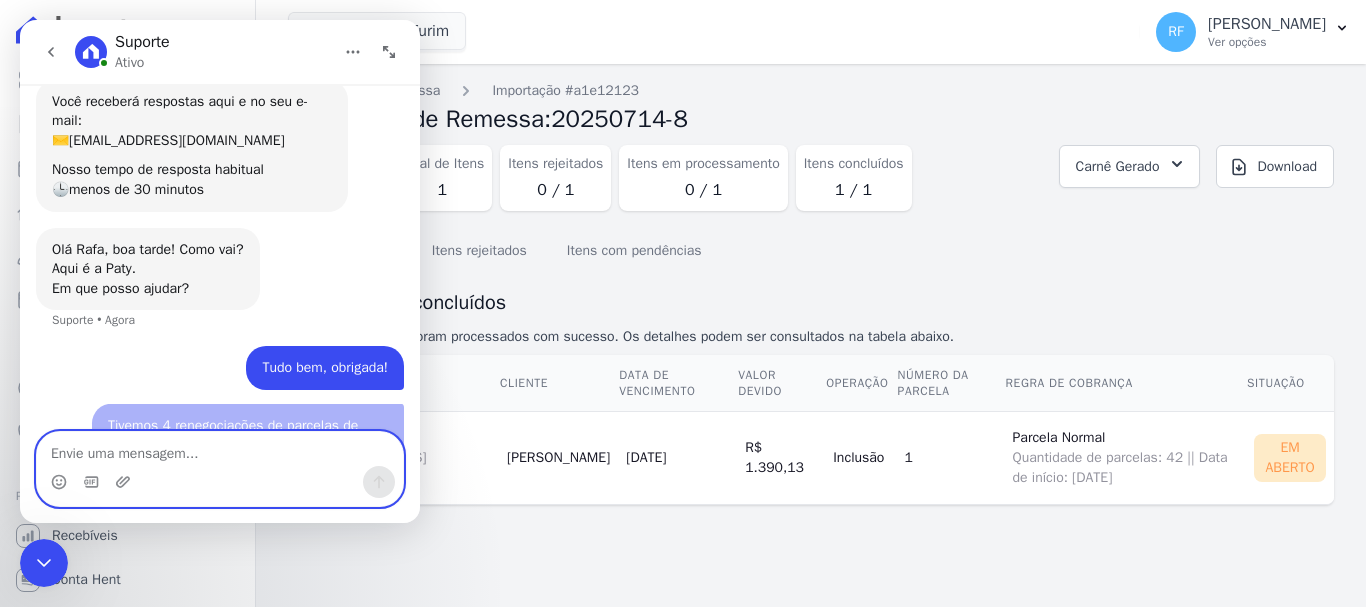 scroll, scrollTop: 154, scrollLeft: 0, axis: vertical 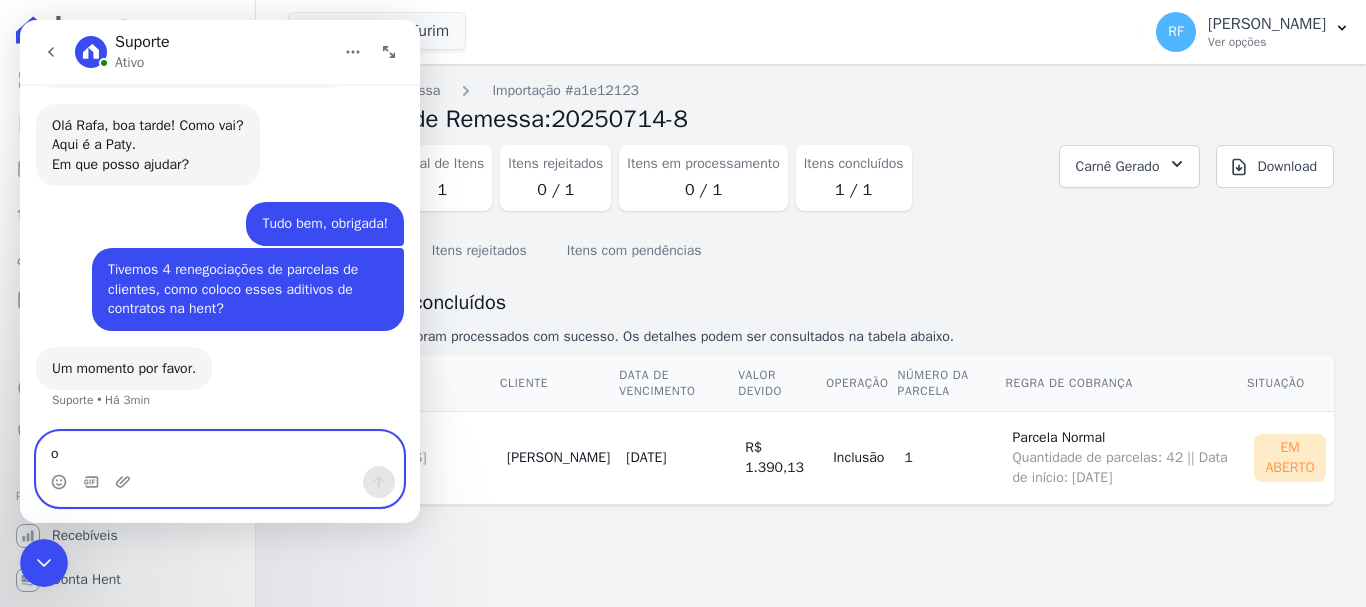 type on "ok" 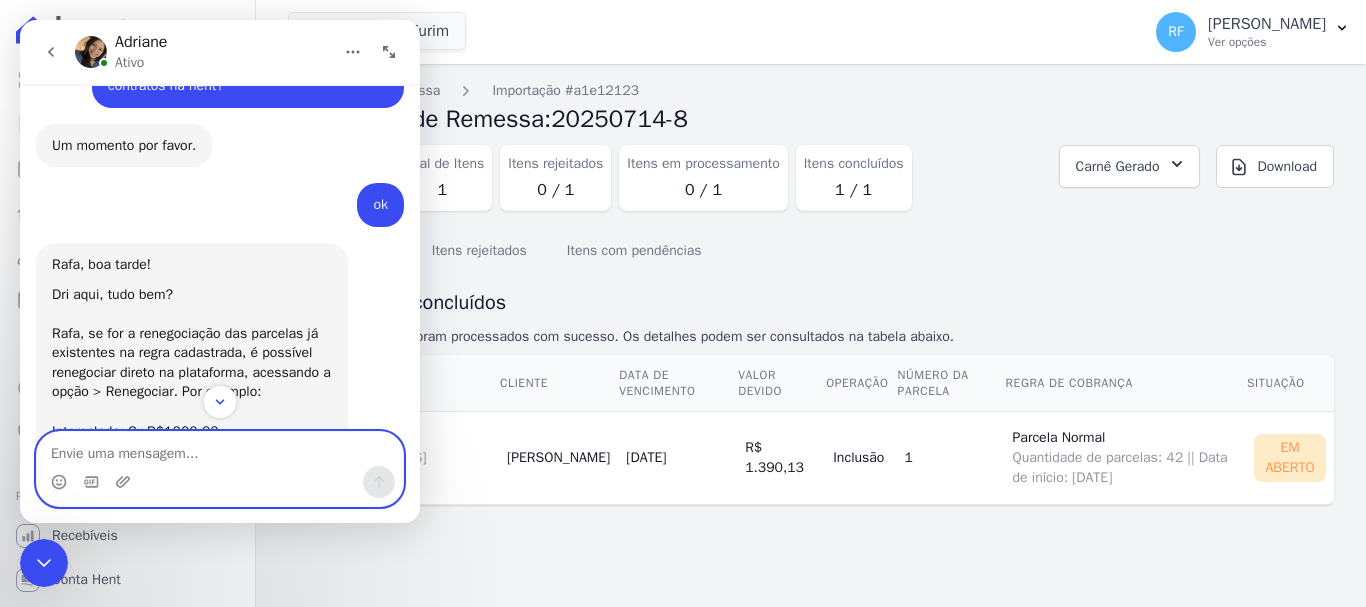 scroll, scrollTop: 636, scrollLeft: 0, axis: vertical 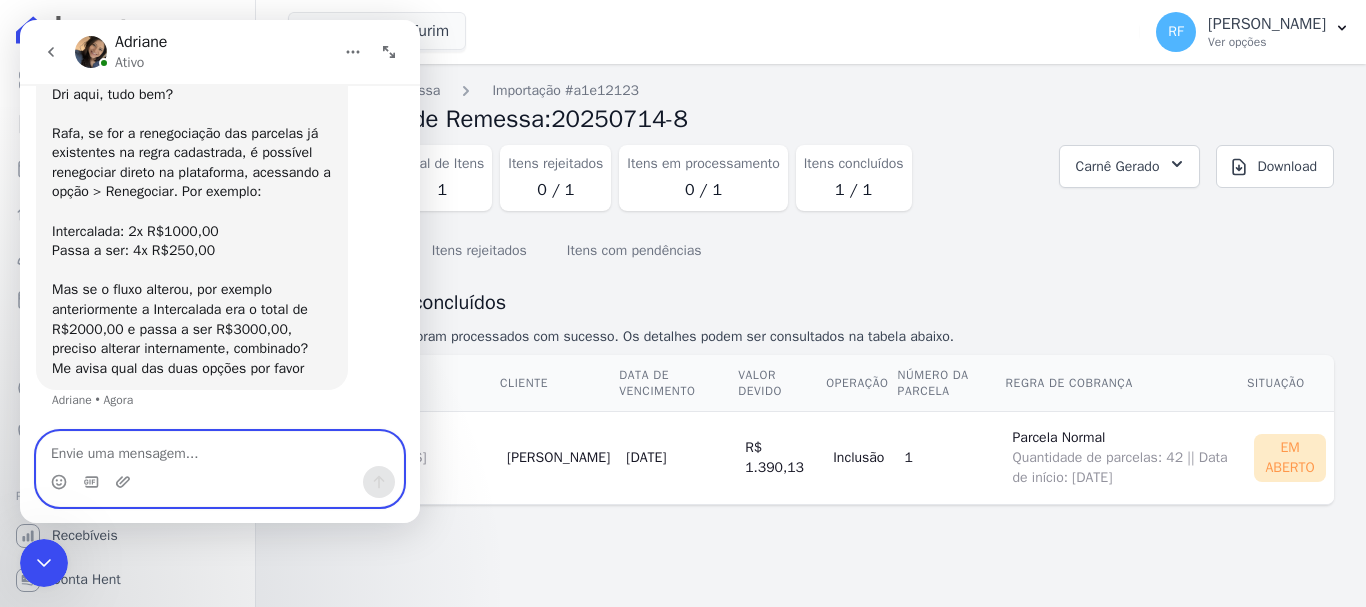 click at bounding box center [220, 449] 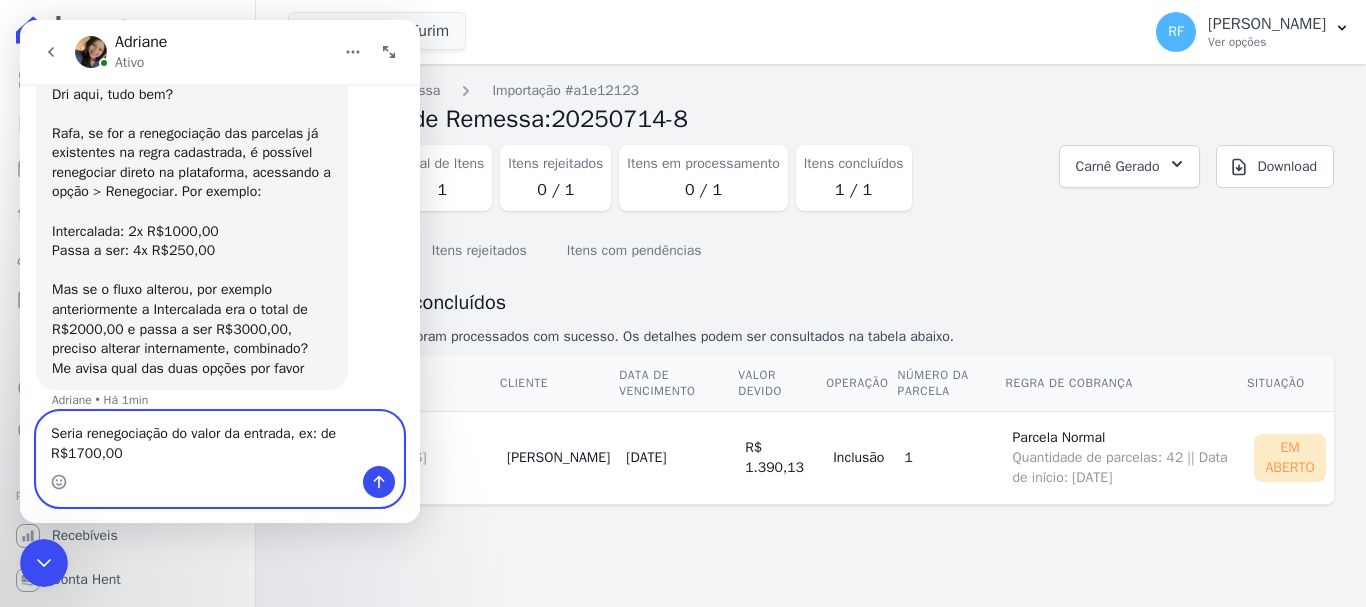 scroll, scrollTop: 656, scrollLeft: 0, axis: vertical 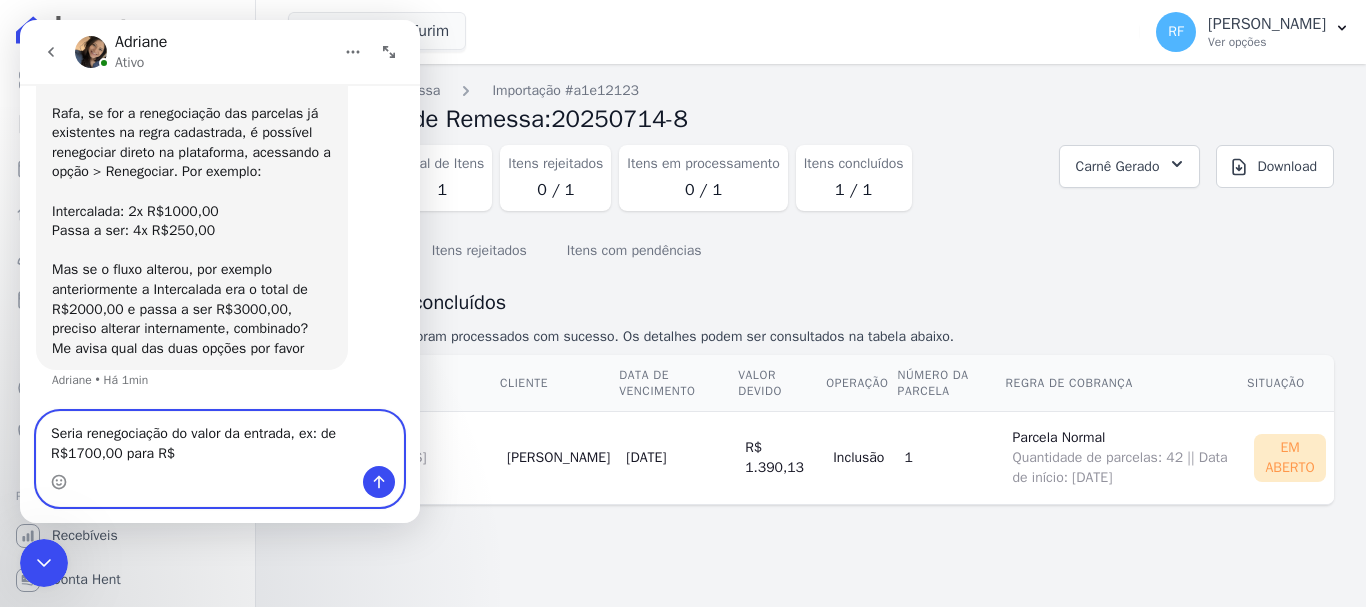 click on "Seria renegociação do valor da entrada, ex: de R$1700,00 para R$" at bounding box center [220, 439] 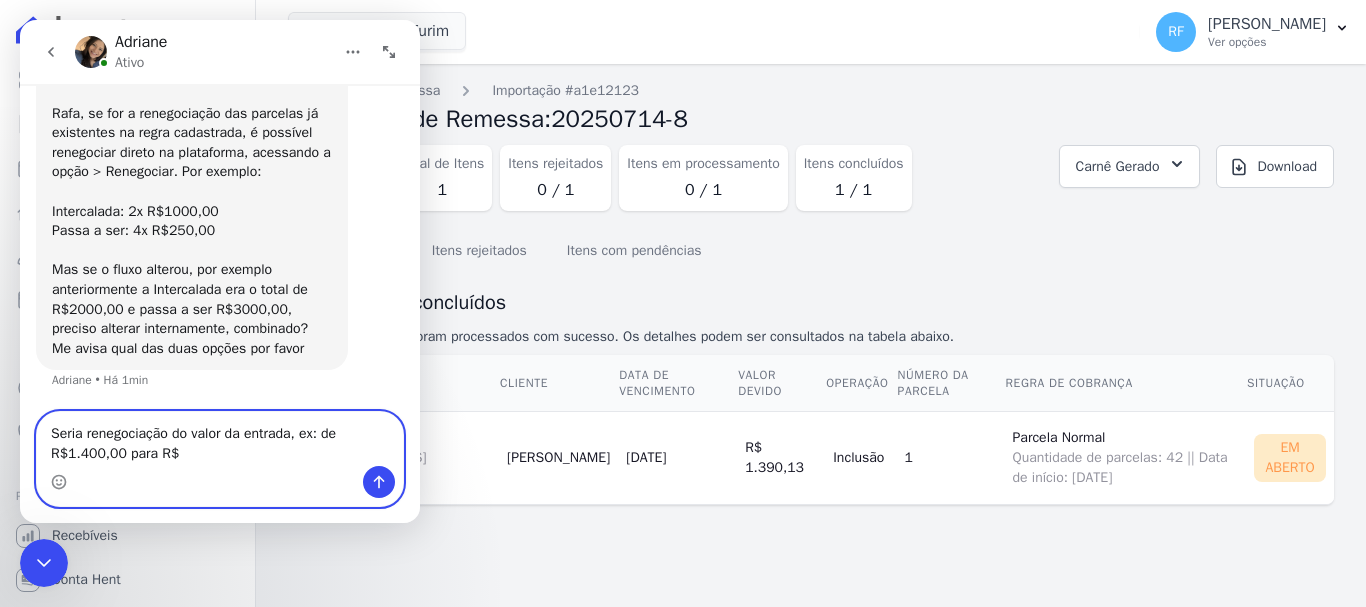 click on "Seria renegociação do valor da entrada, ex: de R$1.400,00 para R$" at bounding box center [220, 439] 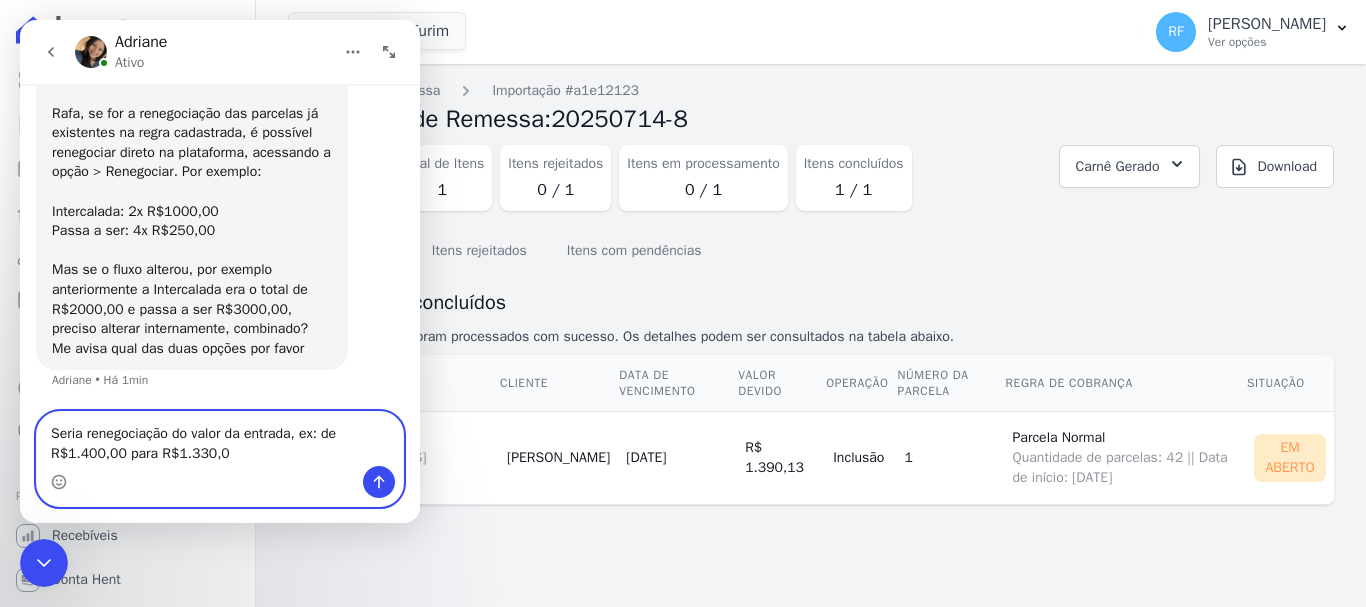 type on "Seria renegociação do valor da entrada, ex: de R$1.400,00 para R$1.330,00" 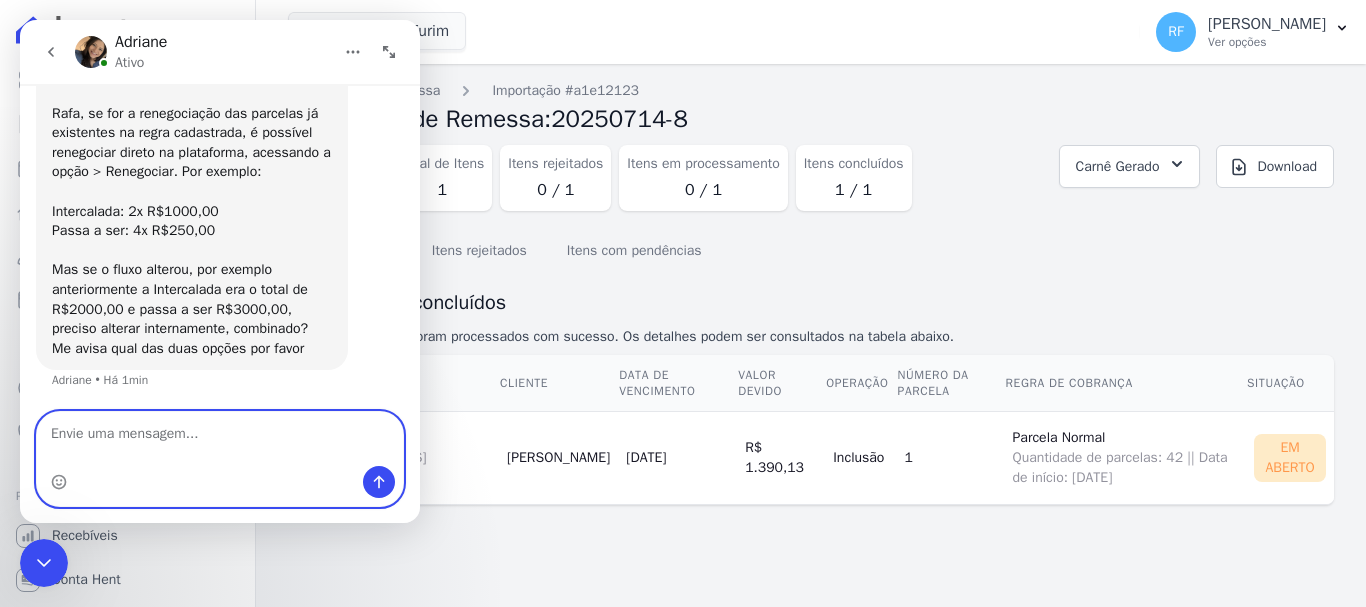 scroll, scrollTop: 716, scrollLeft: 0, axis: vertical 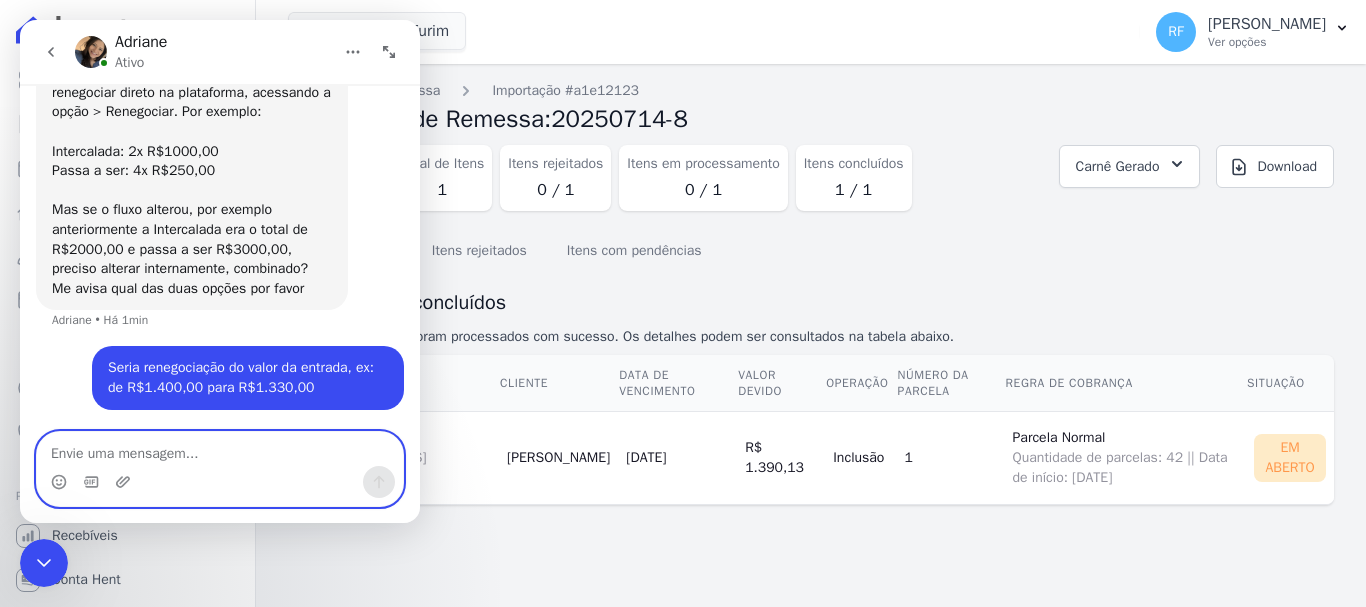 click at bounding box center (220, 449) 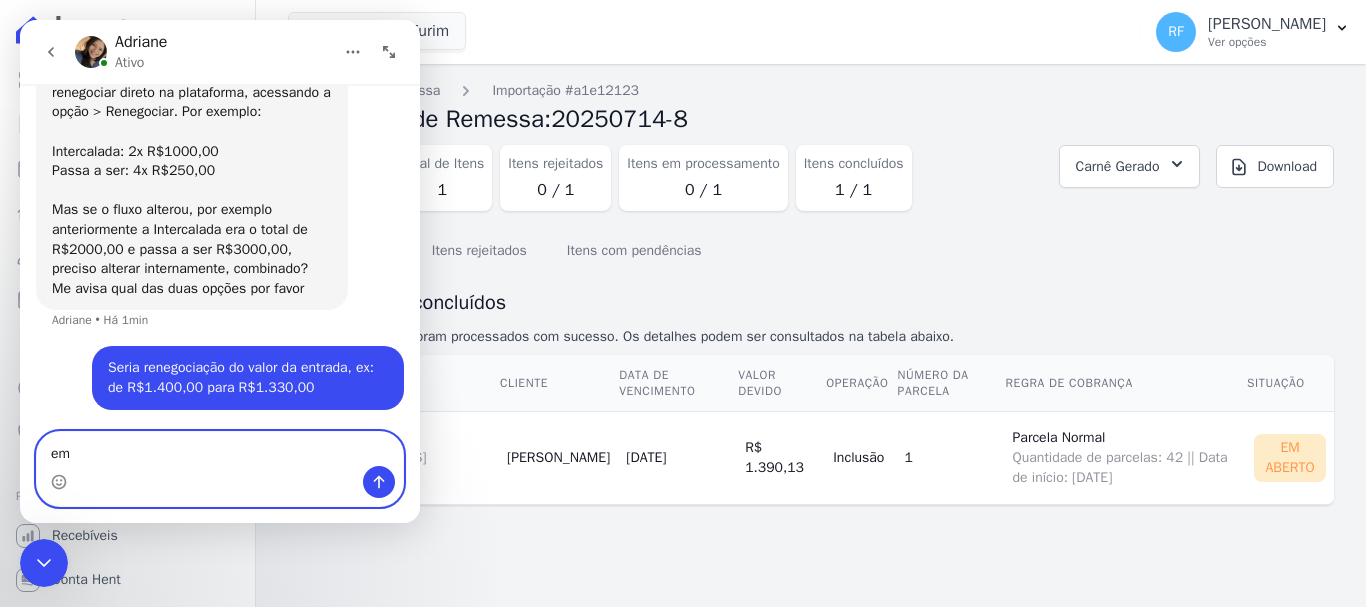 type on "e" 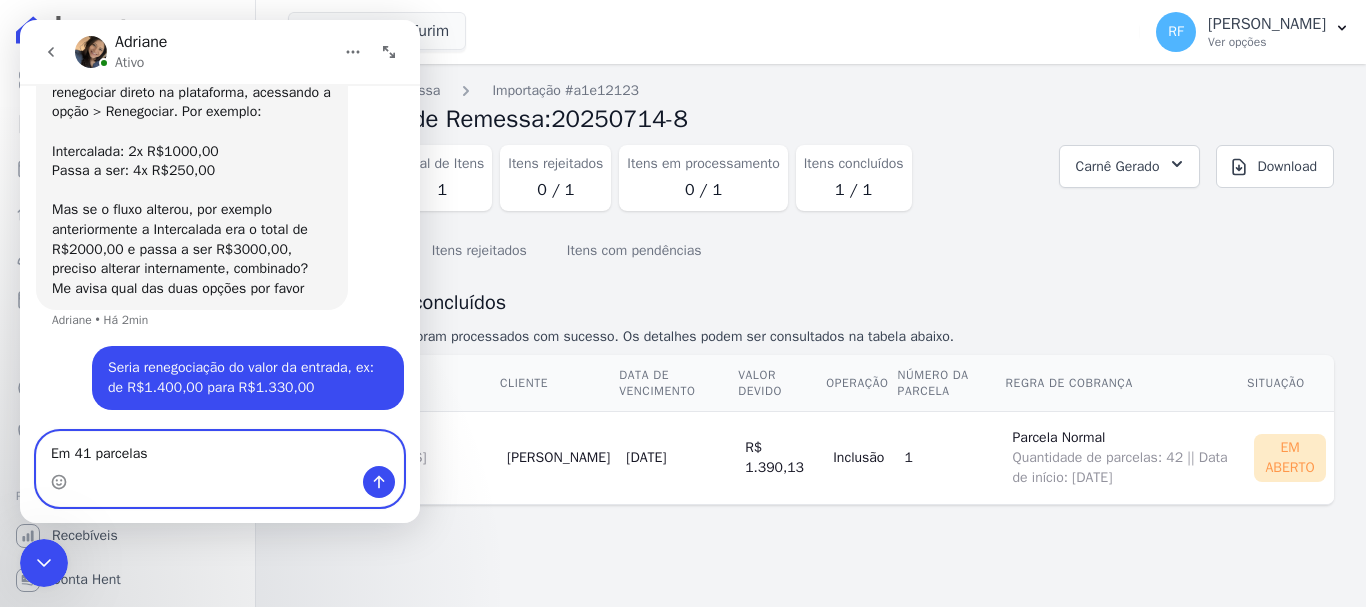 type on "Em 41 parcelas" 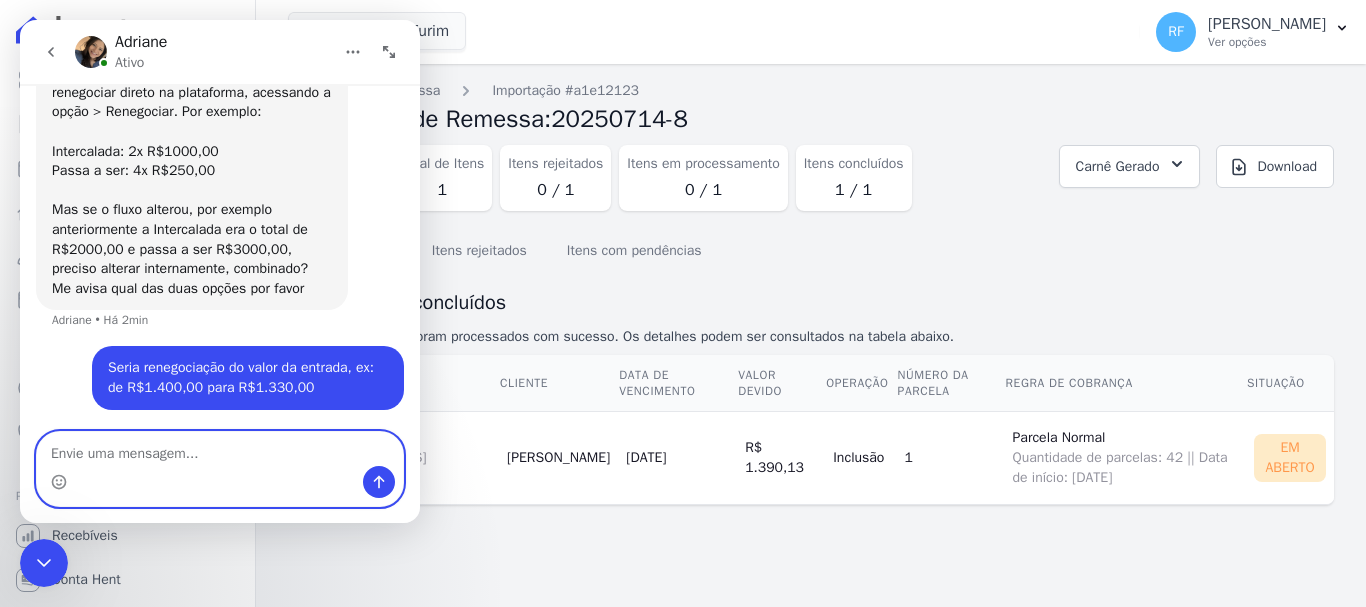 scroll, scrollTop: 761, scrollLeft: 0, axis: vertical 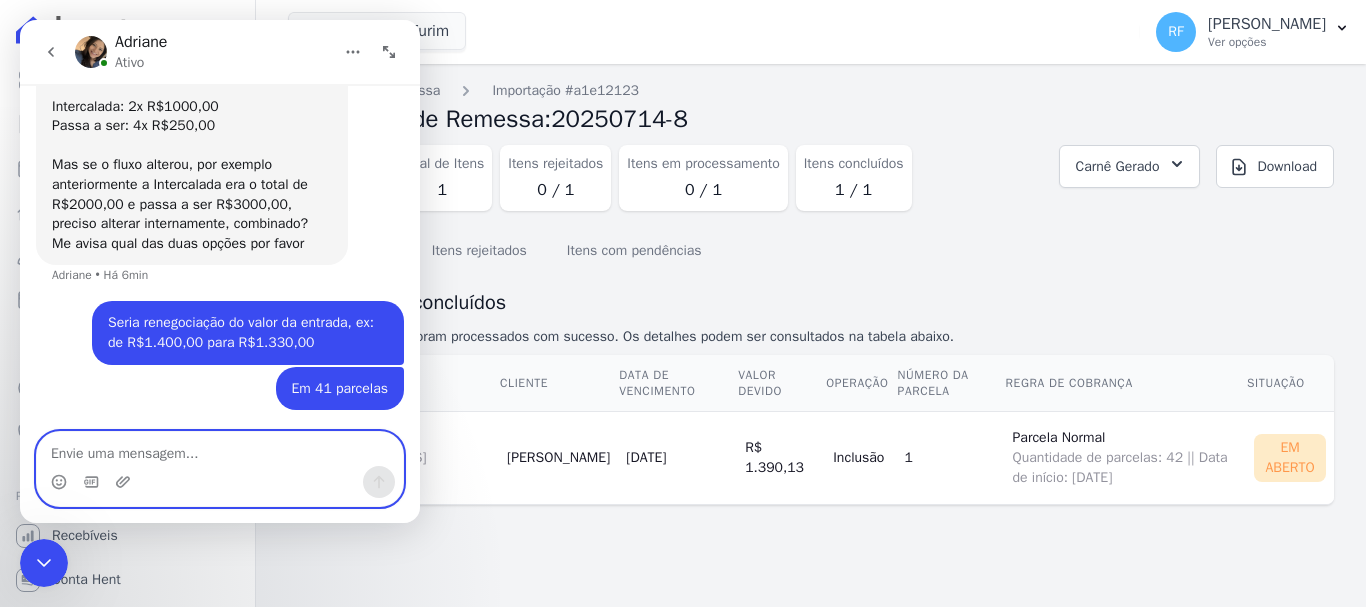 click at bounding box center [220, 449] 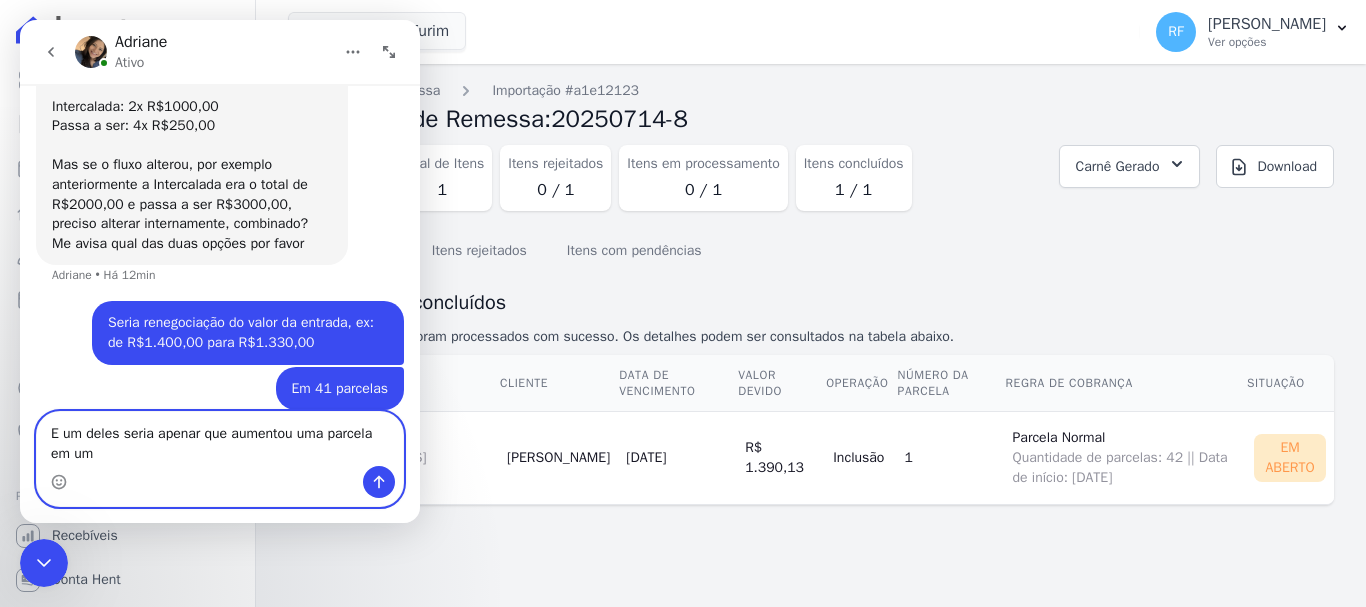 scroll, scrollTop: 781, scrollLeft: 0, axis: vertical 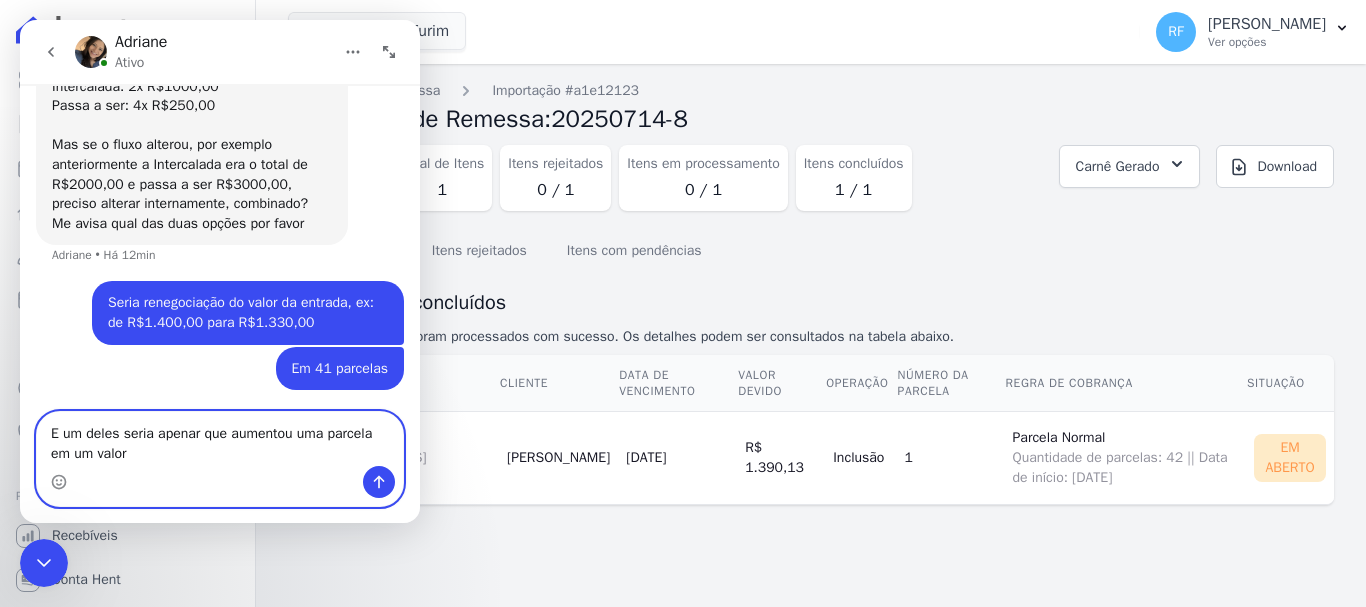 type on "E um deles seria apenar que aumentou uma parcela em um valor x" 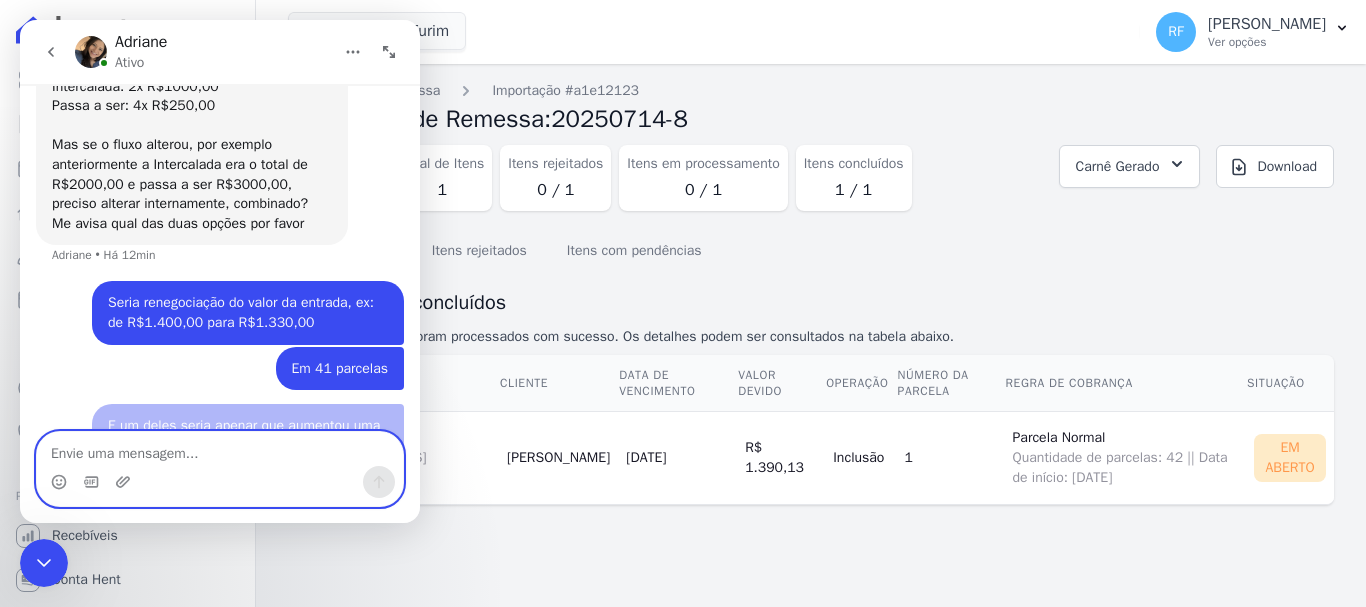 scroll, scrollTop: 826, scrollLeft: 0, axis: vertical 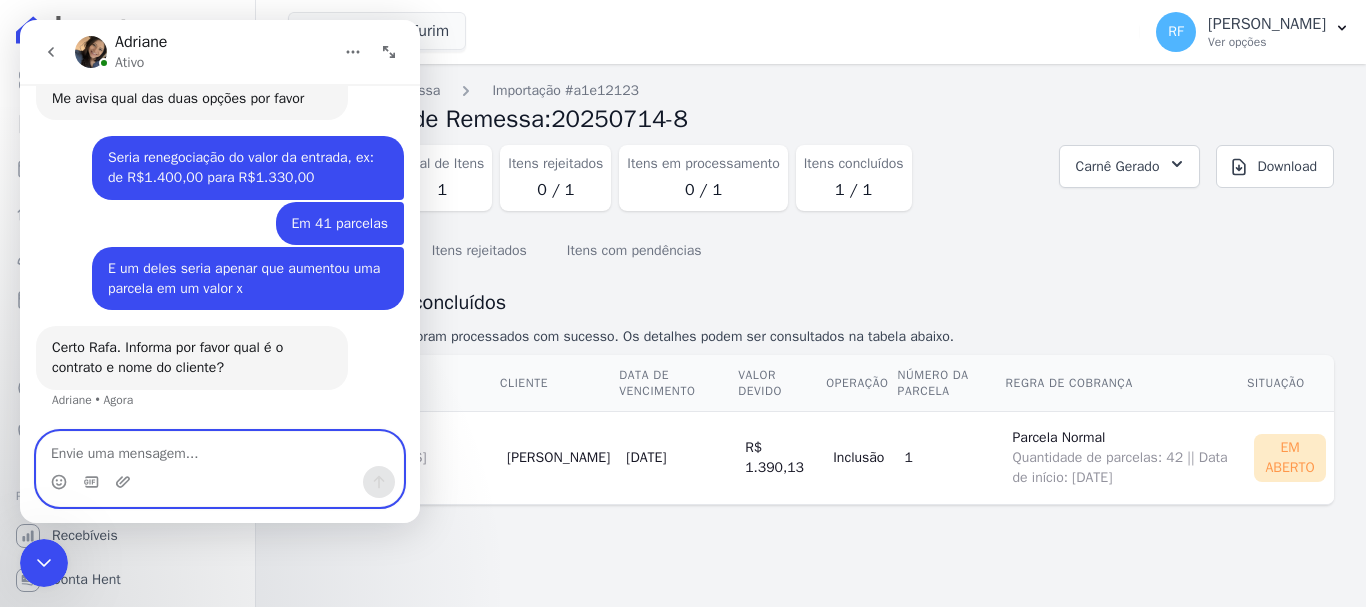 click at bounding box center (220, 449) 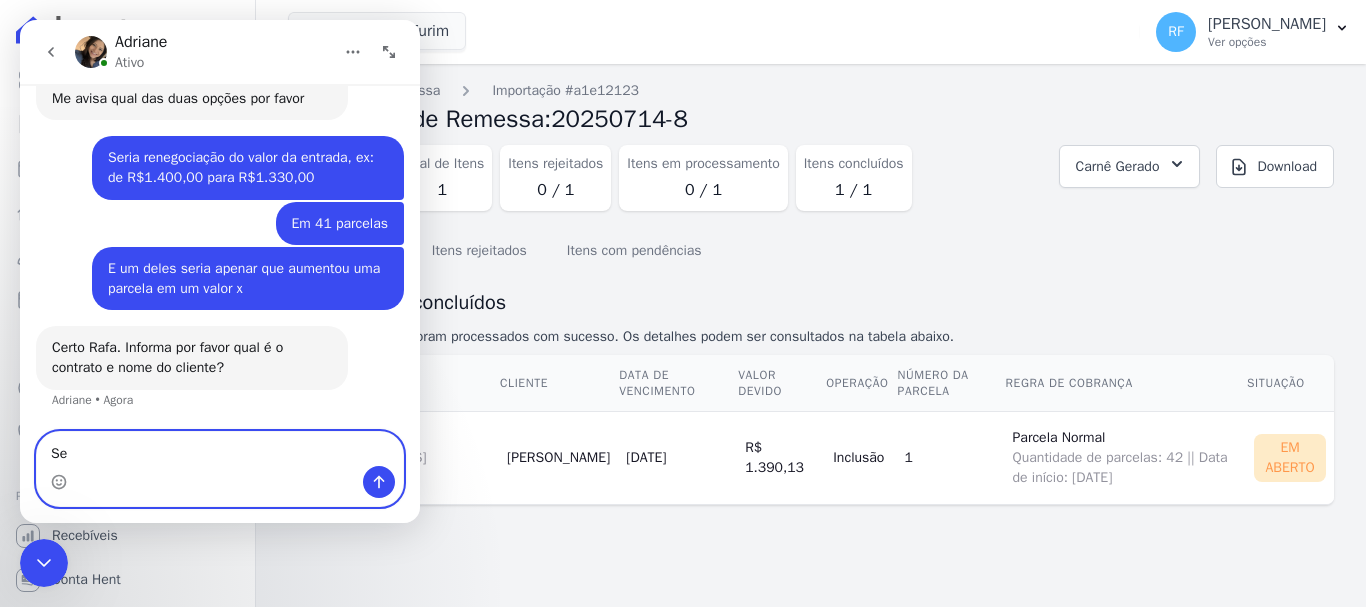 type on "S" 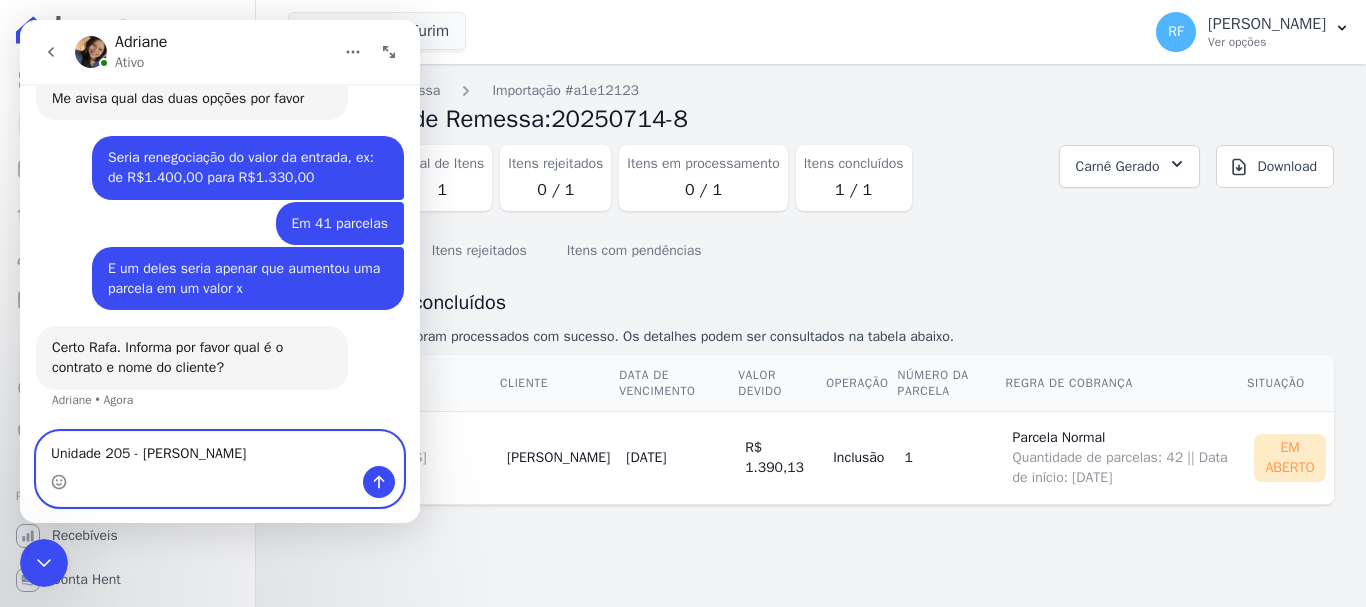 scroll, scrollTop: 926, scrollLeft: 0, axis: vertical 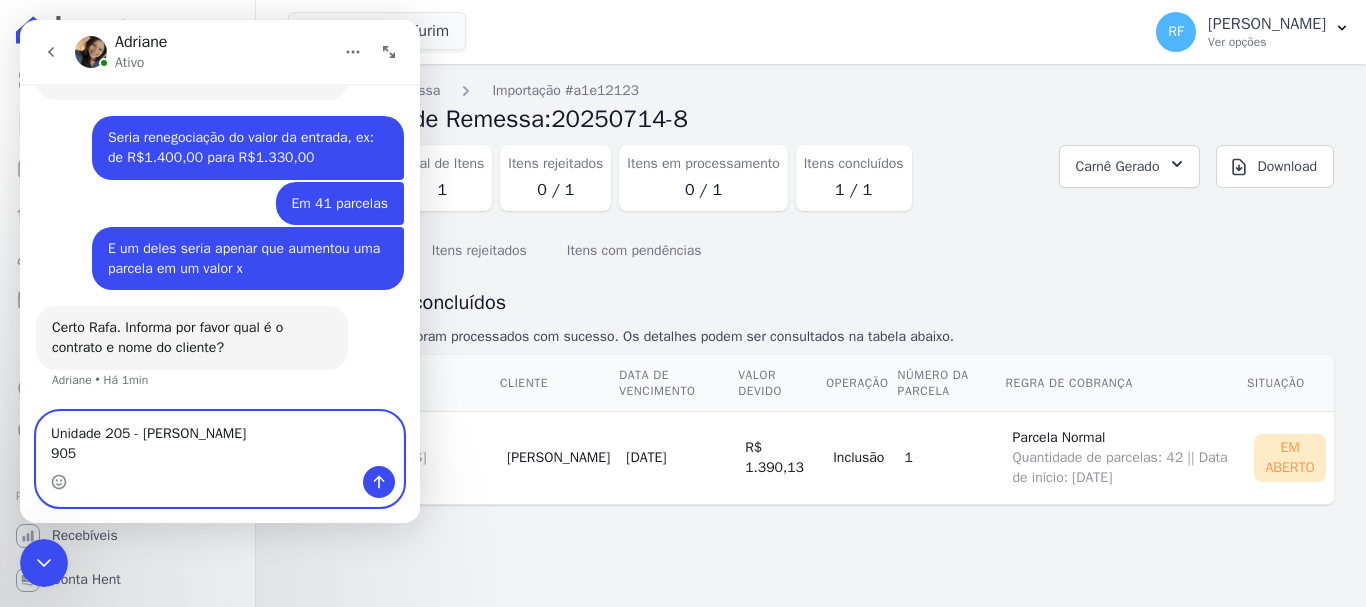 click on "Unidade 205 - Pedro Henrique Arnold
905" at bounding box center (220, 439) 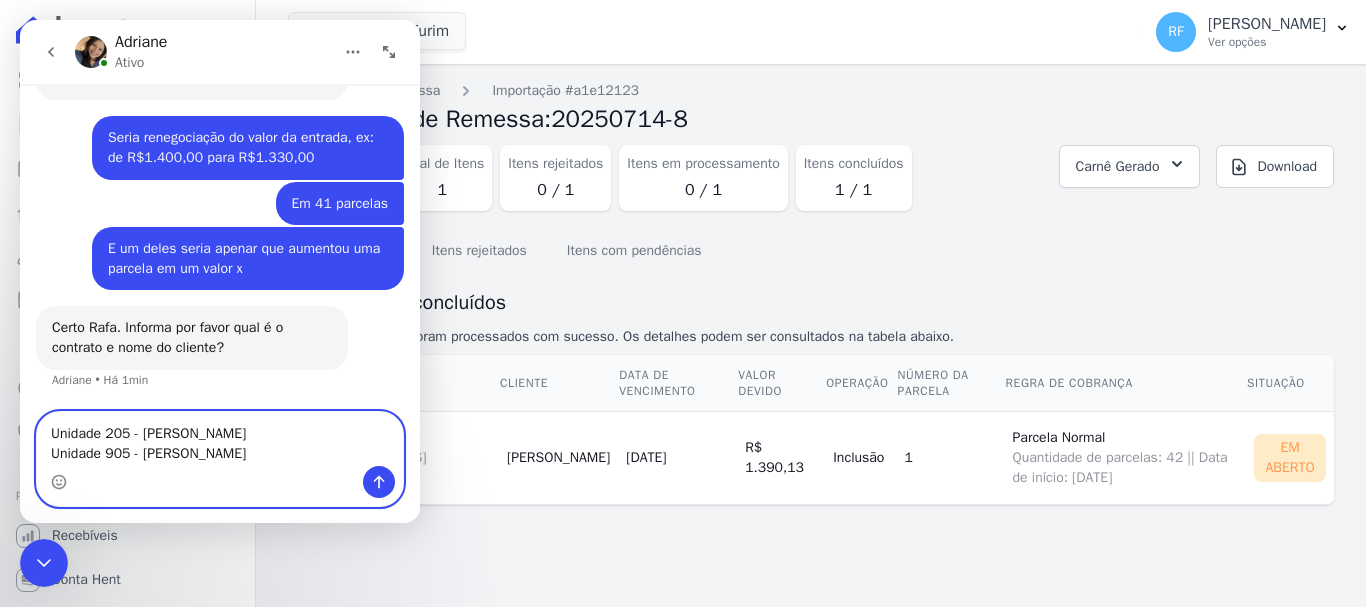 drag, startPoint x: 275, startPoint y: 469, endPoint x: 252, endPoint y: 446, distance: 32.526913 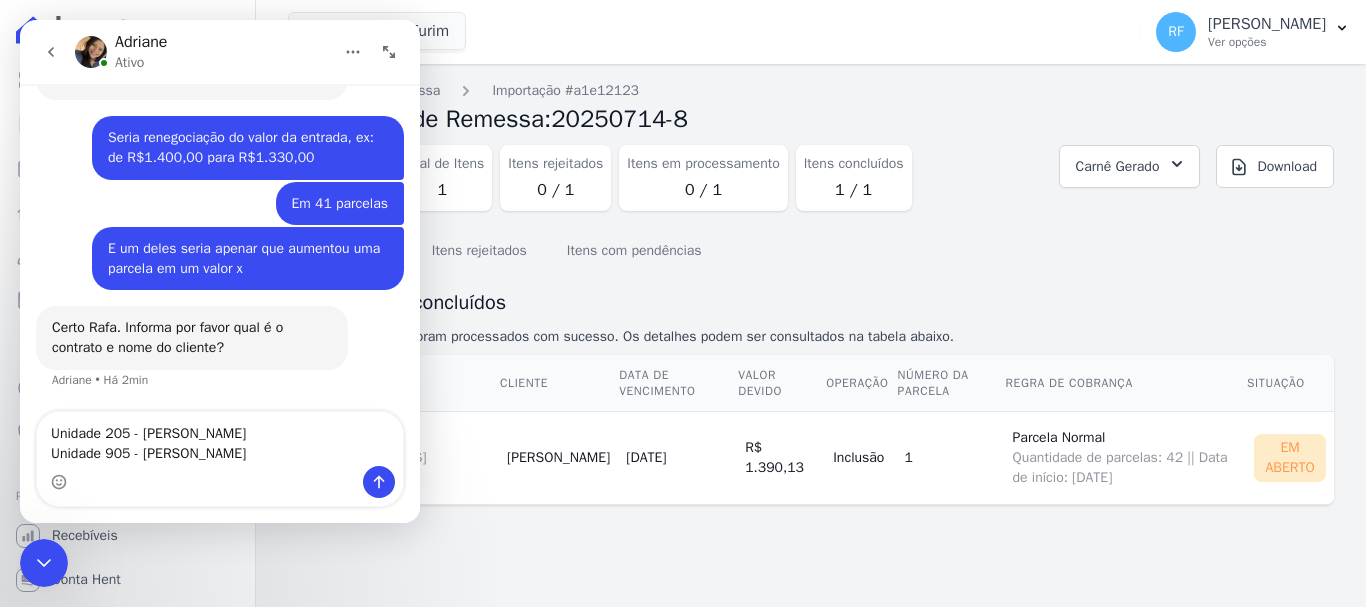 drag, startPoint x: 93, startPoint y: 467, endPoint x: 53, endPoint y: 463, distance: 40.1995 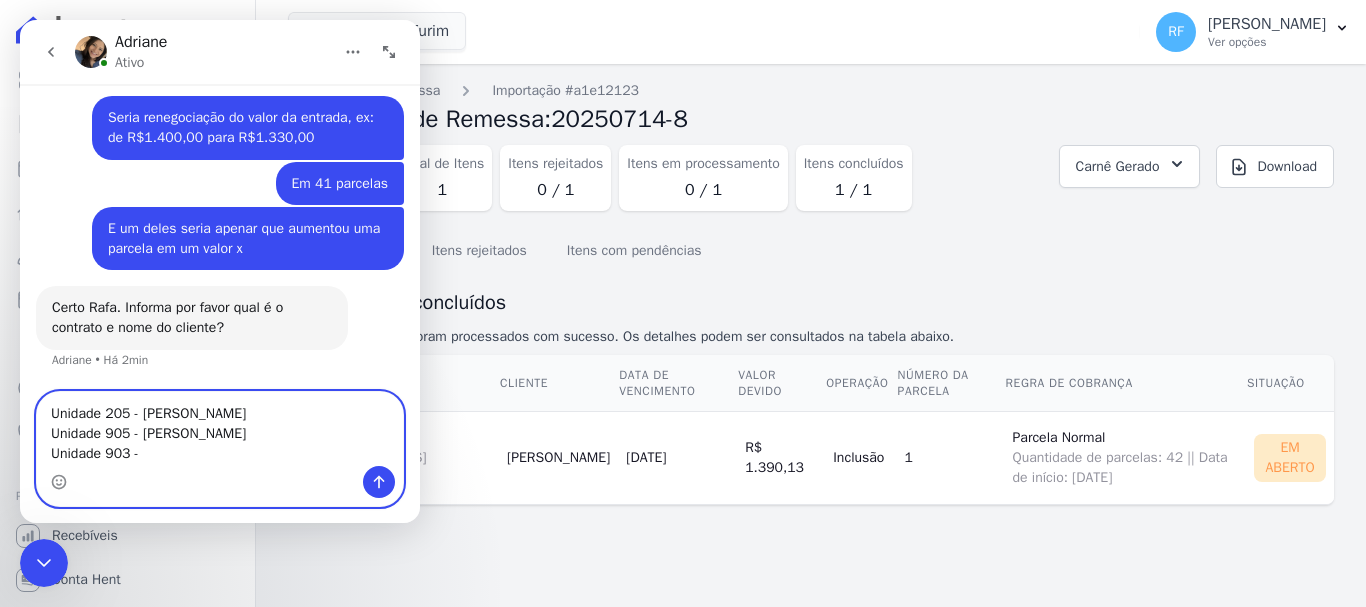 paste on "Liziane da Luz Leffa" 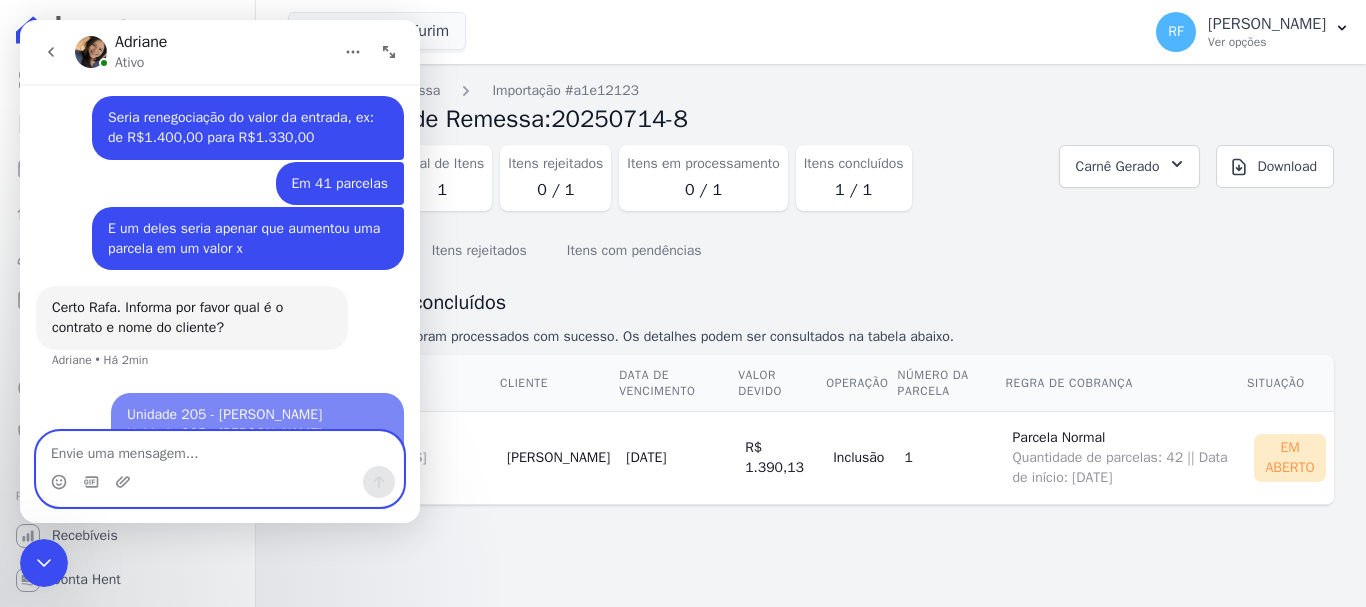 scroll, scrollTop: 1004, scrollLeft: 0, axis: vertical 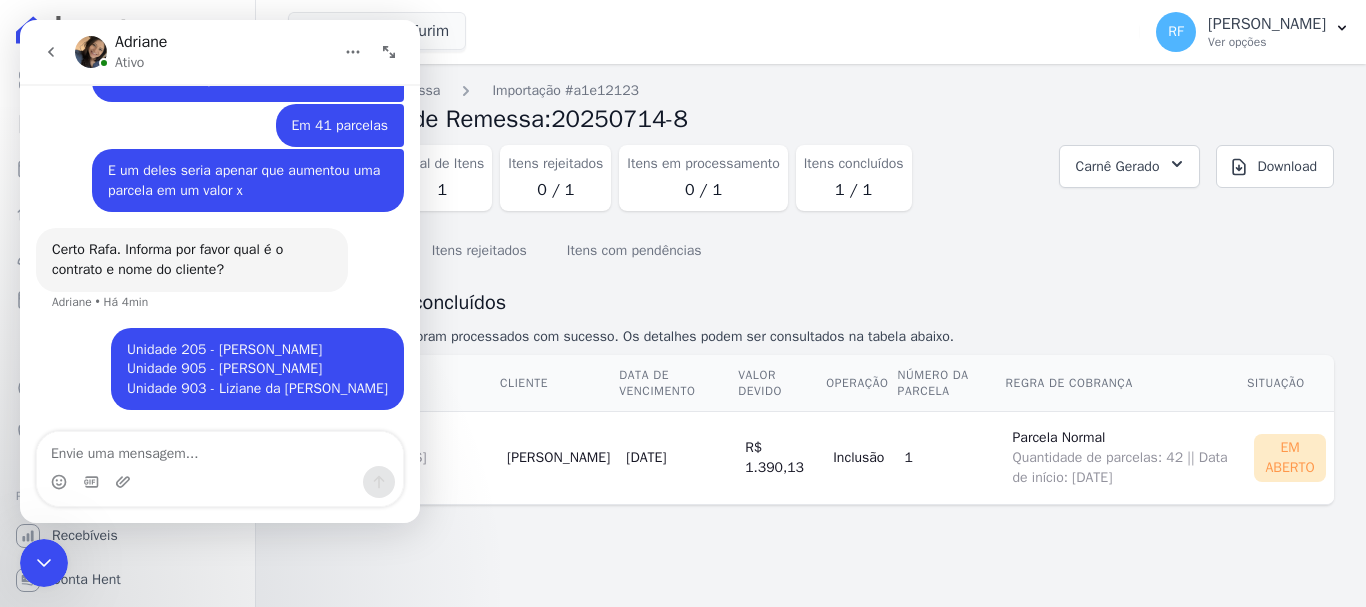 click on "Certo Rafa. Informa por favor qual é o contrato e nome do cliente? Adriane    •   Há 4min" at bounding box center (220, 277) 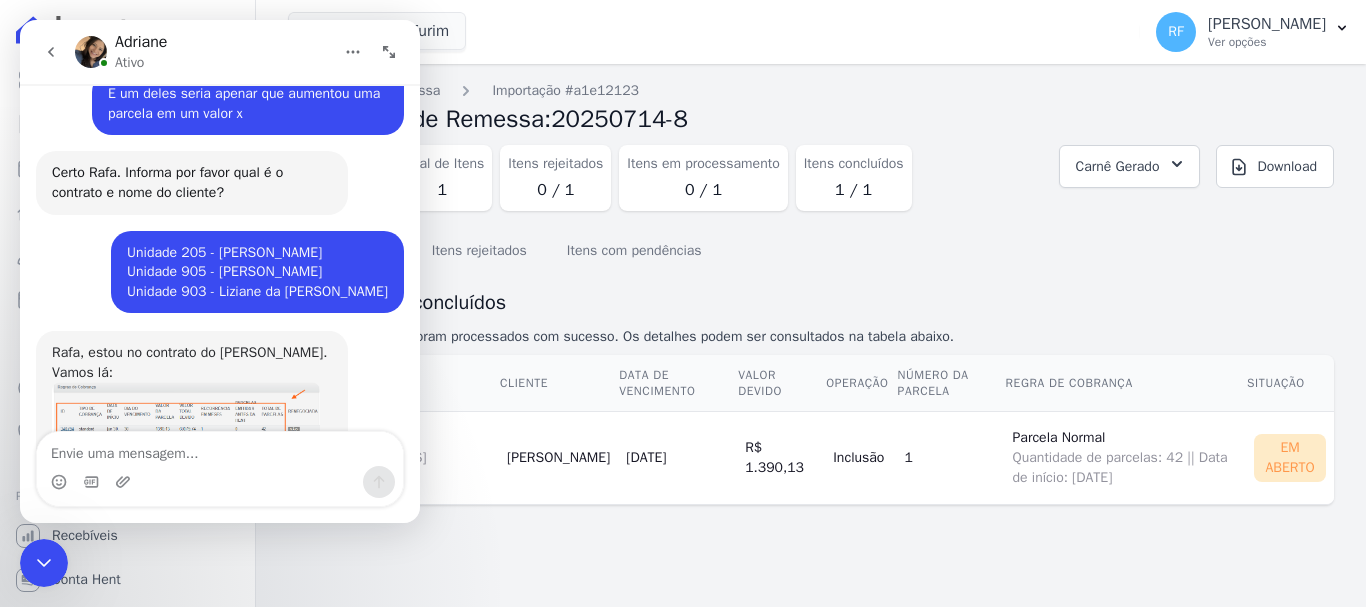 scroll, scrollTop: 1218, scrollLeft: 0, axis: vertical 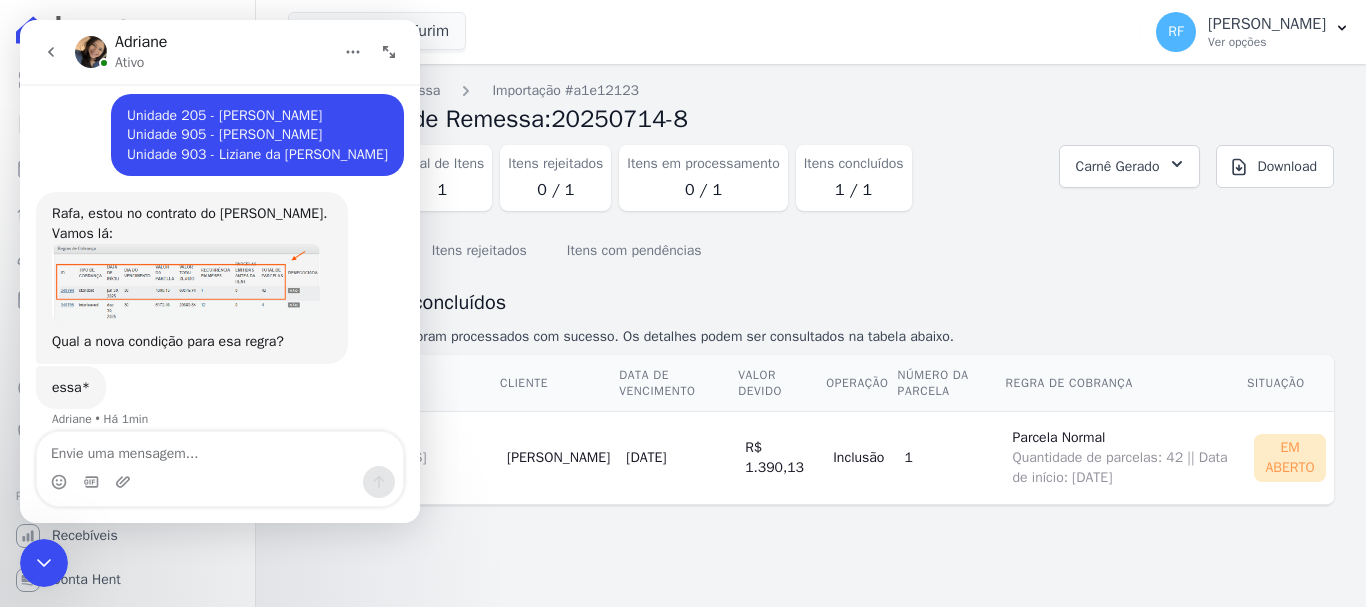 click at bounding box center (186, 283) 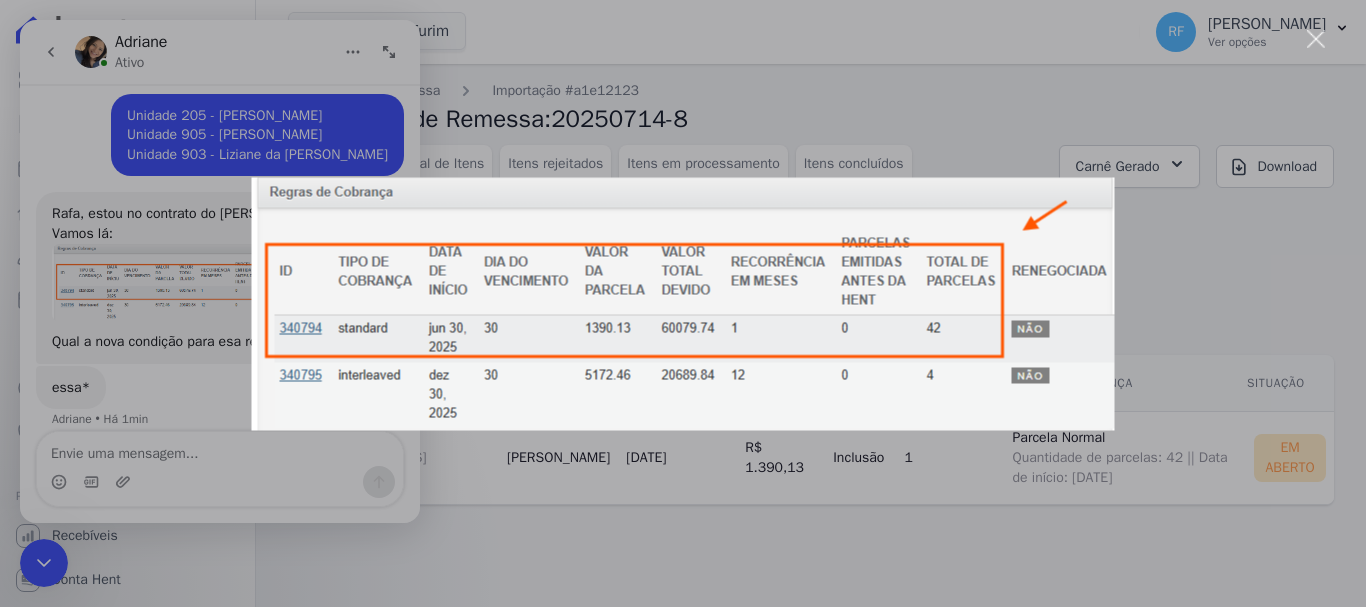 scroll, scrollTop: 0, scrollLeft: 0, axis: both 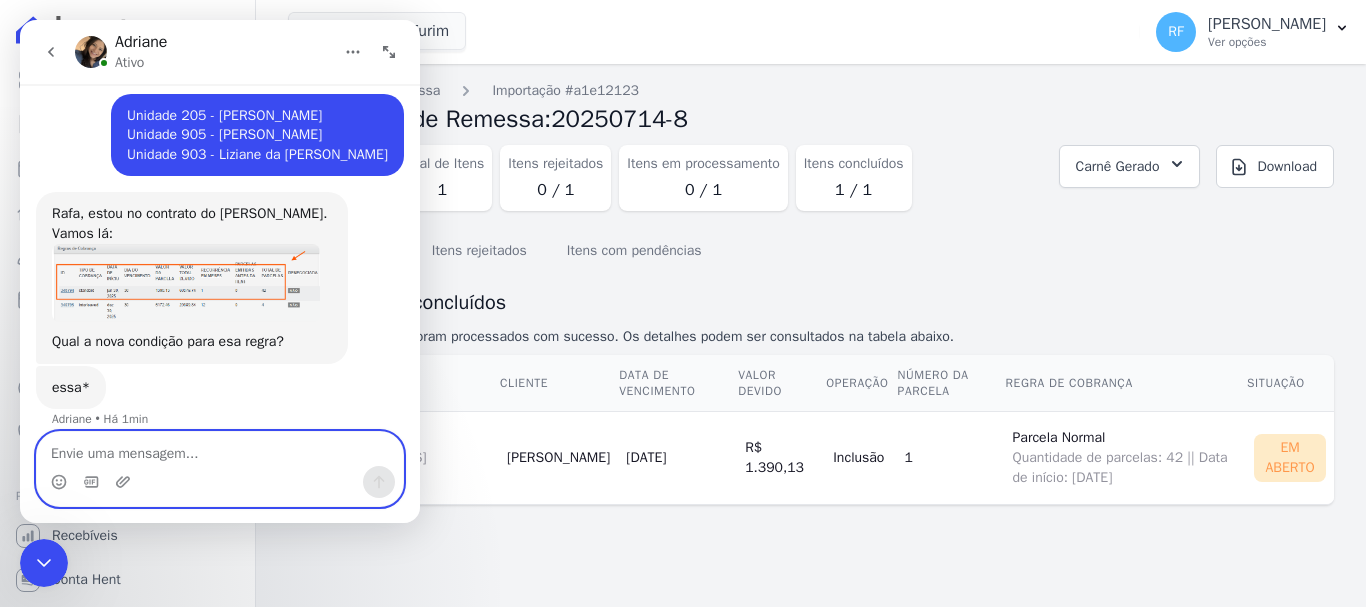click at bounding box center [220, 449] 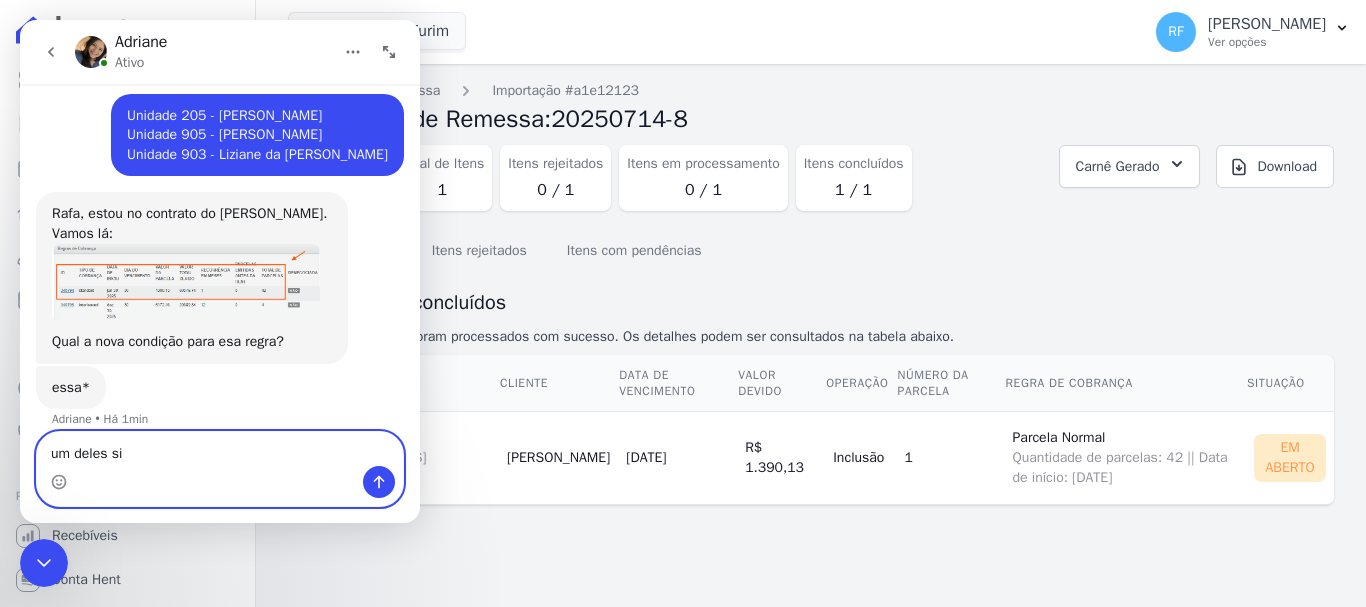 type on "um deles sim" 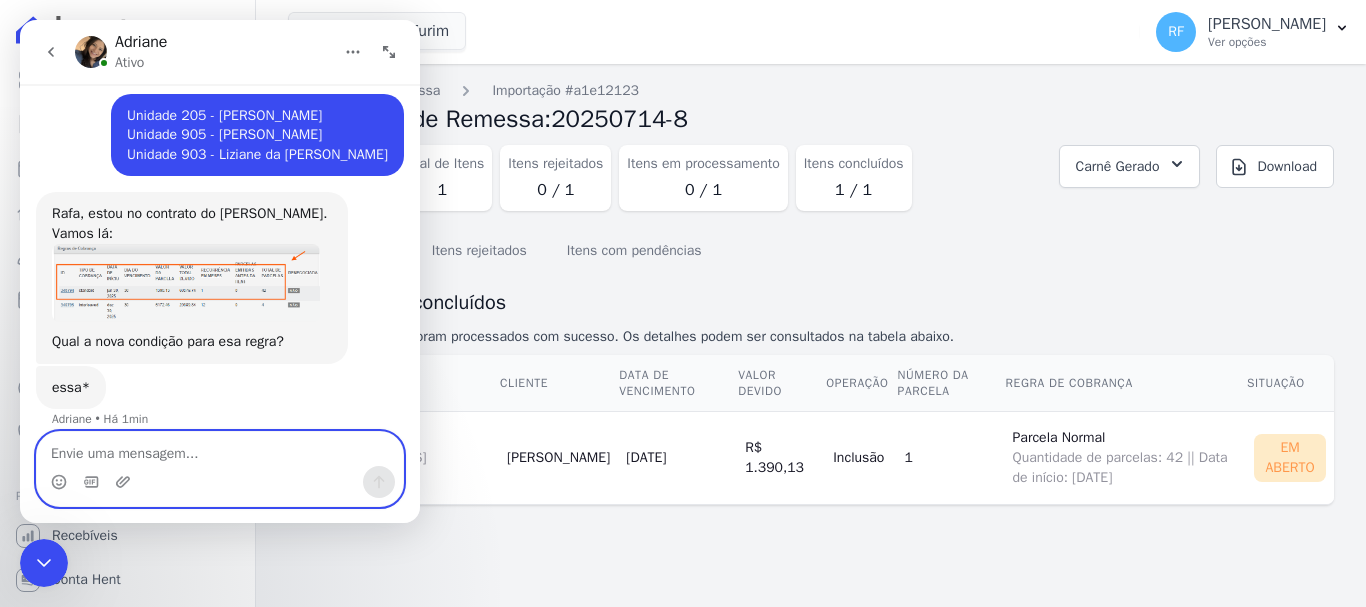 scroll, scrollTop: 1277, scrollLeft: 0, axis: vertical 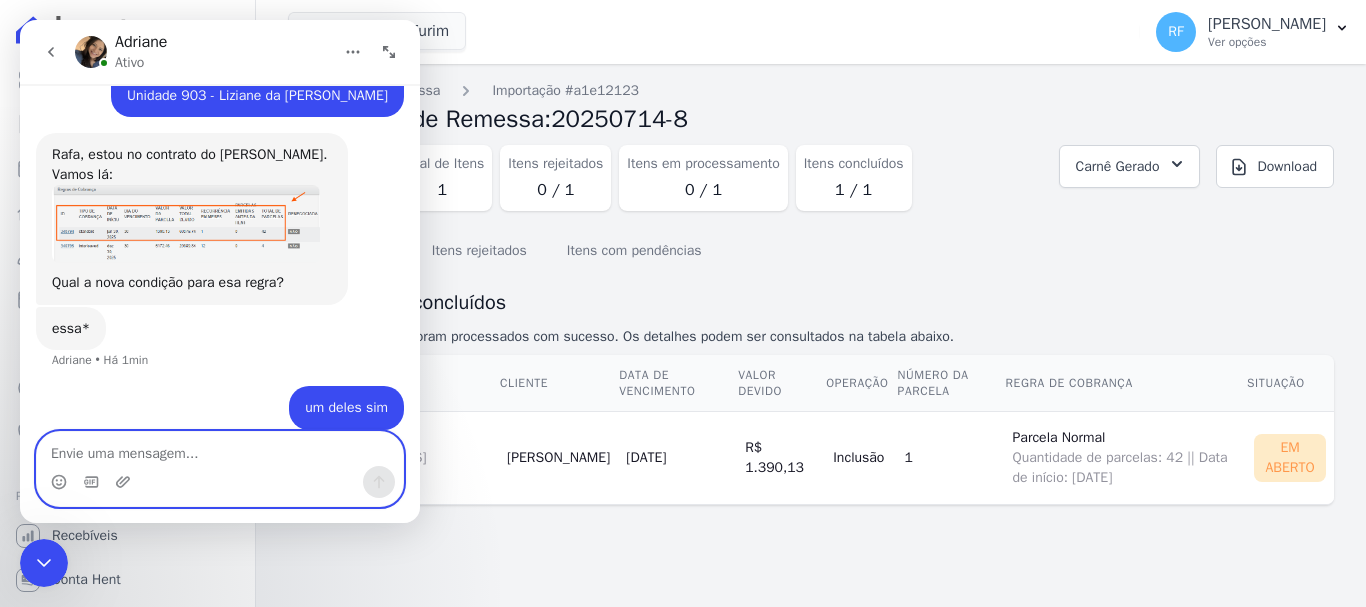 click at bounding box center (220, 449) 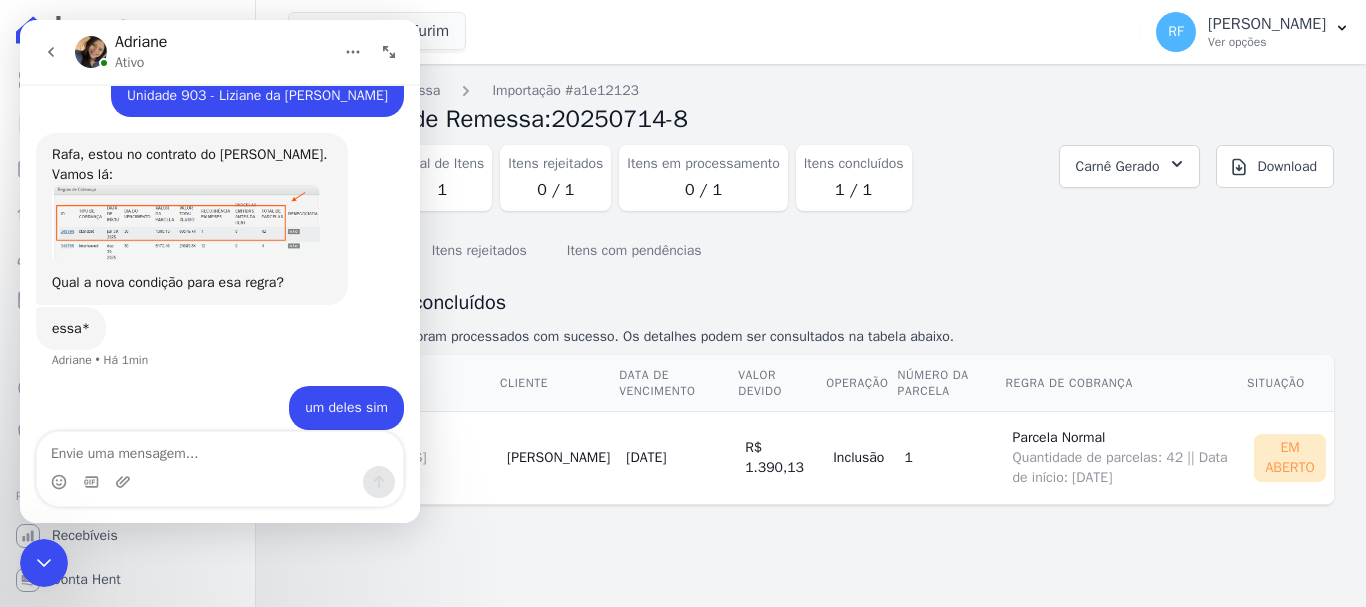 click at bounding box center [186, 224] 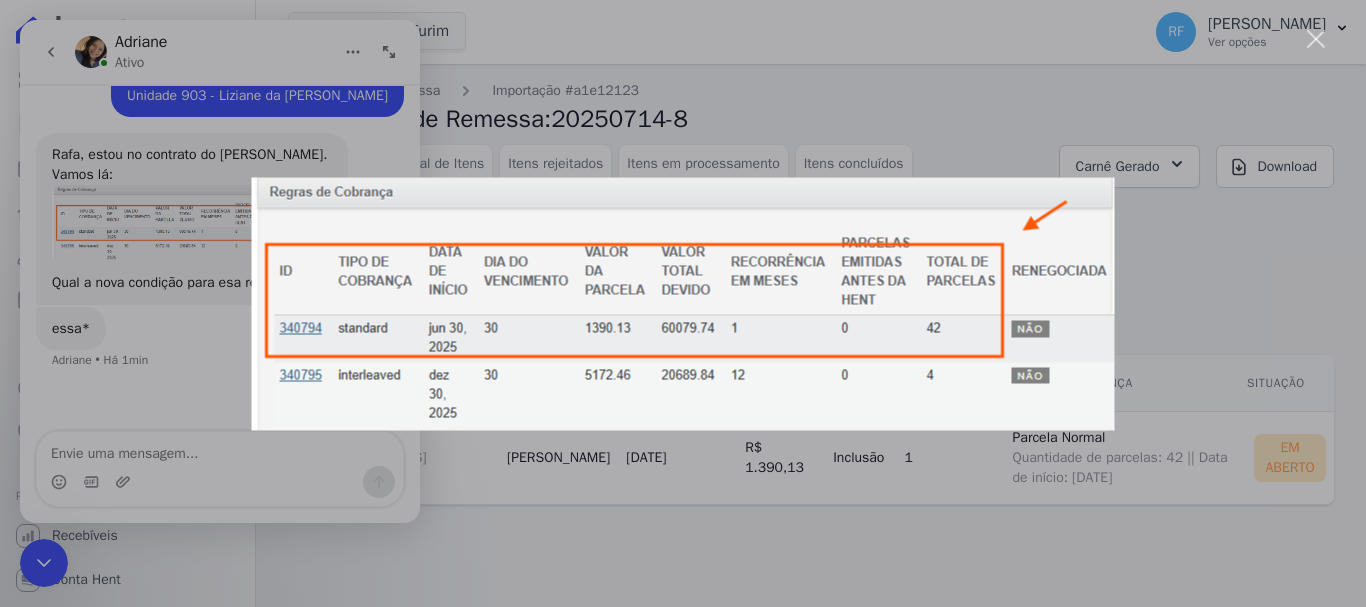 scroll, scrollTop: 0, scrollLeft: 0, axis: both 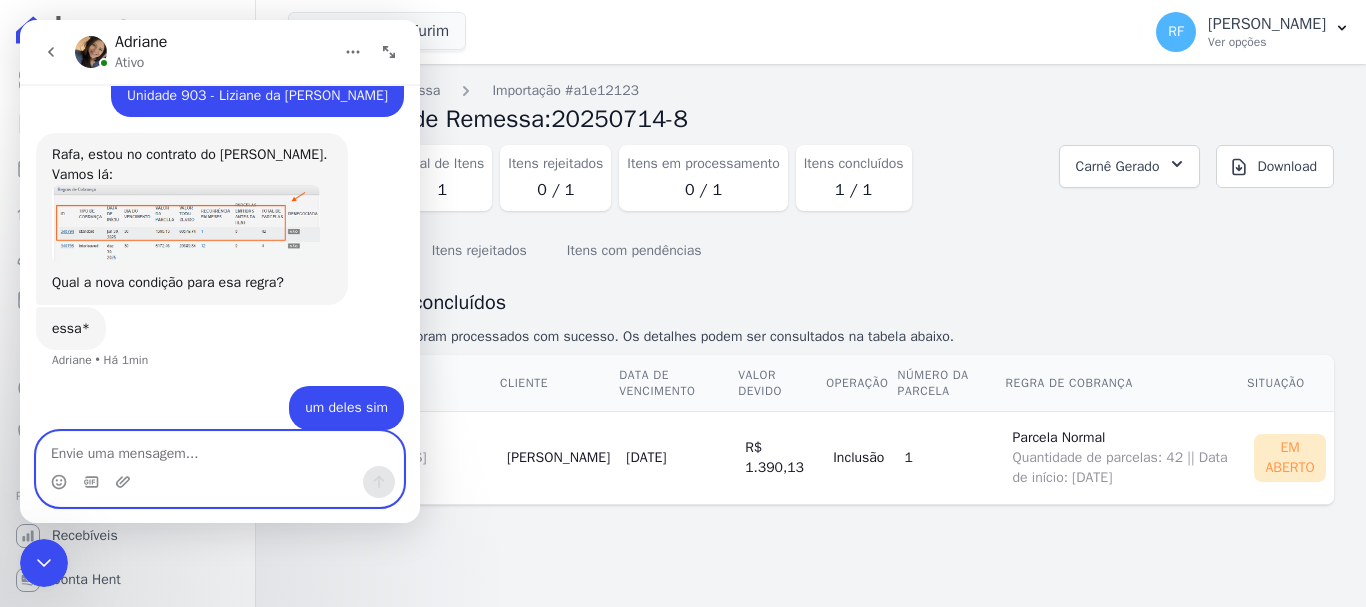 click at bounding box center (220, 449) 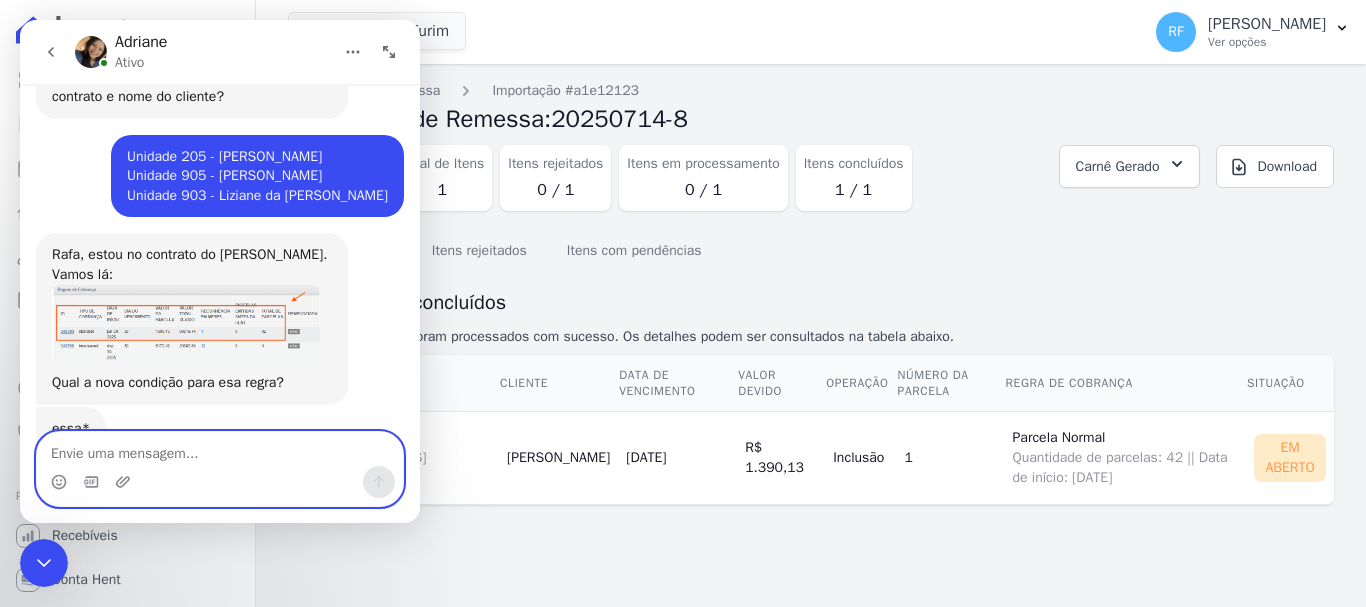 scroll, scrollTop: 1277, scrollLeft: 0, axis: vertical 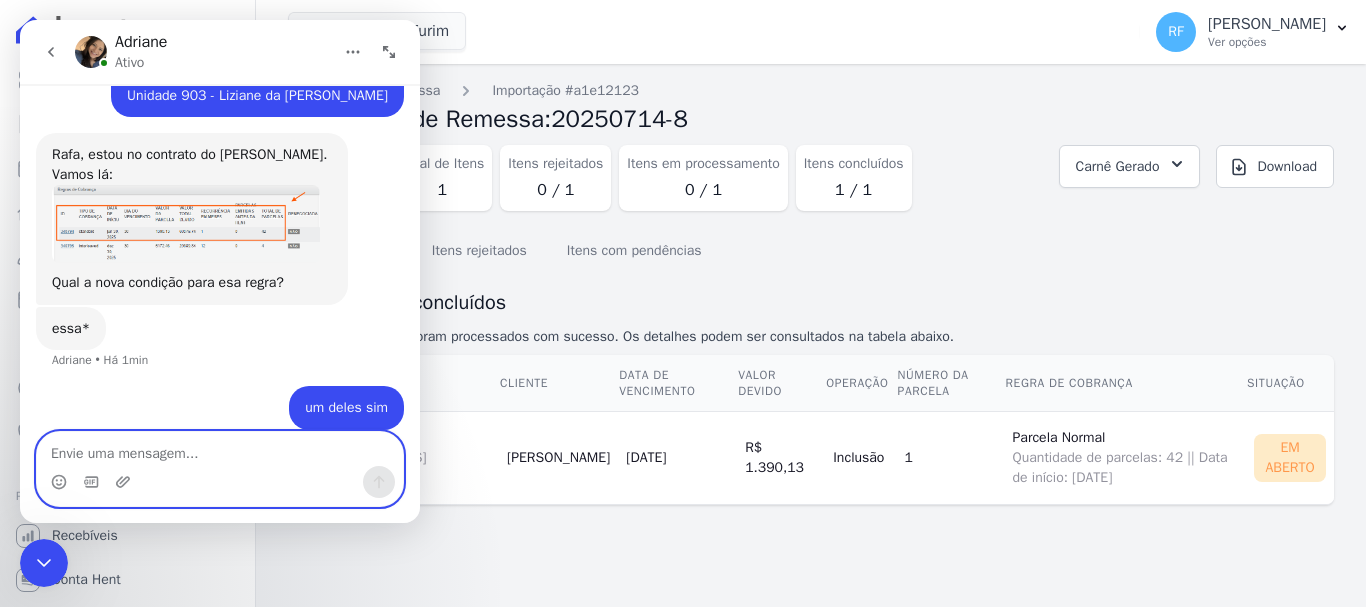 click at bounding box center (220, 449) 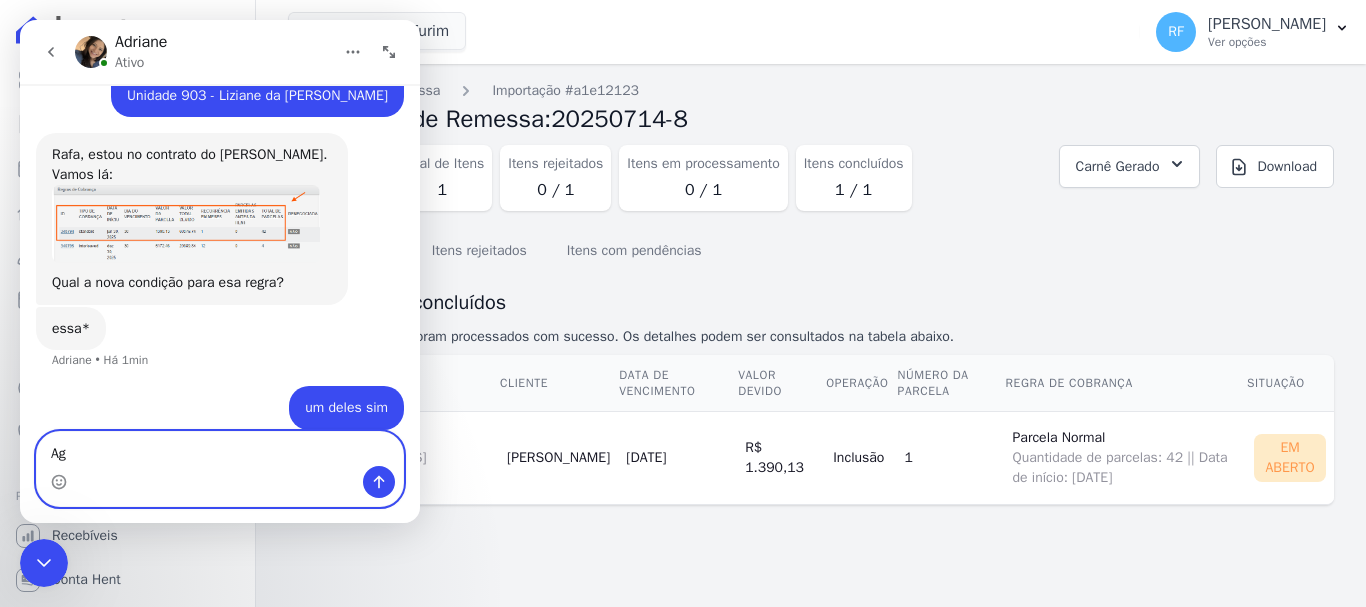 type on "A" 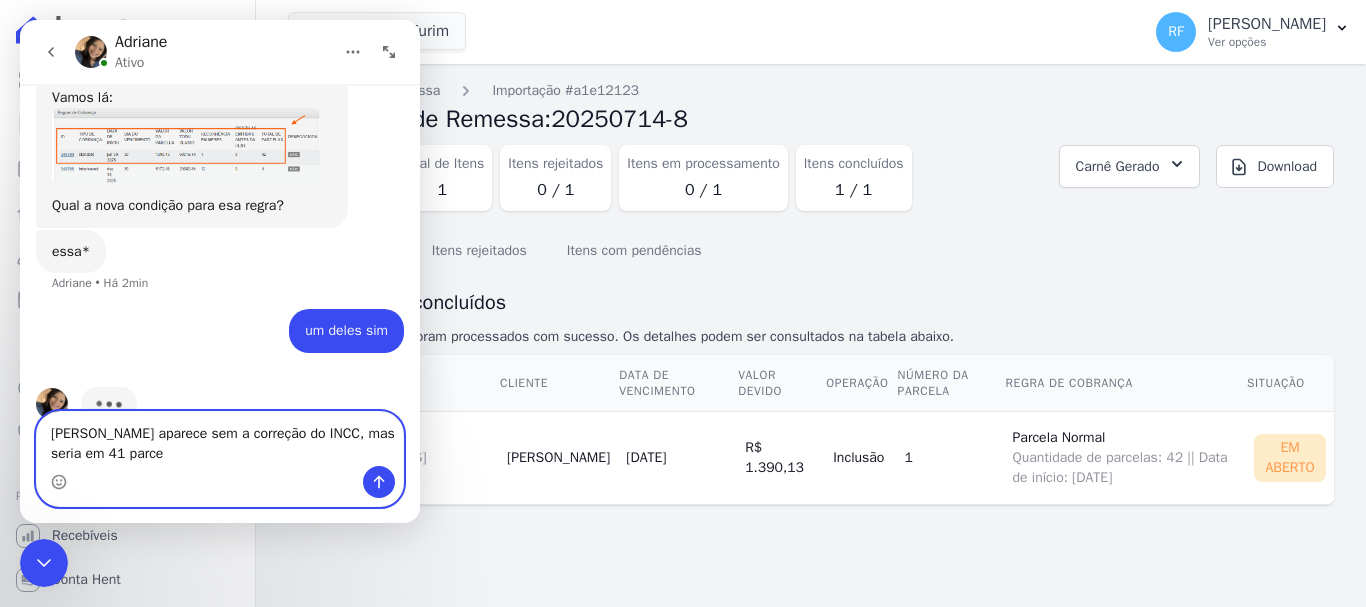 scroll, scrollTop: 1374, scrollLeft: 0, axis: vertical 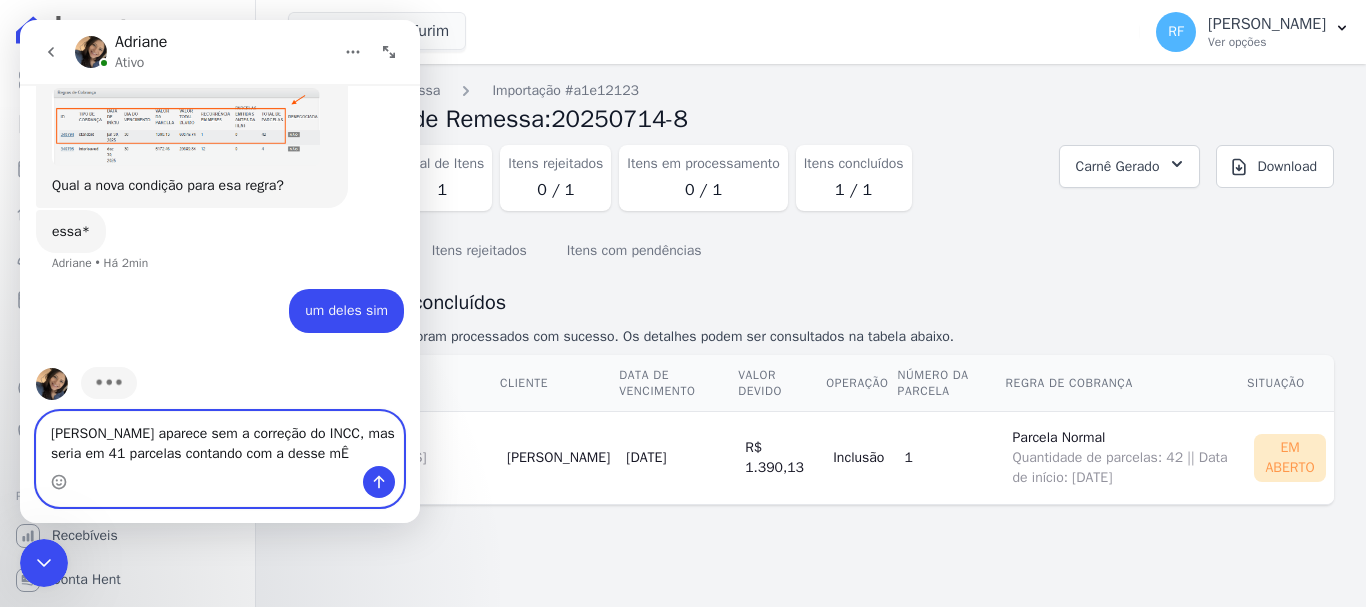 type on "[PERSON_NAME] aparece sem a correção do INCC, mas seria em 41 parcelas contando com a desse mÊs" 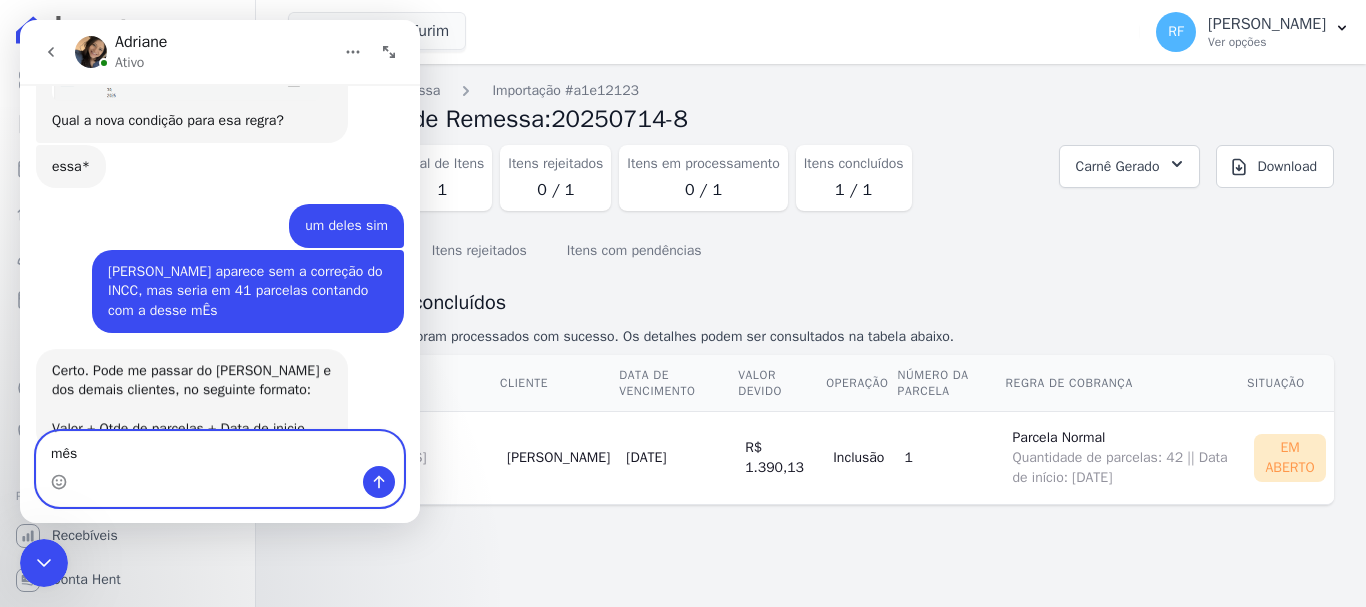 scroll, scrollTop: 1480, scrollLeft: 0, axis: vertical 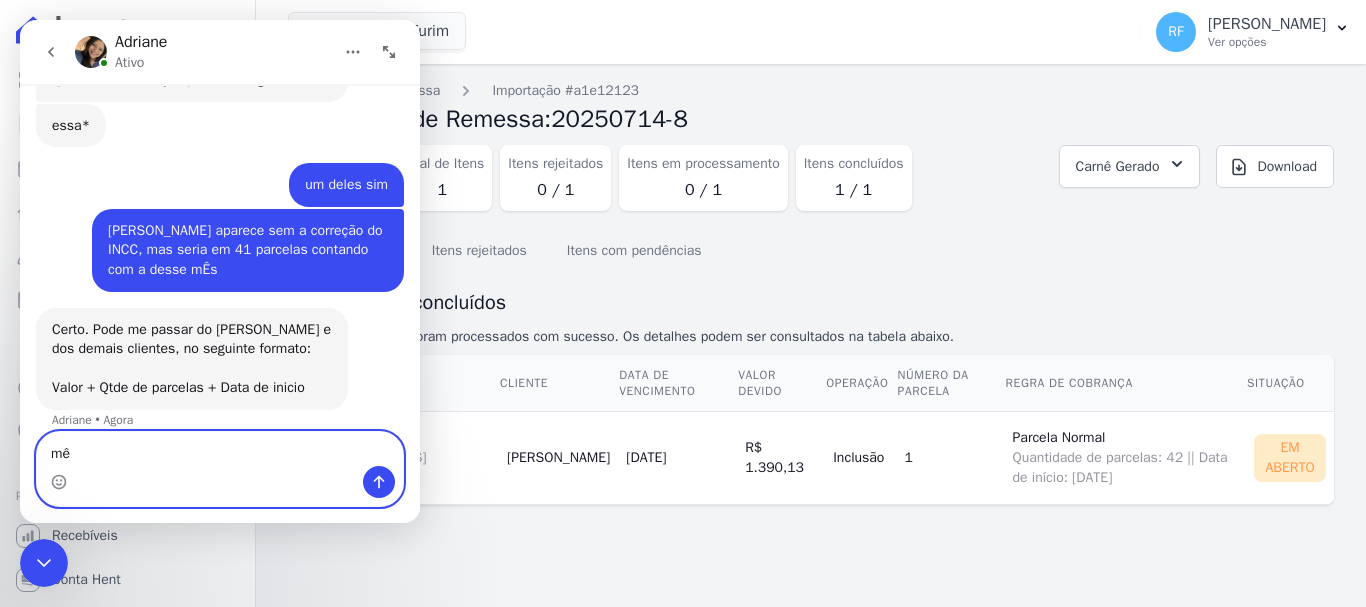 type on "m" 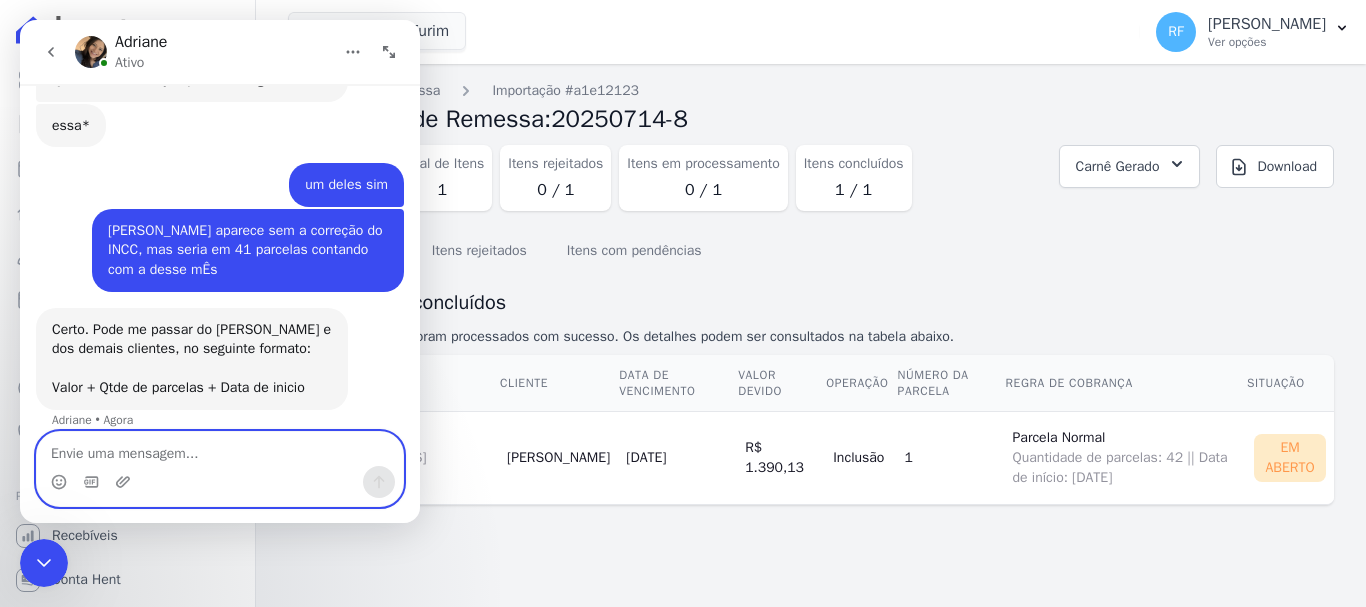 click at bounding box center [220, 449] 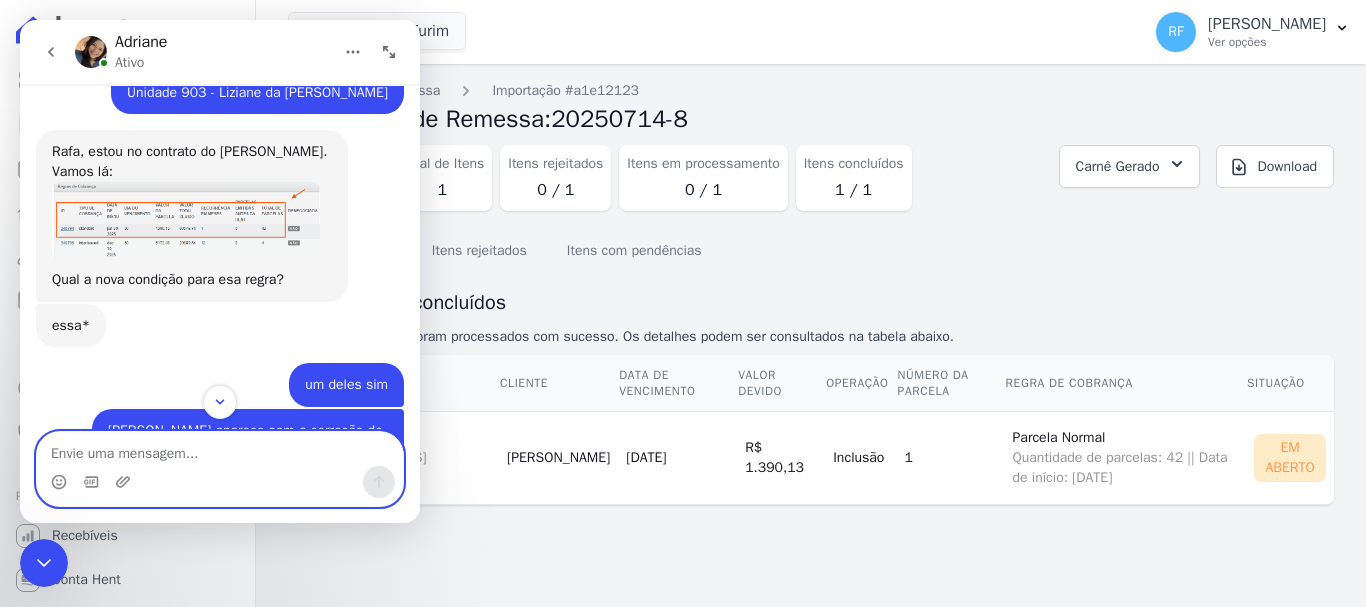 scroll, scrollTop: 1080, scrollLeft: 0, axis: vertical 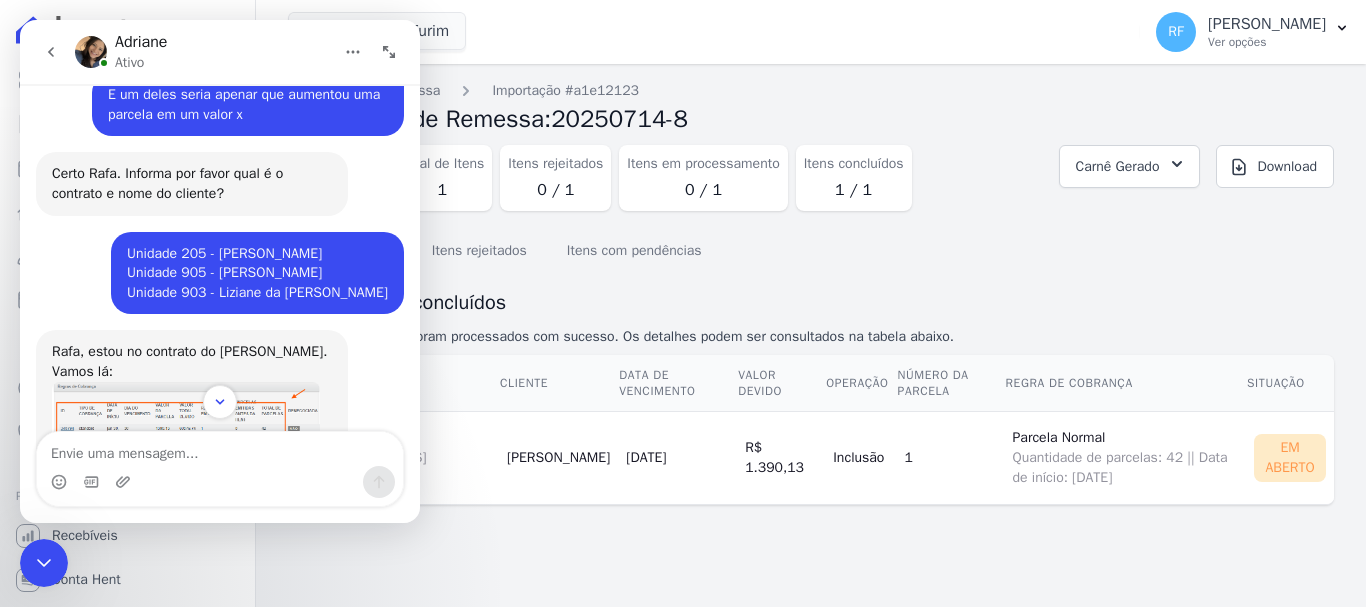 drag, startPoint x: 140, startPoint y: 249, endPoint x: 377, endPoint y: 255, distance: 237.07594 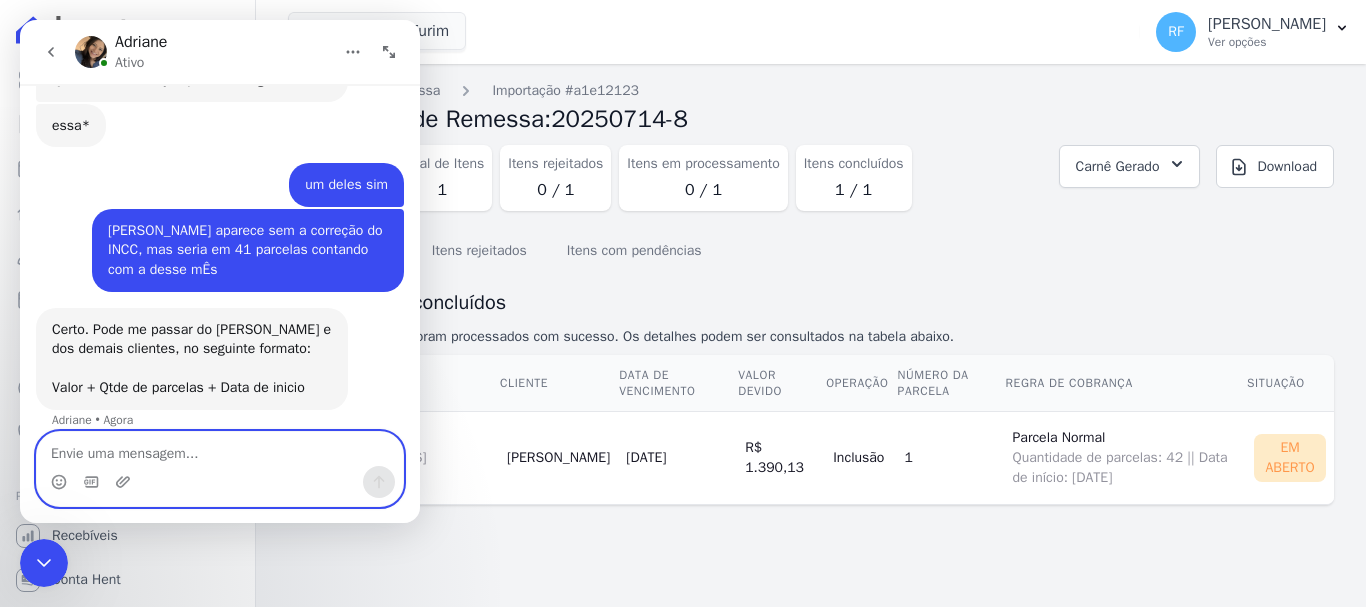 paste on "Unidade 205 - [PERSON_NAME]" 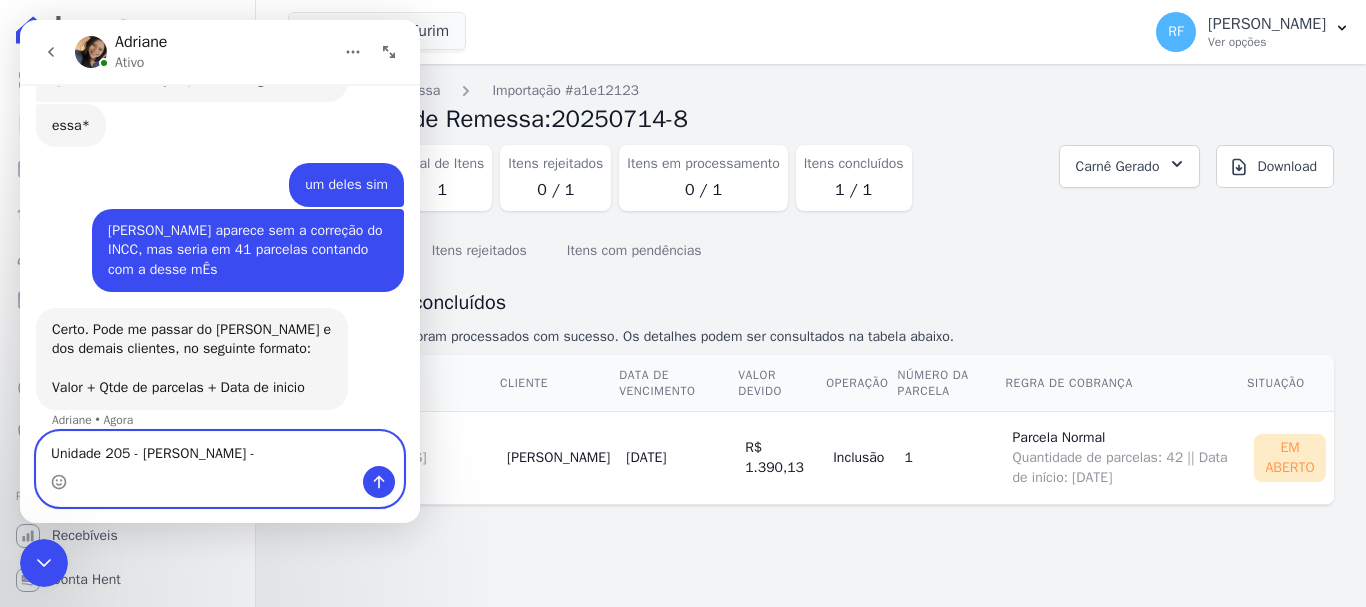 drag, startPoint x: 141, startPoint y: 451, endPoint x: 33, endPoint y: 446, distance: 108.11568 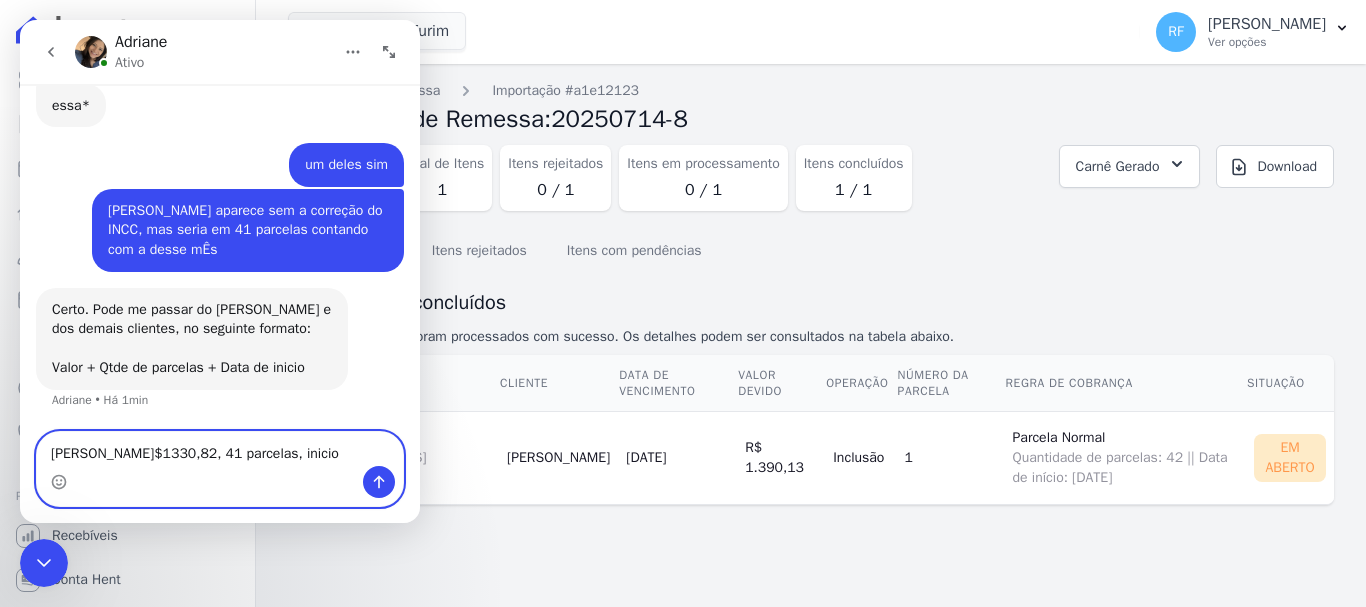 scroll, scrollTop: 1480, scrollLeft: 0, axis: vertical 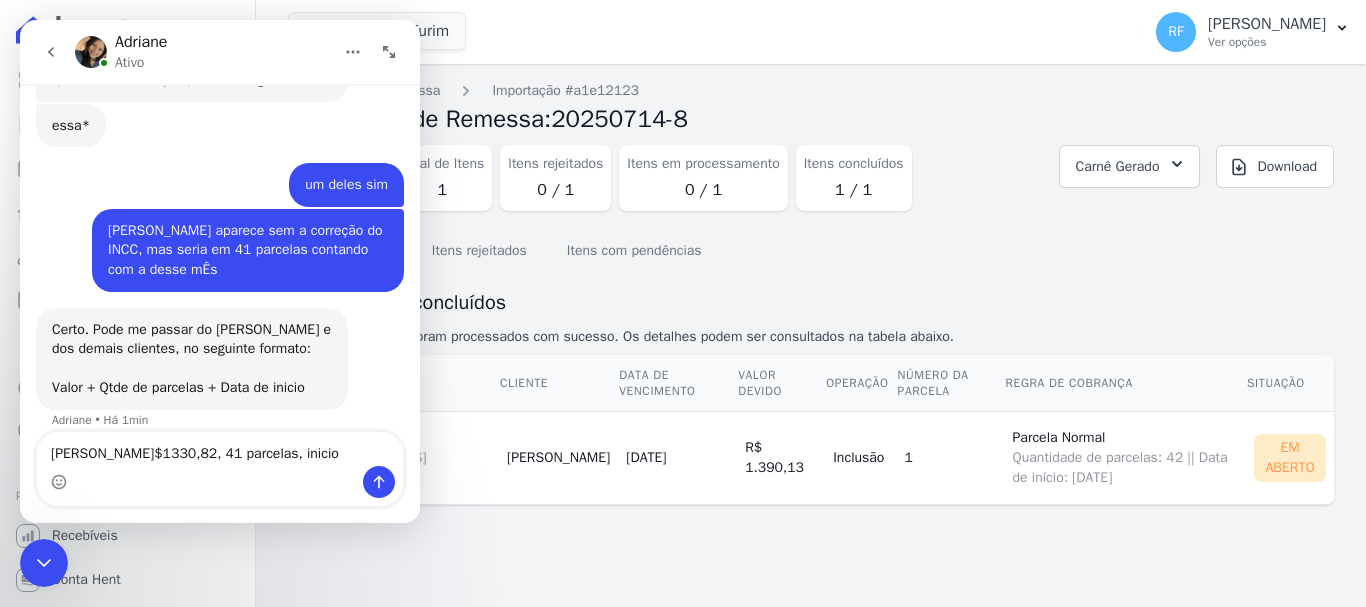 click on "Importações de remessa
Importação
#a1e12123
Importação de Remessa:  20250714-8
Situação
Finalizada
Total de Itens
1
Itens rejeitados
0 / 1
Itens em processamento
0 / 1
Itens concluídos
1 / 1
Carnê Gerado
205
Rua Eugenio Nelson Ritzel , 975, 0,  Paulista" at bounding box center (811, 335) 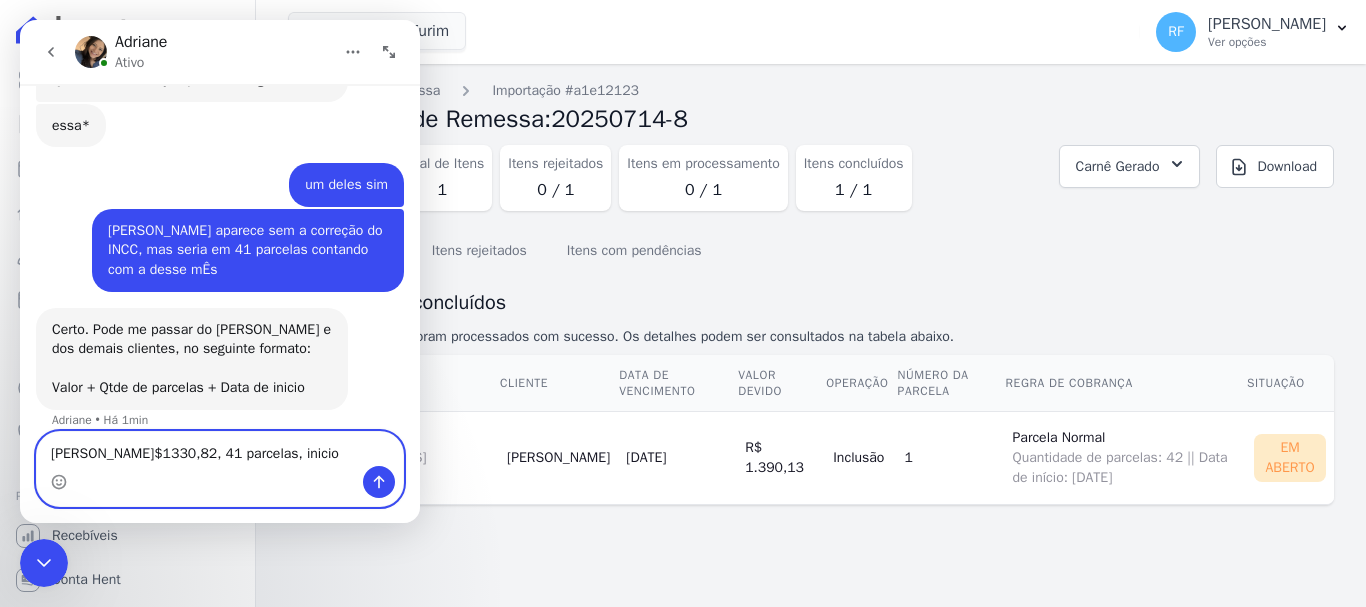drag, startPoint x: 386, startPoint y: 453, endPoint x: 542, endPoint y: 484, distance: 159.05031 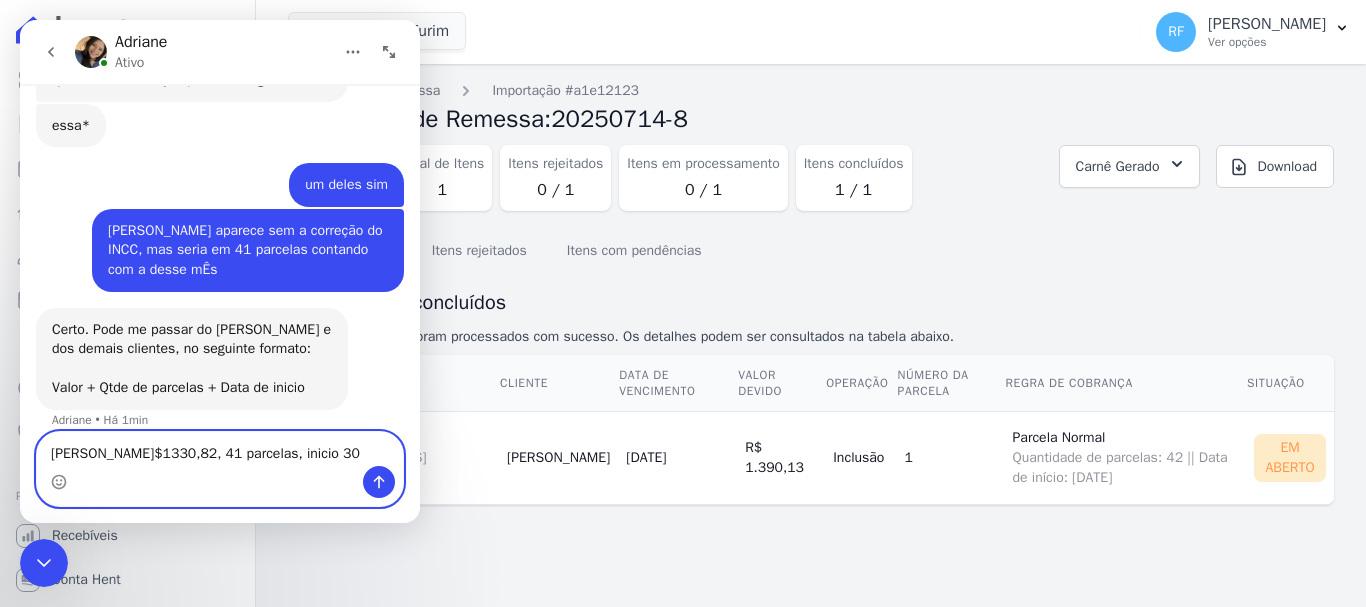 scroll, scrollTop: 1500, scrollLeft: 0, axis: vertical 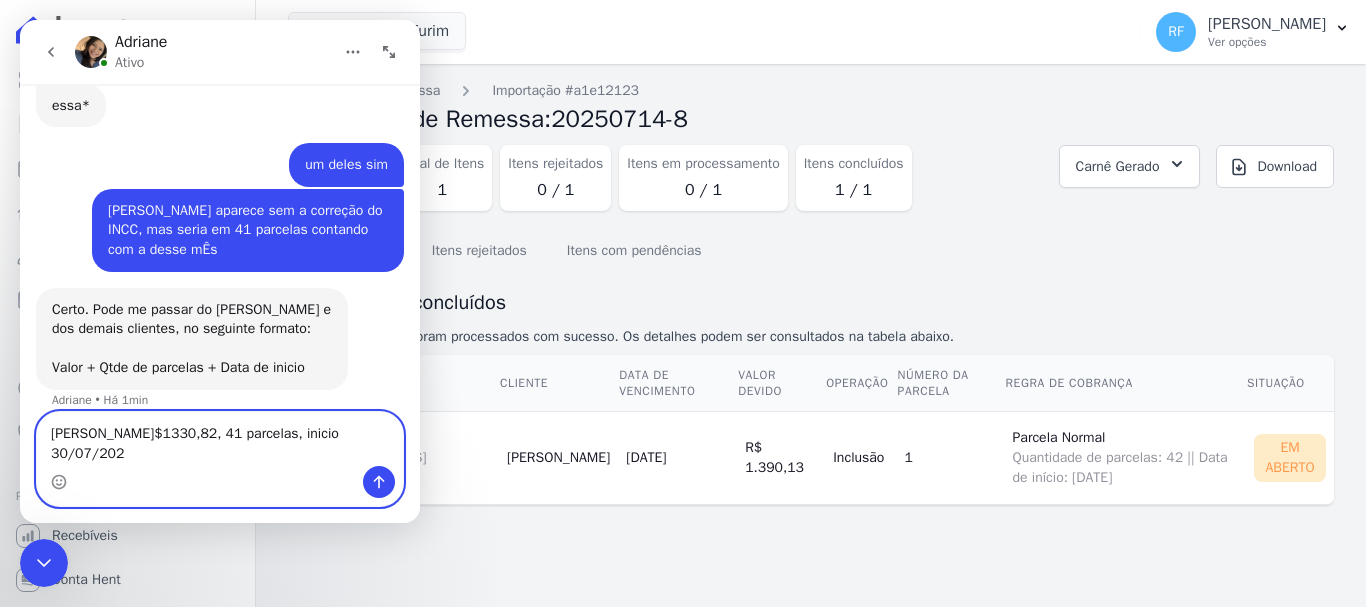 type on "[PERSON_NAME]$1330,82, 41 parcelas, inicio [DATE]" 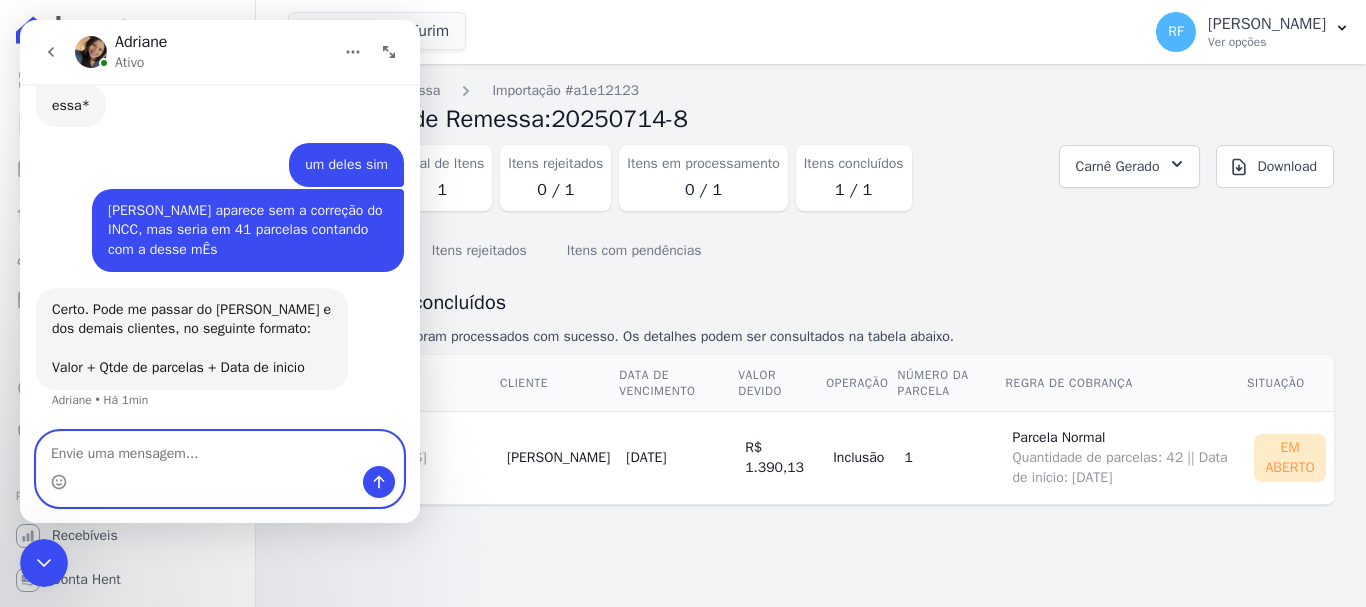 scroll, scrollTop: 1560, scrollLeft: 0, axis: vertical 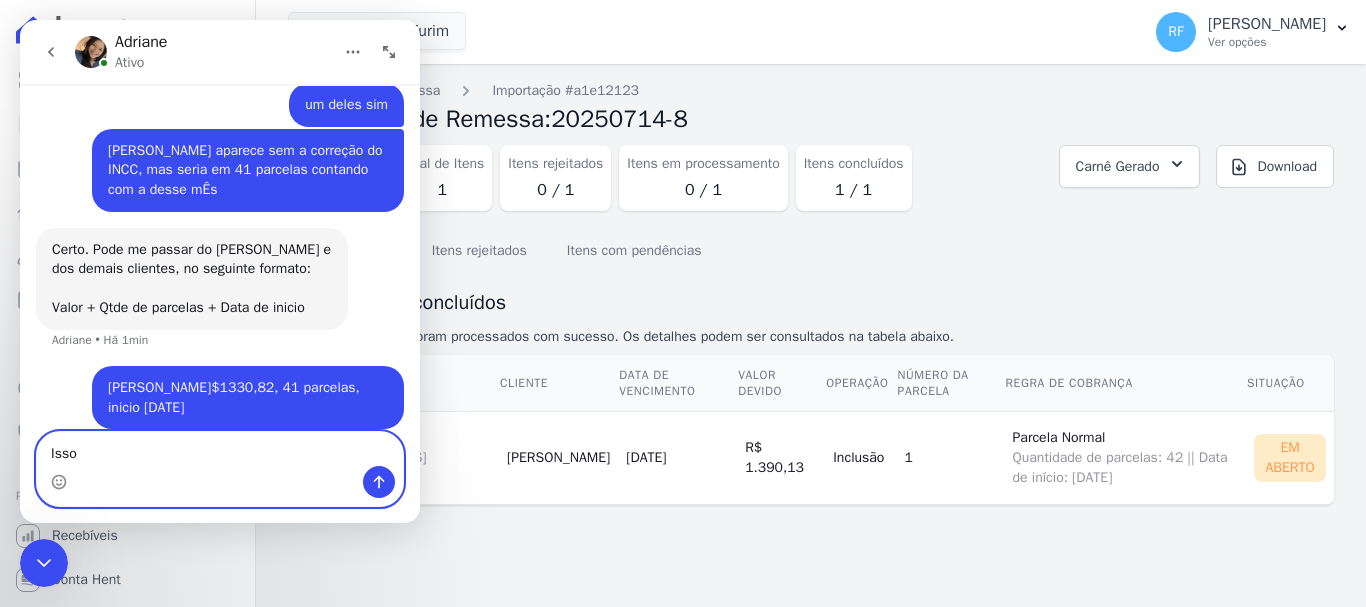 type on "Isso?" 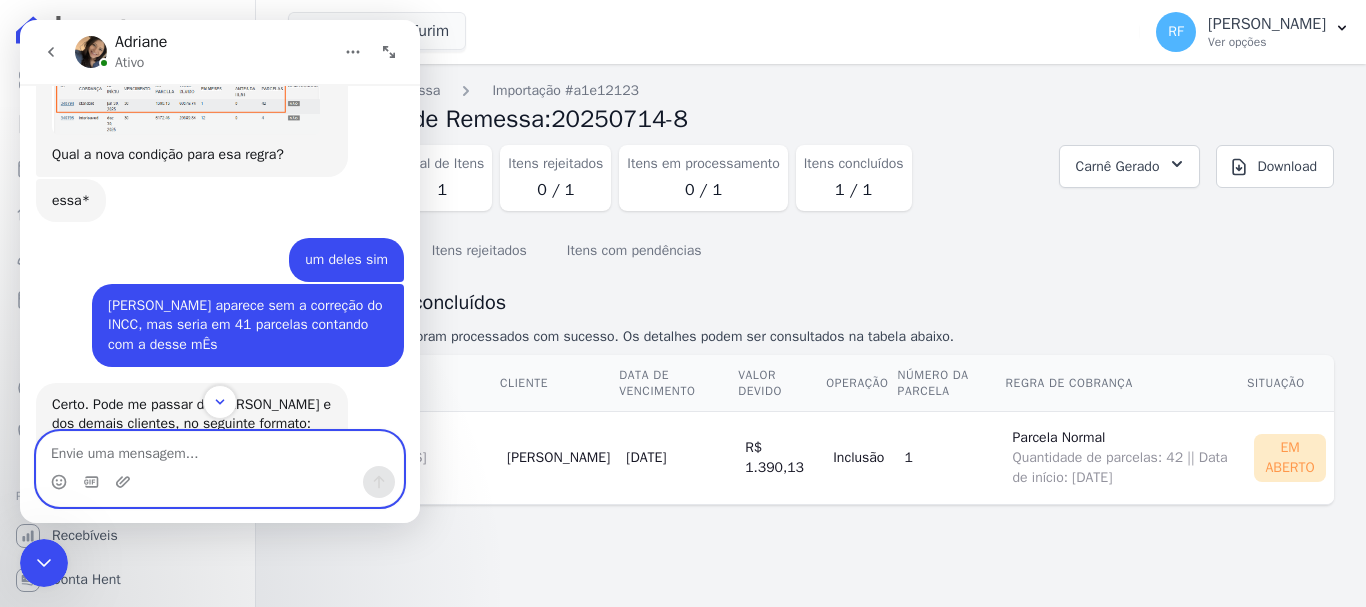 scroll, scrollTop: 1205, scrollLeft: 0, axis: vertical 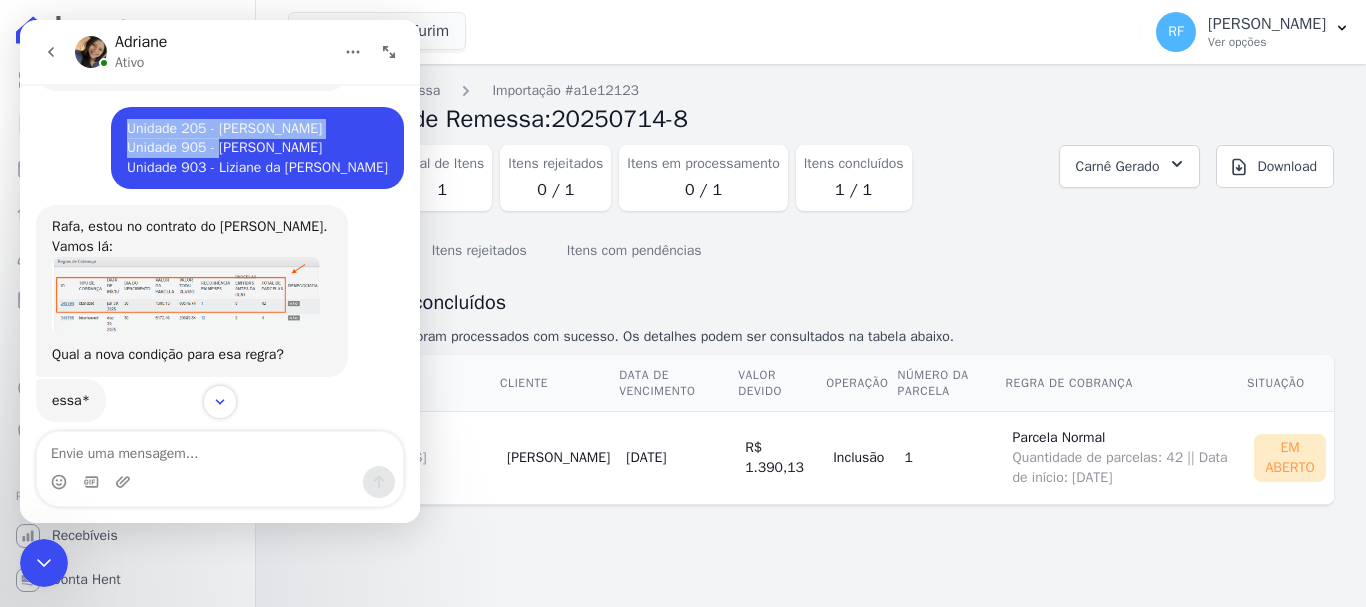 drag, startPoint x: 140, startPoint y: 141, endPoint x: 231, endPoint y: 150, distance: 91.44397 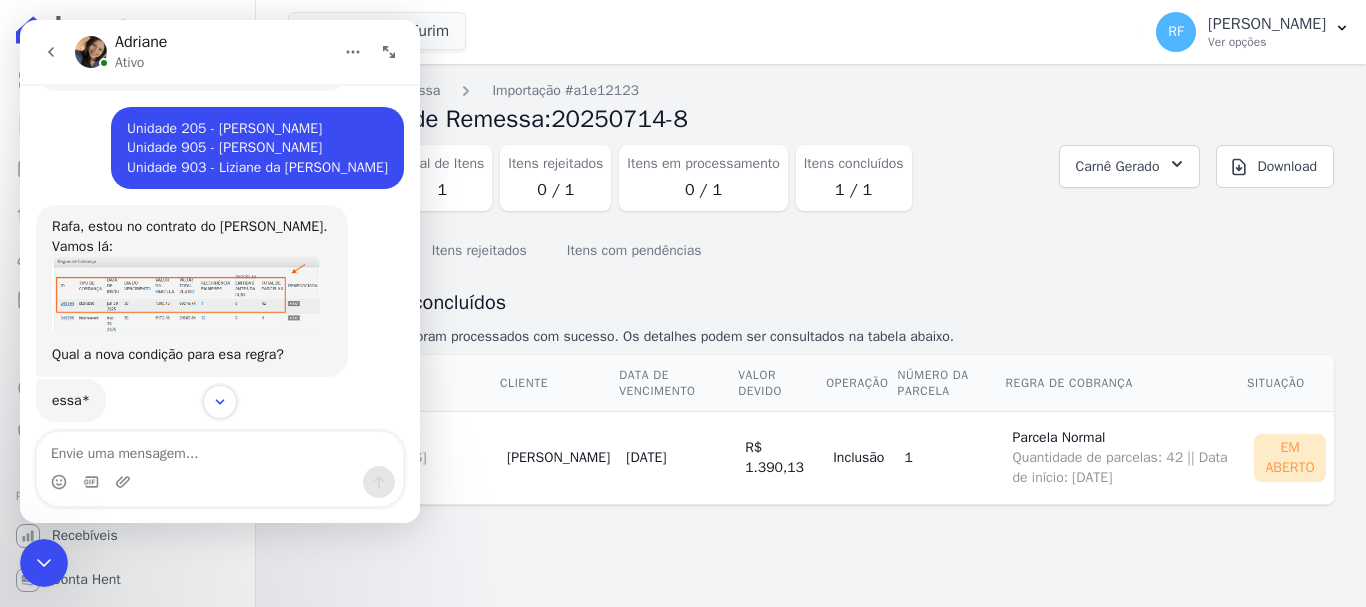 click on "Unidade 205 - Pedro Henrique Arnold Unidade 905 - Nicoly Figueiro Marckel Unidade 903 - Liziane da Luz Leffa" at bounding box center [257, 148] 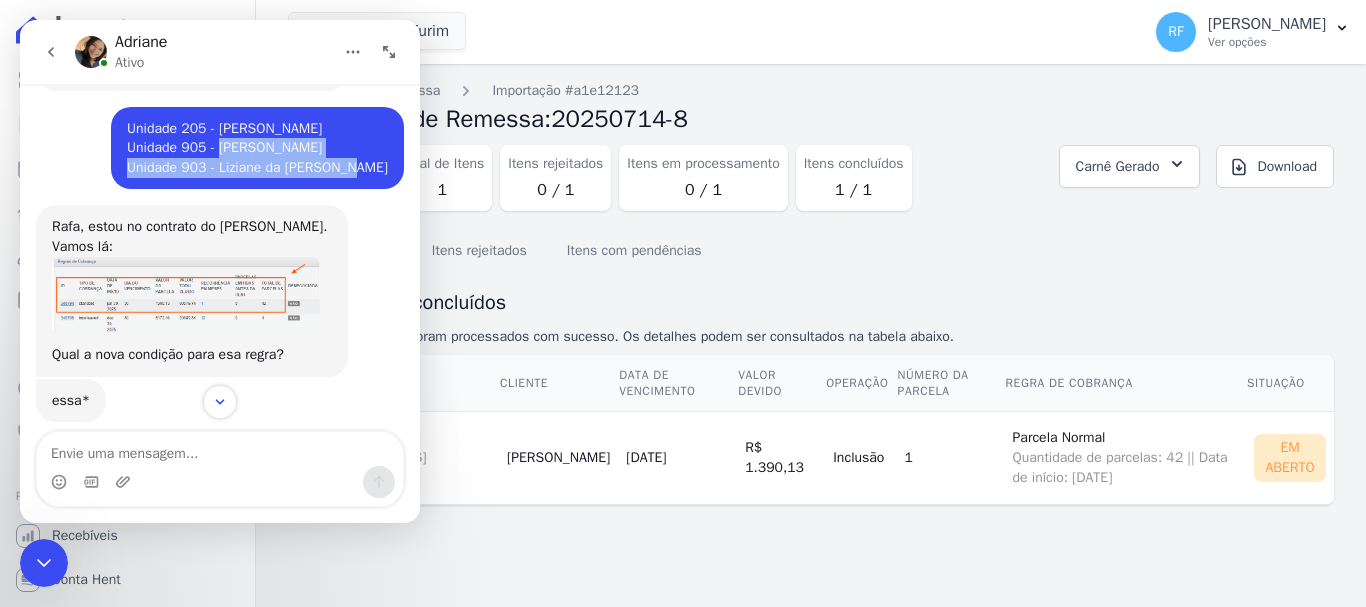 drag, startPoint x: 235, startPoint y: 143, endPoint x: 357, endPoint y: 177, distance: 126.649124 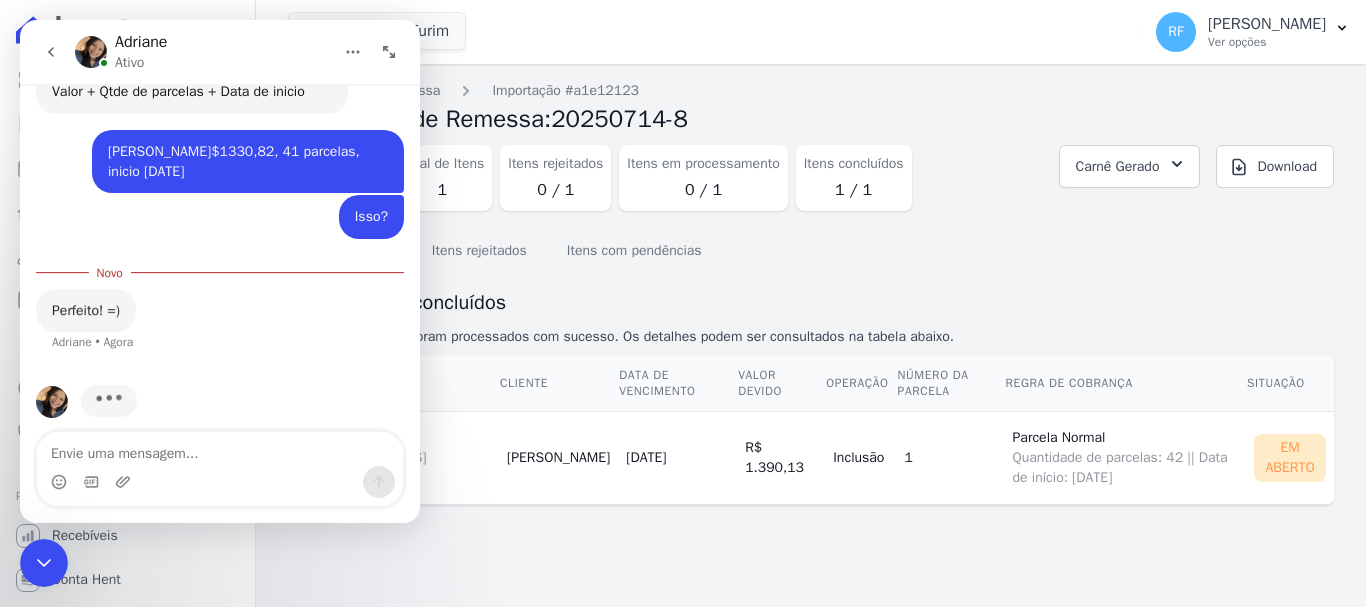 scroll, scrollTop: 1775, scrollLeft: 0, axis: vertical 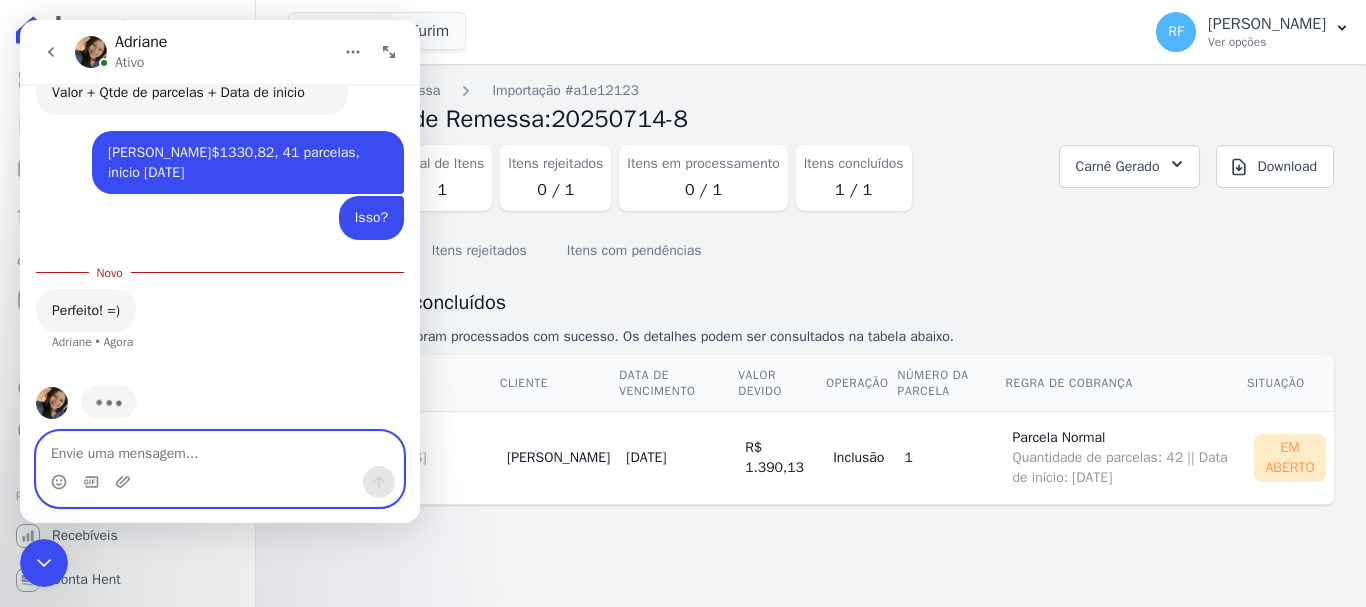paste on "Nicoly Figueiro Marckel
Unidade 903 - Liziane da Luz Leffa" 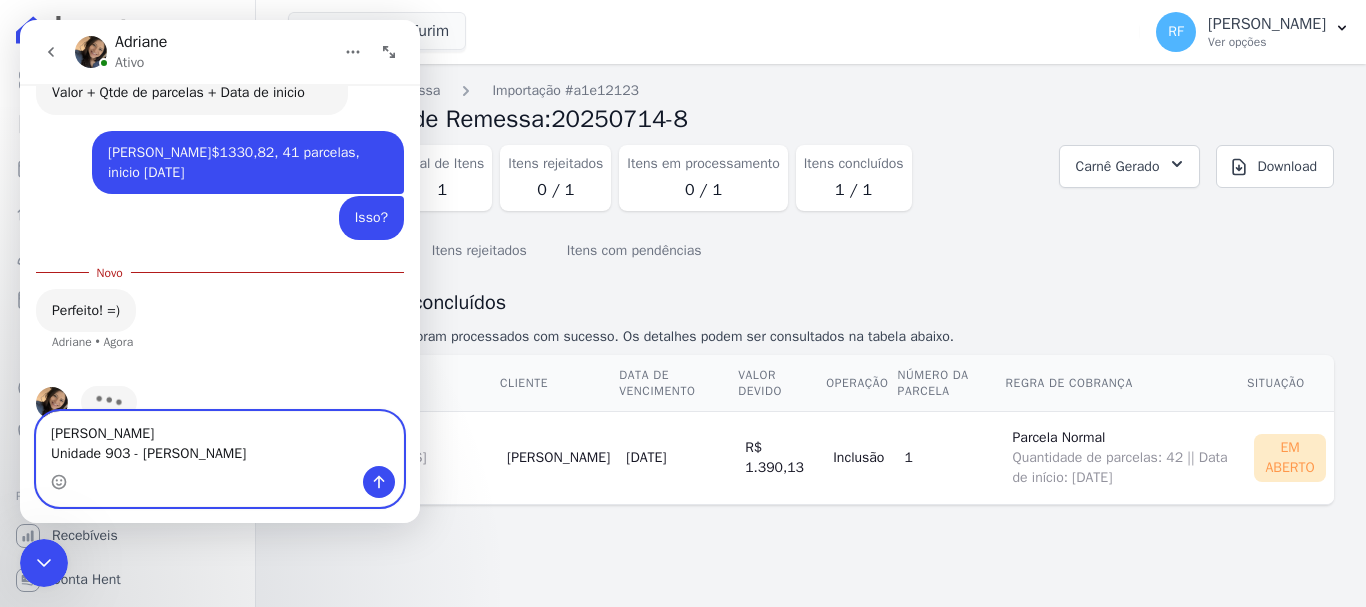 scroll, scrollTop: 1795, scrollLeft: 0, axis: vertical 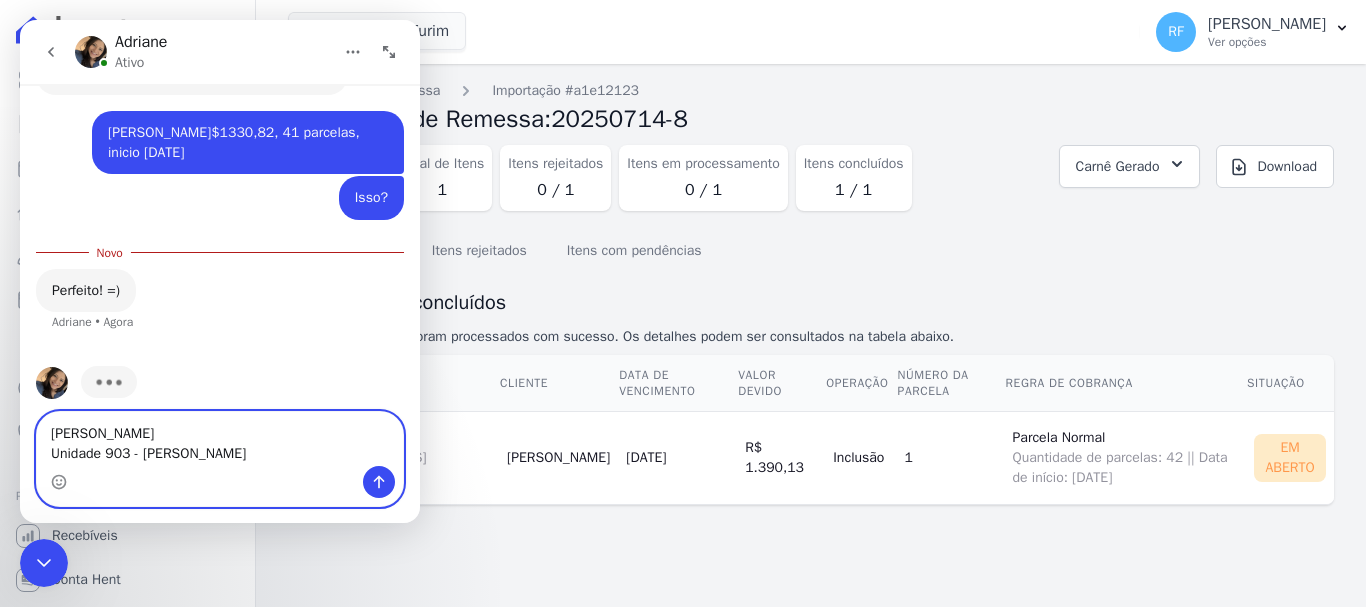 drag, startPoint x: 142, startPoint y: 449, endPoint x: 63, endPoint y: 451, distance: 79.025314 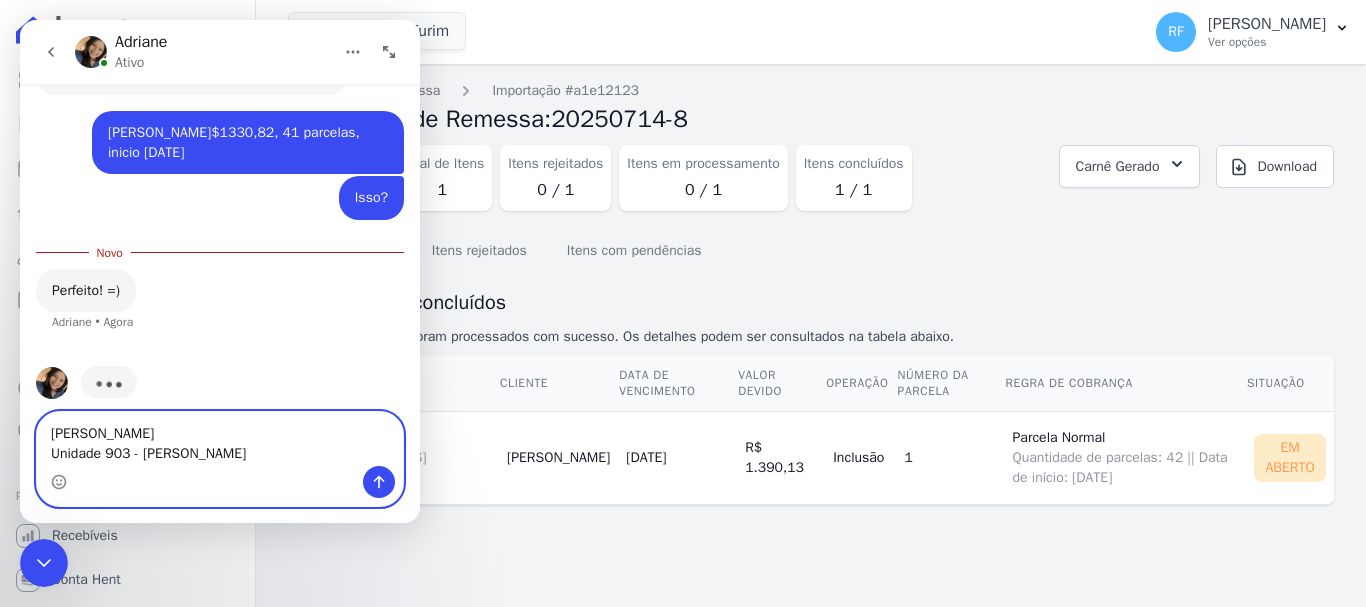 click on "Nicoly Figueiro Marckel
Unidade 903 - Liziane da Luz Leffa" at bounding box center (220, 439) 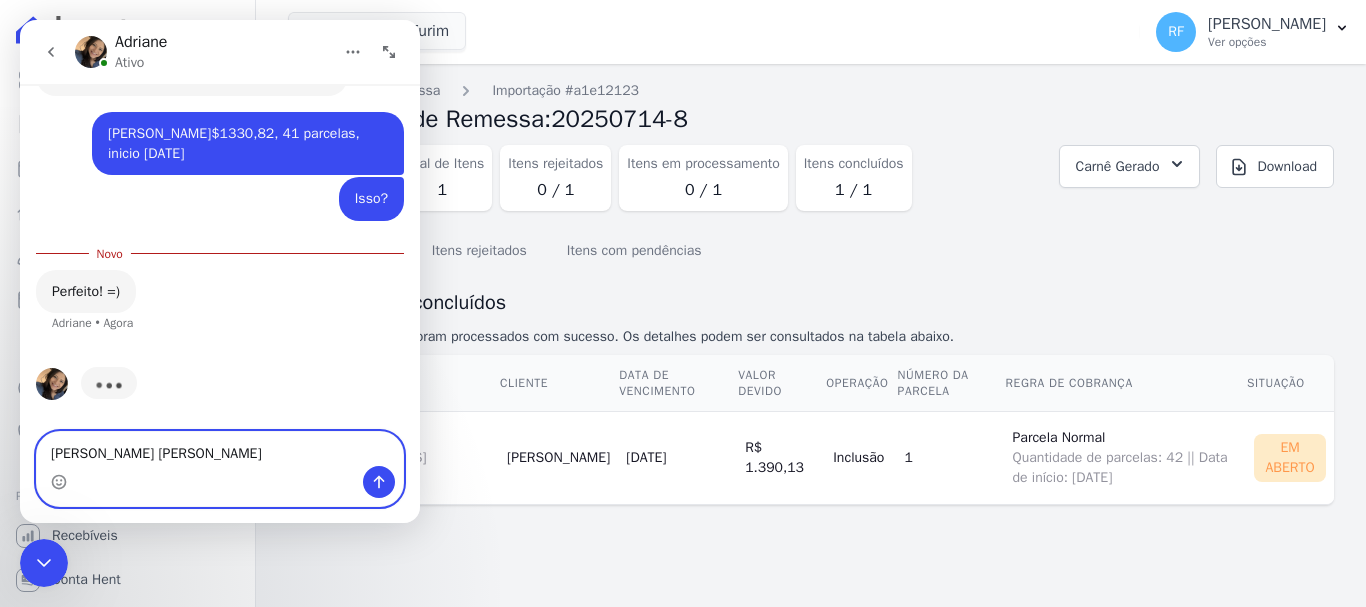 click on "Nicoly Figueiro Marckel
Liziane da Luz Leffa" at bounding box center (220, 449) 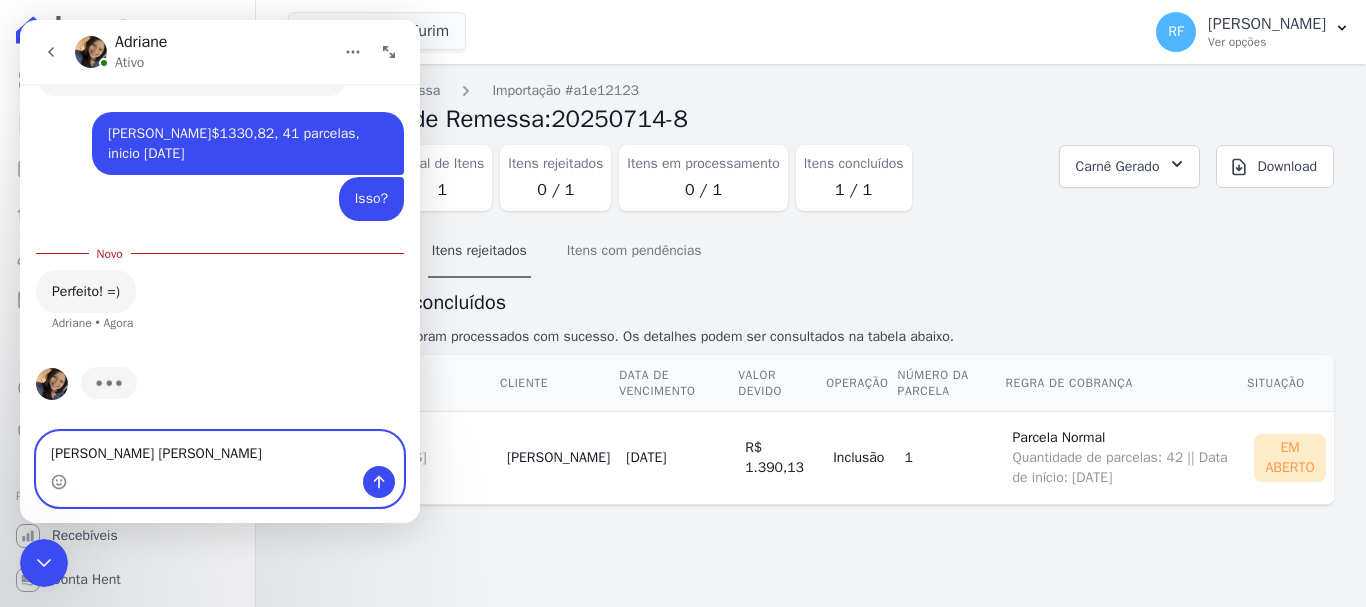 scroll, scrollTop: 1718, scrollLeft: 0, axis: vertical 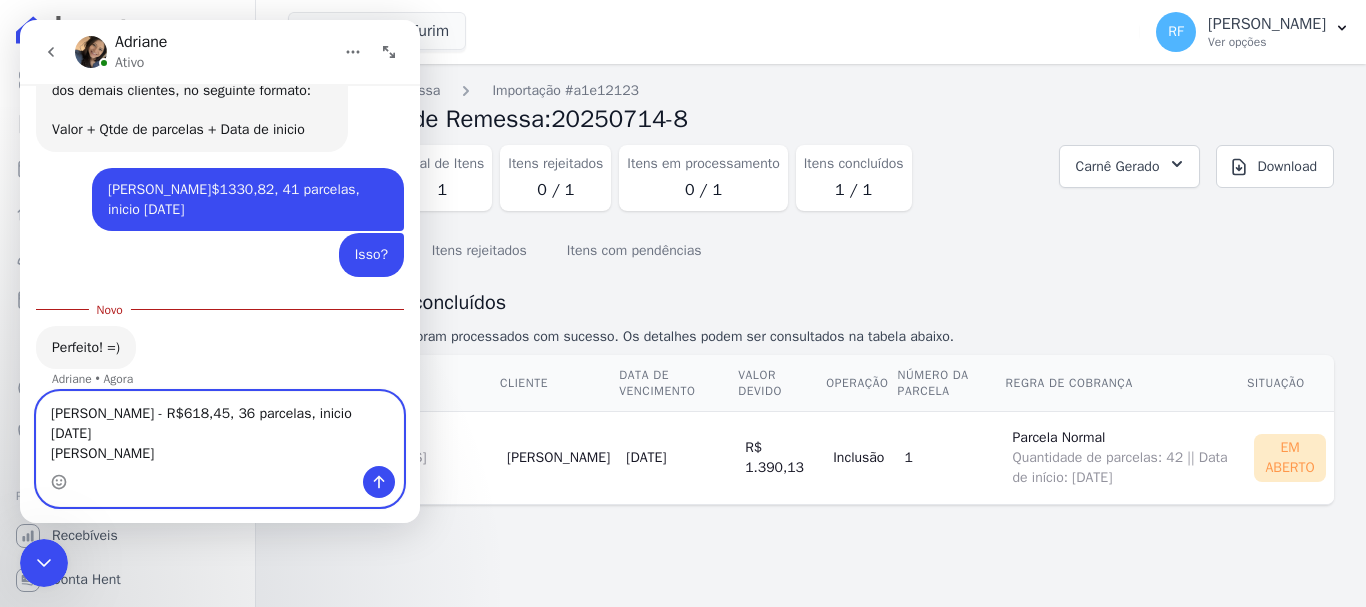 click on "Nicoly Figueiro Marckel - R$618,45, 36 parcelas, inicio 25/07/2025
Liziane da Luz Leffa" at bounding box center [220, 429] 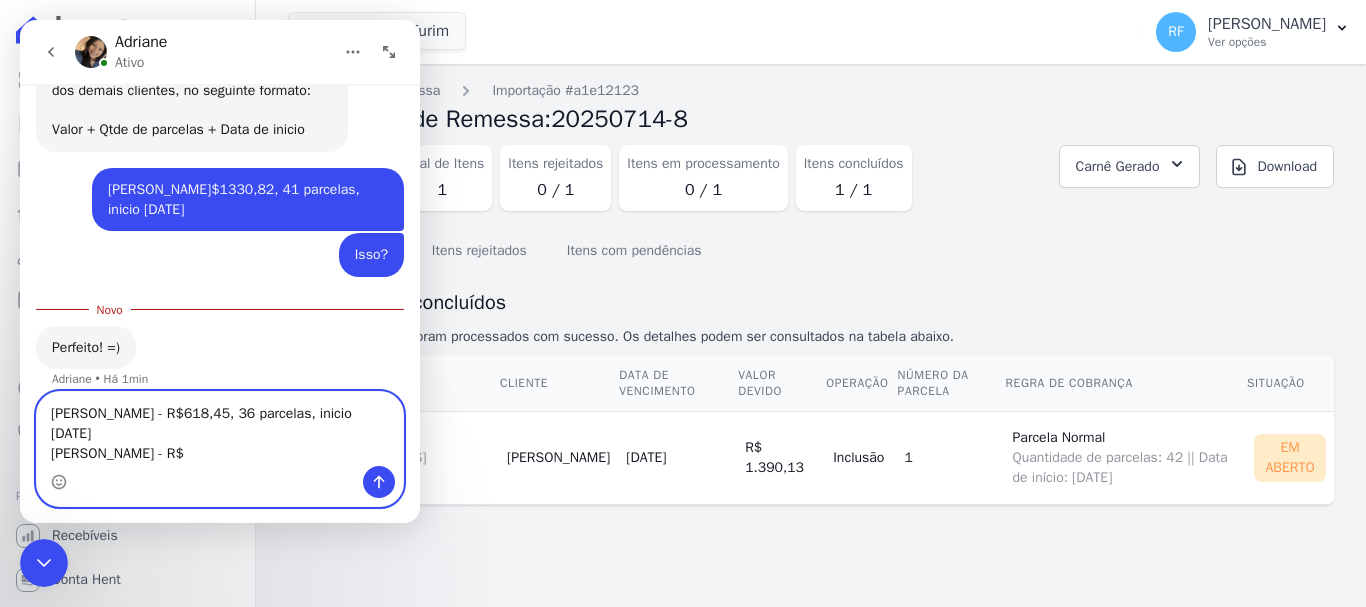 paste on "906,72" 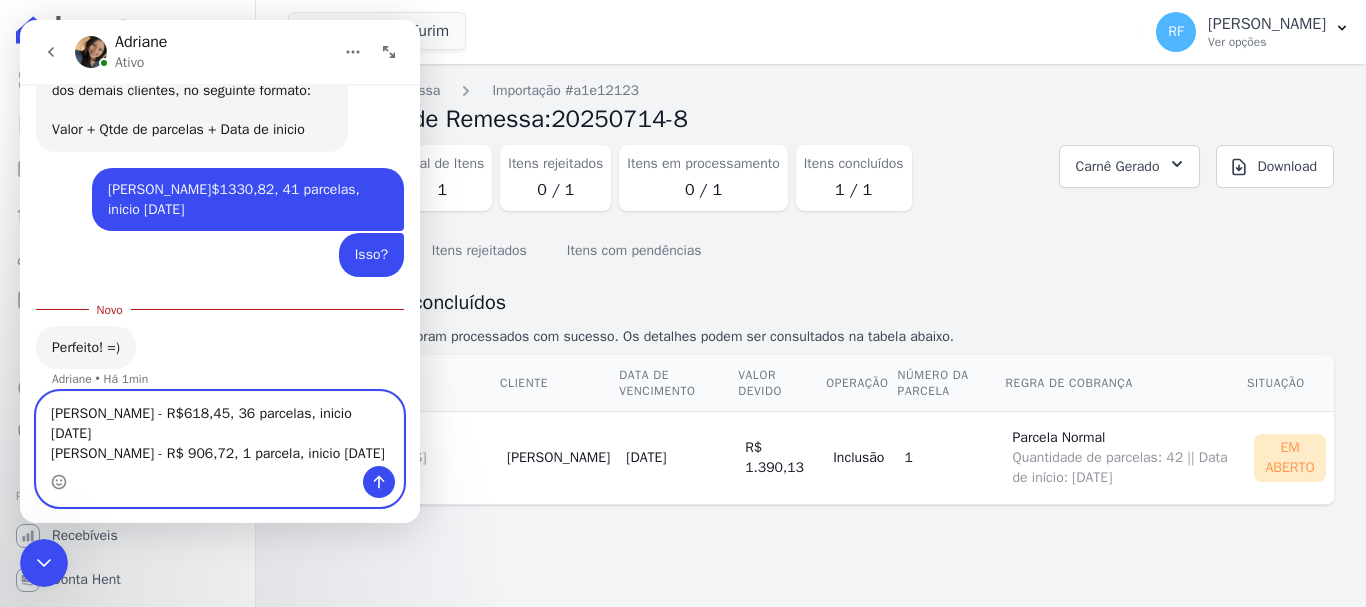 scroll, scrollTop: 1758, scrollLeft: 0, axis: vertical 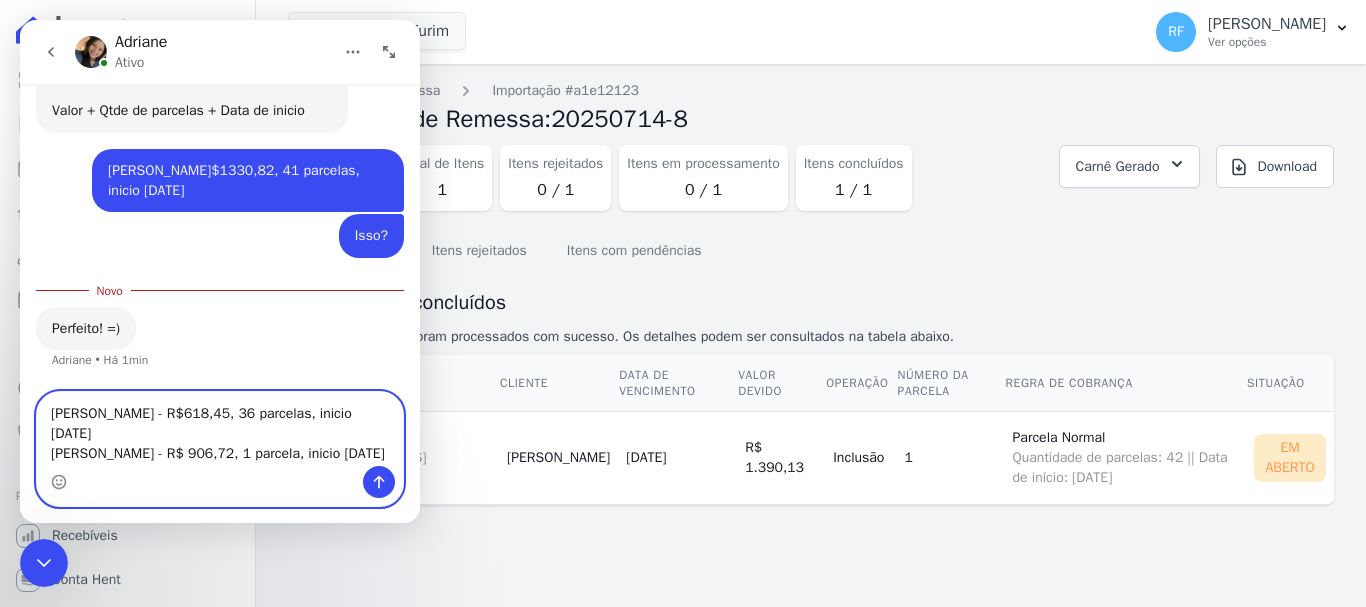 type on "Nicoly Figueiro Marckel - R$618,45, 36 parcelas, inicio 25/07/2025
Liziane da Luz Leffa - R$ 906,72, 1 parcela, inicio 25/01/2028" 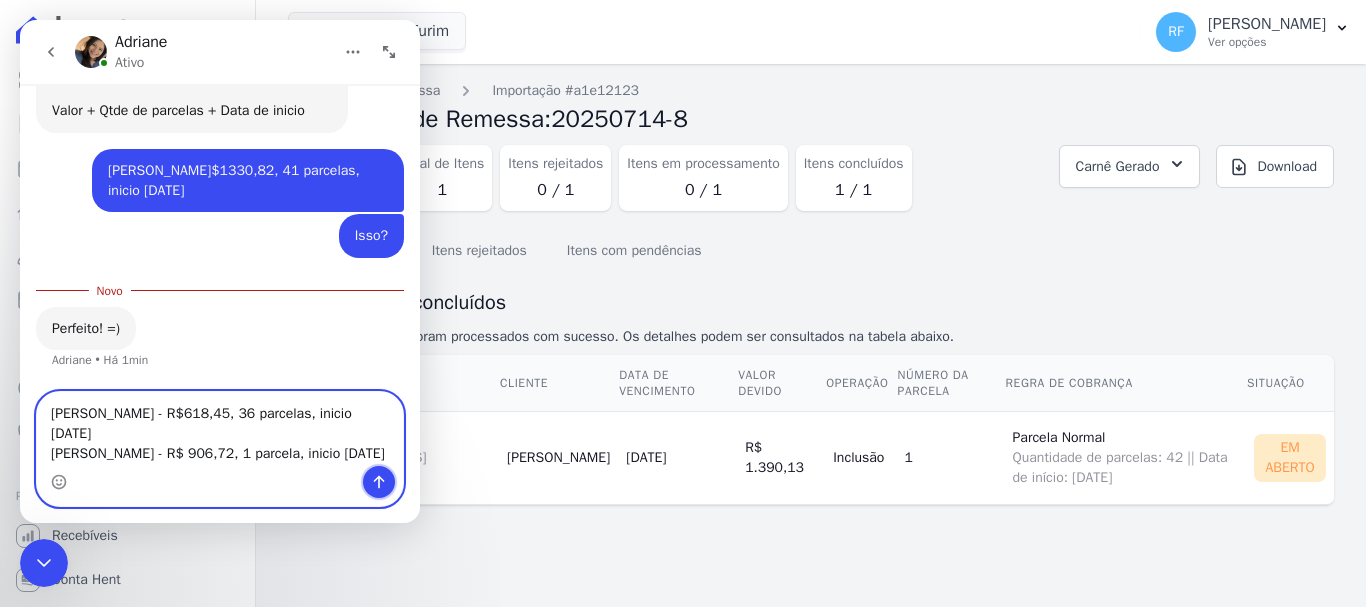 click 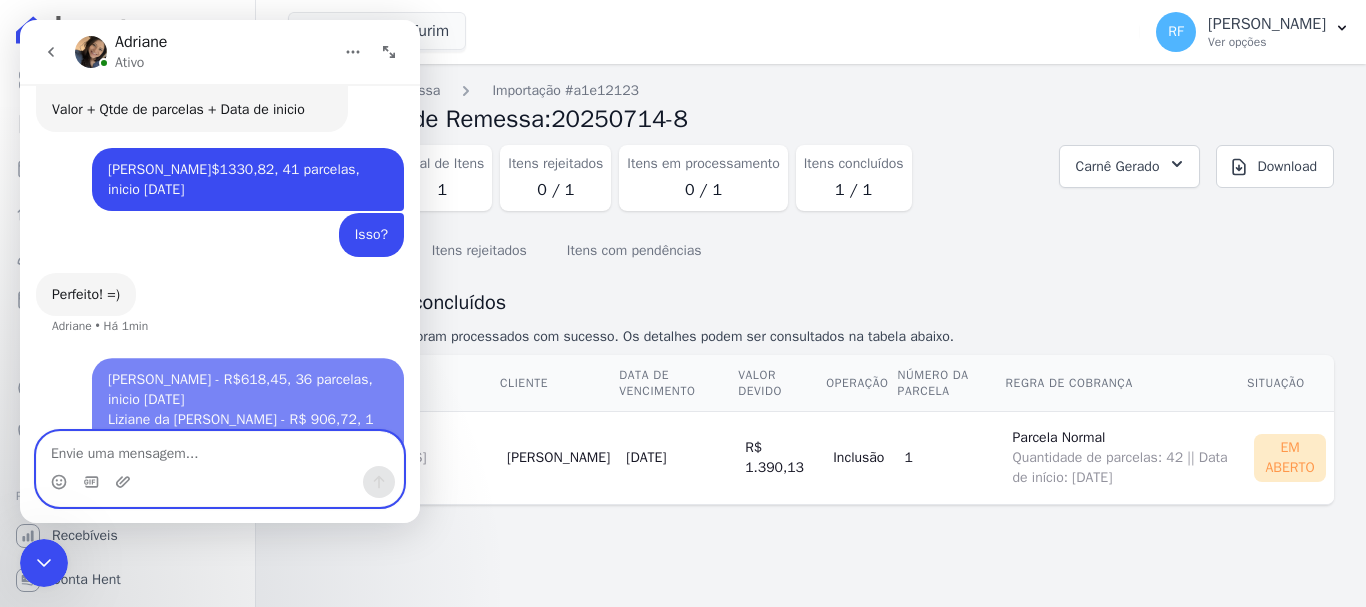 scroll, scrollTop: 1783, scrollLeft: 0, axis: vertical 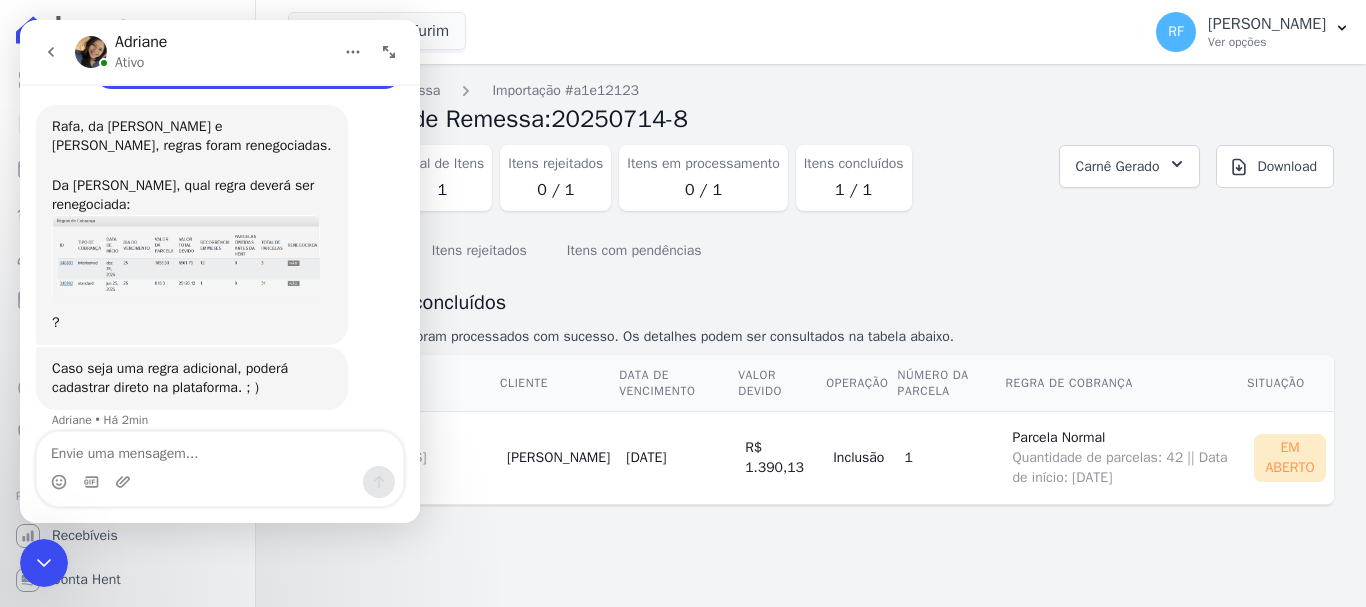 click at bounding box center (186, 259) 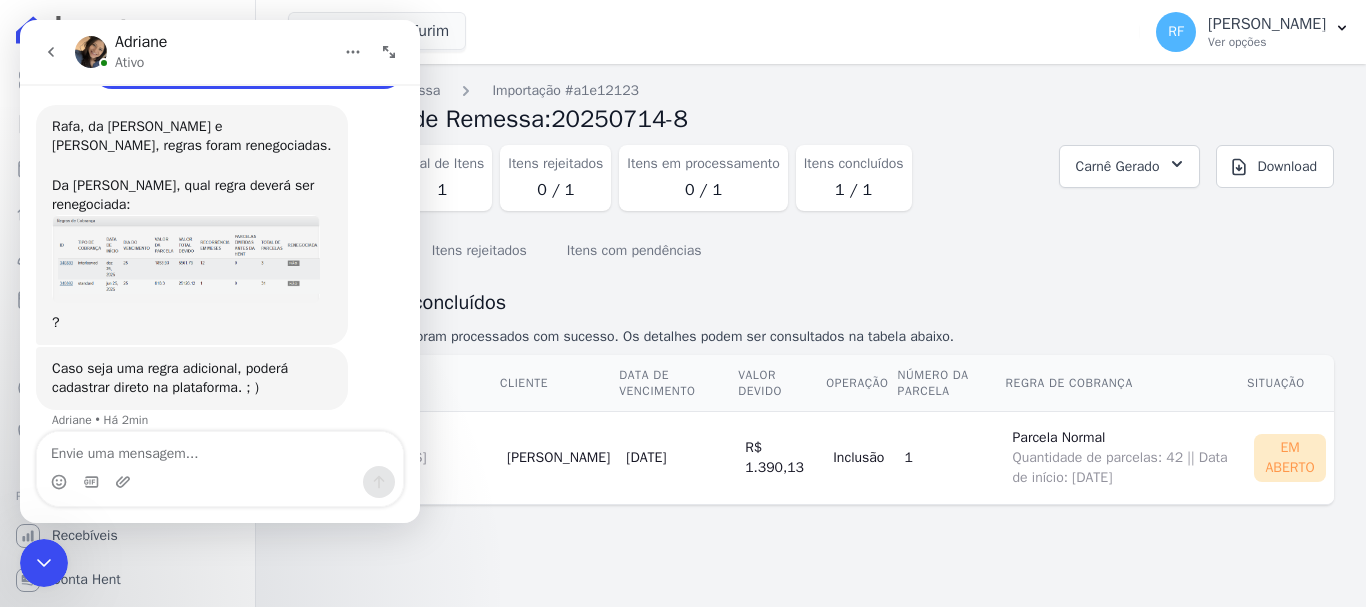 scroll, scrollTop: 0, scrollLeft: 0, axis: both 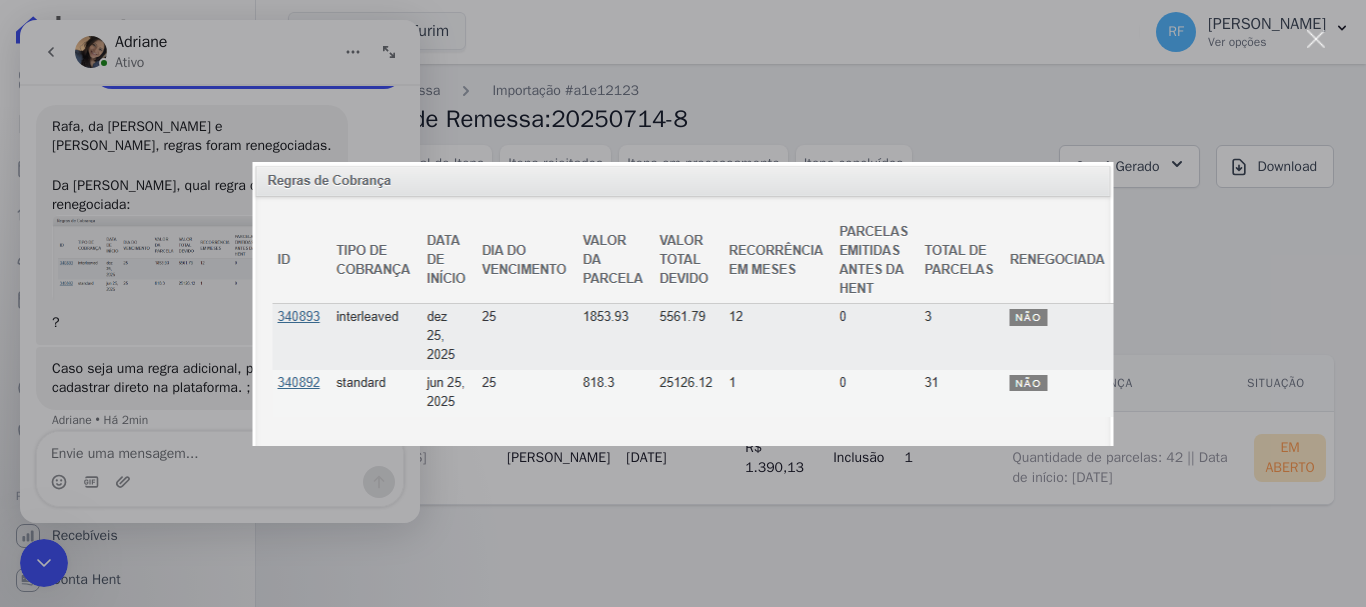 click at bounding box center [683, 303] 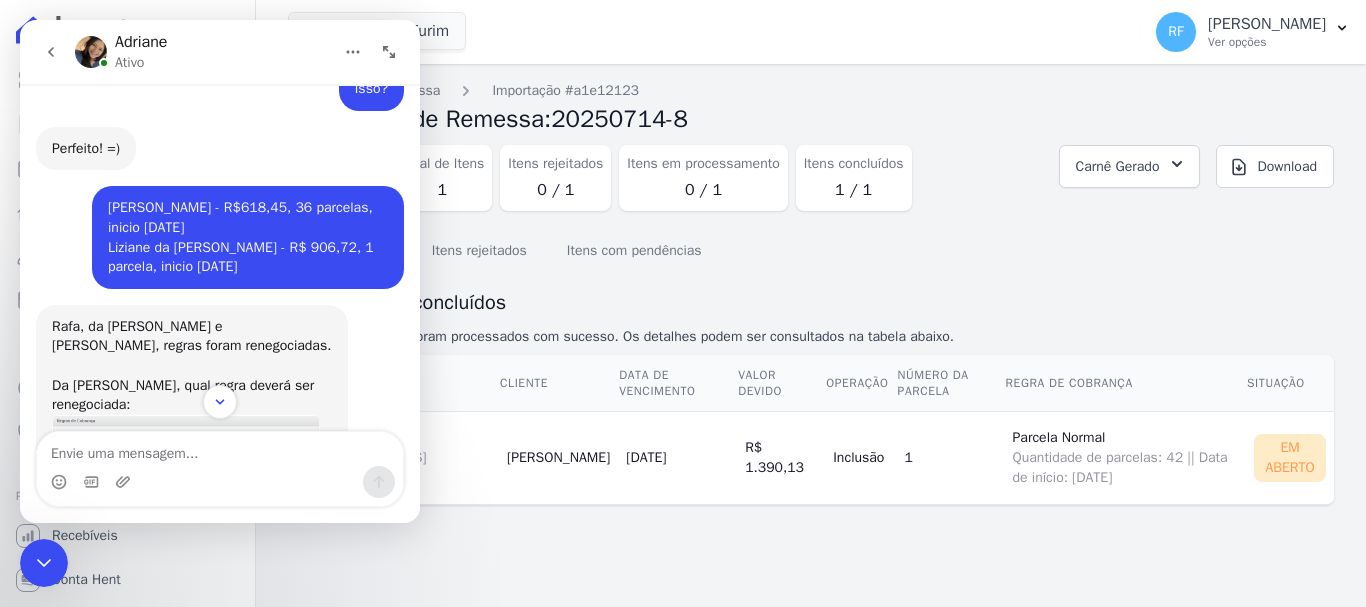 scroll, scrollTop: 2104, scrollLeft: 0, axis: vertical 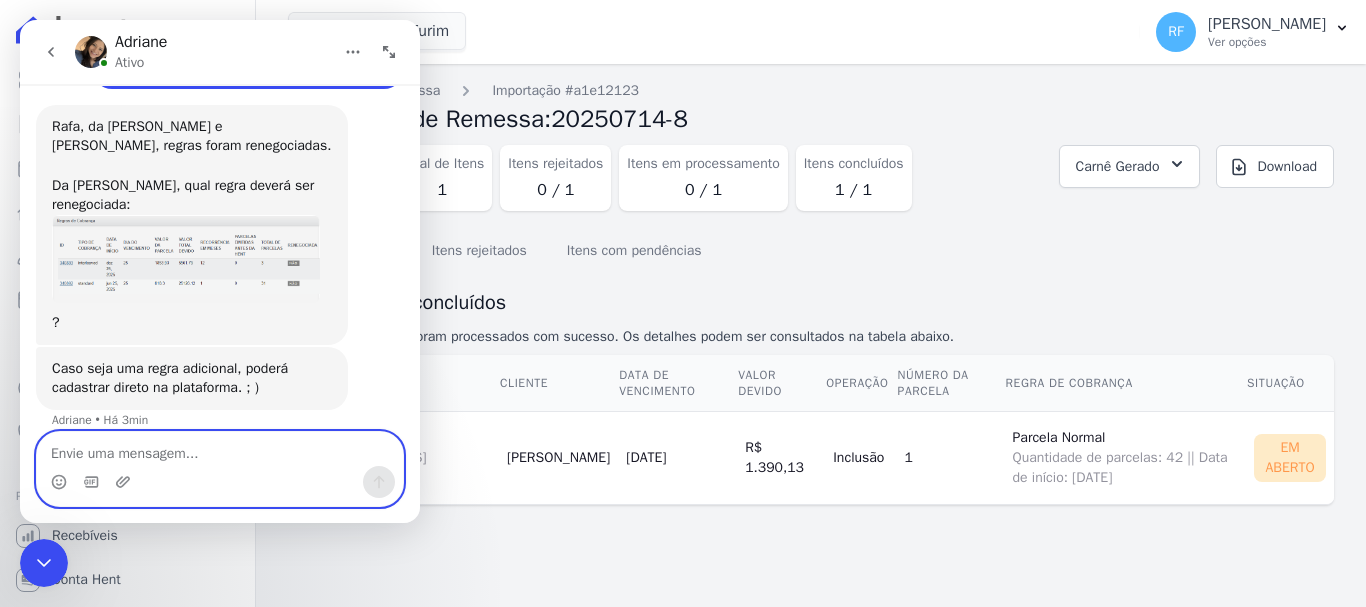 click at bounding box center (220, 449) 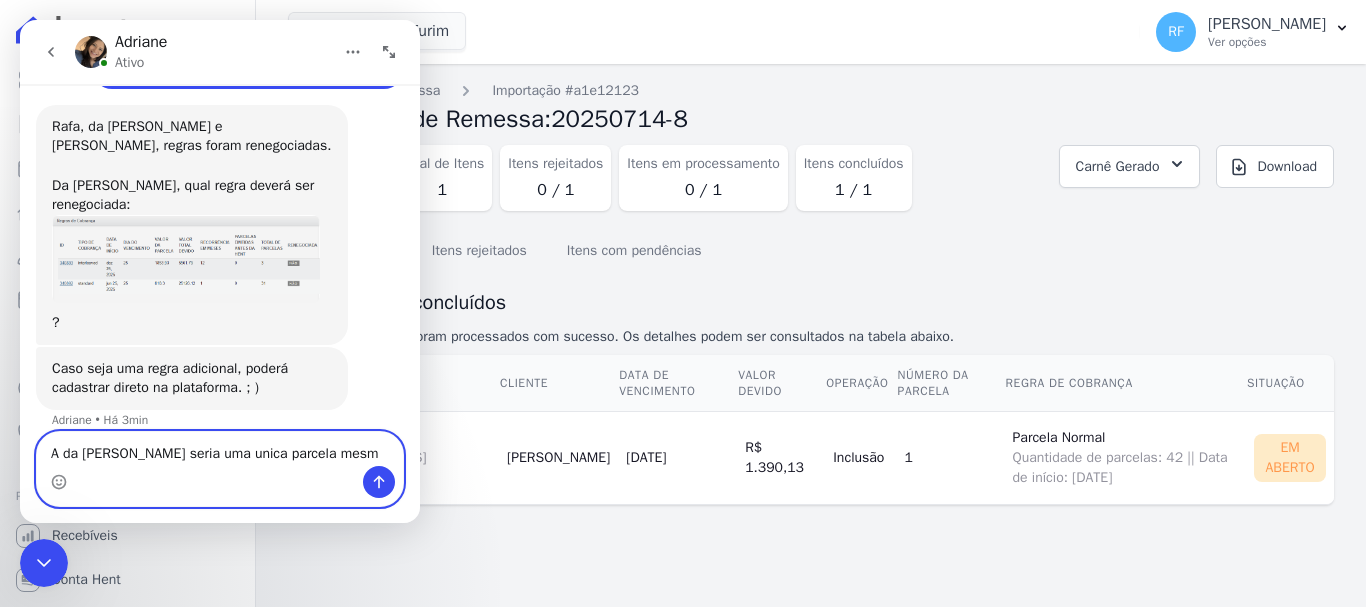 type on "A da [PERSON_NAME] seria uma unica parcela mesmo" 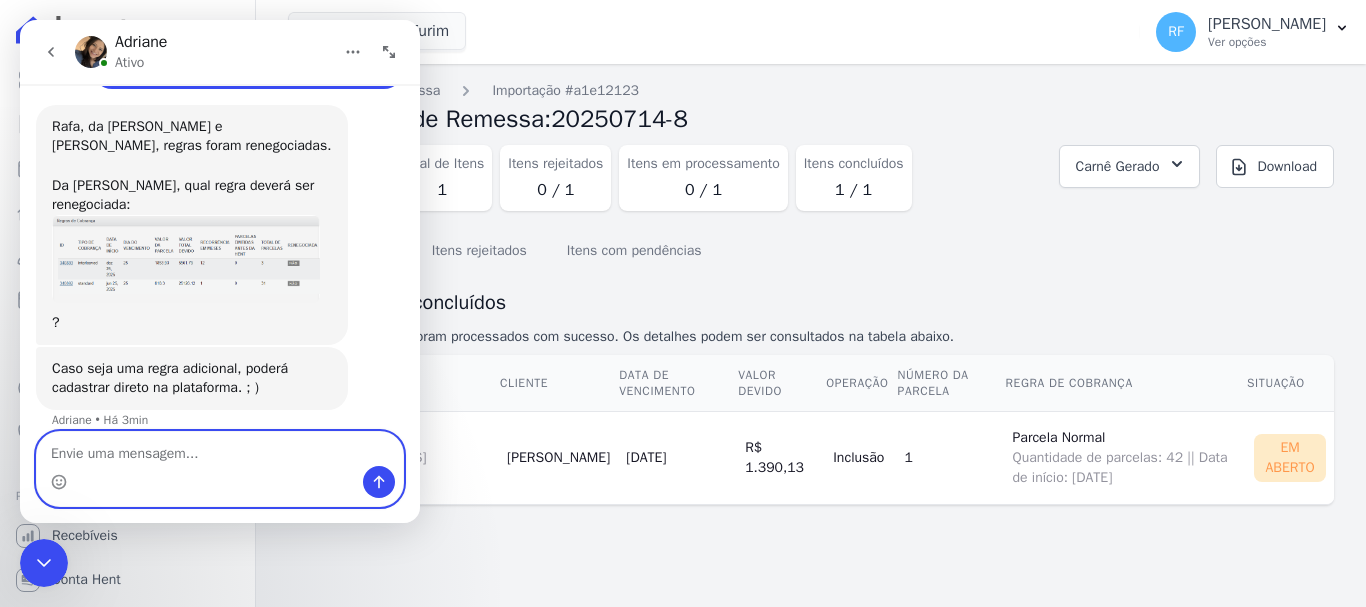 scroll, scrollTop: 2164, scrollLeft: 0, axis: vertical 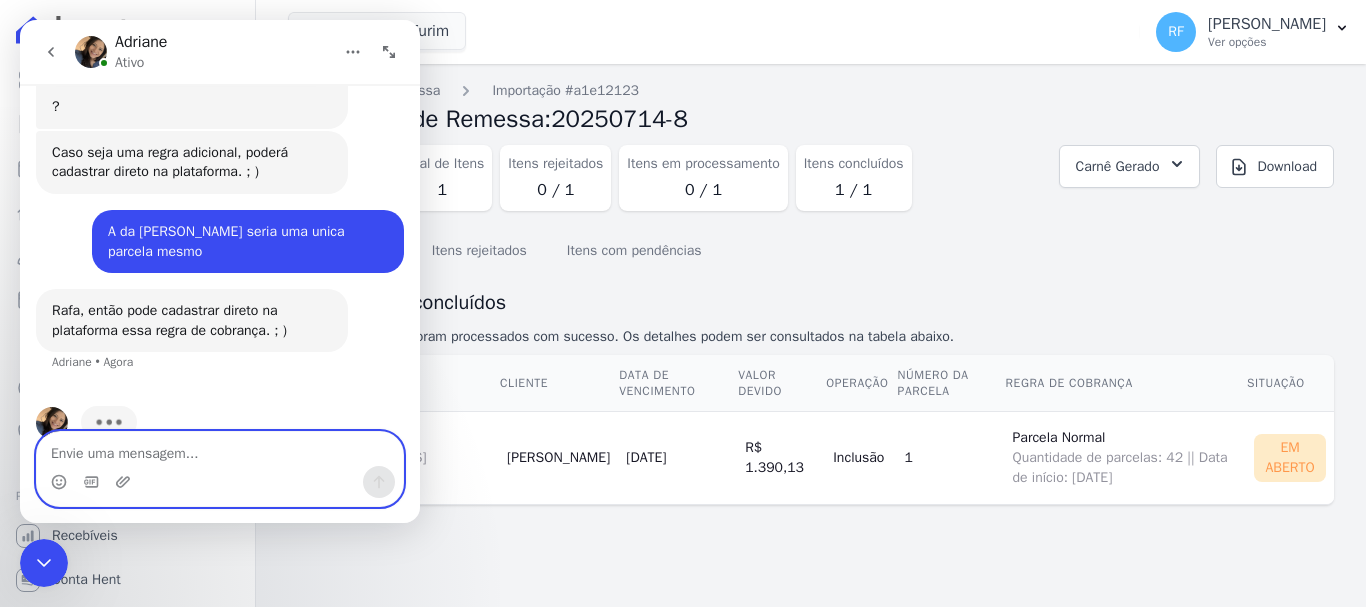 click at bounding box center (220, 449) 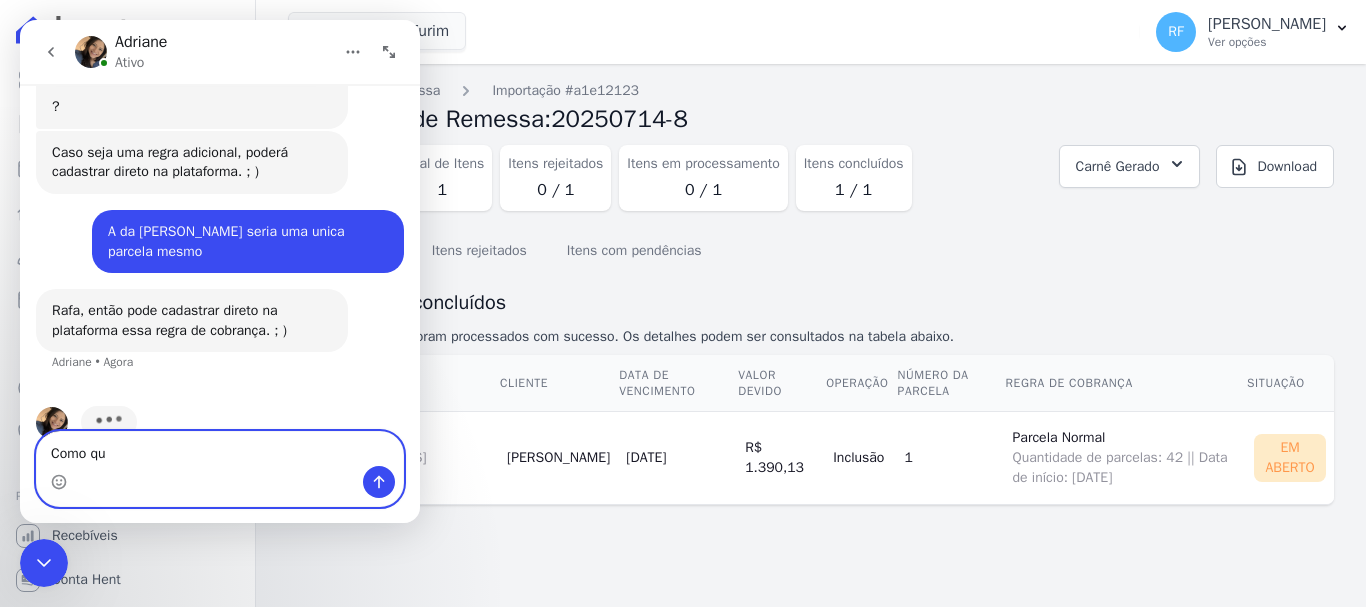 scroll, scrollTop: 2243, scrollLeft: 0, axis: vertical 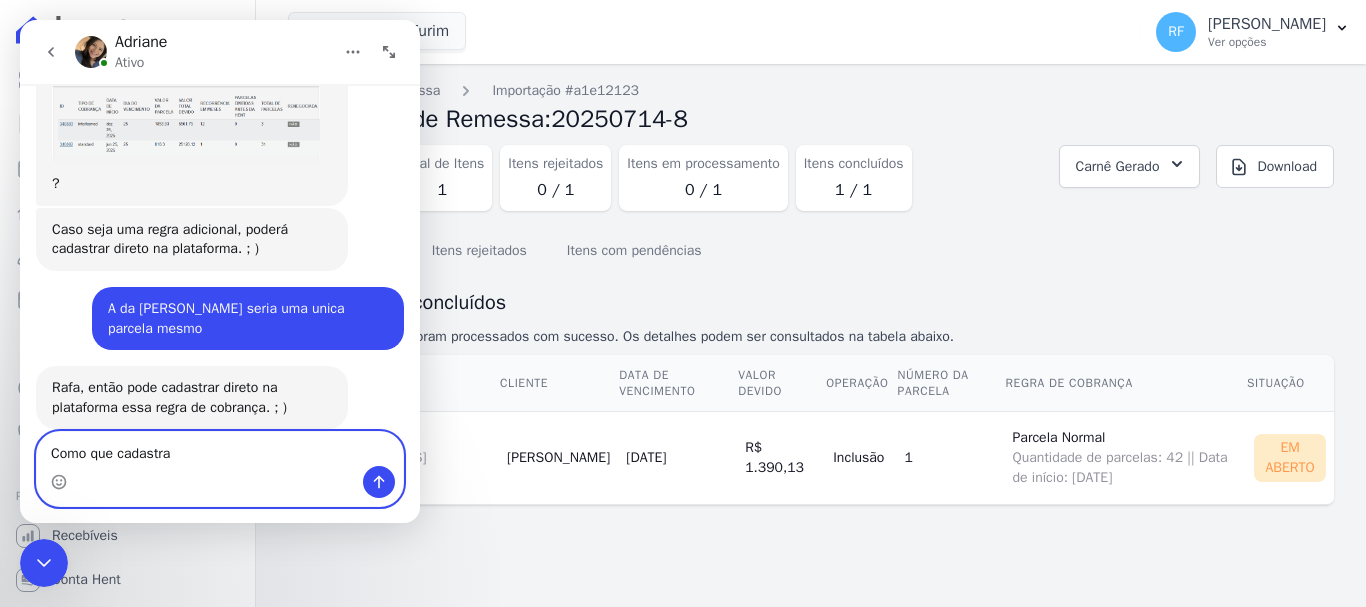 type on "Como que cadastra?" 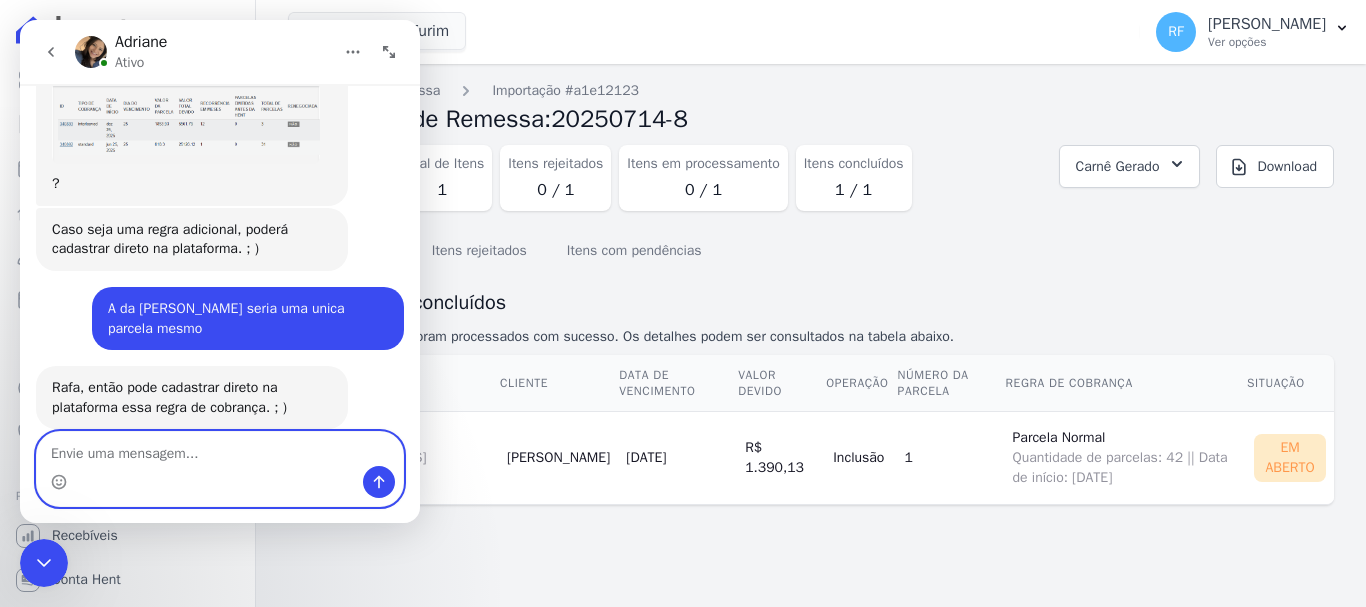 scroll, scrollTop: 2303, scrollLeft: 0, axis: vertical 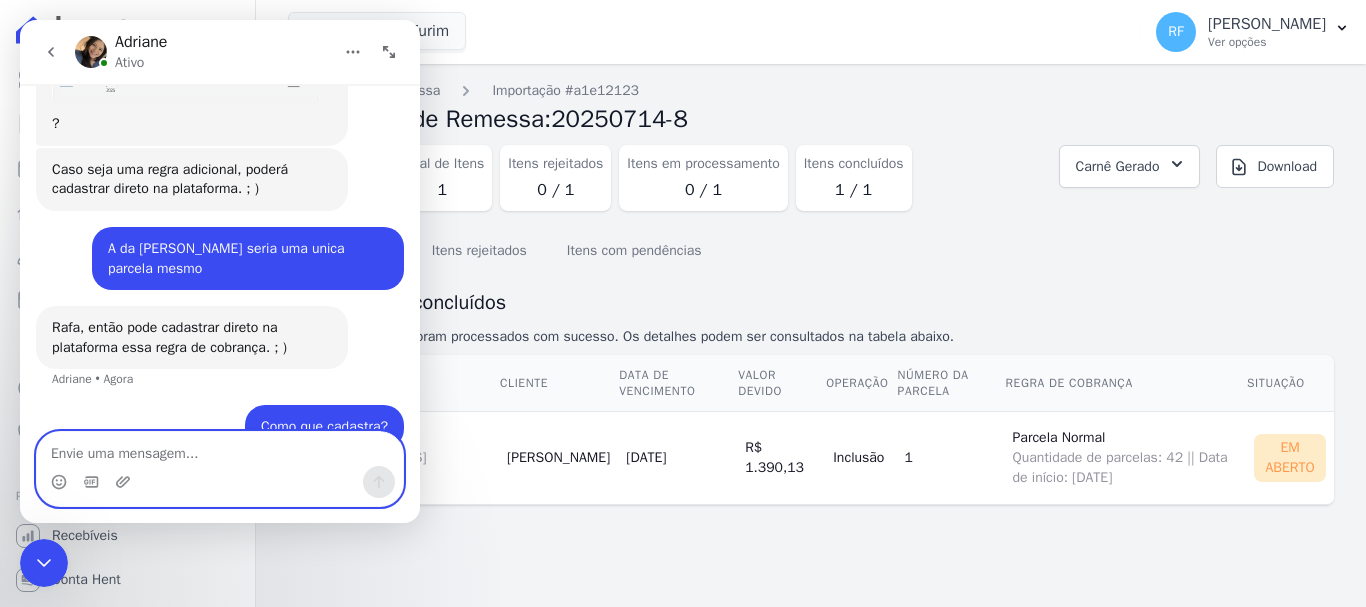 click at bounding box center [220, 449] 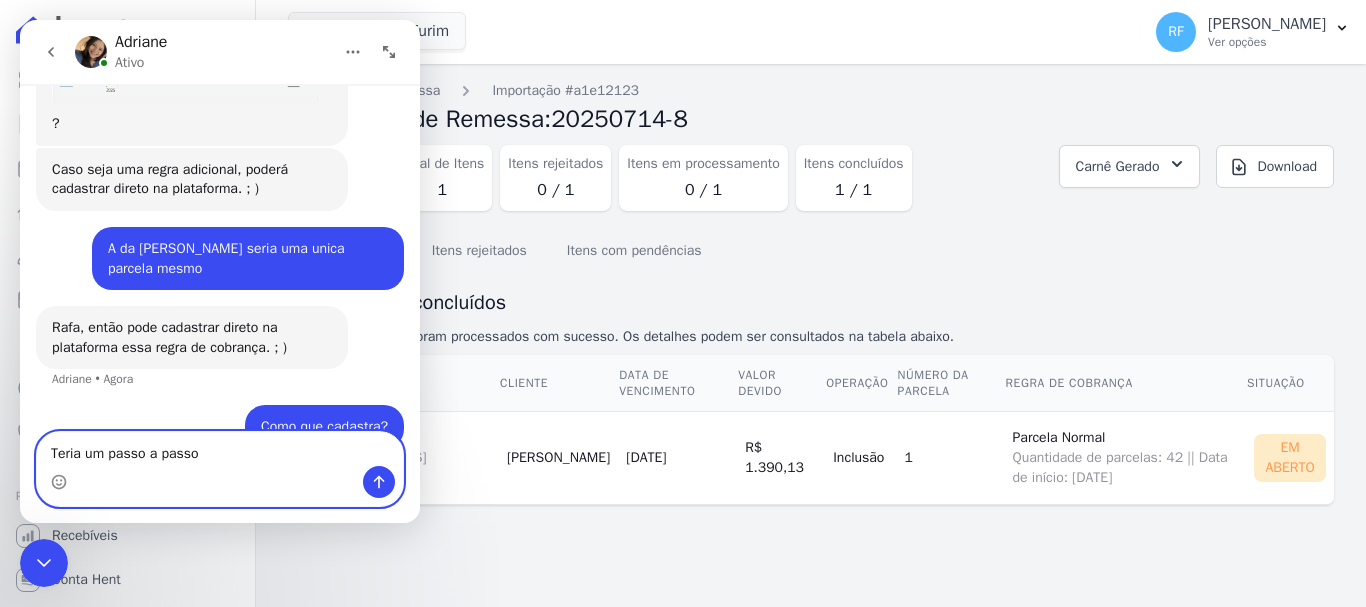 type on "Teria um passo a passo?" 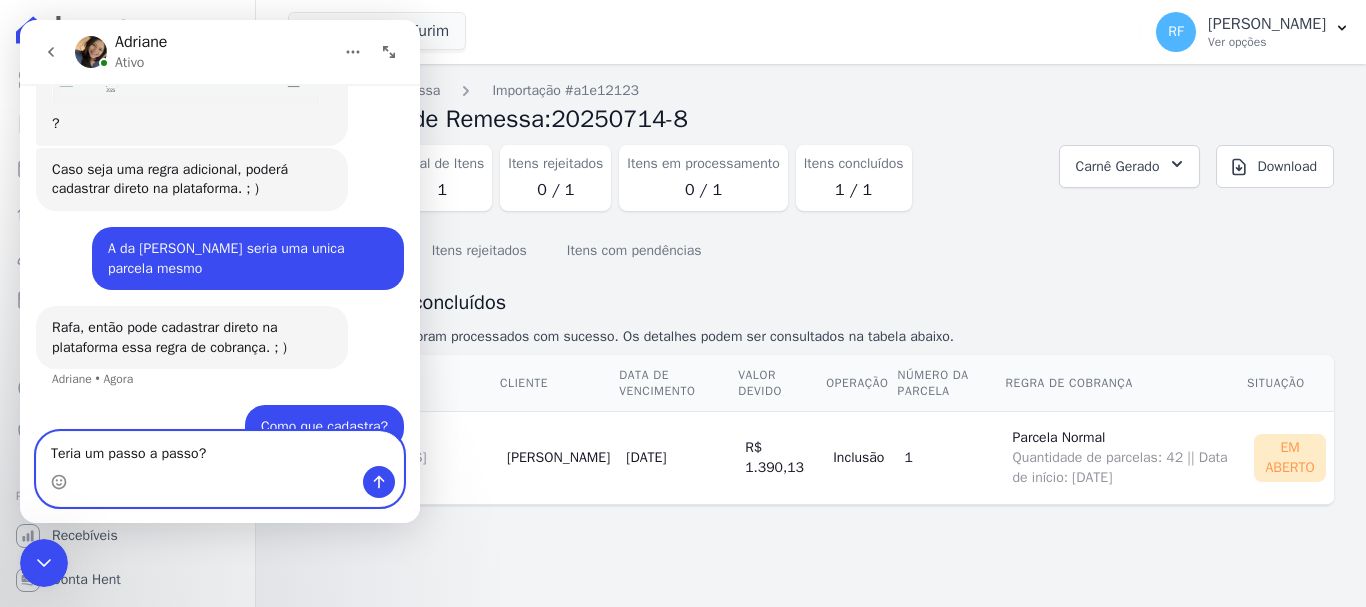 type 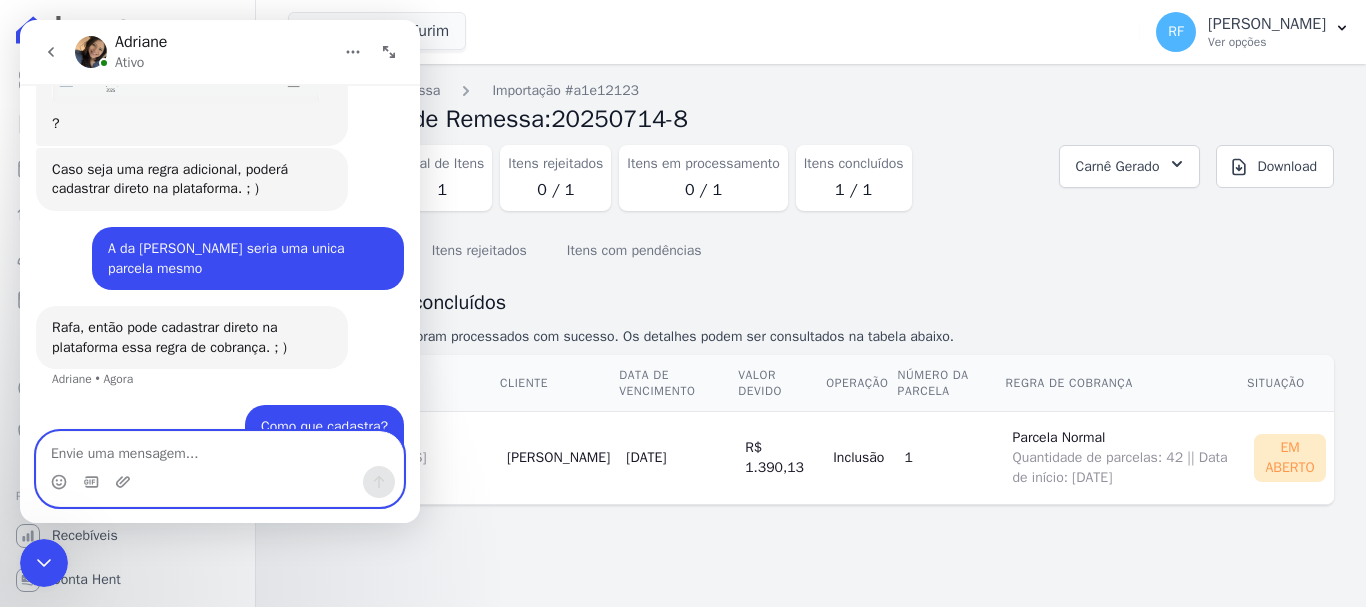 scroll, scrollTop: 2348, scrollLeft: 0, axis: vertical 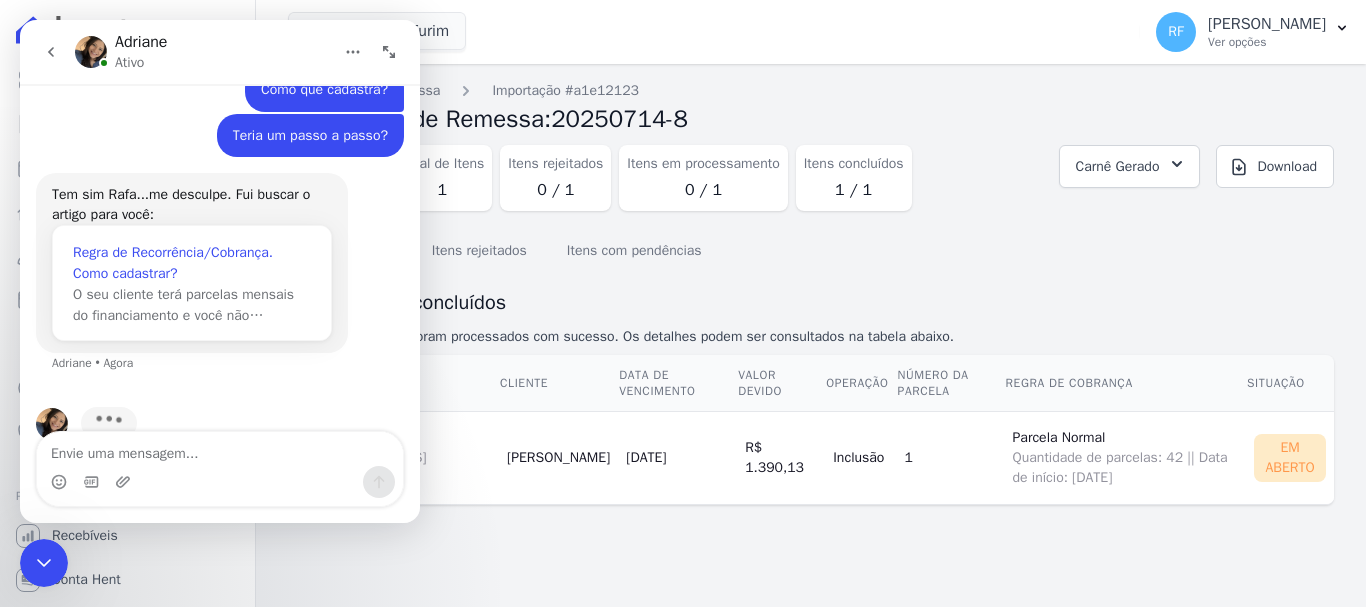 click on "Regra de Recorrência/Cobrança. Como cadastrar?" at bounding box center [192, 263] 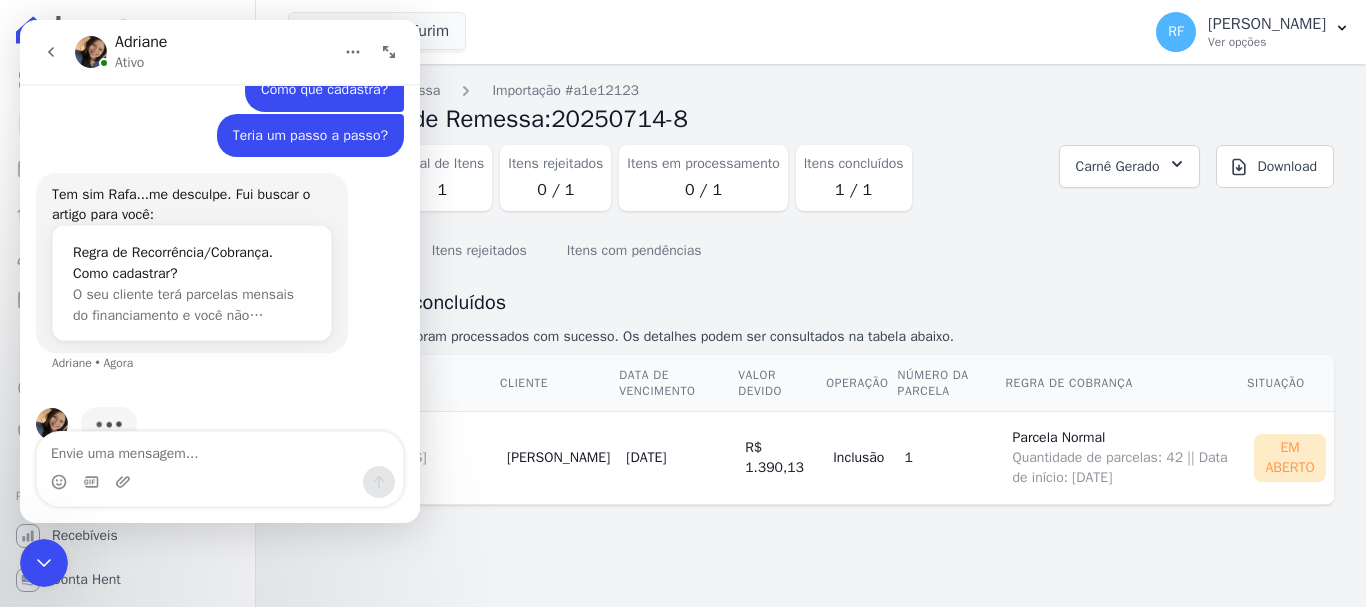 scroll, scrollTop: 0, scrollLeft: 0, axis: both 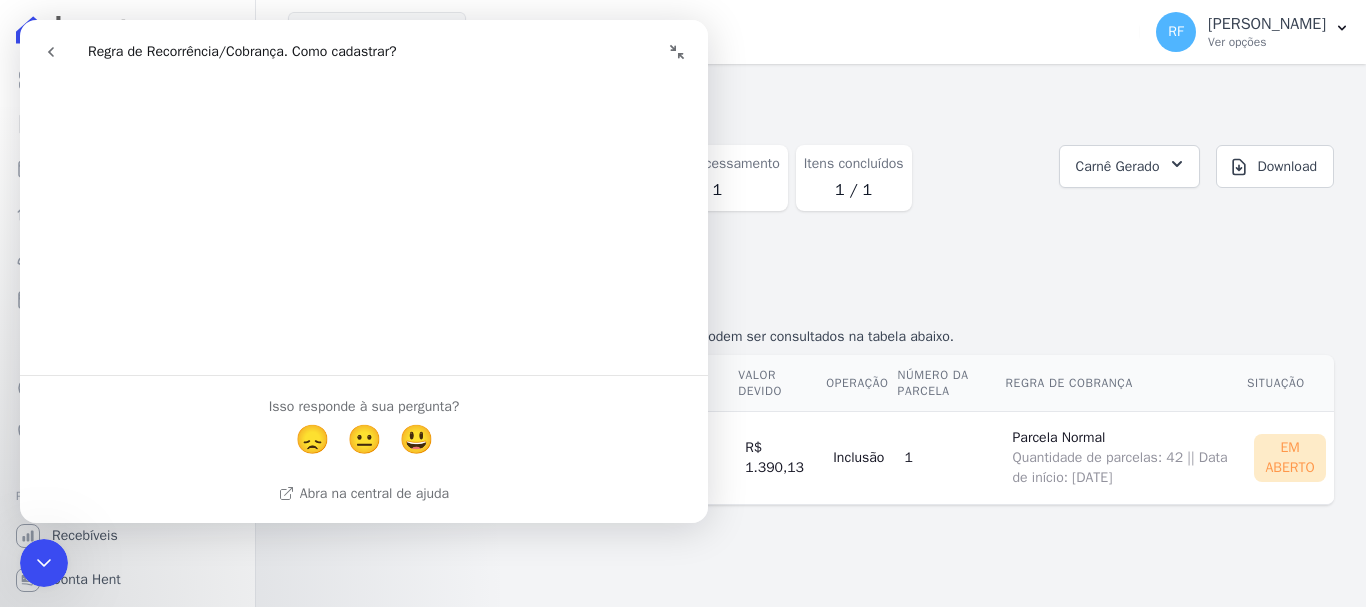 click 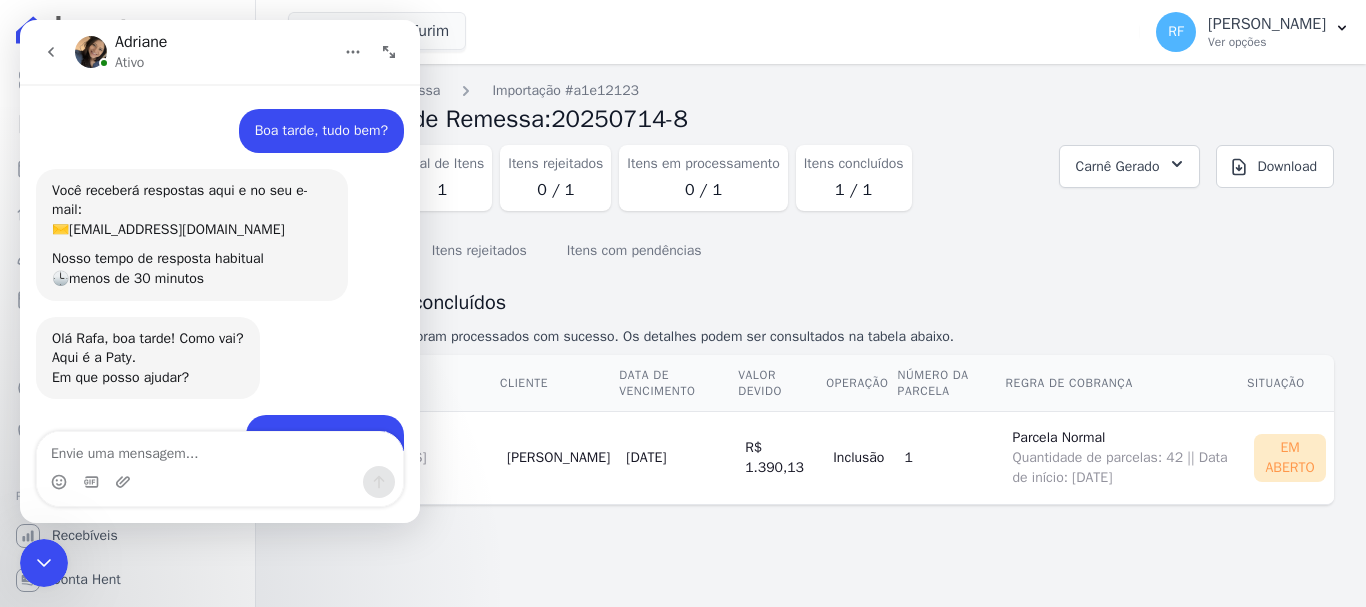 scroll, scrollTop: 2719, scrollLeft: 0, axis: vertical 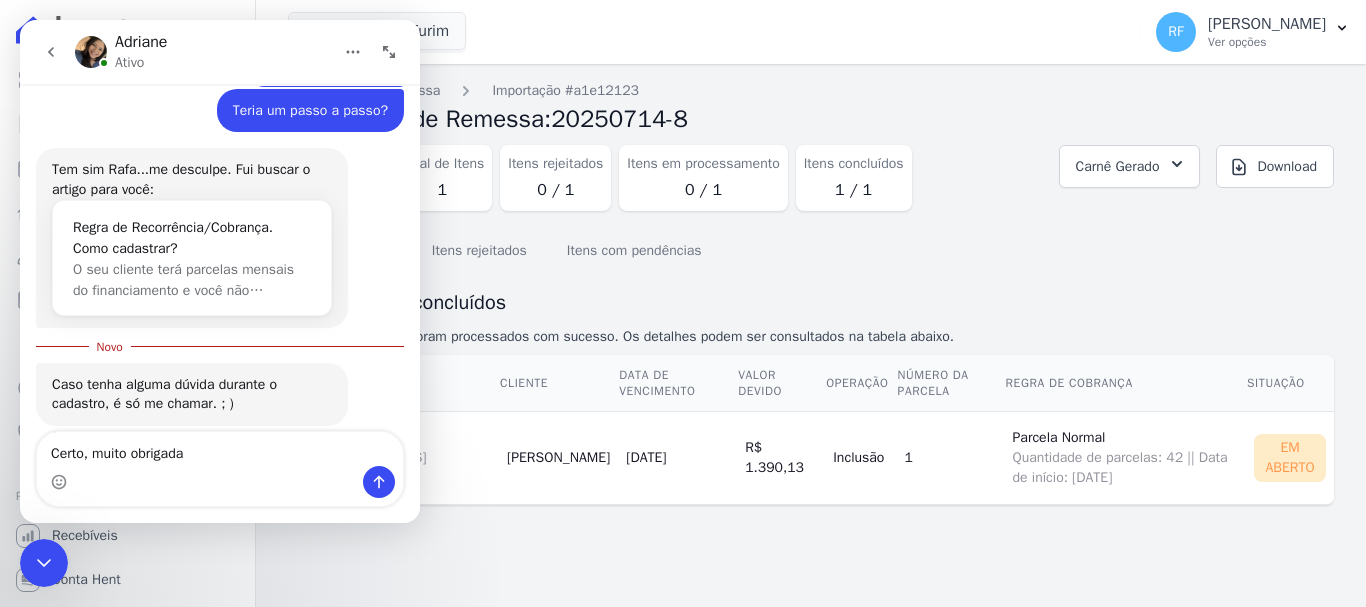 type on "Certo, muito obrigada!" 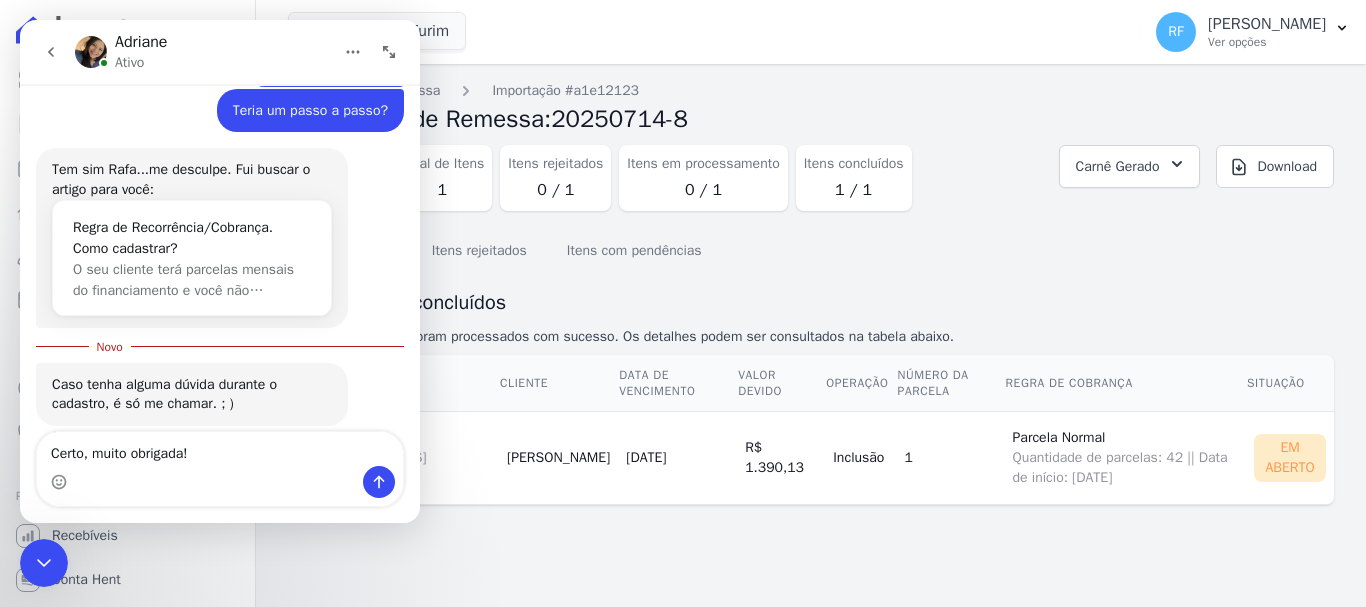 type 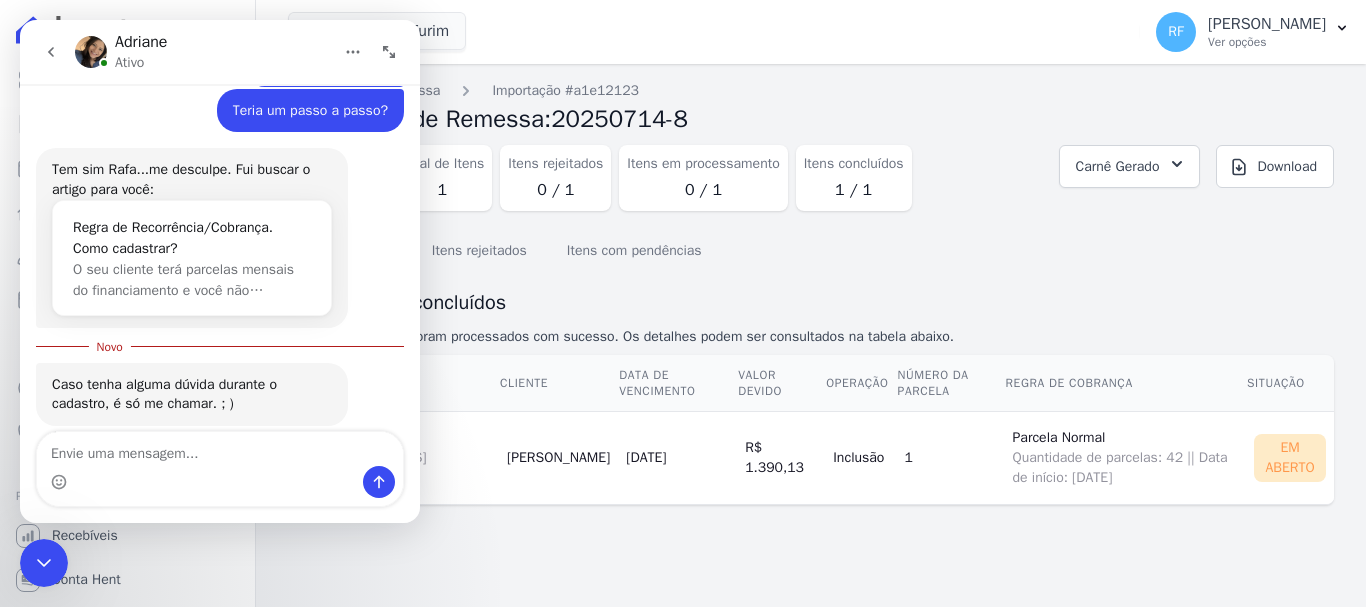 scroll, scrollTop: 2668, scrollLeft: 0, axis: vertical 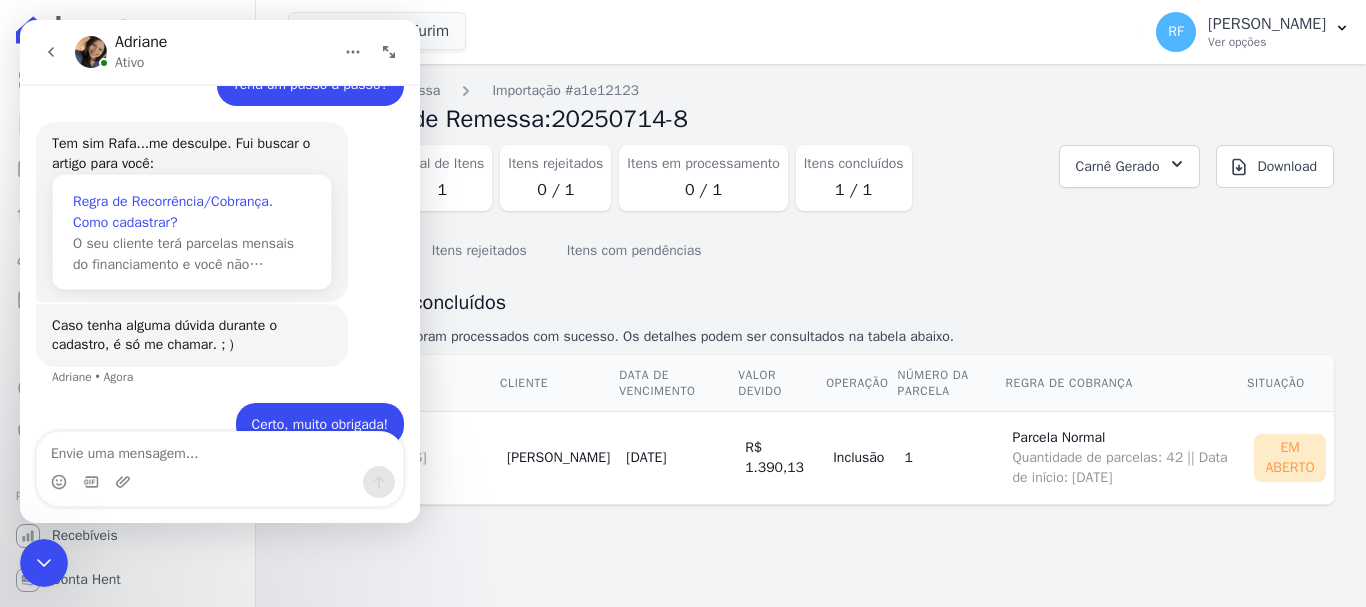 click on "Regra de Recorrência/Cobrança. Como cadastrar? O seu cliente terá parcelas mensais do financiamento e você não…" at bounding box center [192, 233] 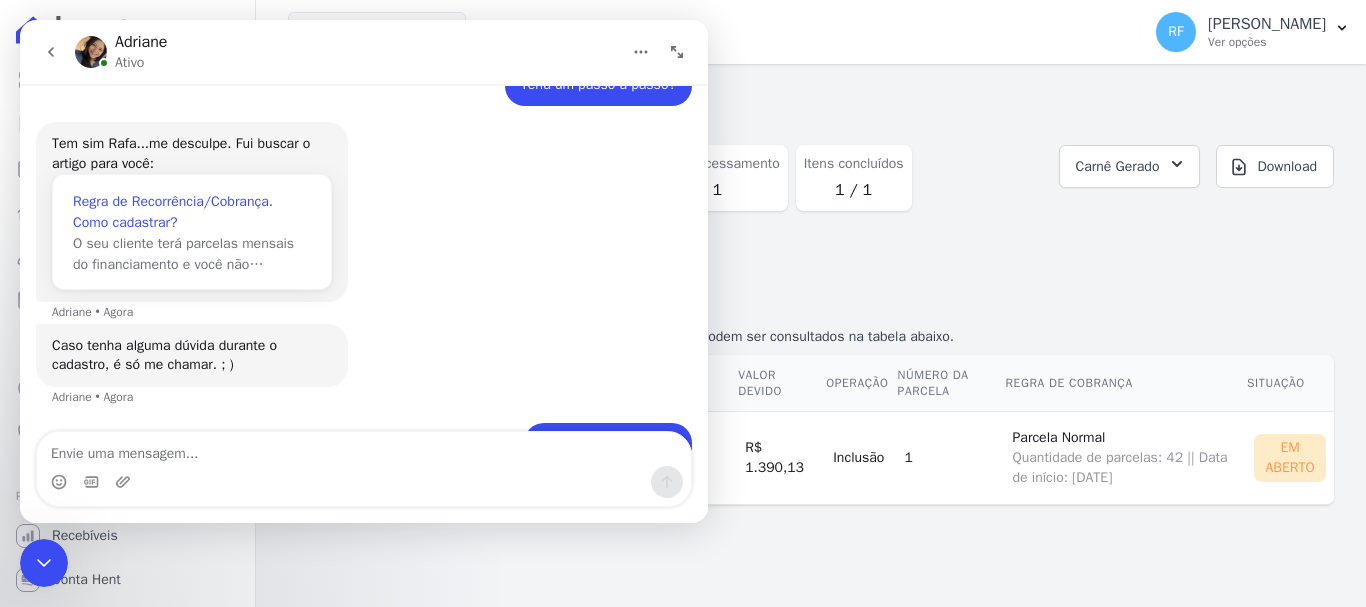 scroll, scrollTop: 0, scrollLeft: 0, axis: both 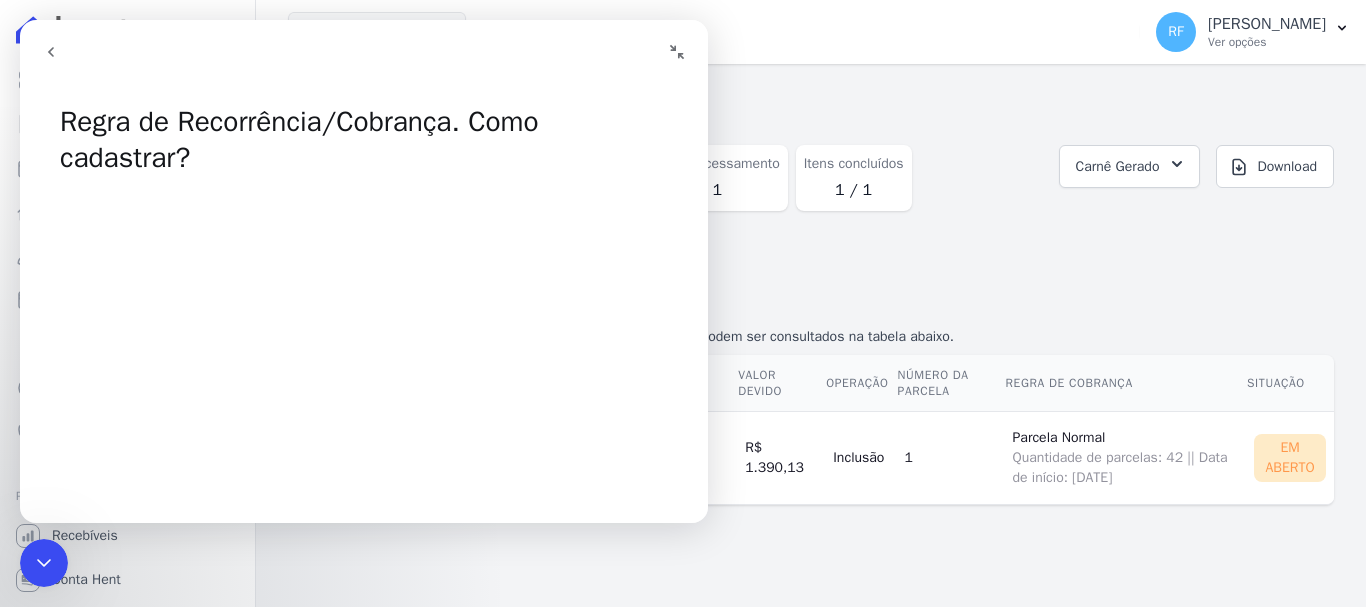 click 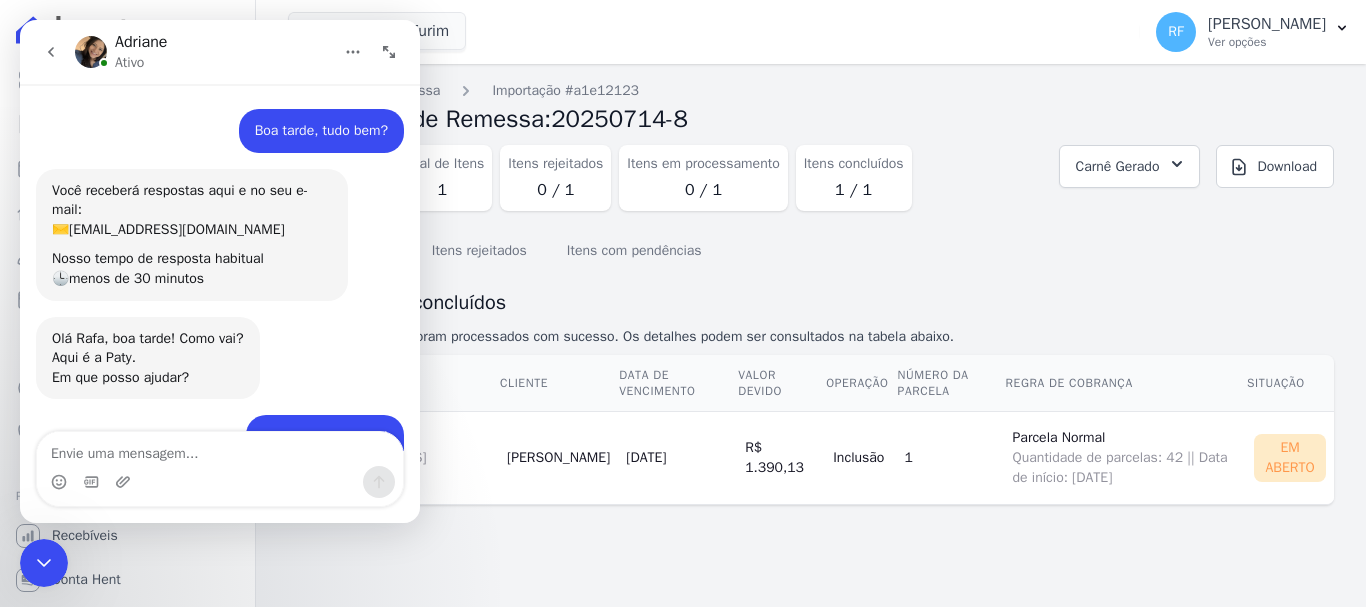 scroll, scrollTop: 2668, scrollLeft: 0, axis: vertical 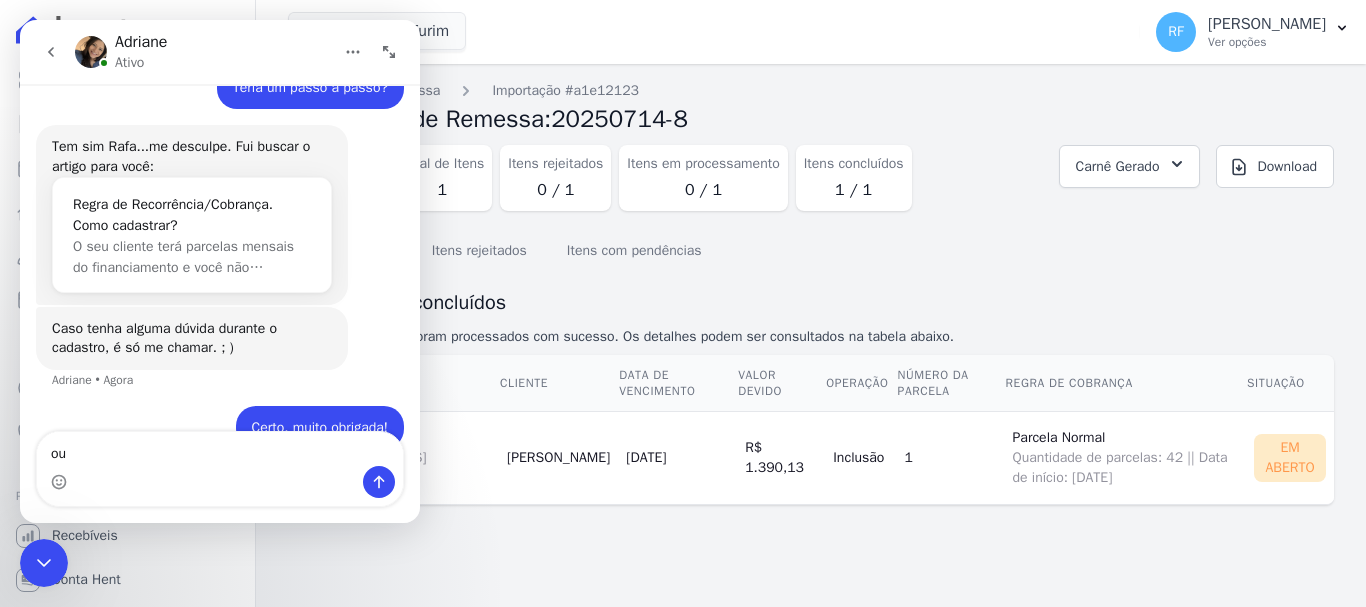 type on "o" 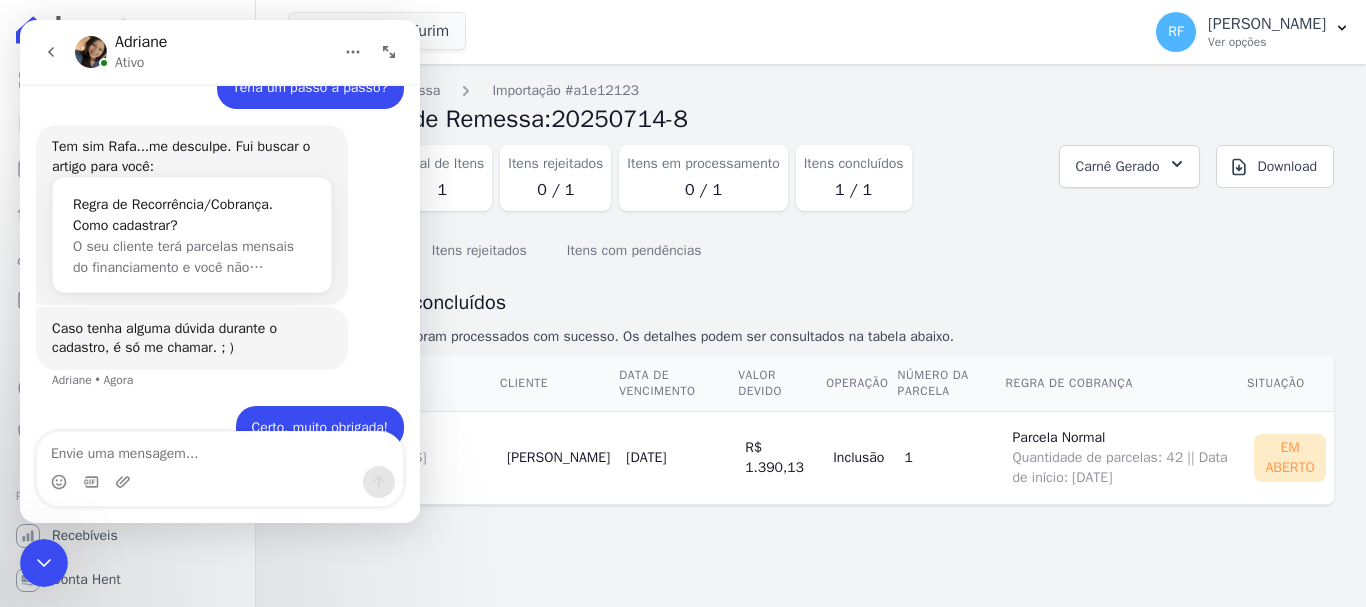 type on "u" 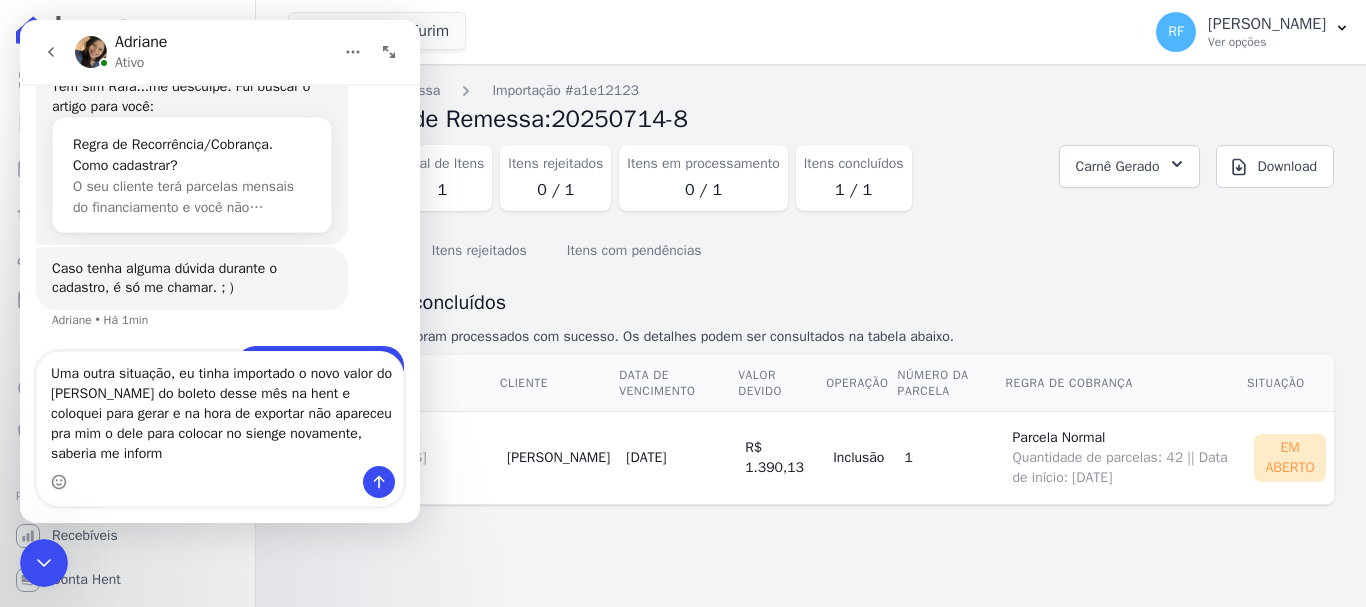 scroll, scrollTop: 2748, scrollLeft: 0, axis: vertical 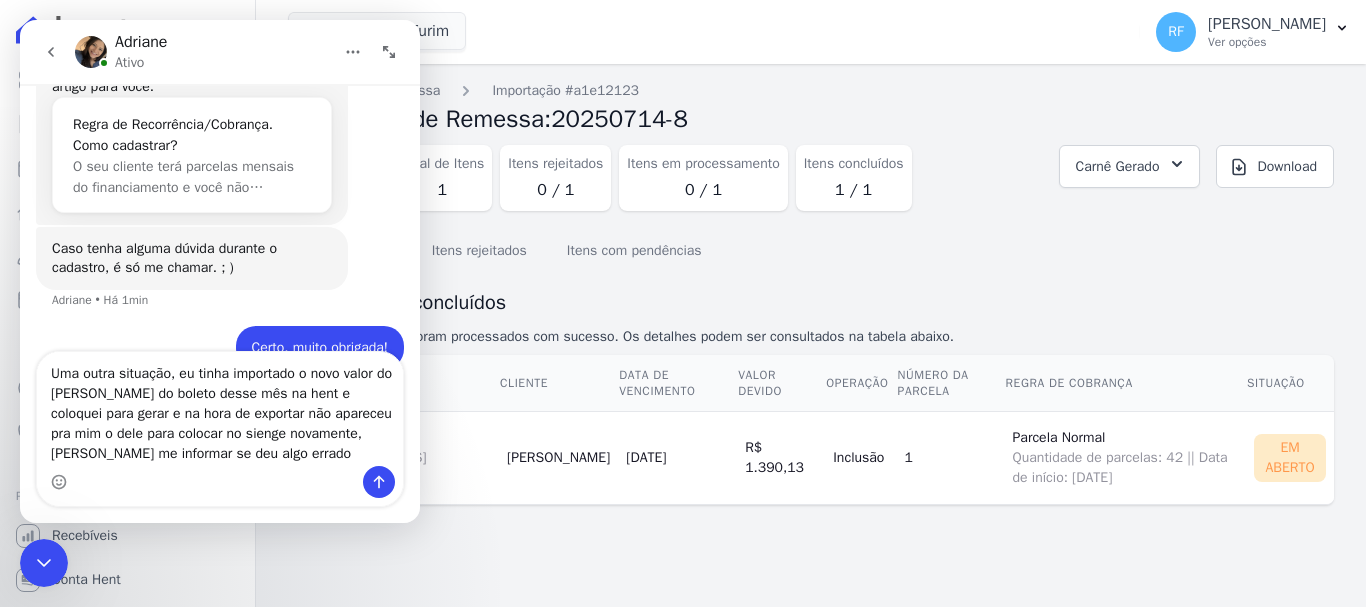 type on "Uma outra situação, eu tinha importado o novo valor do [PERSON_NAME] do boleto desse mês na hent e coloquei para gerar e na hora de exportar não apareceu pra mim o dele para colocar no sienge novamente, [PERSON_NAME] me informar se deu algo errado?" 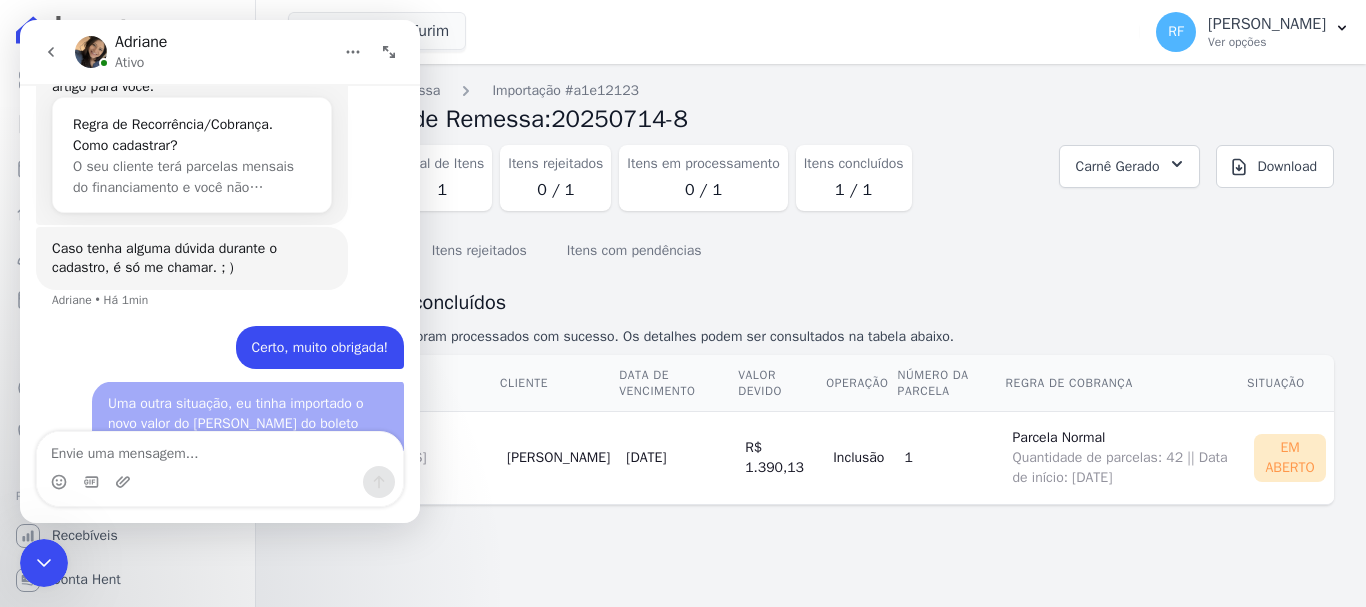 scroll, scrollTop: 2812, scrollLeft: 0, axis: vertical 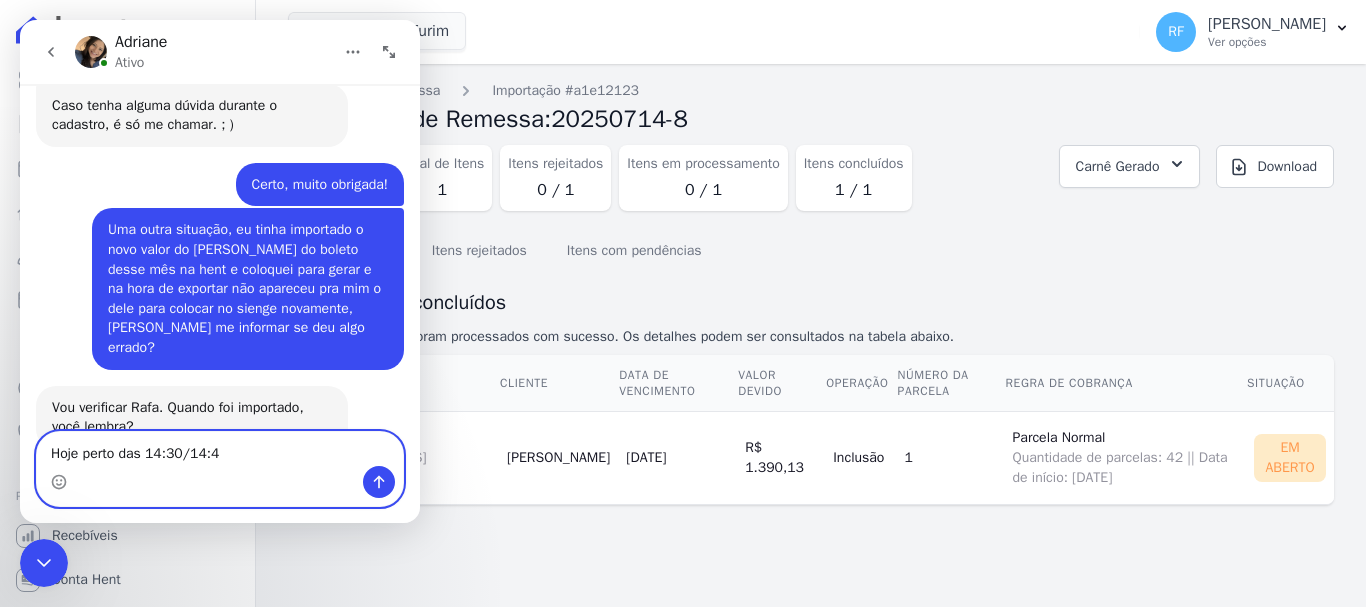 type on "Hoje perto das 14:30/14:40" 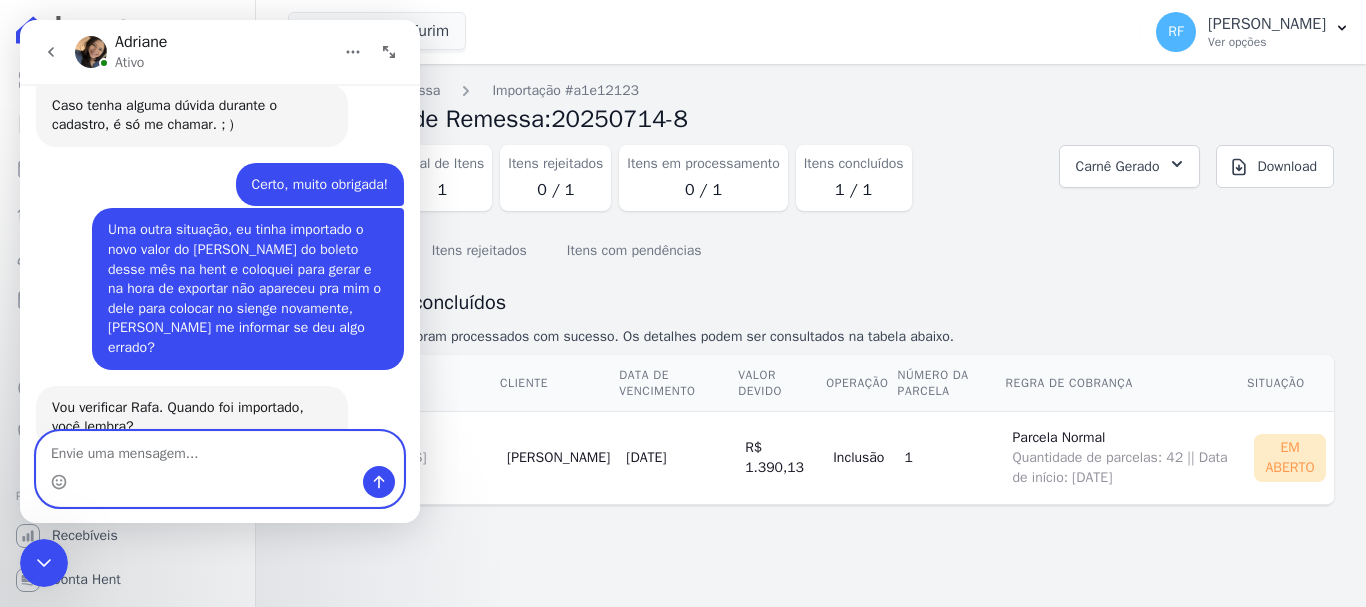type on "]" 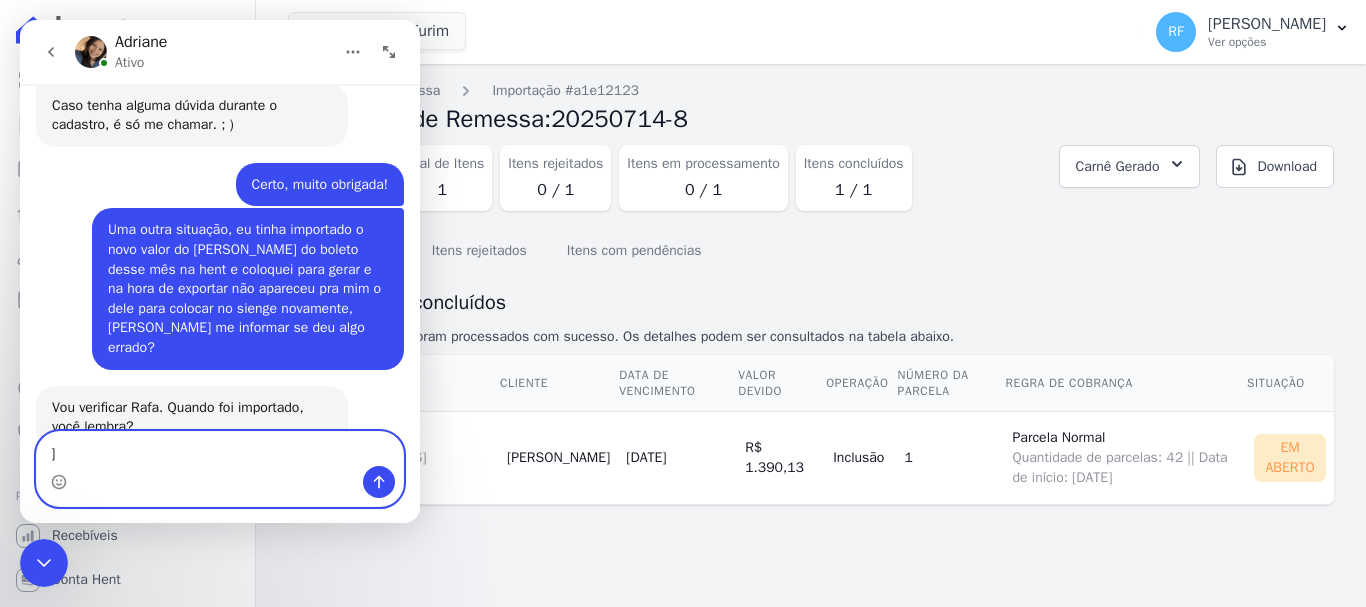 scroll, scrollTop: 2951, scrollLeft: 0, axis: vertical 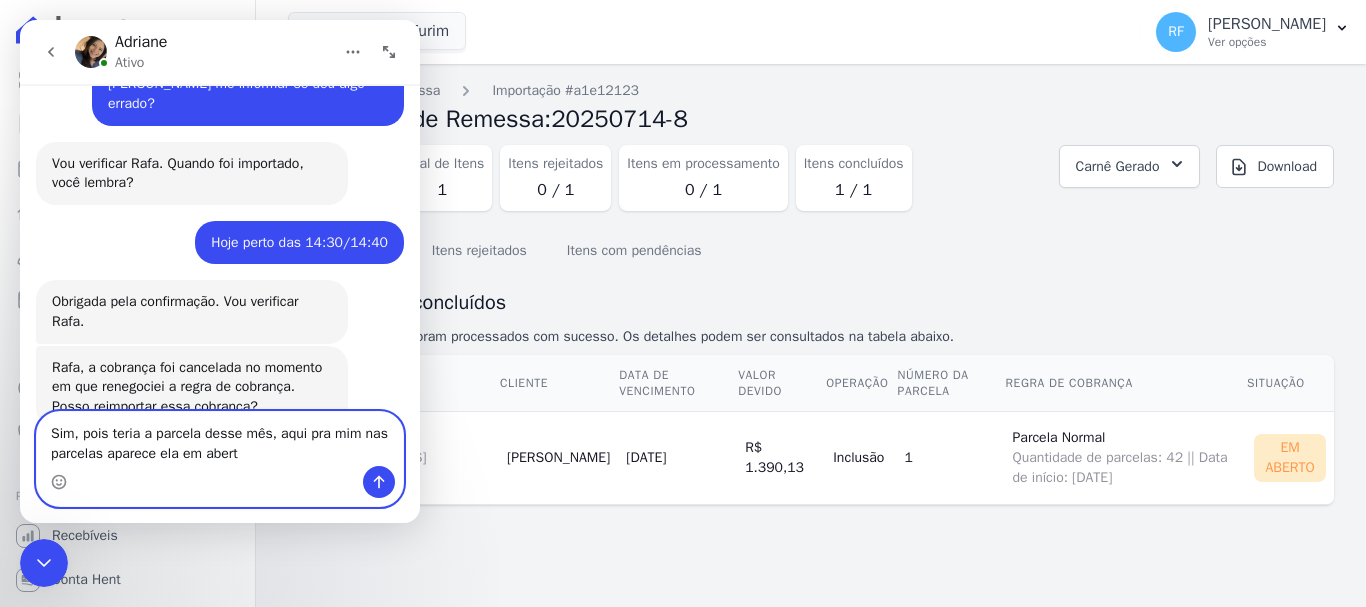 type on "Sim, pois teria a parcela desse mês, aqui pra mim nas parcelas aparece ela em aberto" 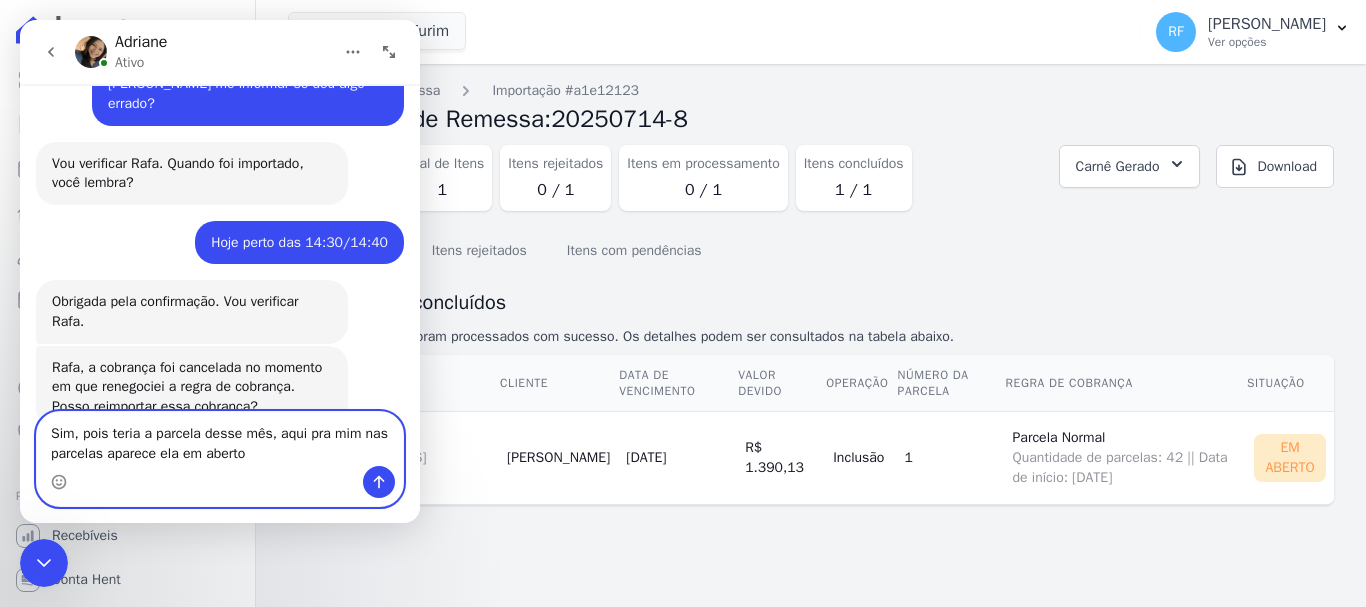 type 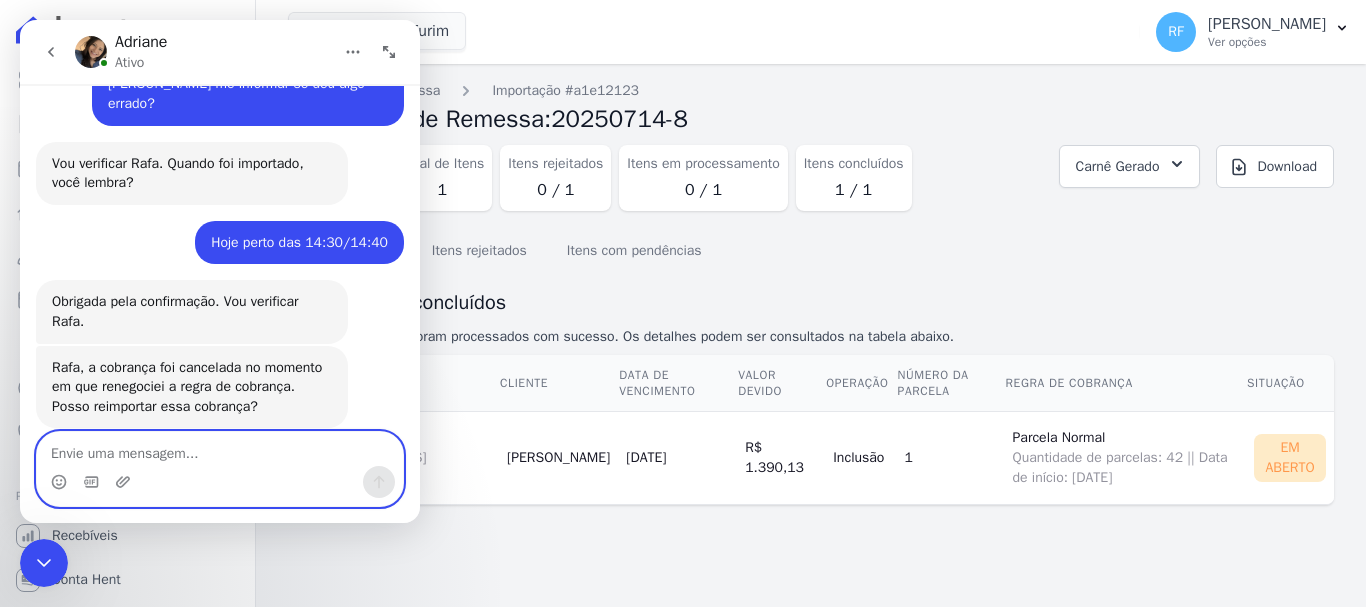scroll, scrollTop: 3194, scrollLeft: 0, axis: vertical 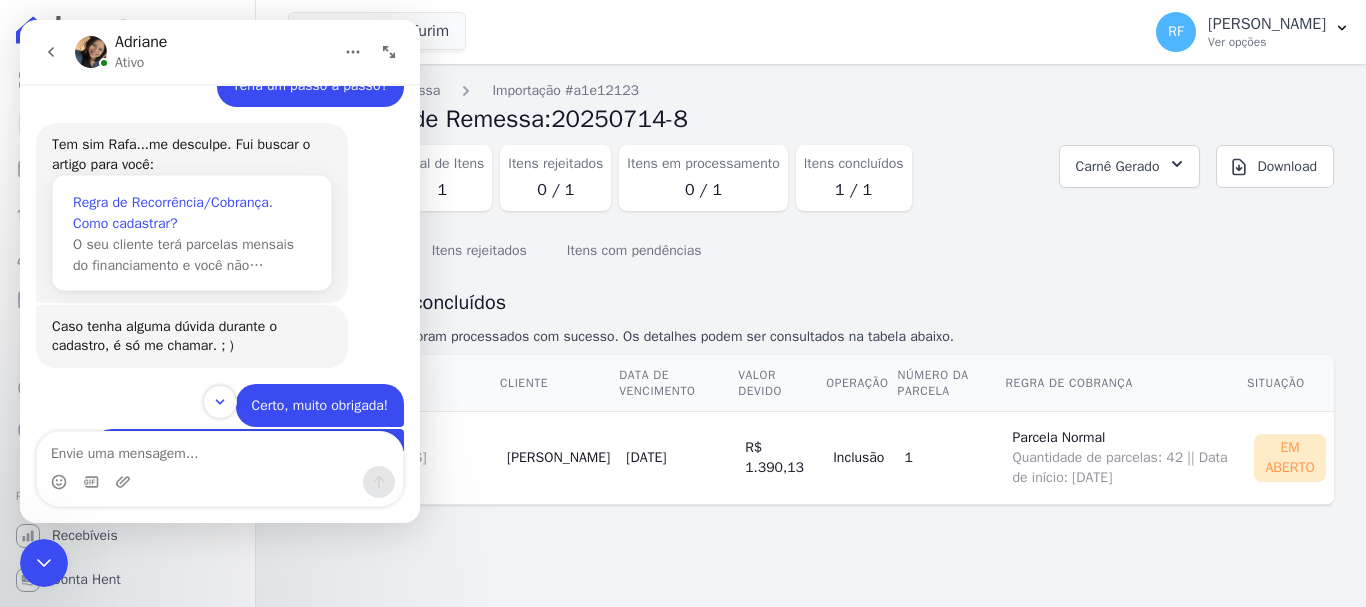 click on "Regra de Recorrência/Cobrança. Como cadastrar?" at bounding box center (192, 213) 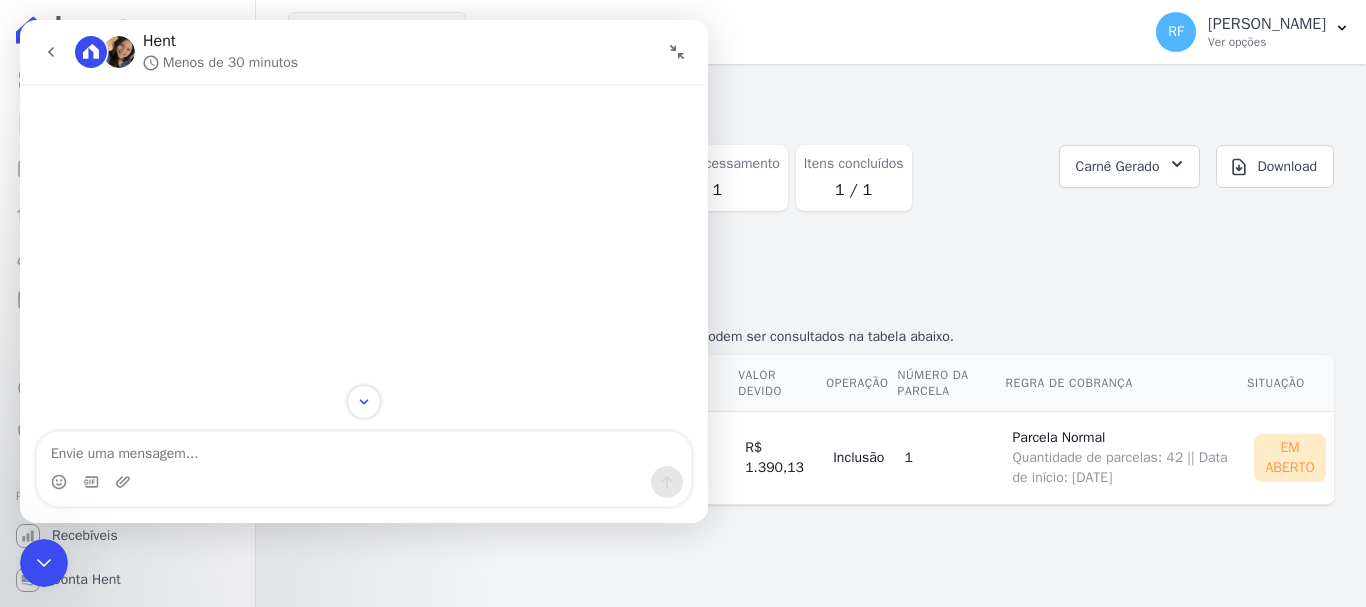 scroll, scrollTop: 0, scrollLeft: 0, axis: both 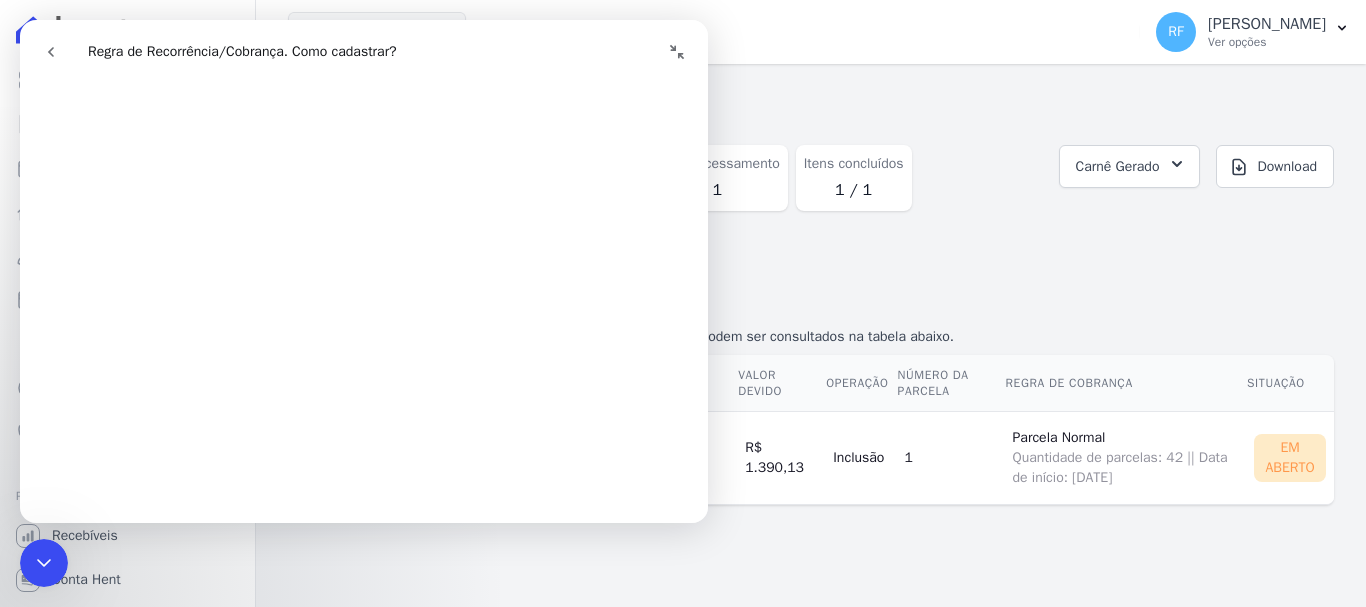 click on "Importações de remessa
Importação
#a1e12123" at bounding box center [811, 90] 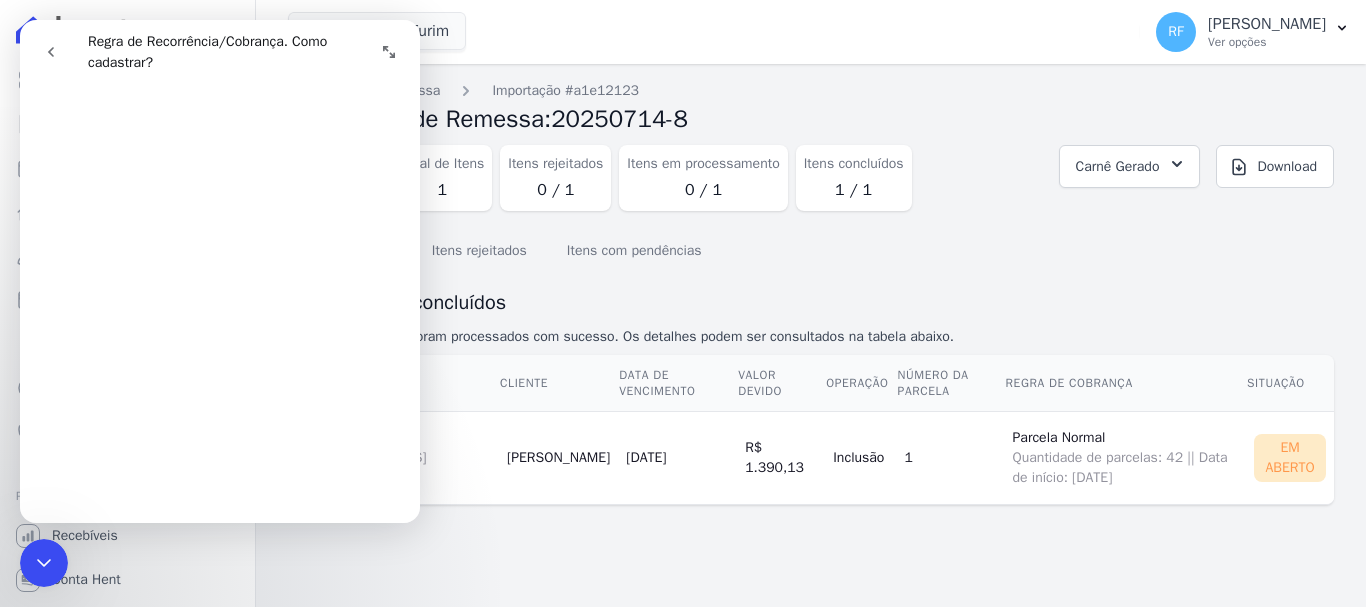 scroll, scrollTop: 224, scrollLeft: 0, axis: vertical 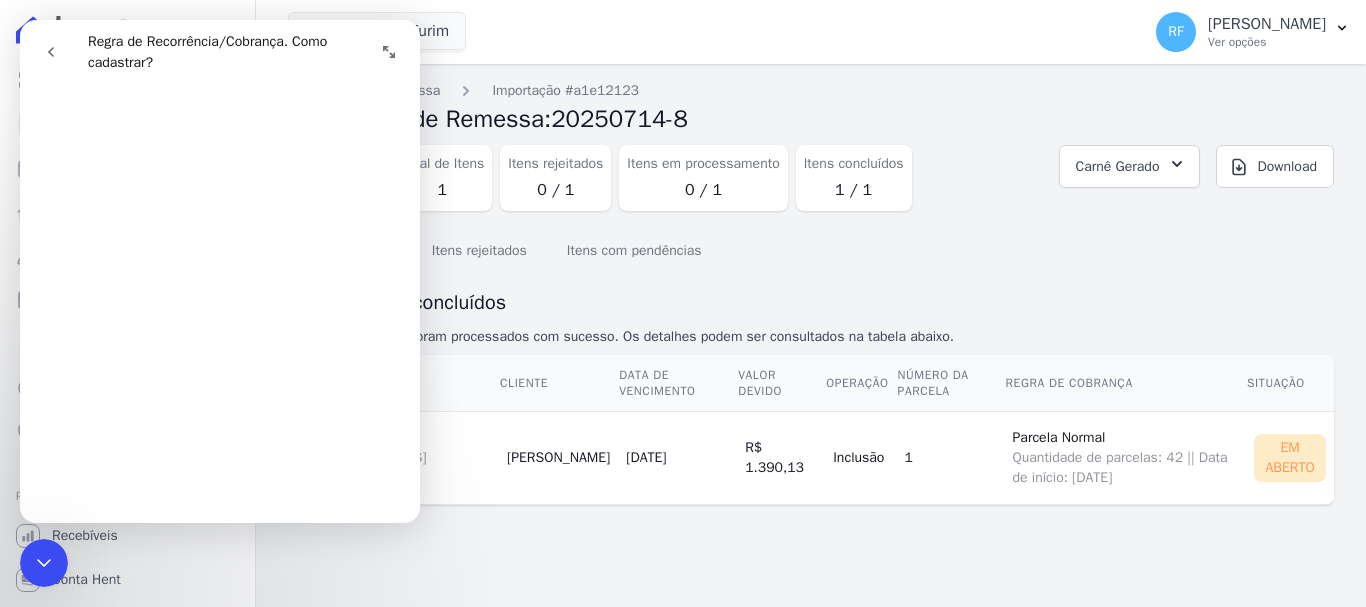 click 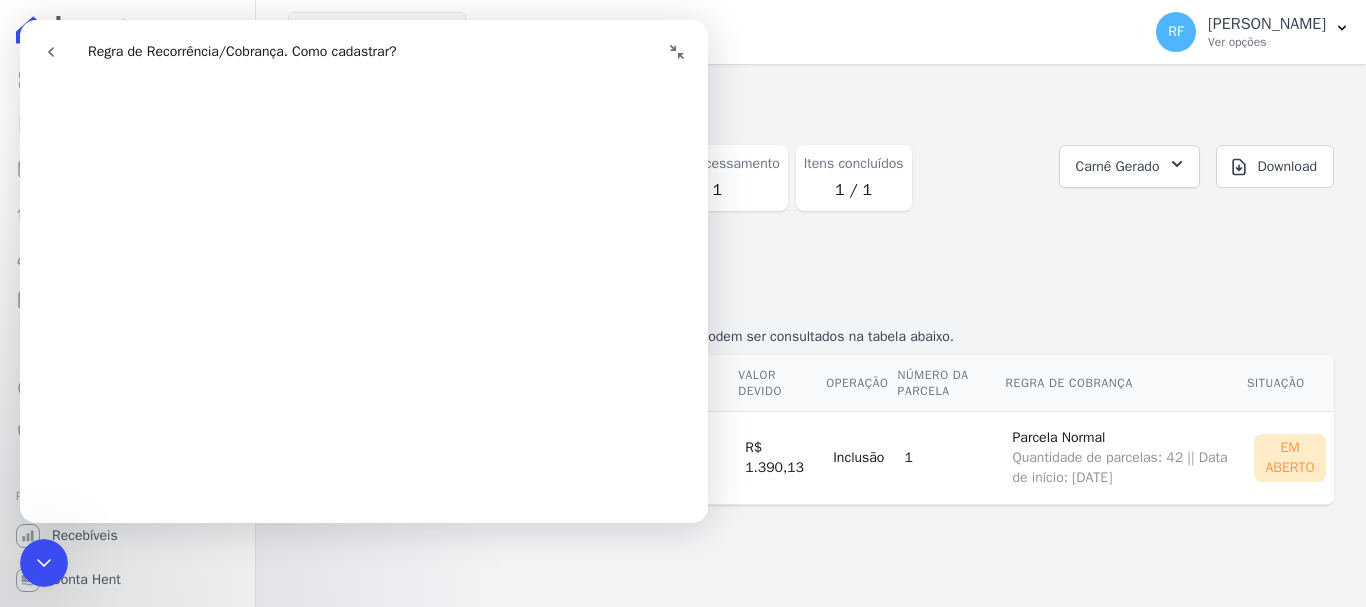 scroll, scrollTop: 199, scrollLeft: 0, axis: vertical 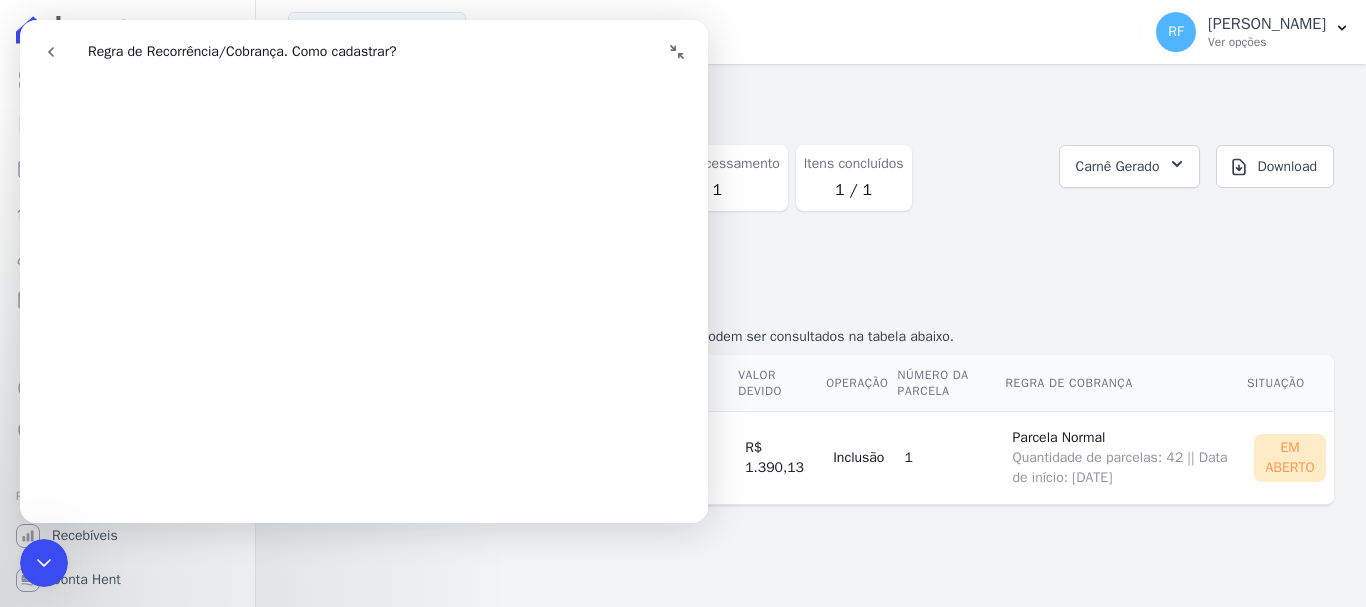 click 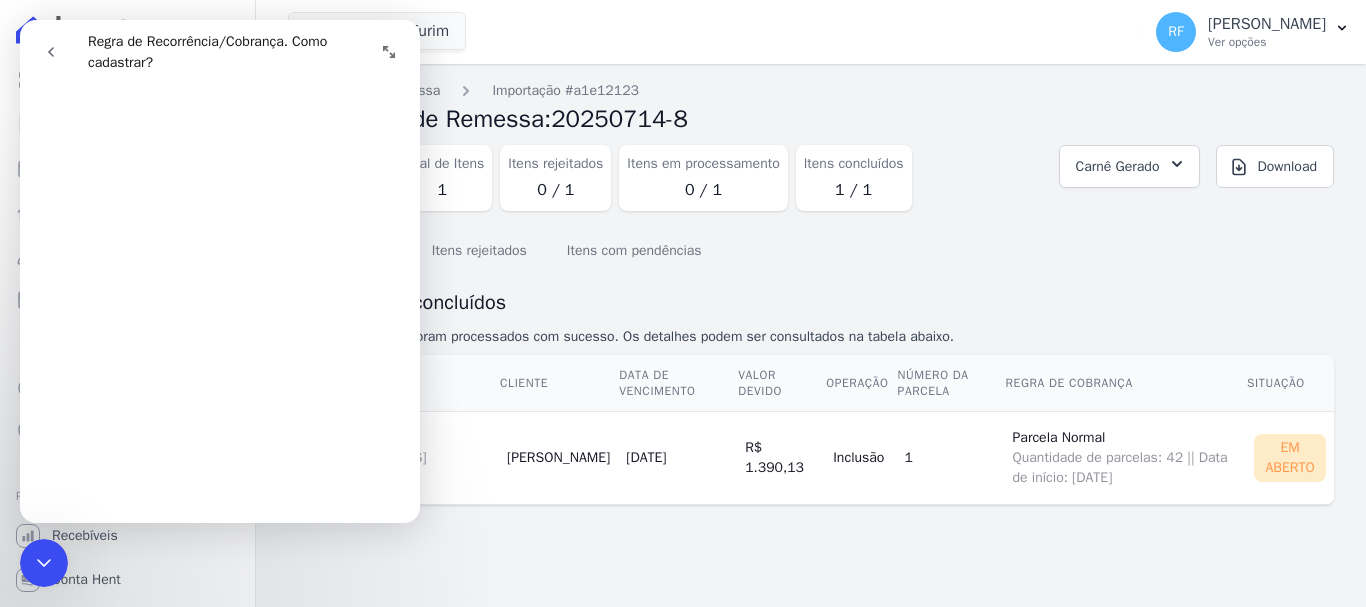 scroll, scrollTop: 191, scrollLeft: 0, axis: vertical 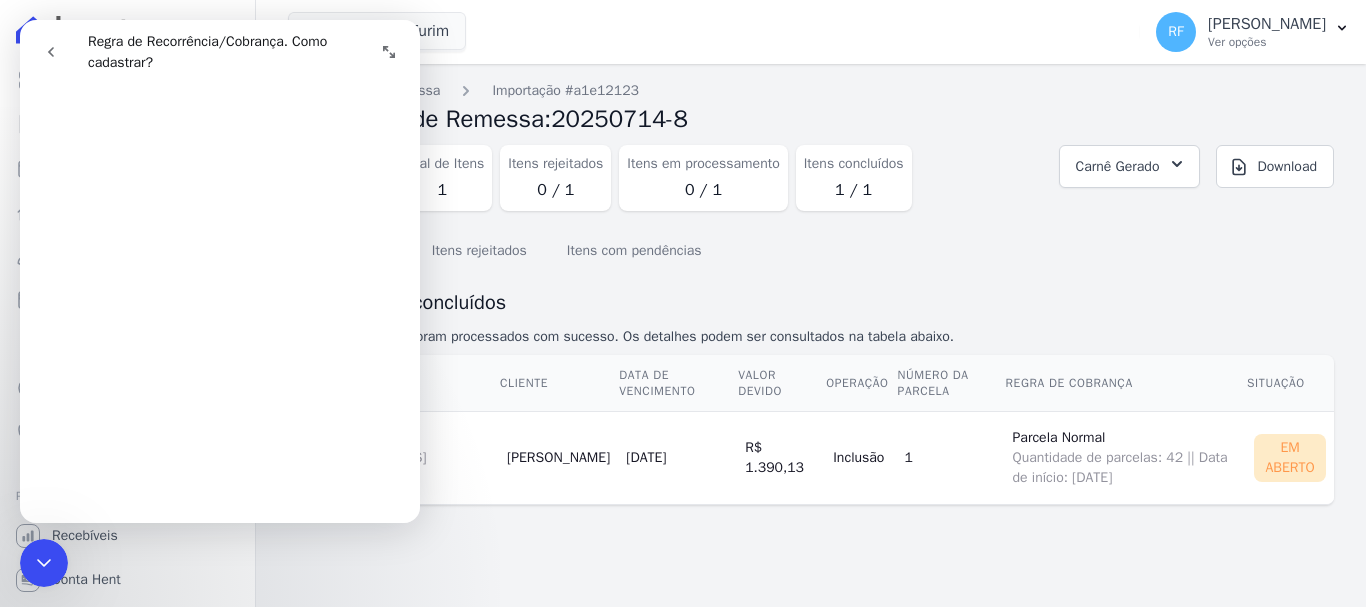 drag, startPoint x: 70, startPoint y: 60, endPoint x: 56, endPoint y: 51, distance: 16.643316 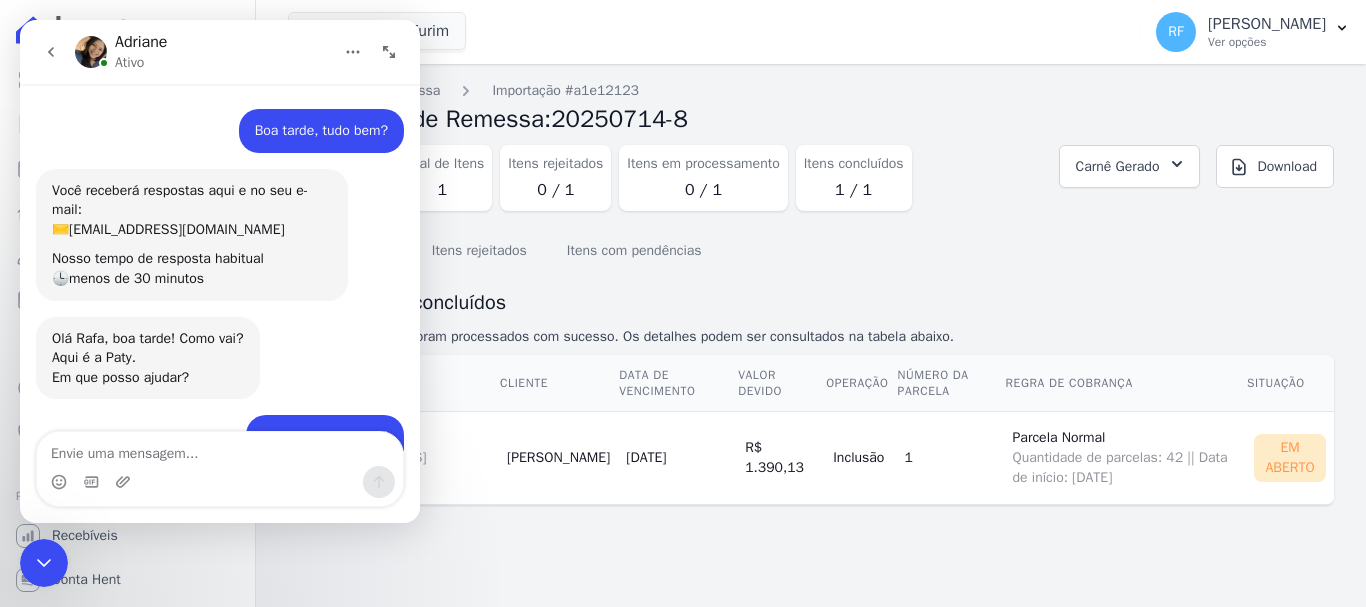 scroll, scrollTop: 3270, scrollLeft: 0, axis: vertical 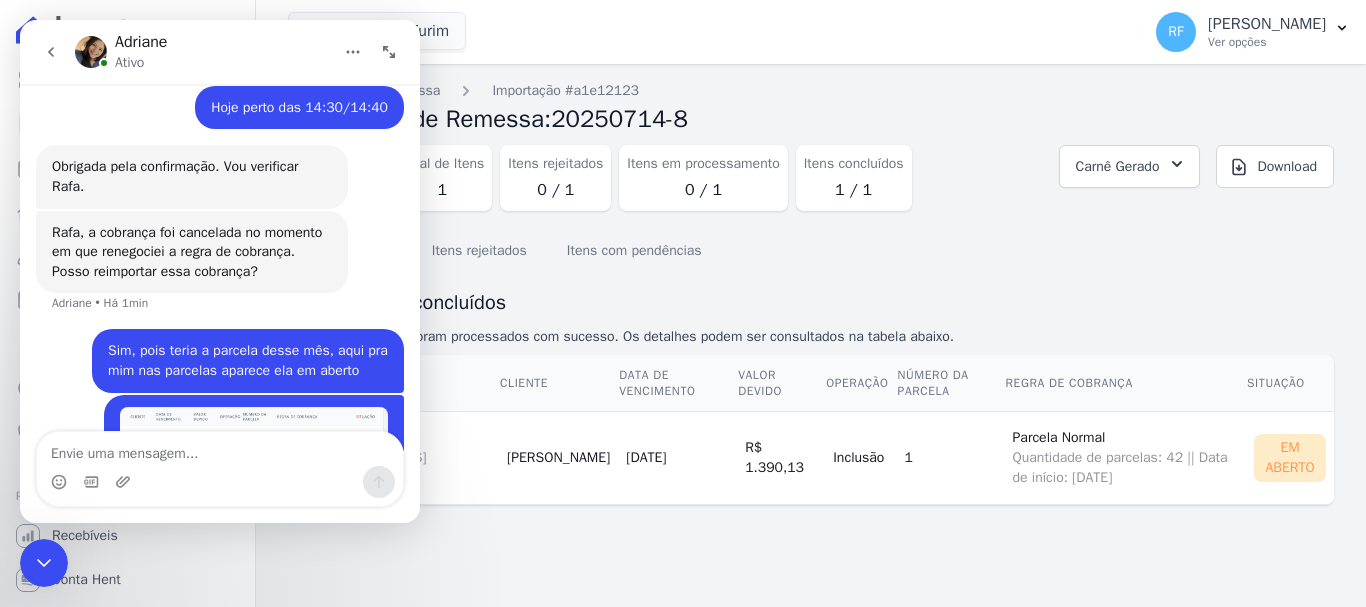 click 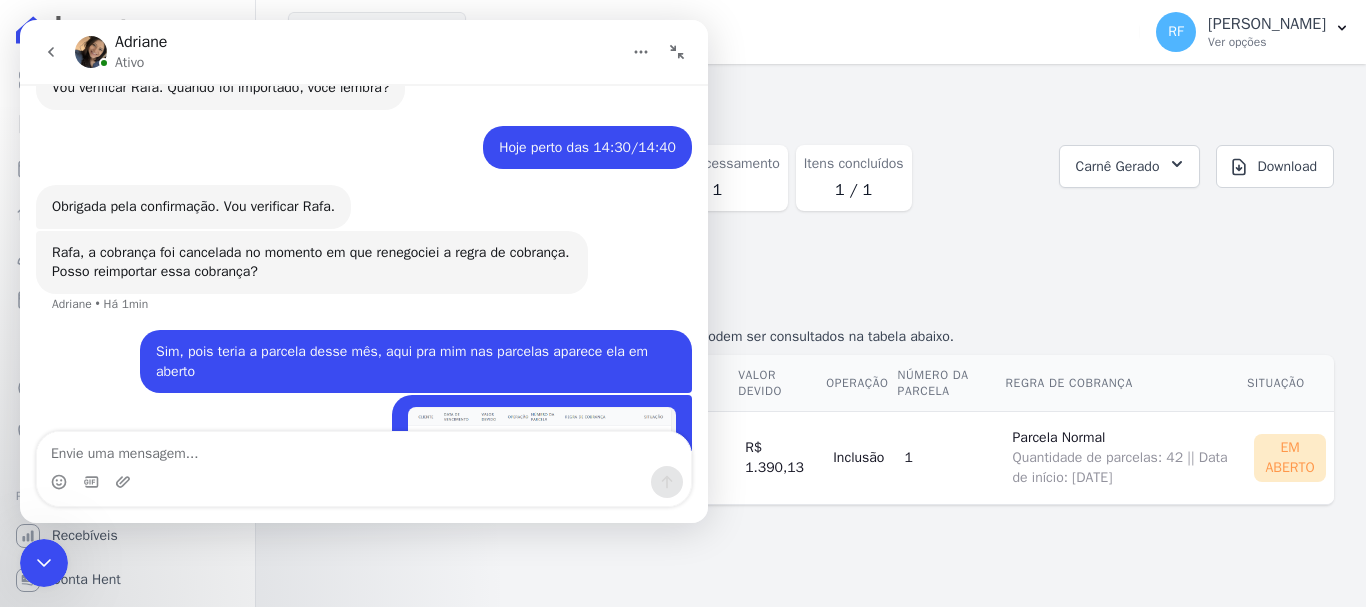 click at bounding box center [677, 52] 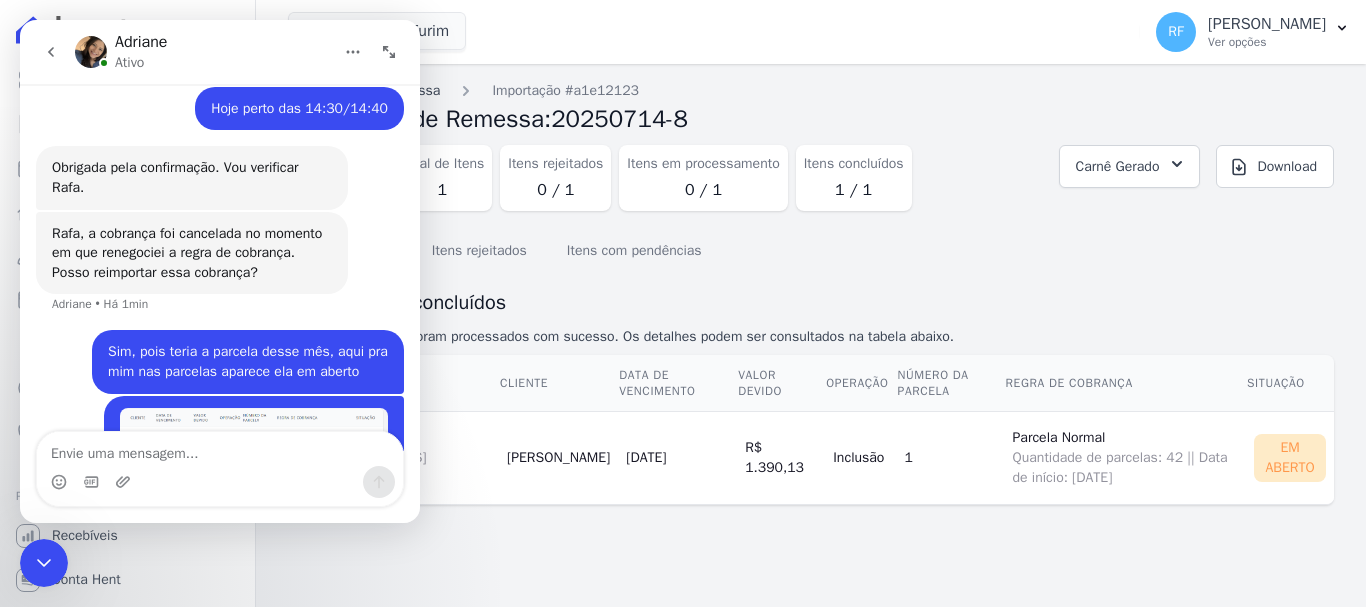 scroll, scrollTop: 3270, scrollLeft: 0, axis: vertical 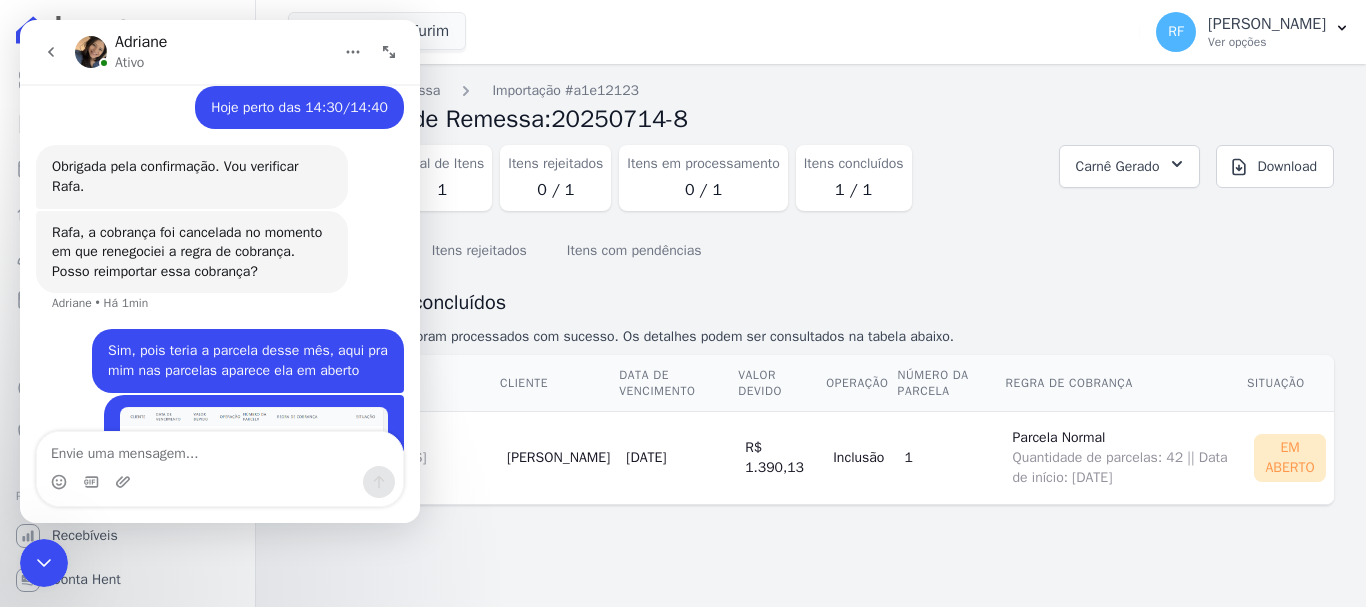 click 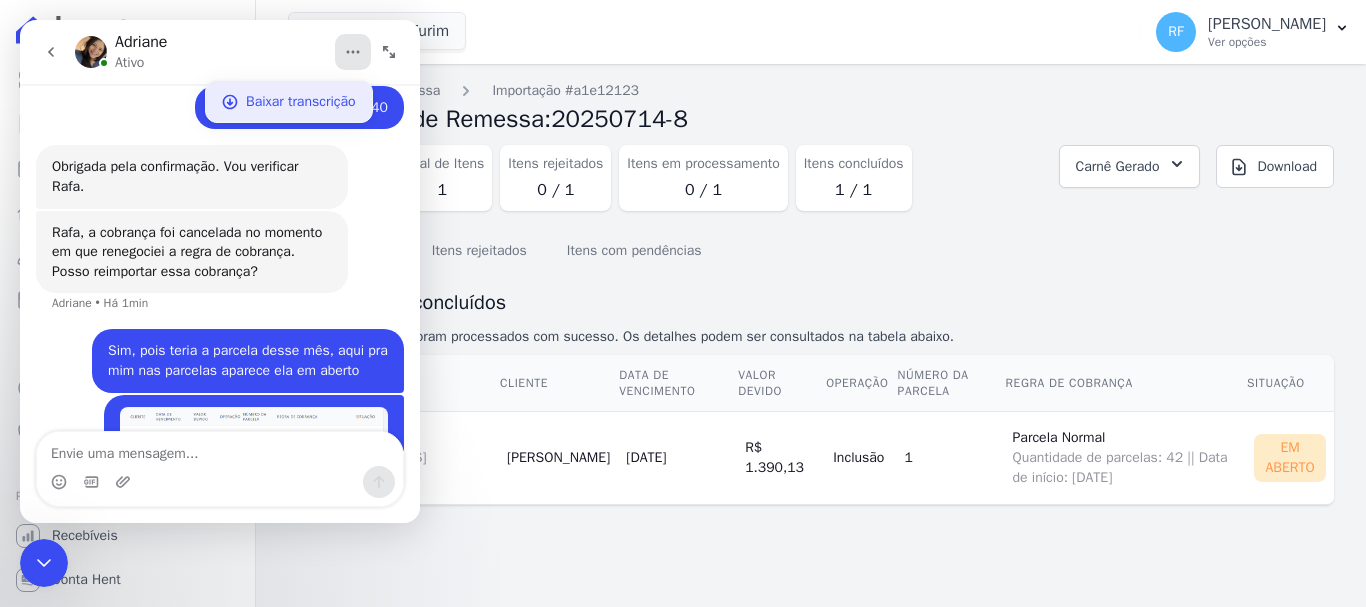 click on "Baixar transcrição" at bounding box center [301, 101] 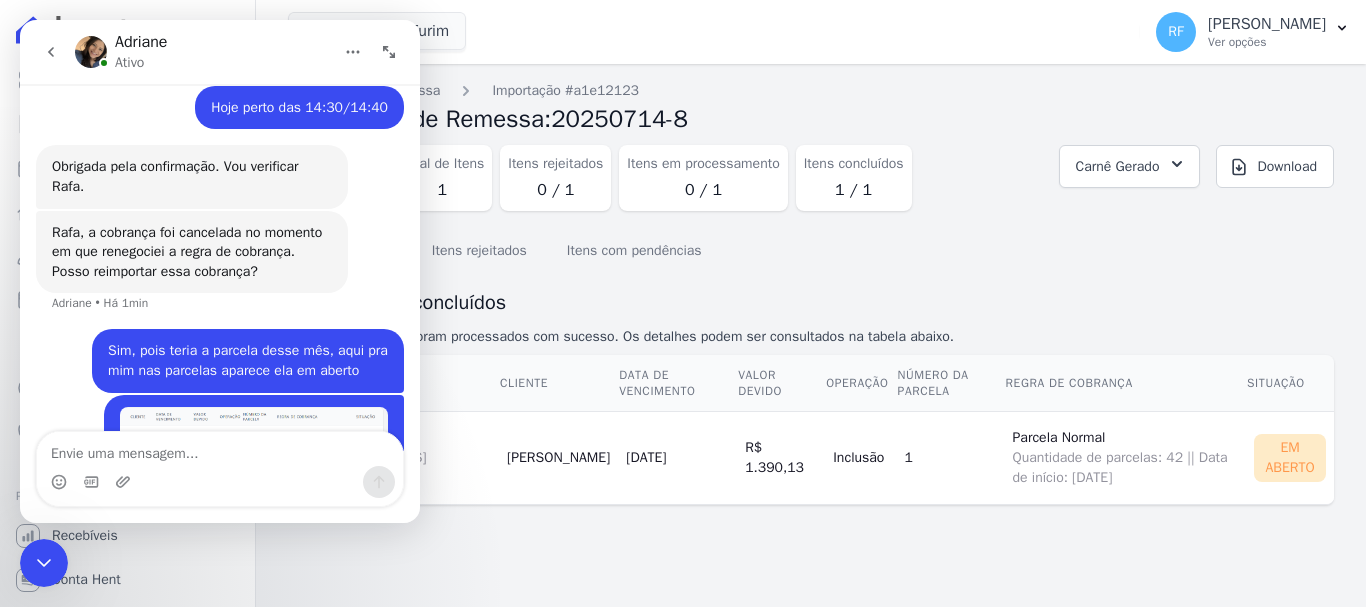 scroll, scrollTop: 3347, scrollLeft: 0, axis: vertical 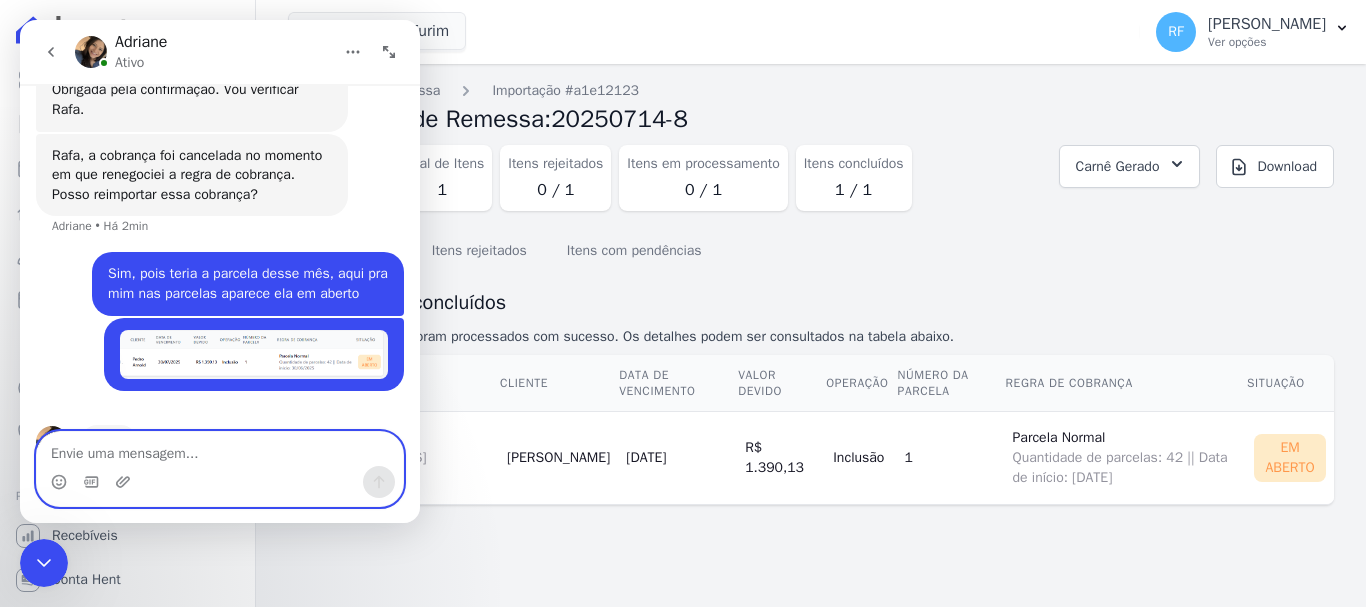 click at bounding box center [220, 449] 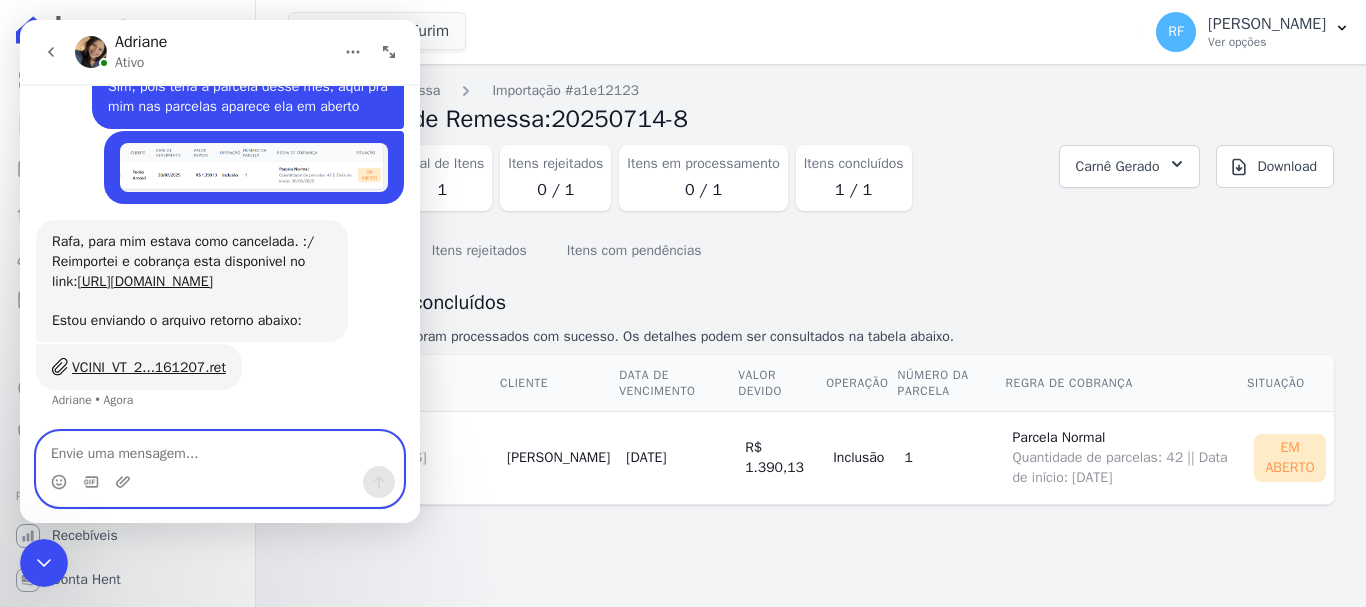 scroll, scrollTop: 3514, scrollLeft: 0, axis: vertical 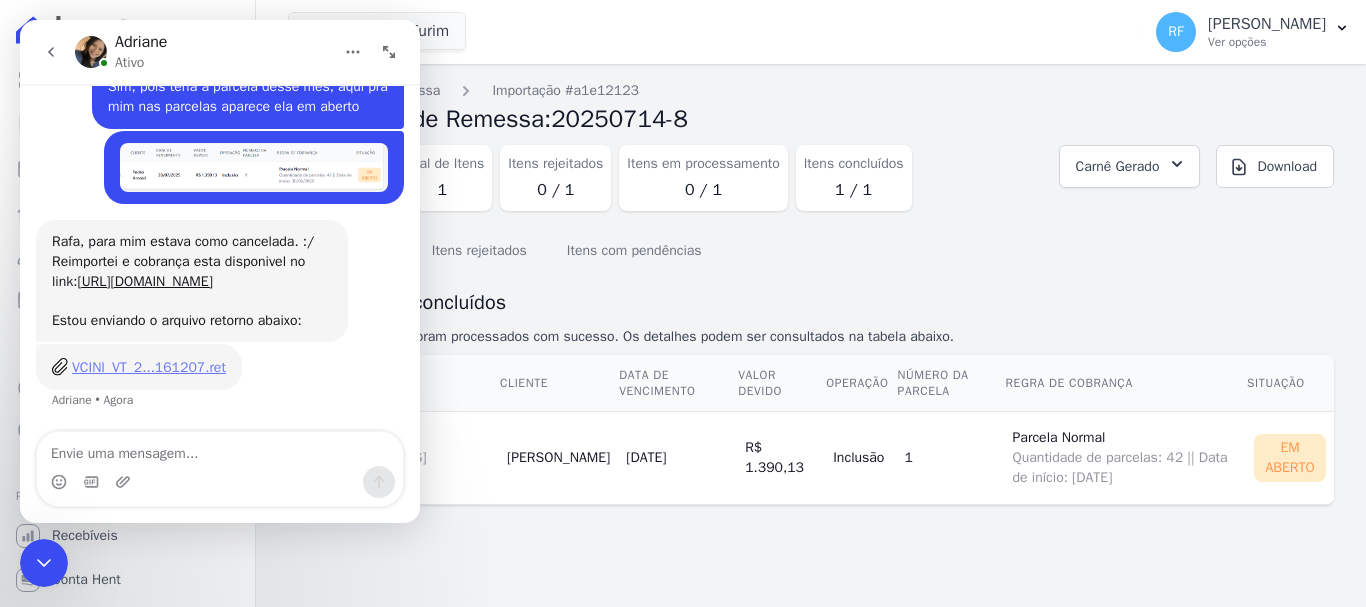 click on "VCINI_VT_2...161207.ret" at bounding box center (149, 367) 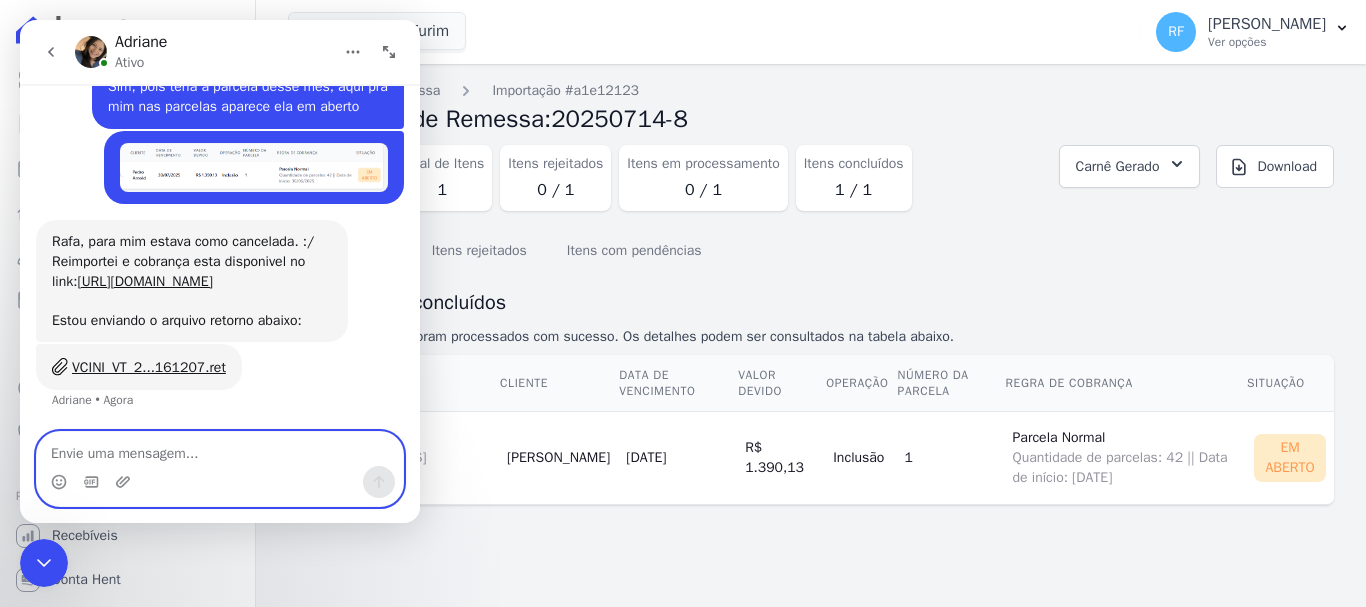 click at bounding box center (220, 449) 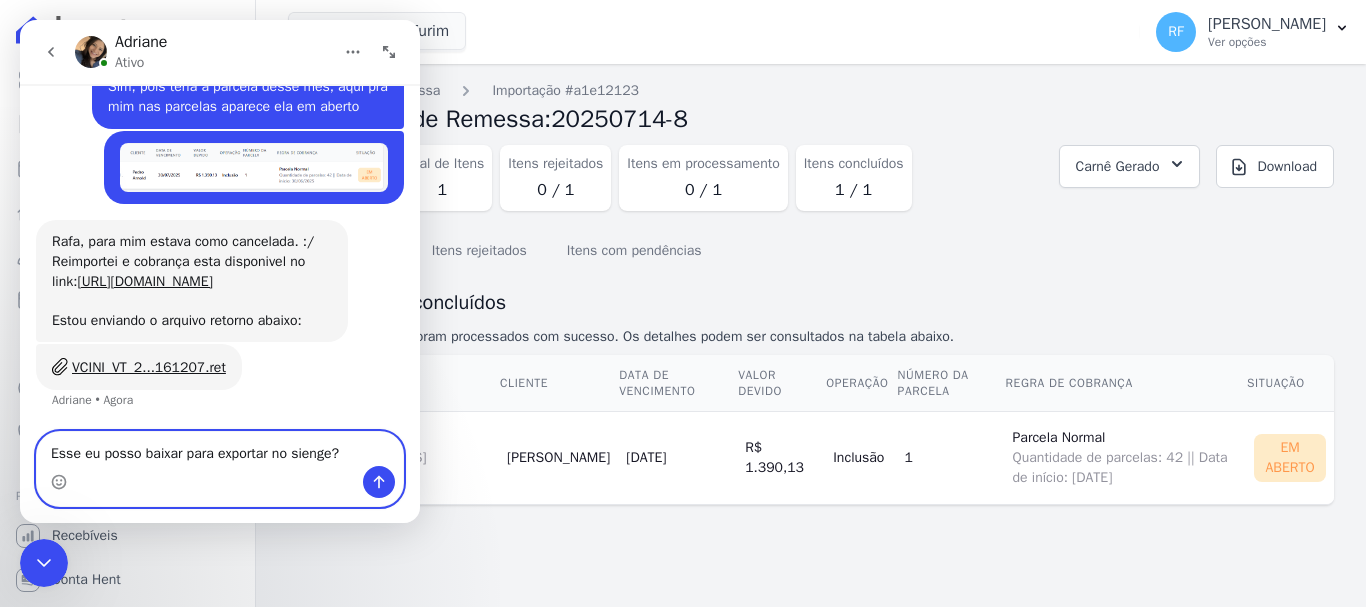 type on "Esse eu posso baixar para exportar no sienge?" 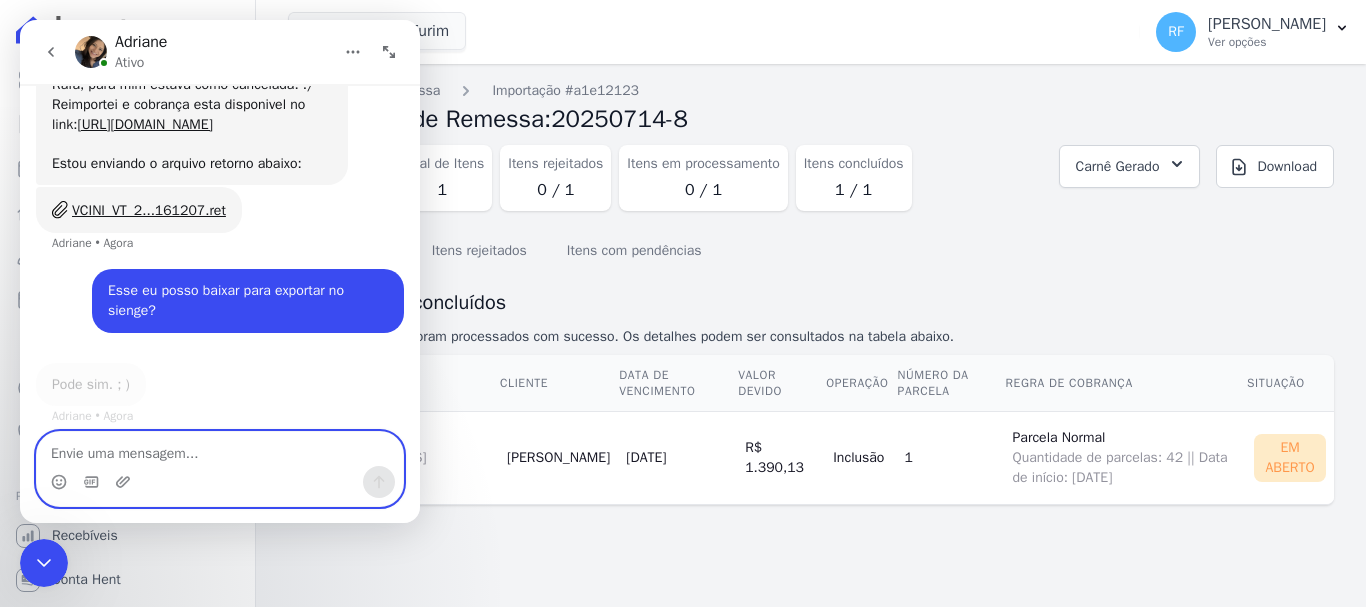 scroll, scrollTop: 3673, scrollLeft: 0, axis: vertical 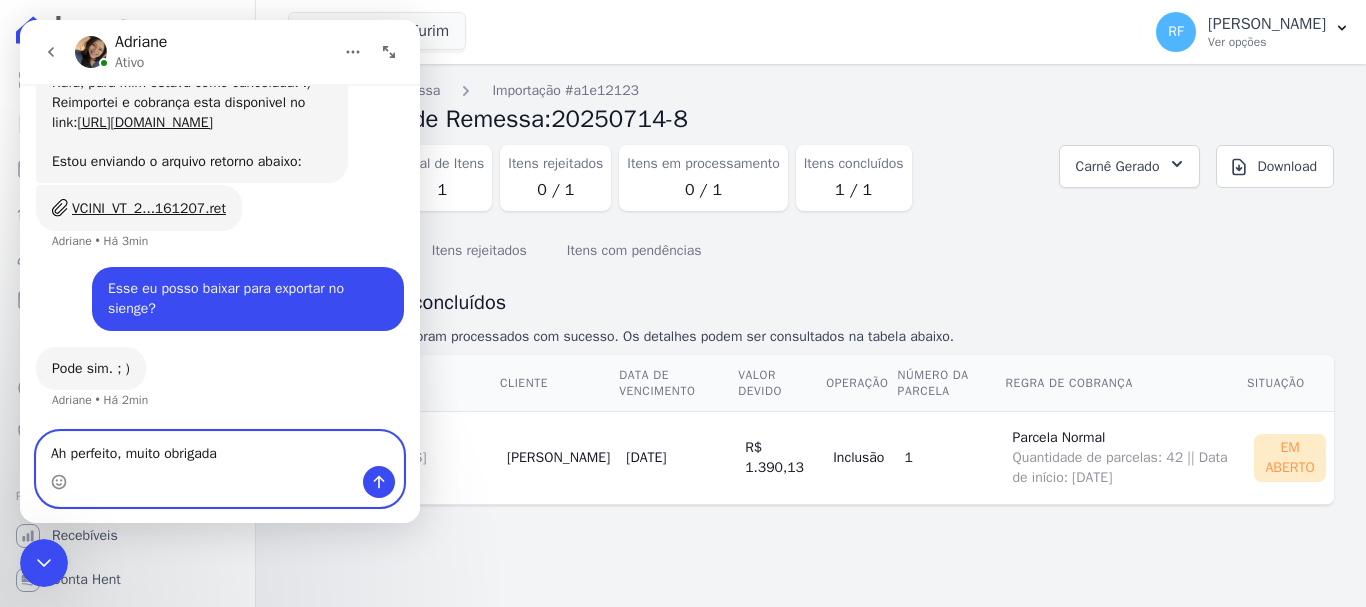 type on "Ah perfeito, muito obrigada!" 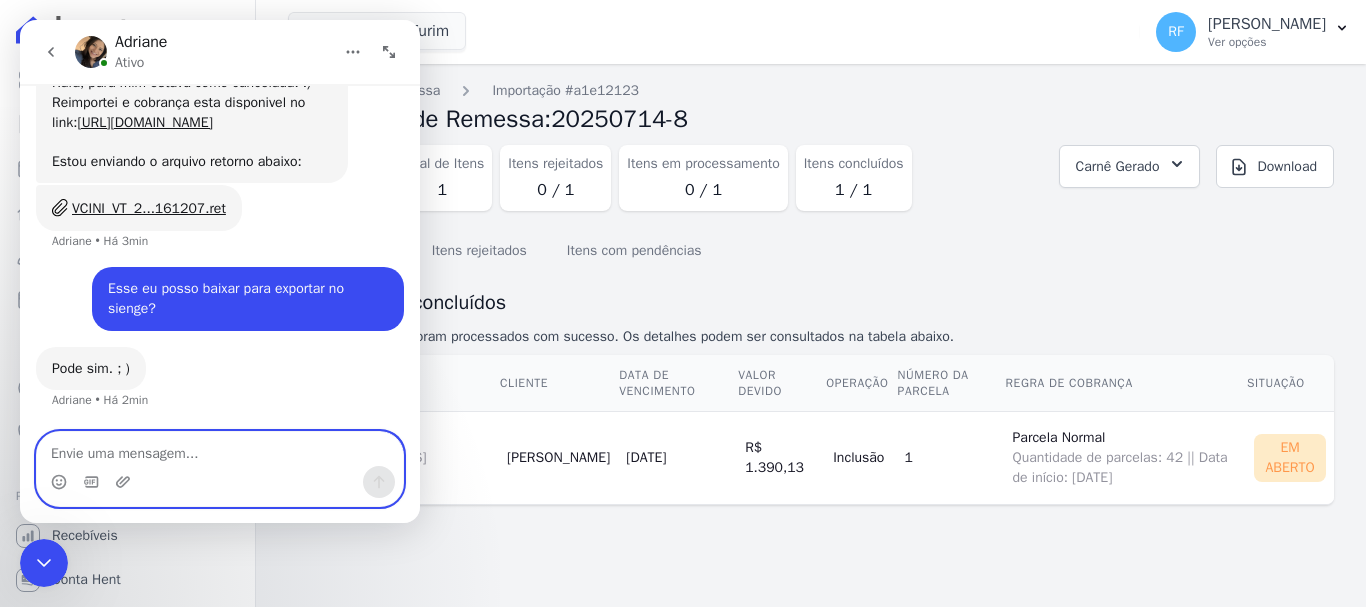 scroll, scrollTop: 3733, scrollLeft: 0, axis: vertical 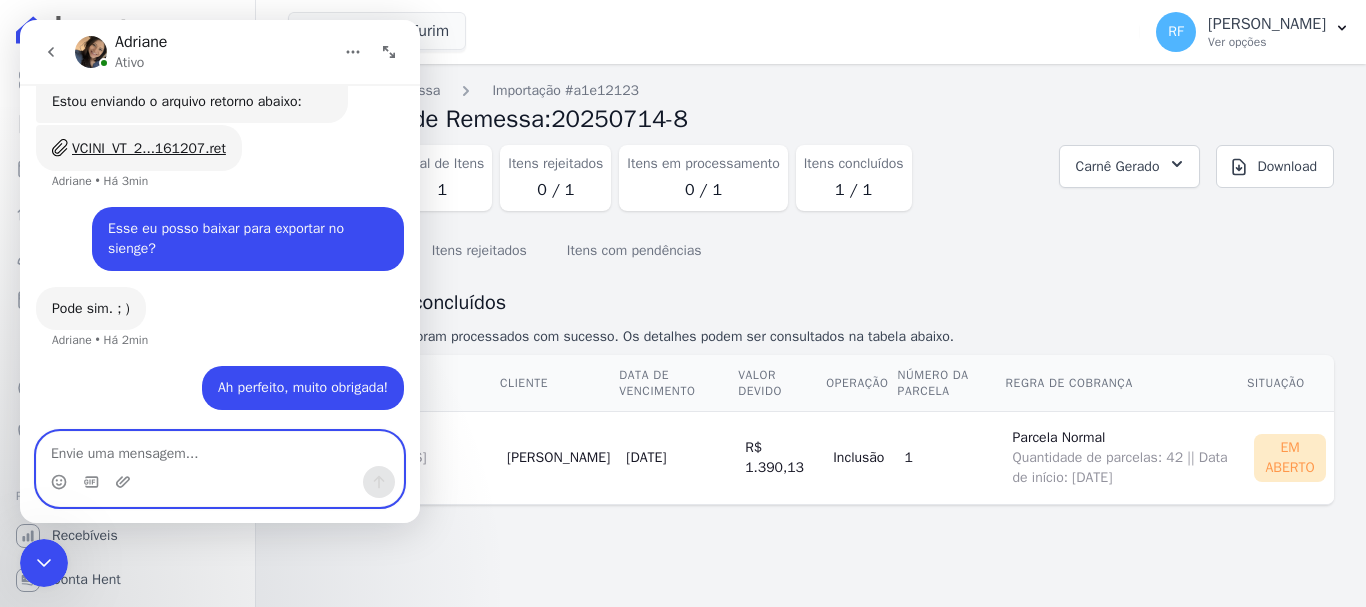 paste on "a" 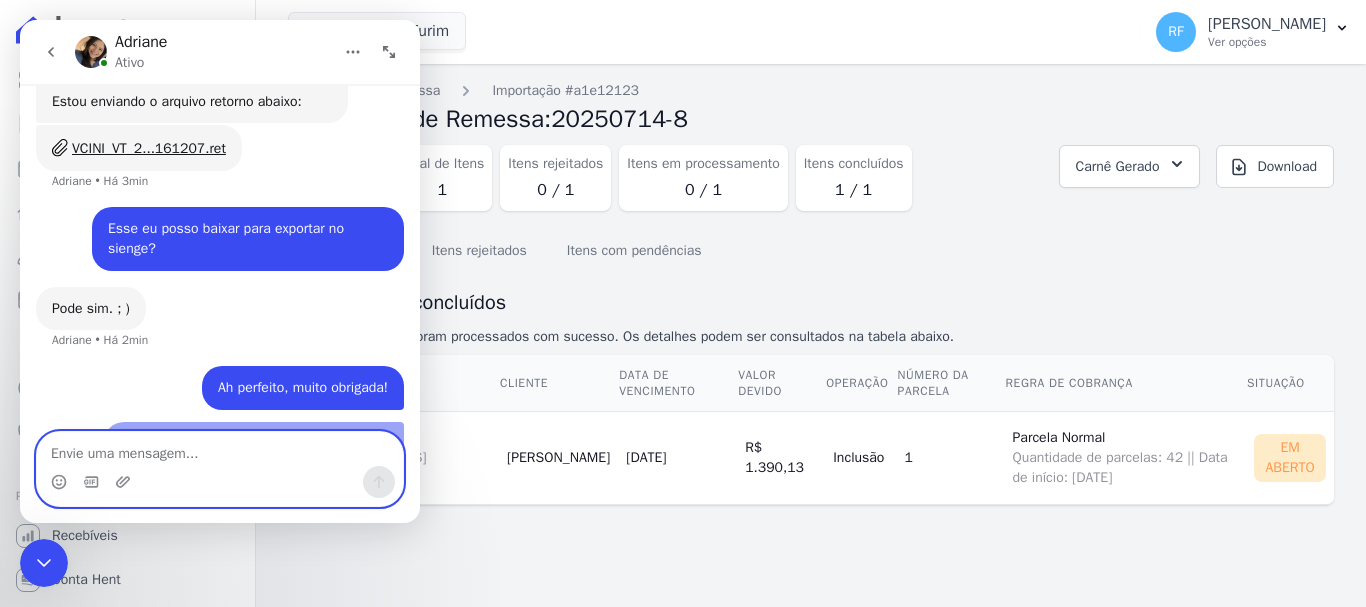 scroll, scrollTop: 3810, scrollLeft: 0, axis: vertical 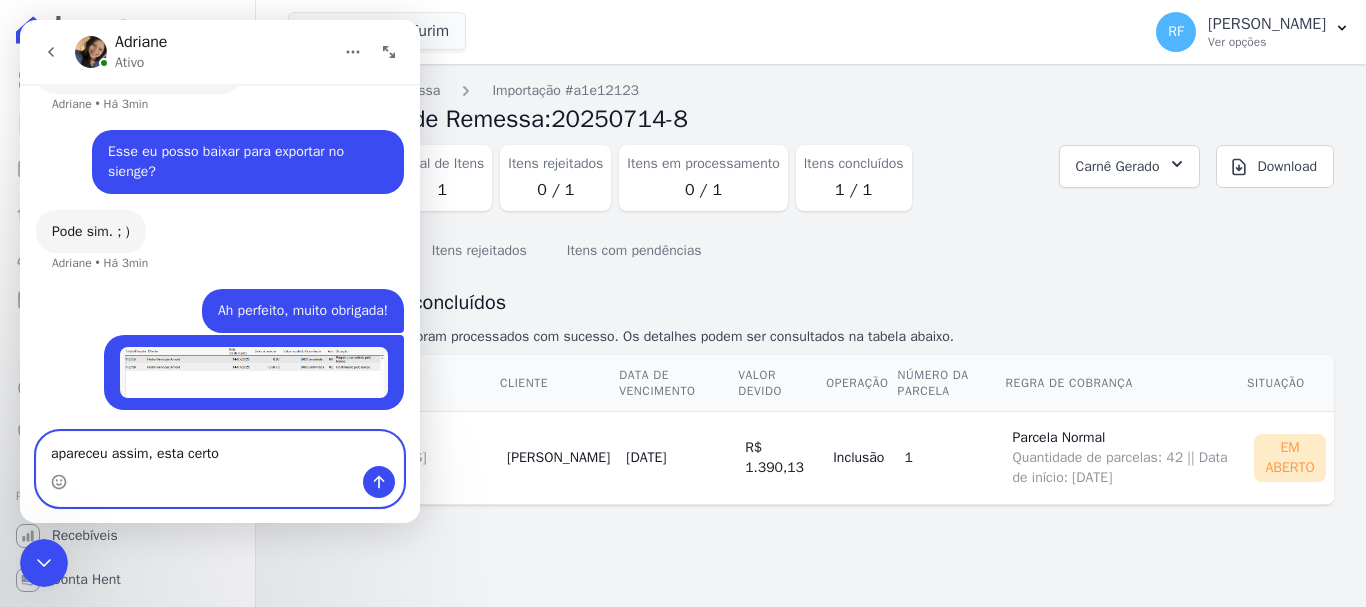 type on "apareceu assim, esta certo?" 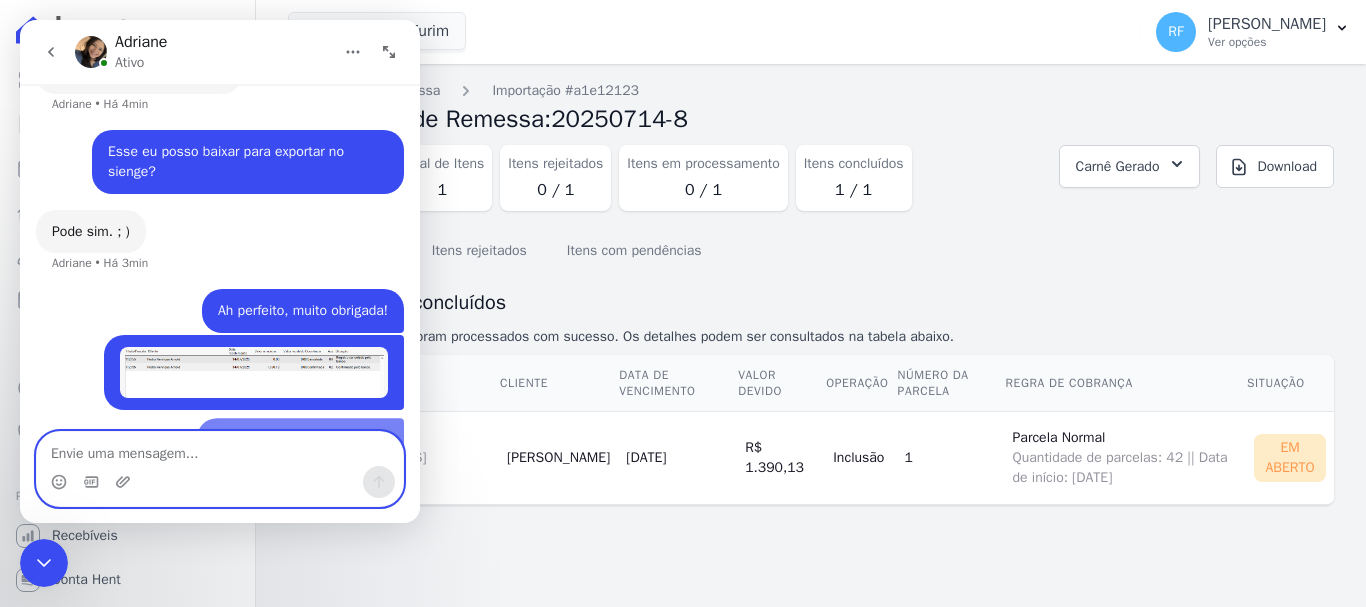 scroll, scrollTop: 3856, scrollLeft: 0, axis: vertical 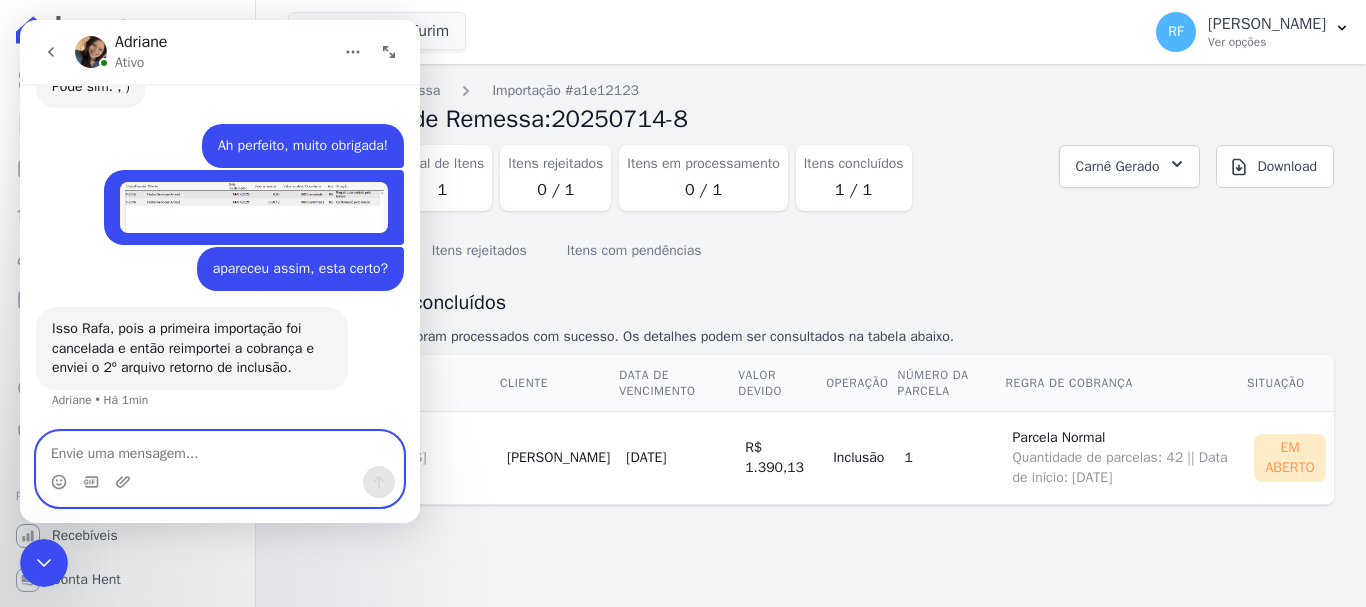 click at bounding box center (220, 449) 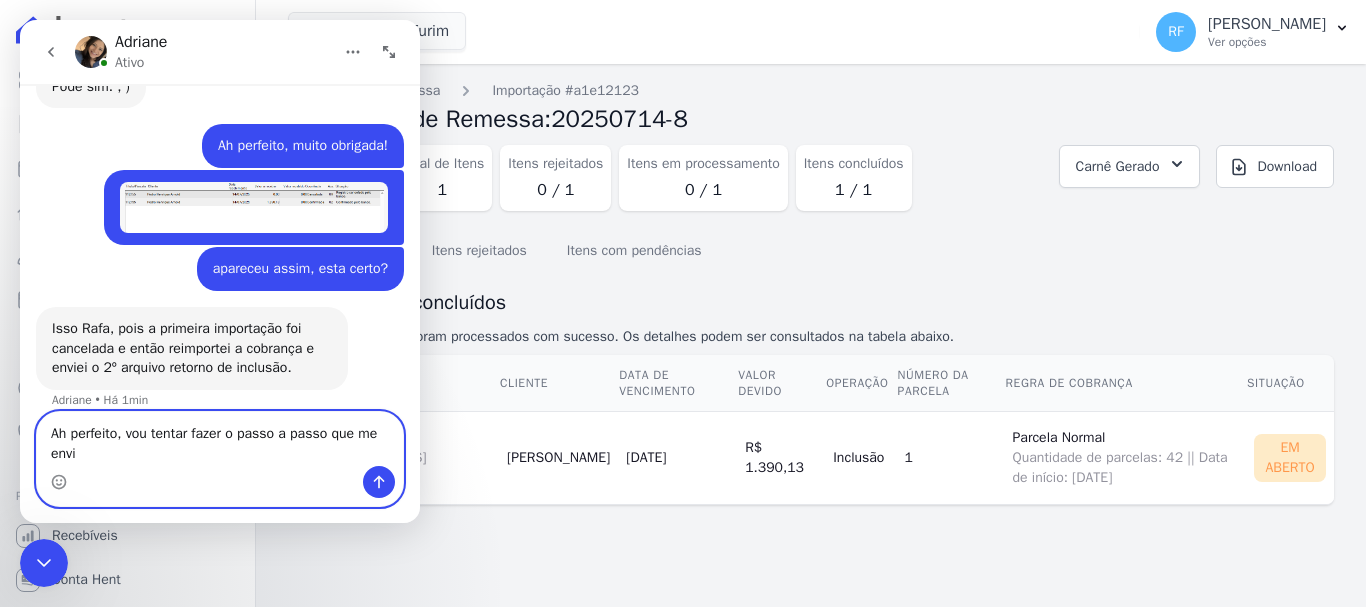 scroll, scrollTop: 3975, scrollLeft: 0, axis: vertical 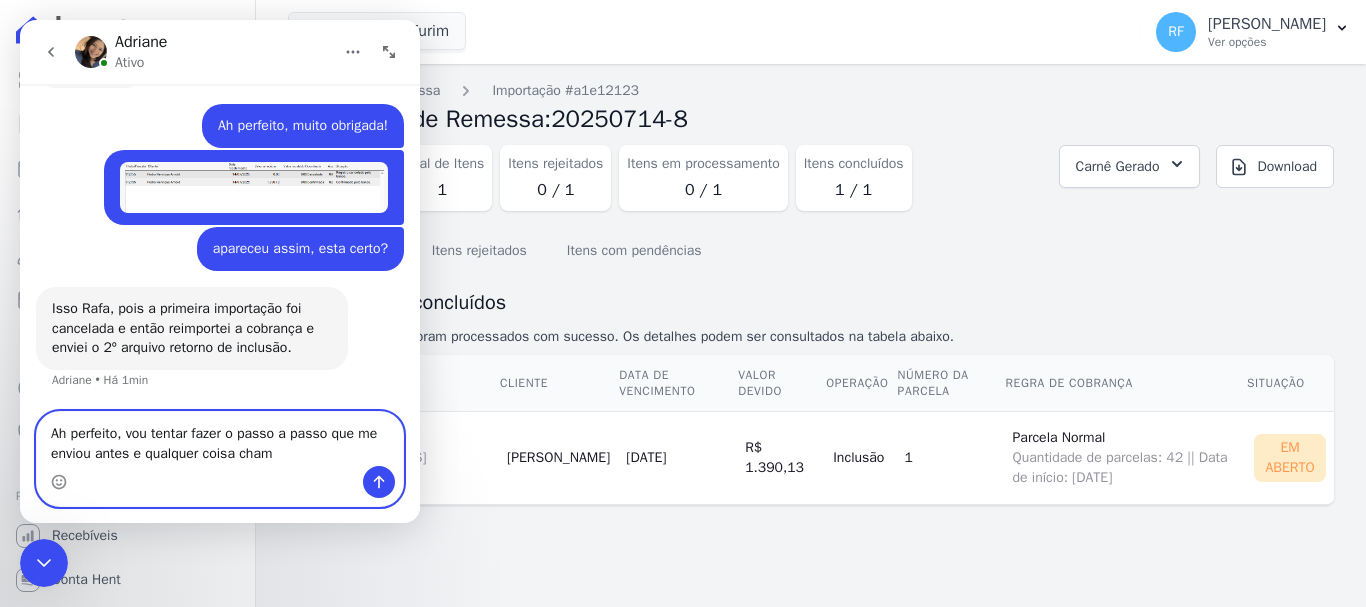 type on "Ah perfeito, vou tentar fazer o passo a passo que me enviou antes e qualquer coisa chamo" 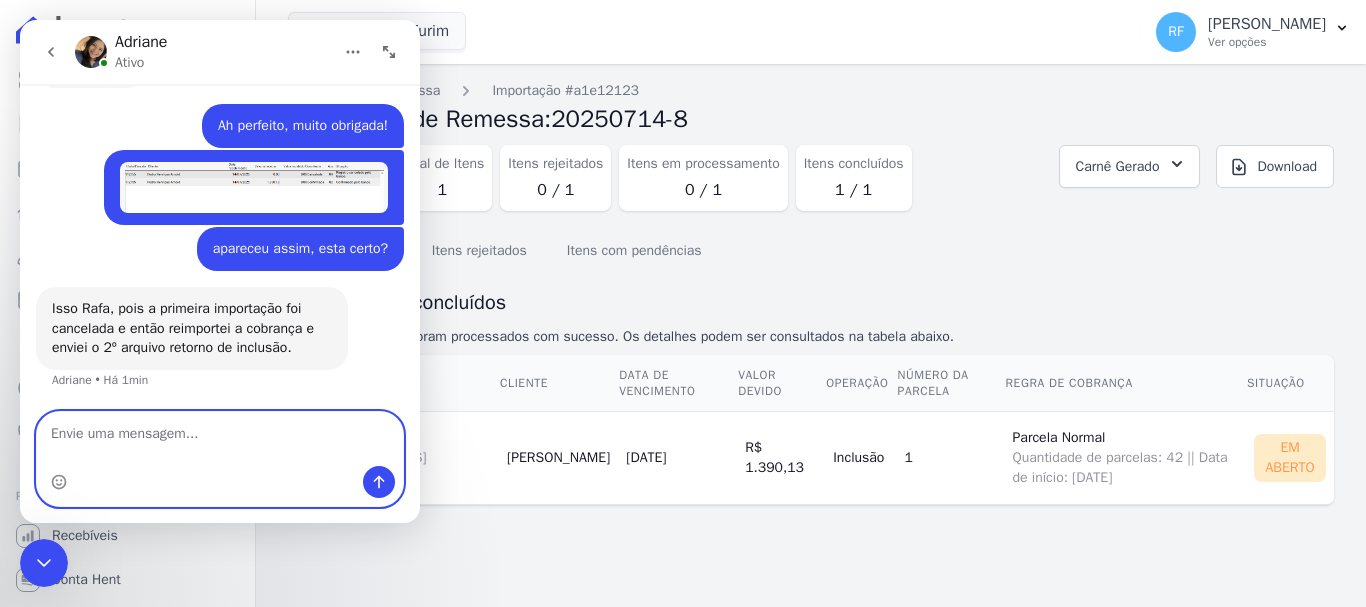 scroll, scrollTop: 4034, scrollLeft: 0, axis: vertical 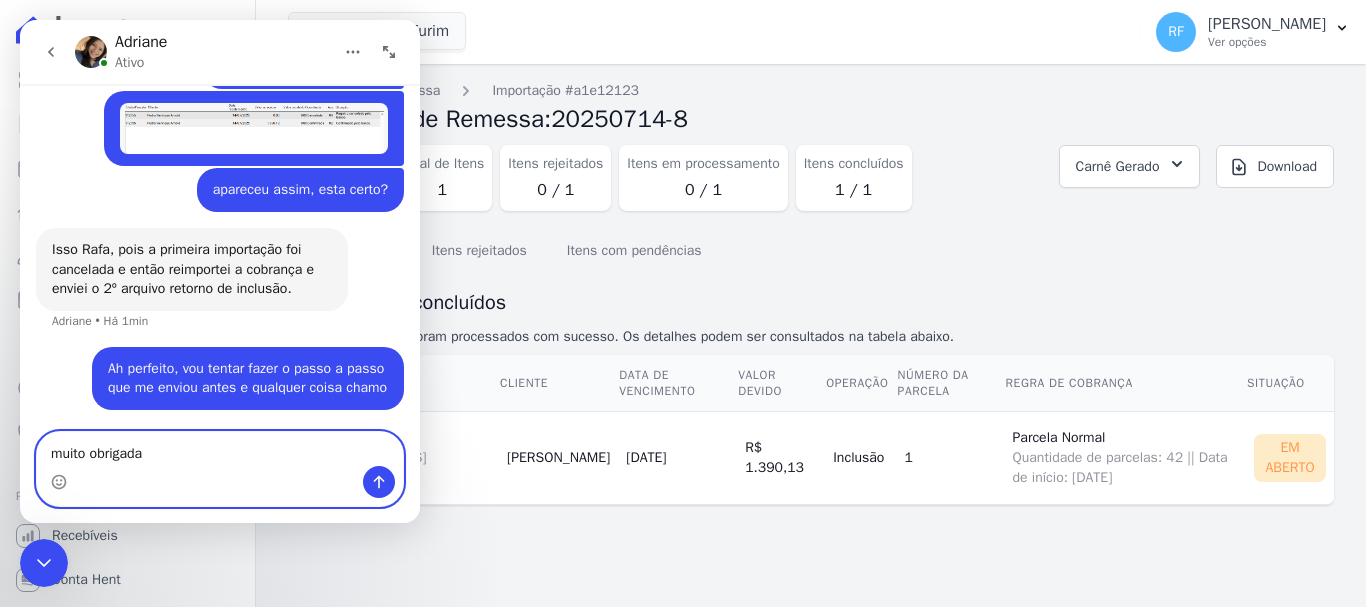 type on "muito obrigada!" 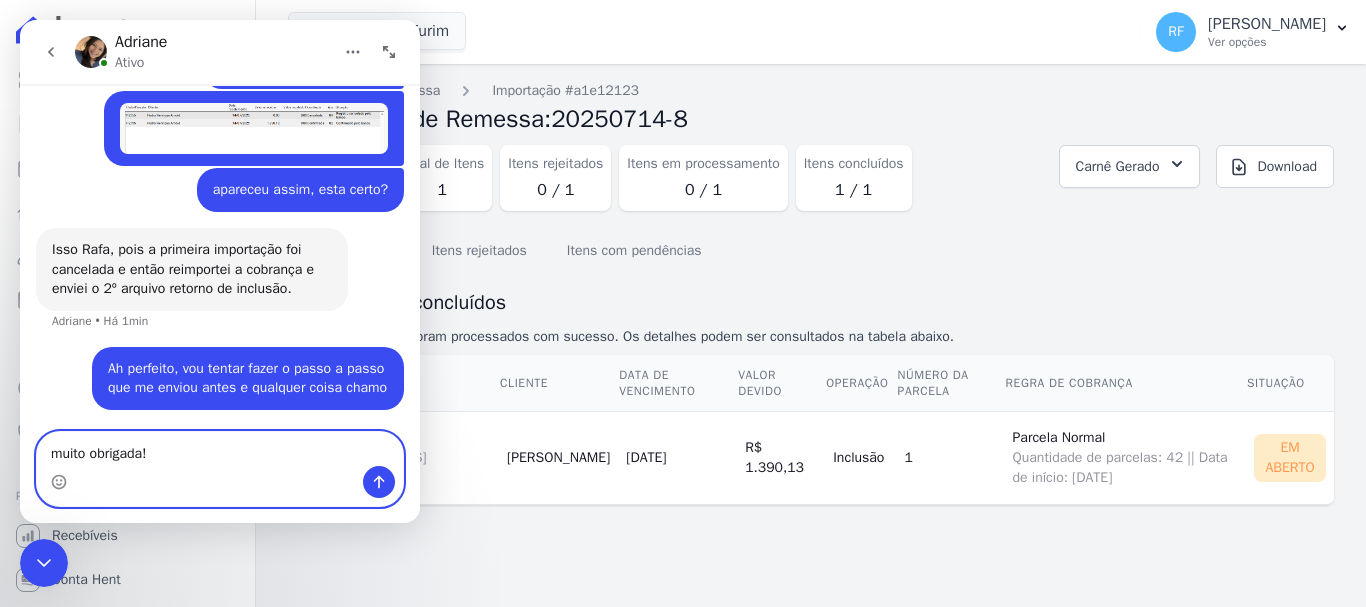 type 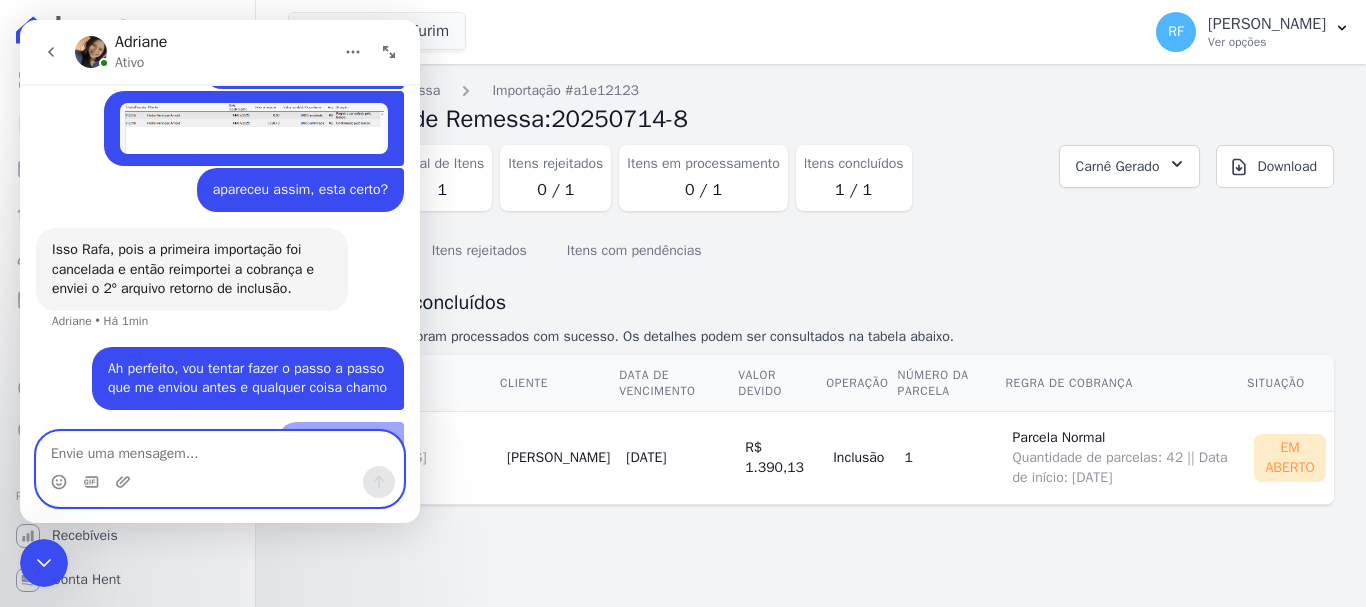 scroll, scrollTop: 4080, scrollLeft: 0, axis: vertical 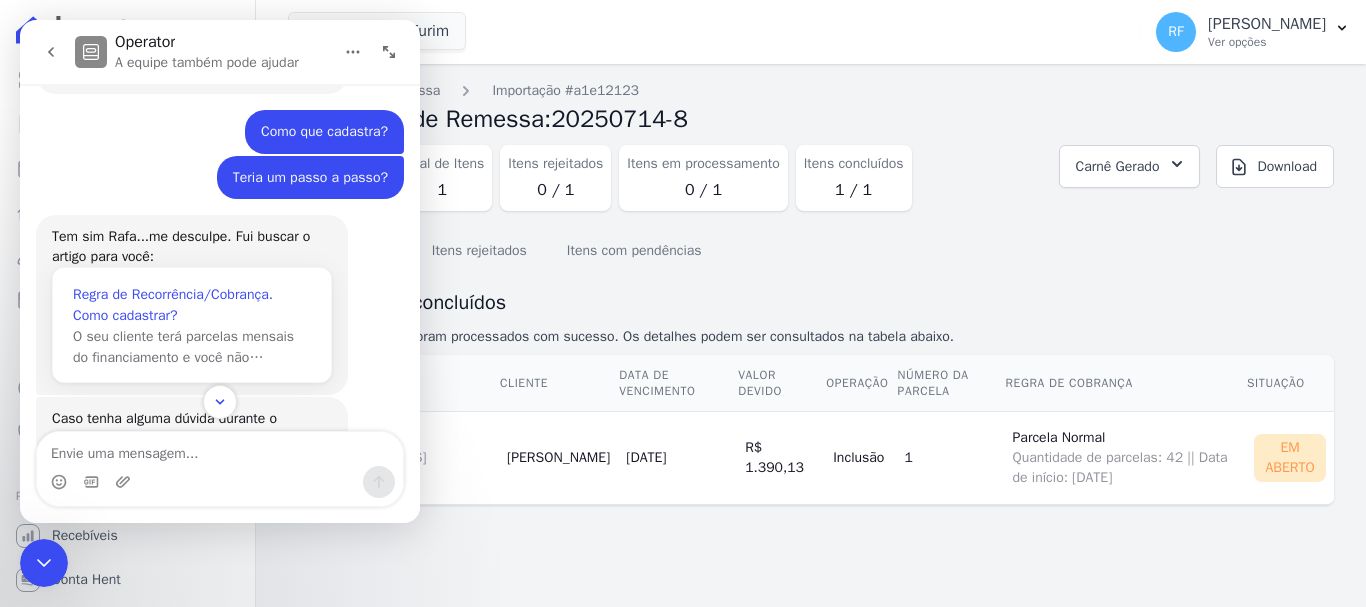 click on "Regra de Recorrência/Cobrança. Como cadastrar?" at bounding box center [192, 305] 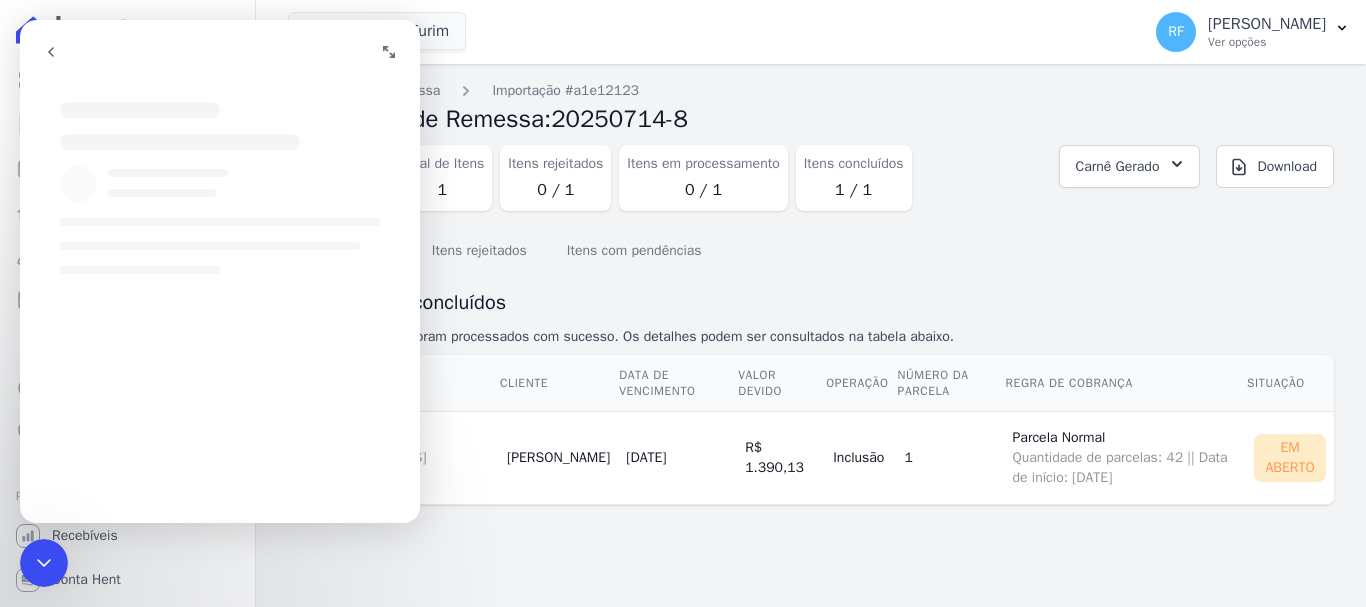 scroll, scrollTop: 0, scrollLeft: 0, axis: both 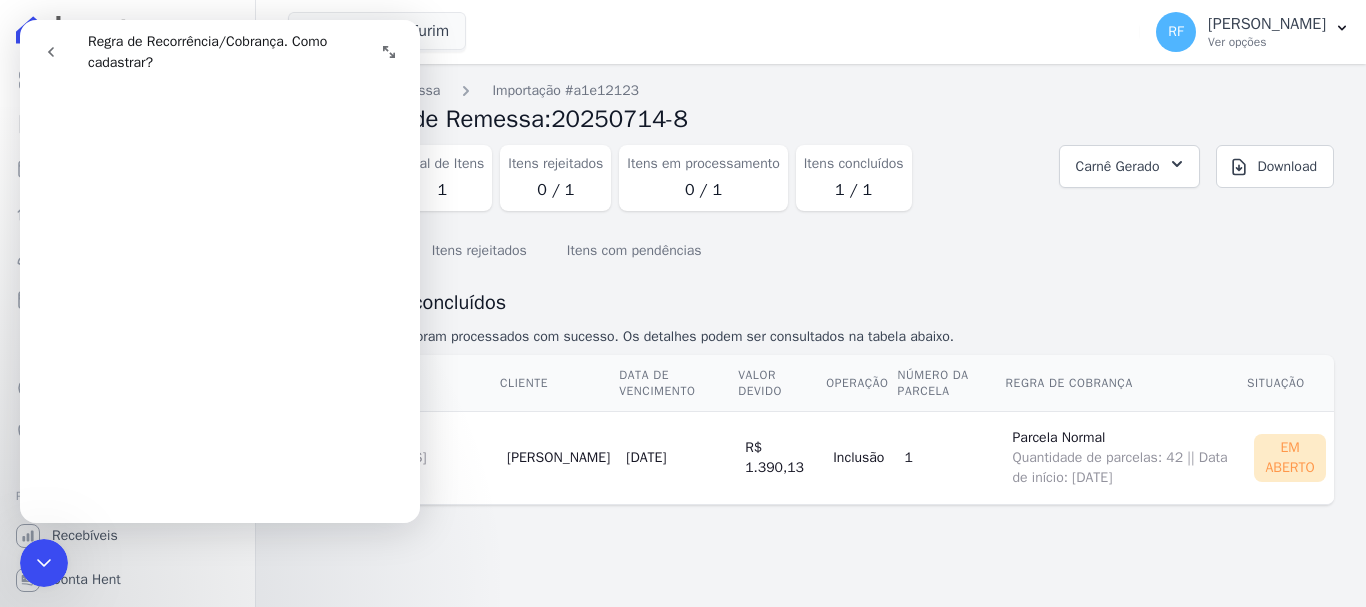 click 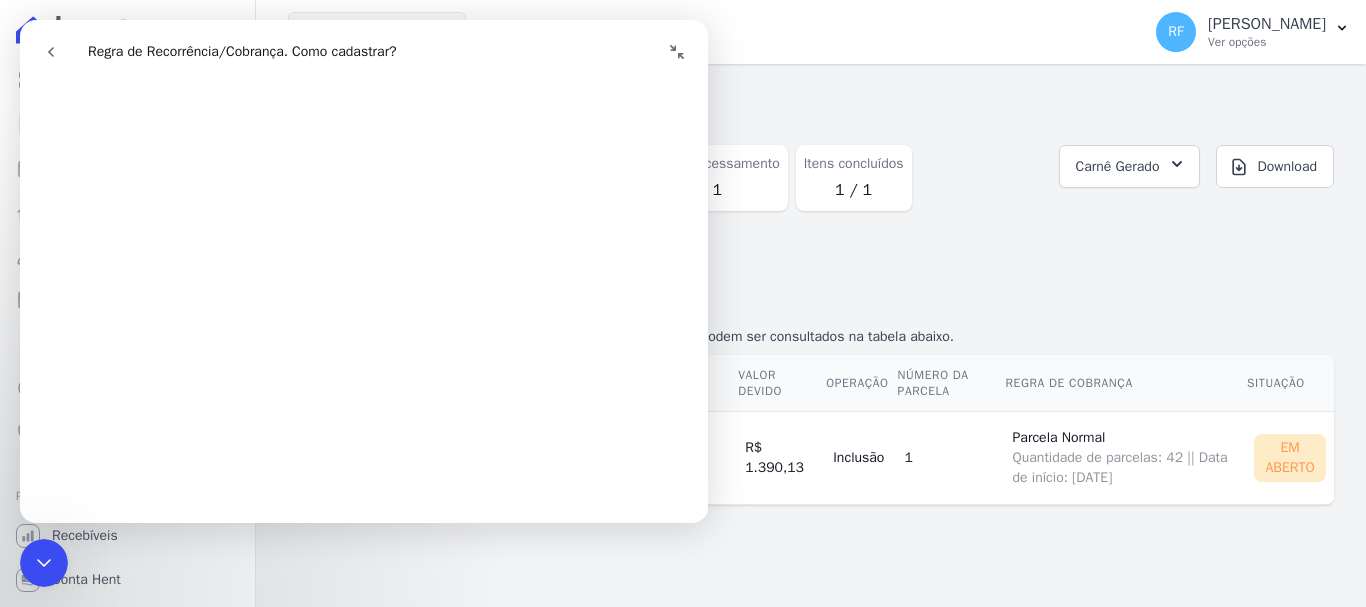 scroll, scrollTop: 187, scrollLeft: 0, axis: vertical 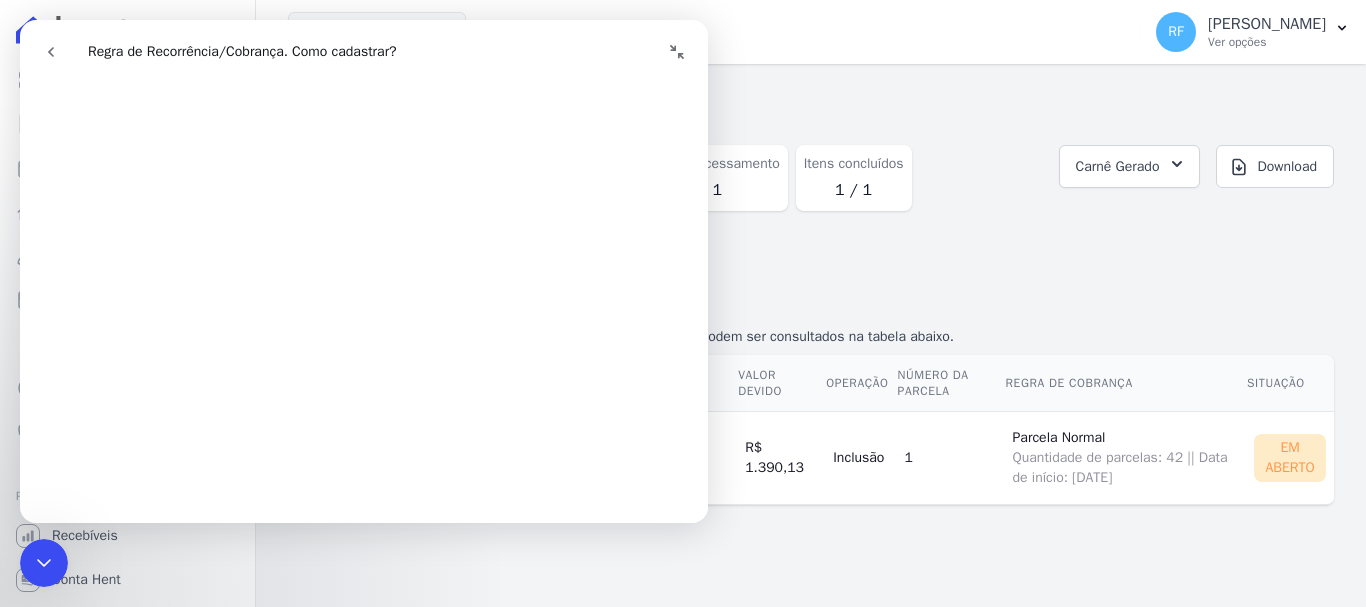 drag, startPoint x: 701, startPoint y: 185, endPoint x: 740, endPoint y: 187, distance: 39.051247 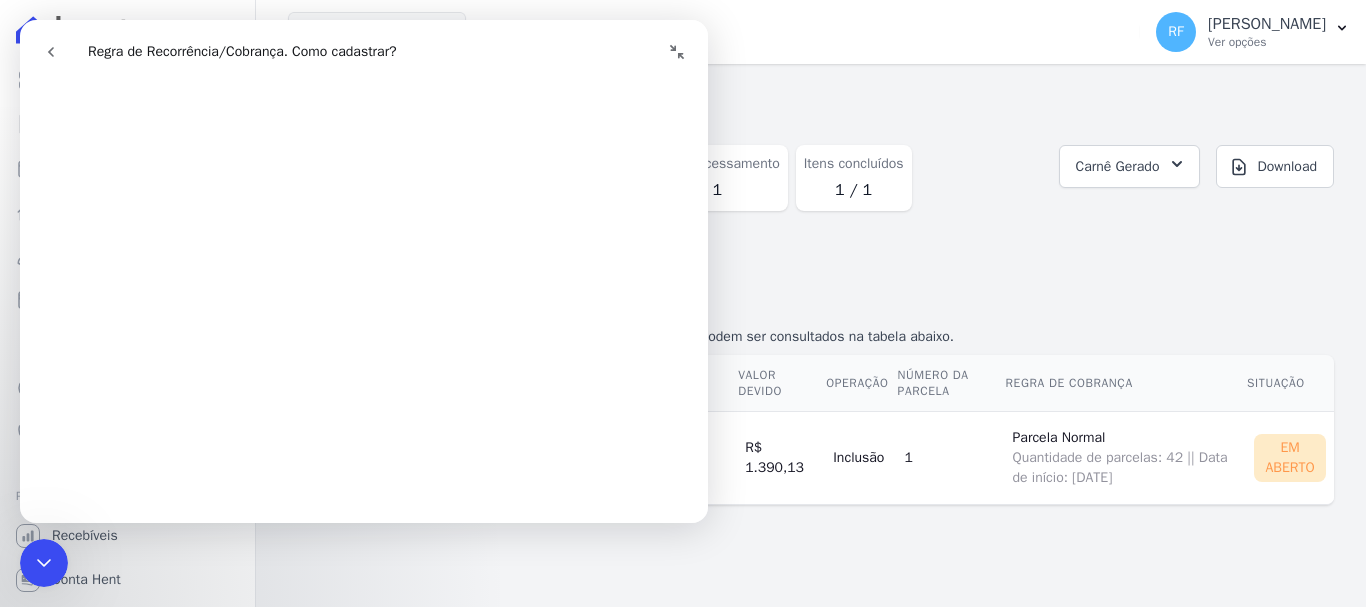 scroll, scrollTop: 520, scrollLeft: 0, axis: vertical 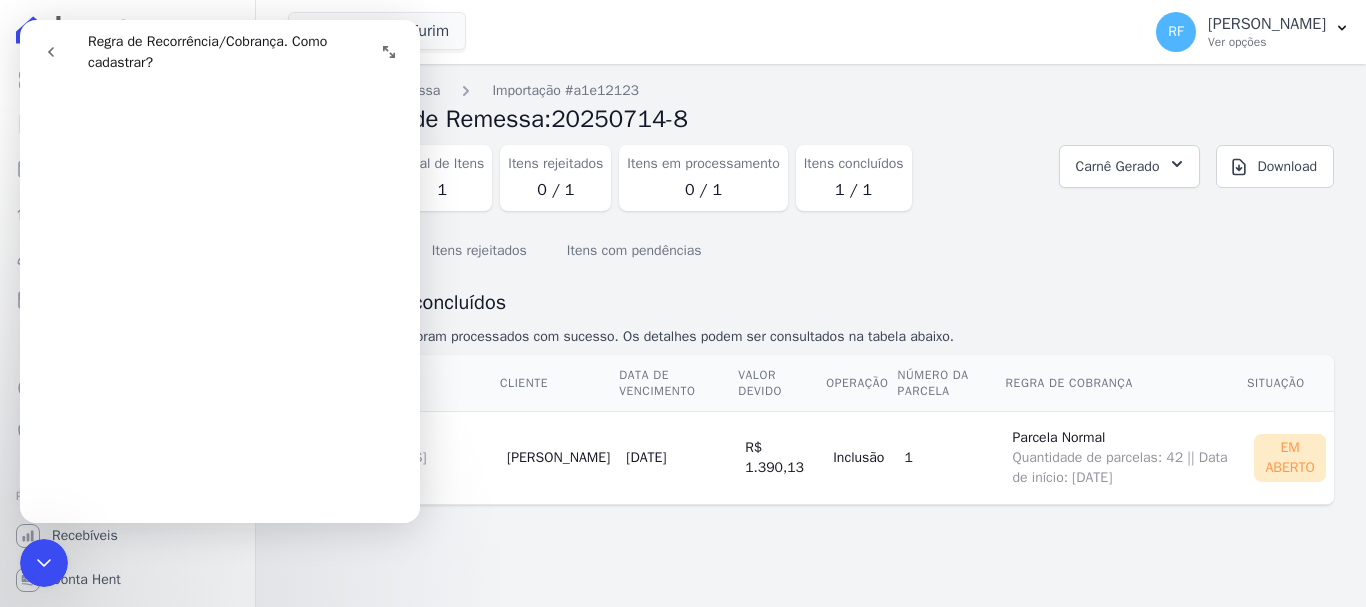 click 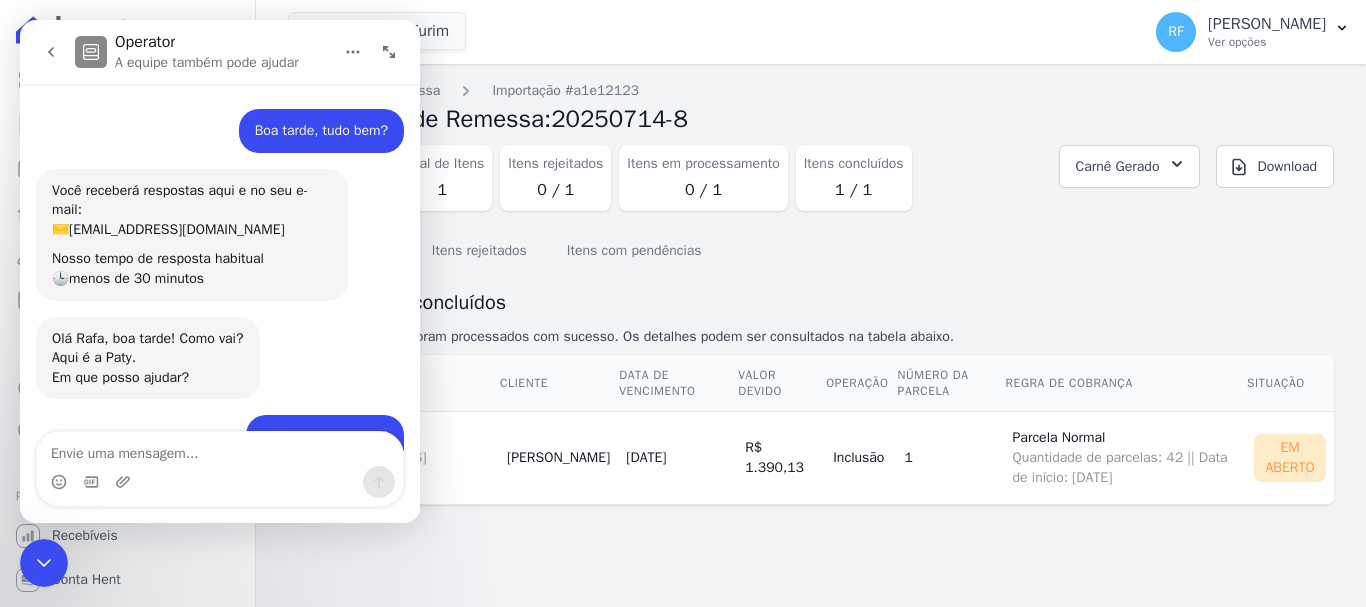 scroll, scrollTop: 4158, scrollLeft: 0, axis: vertical 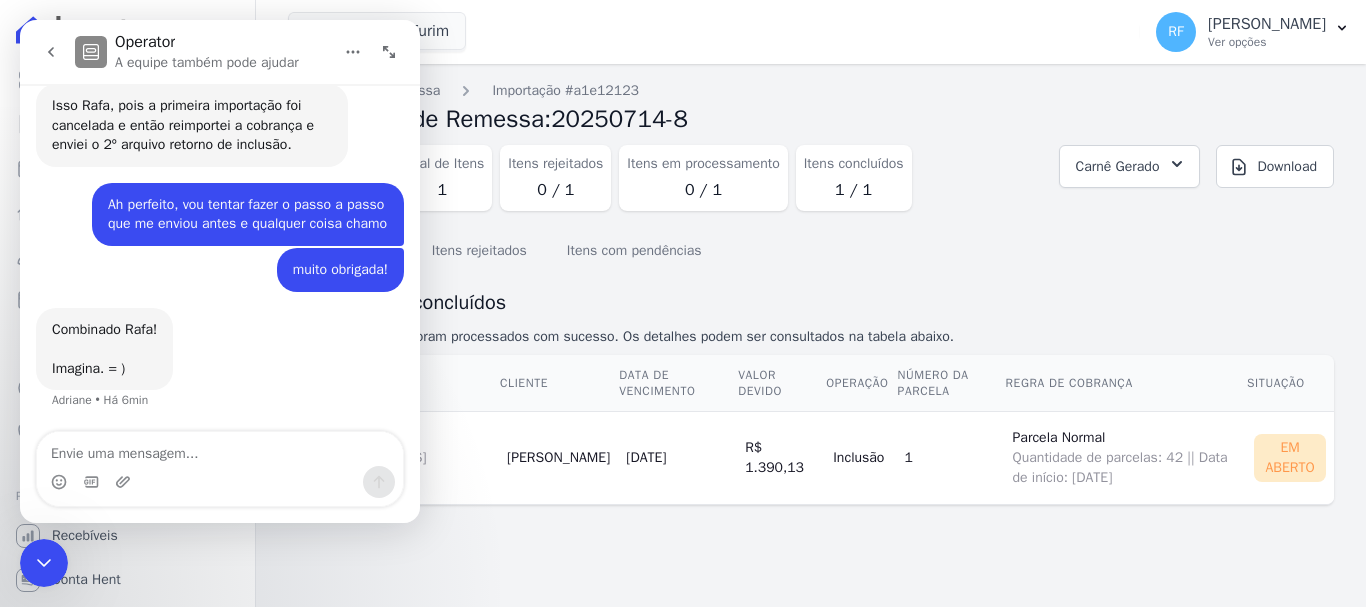 click 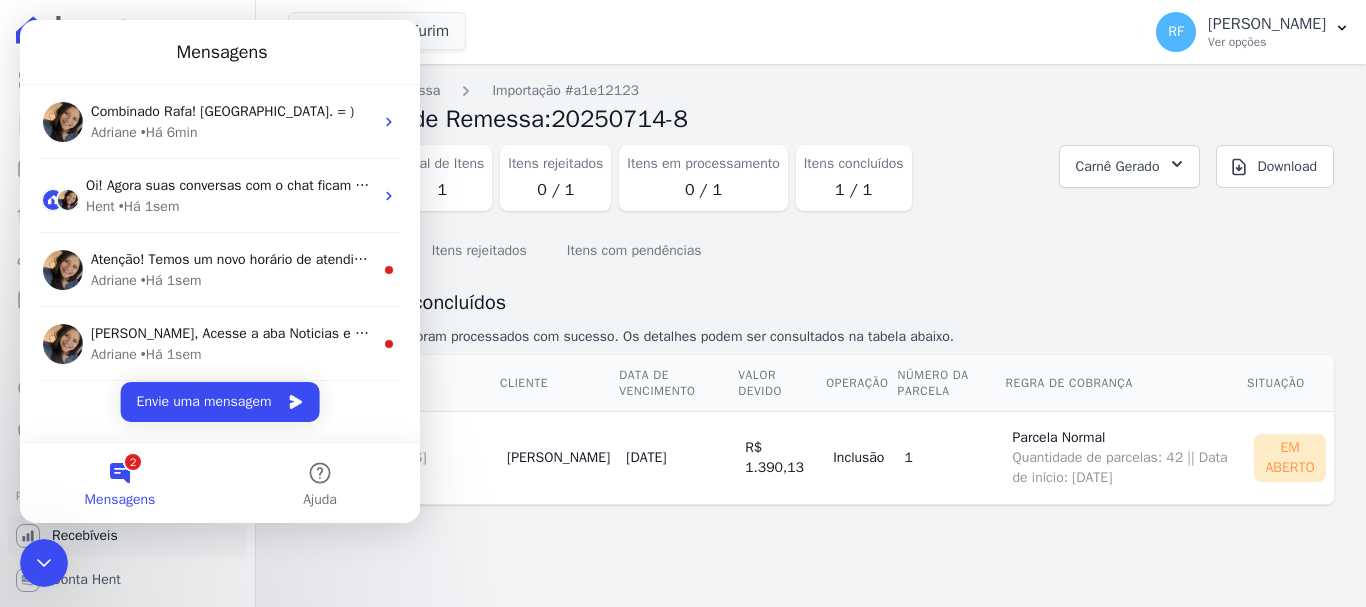 click on "Recebíveis" at bounding box center [85, 536] 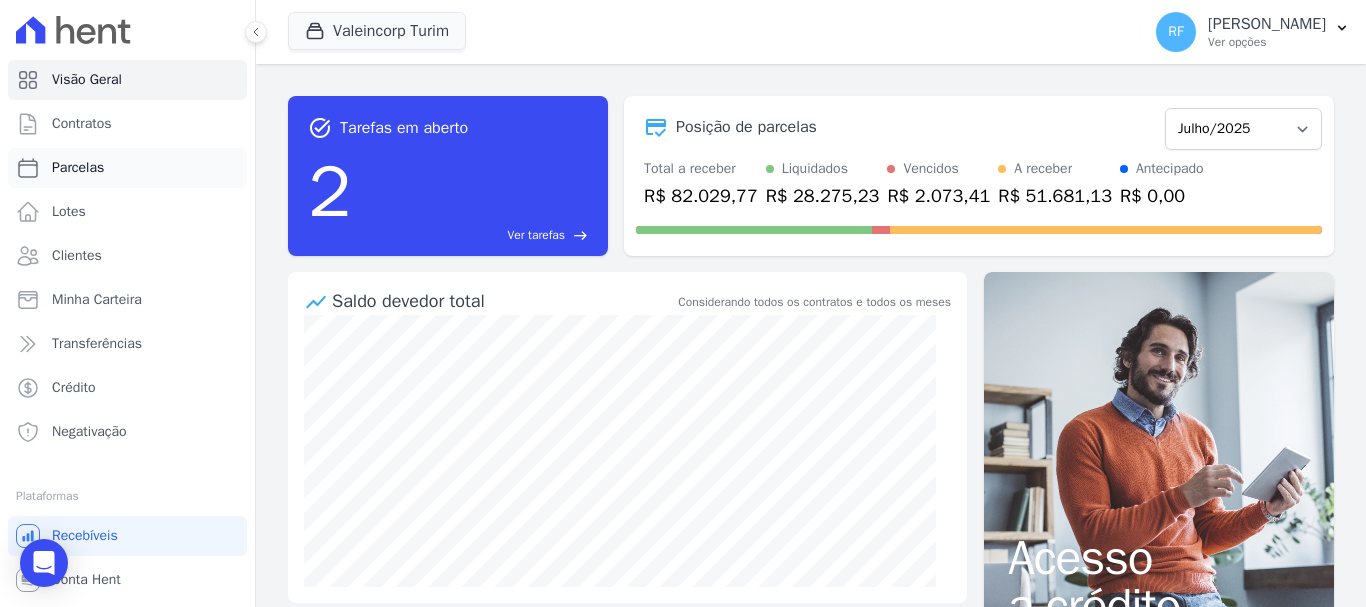 click on "Parcelas" at bounding box center [127, 168] 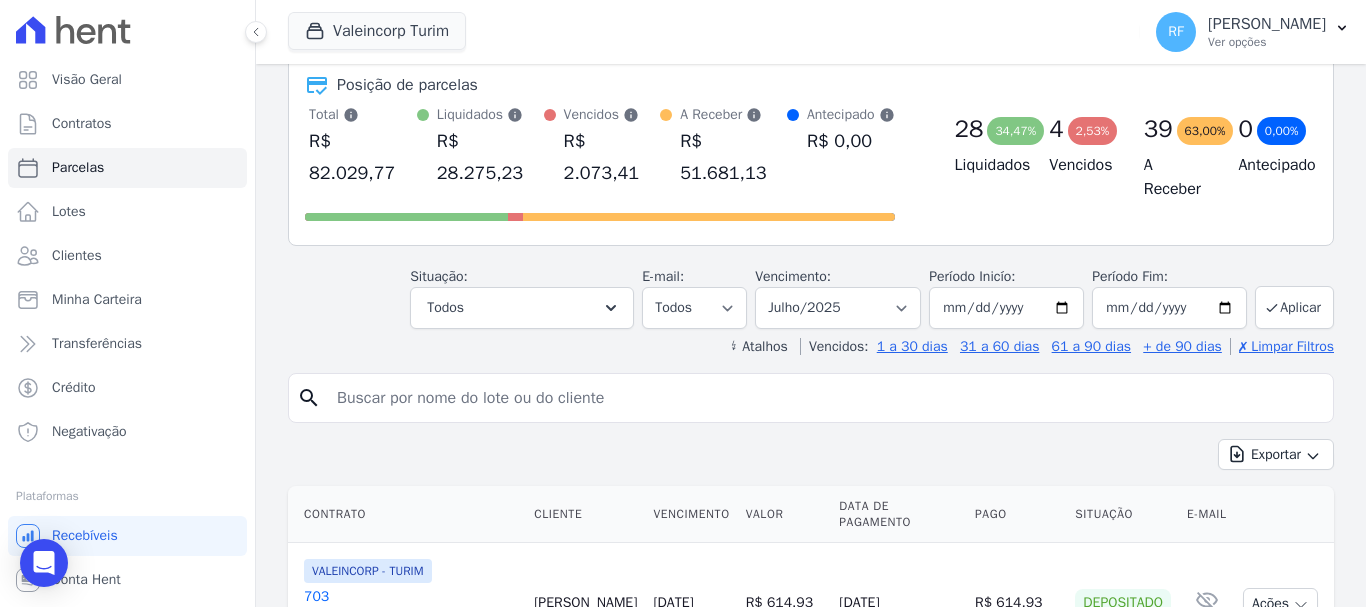 scroll, scrollTop: 0, scrollLeft: 0, axis: both 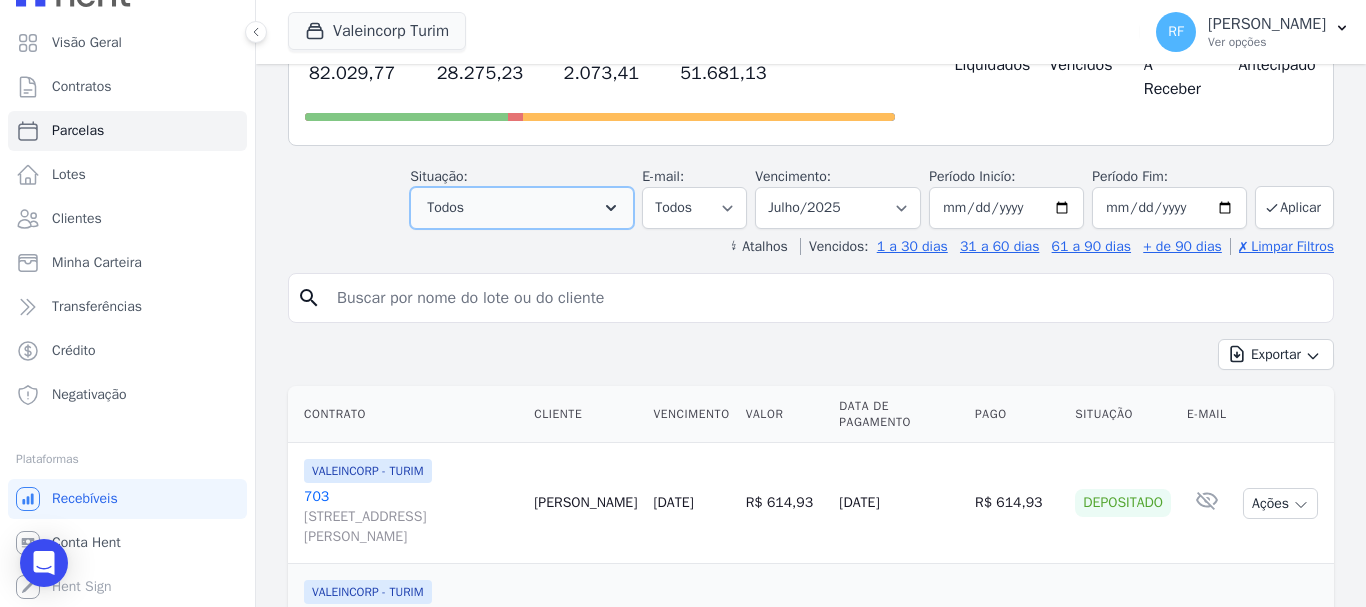 click on "Todos" at bounding box center (522, 208) 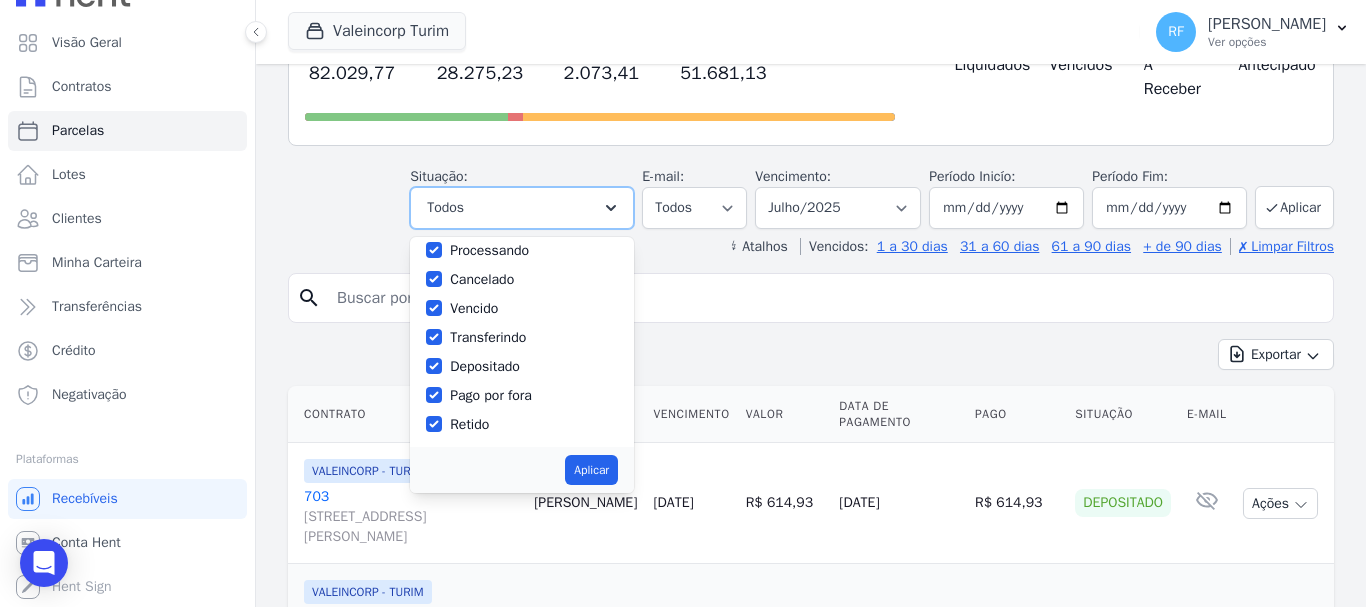 scroll, scrollTop: 0, scrollLeft: 0, axis: both 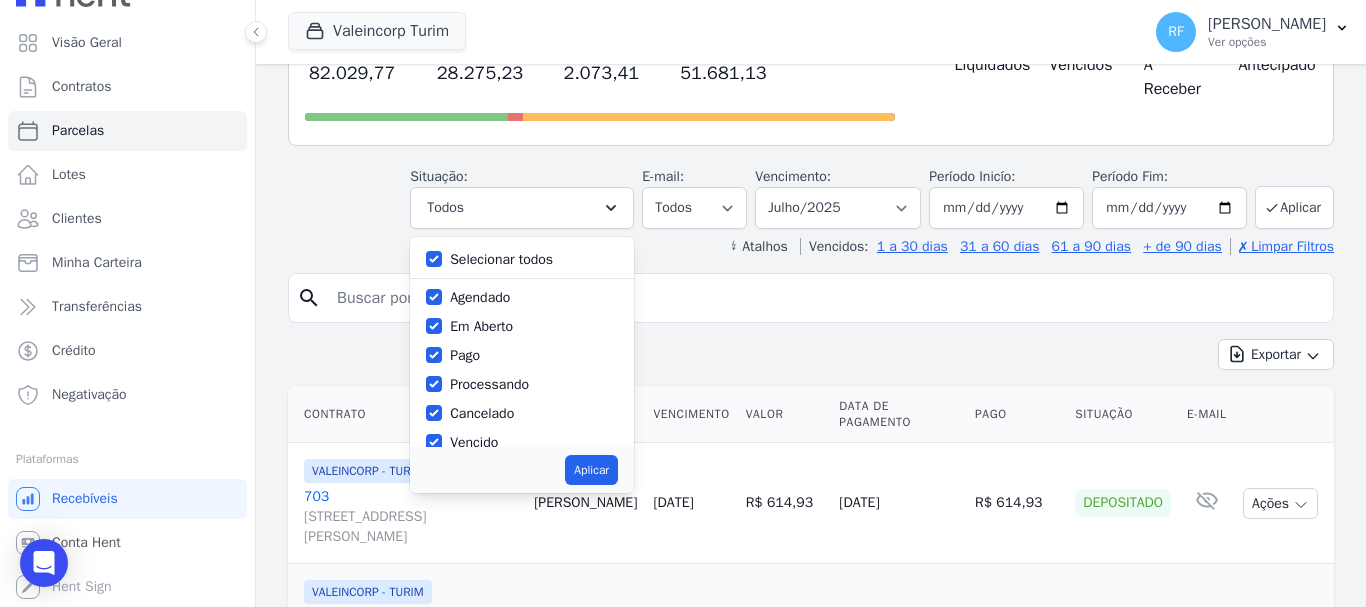 click on "Situação:
Agendado
Em Aberto
Pago
Processando
Cancelado
Vencido
Transferindo
Depositado
Pago por fora
Retido
Todos
Selecionar todos
Agendado
Em Aberto
Pago
Processando
Cancelado" at bounding box center (811, 193) 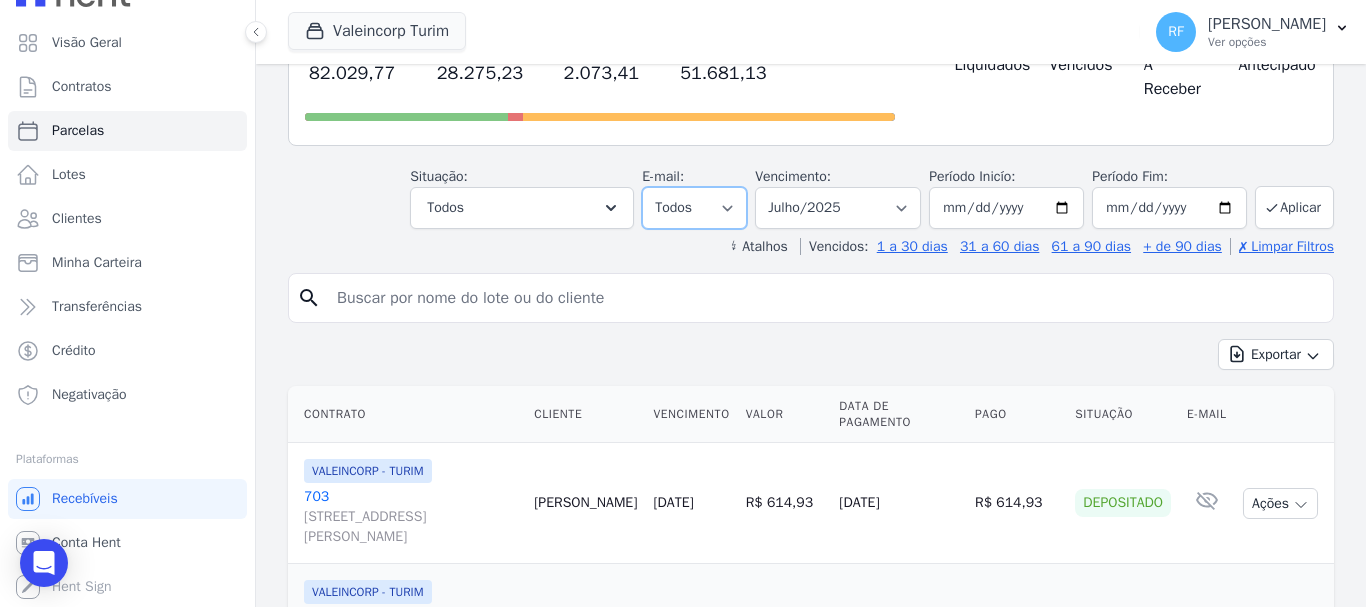click on "Todos
Lido
Não-lido" at bounding box center [694, 208] 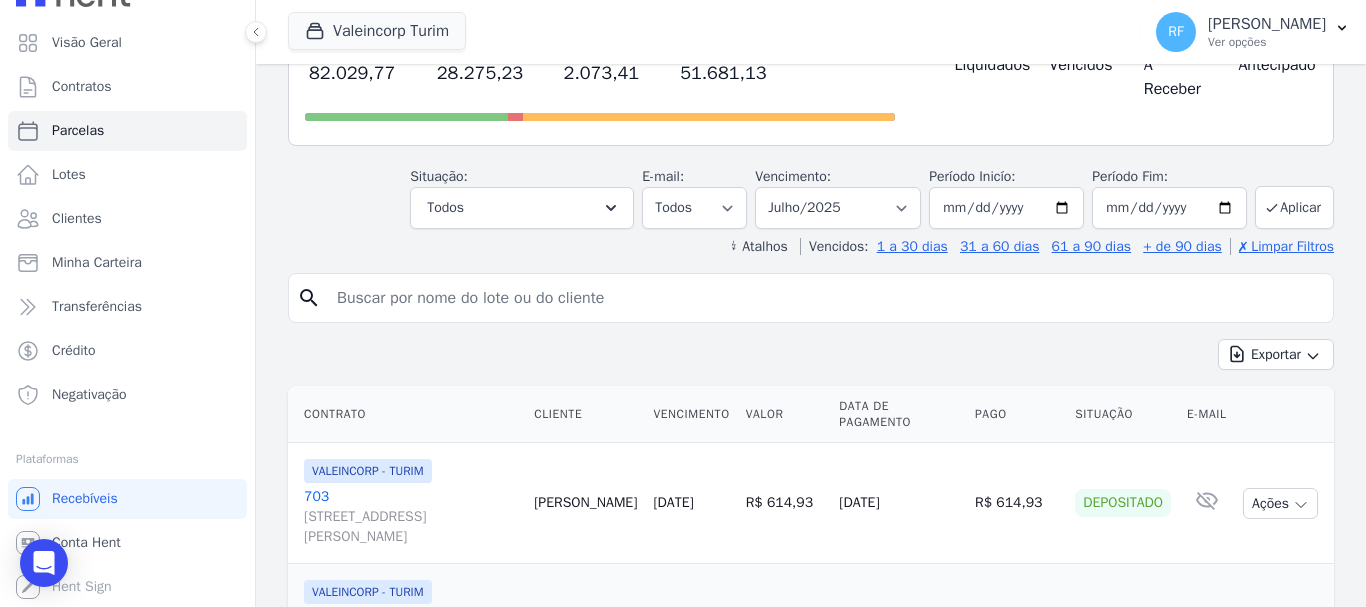 click on "Parcelas
Todas
de  Julho/2025
Posição de parcelas
Total
Soma das parcelas pagas, vencidas, em aberto e agendadas. Não considera parcelas canceladas ou renegociadas.
R$ 82.029,77
Liquidados
Soma das parcelas pagas, considera o valor de juros moratórios e multa nesses casos." at bounding box center (811, 68) 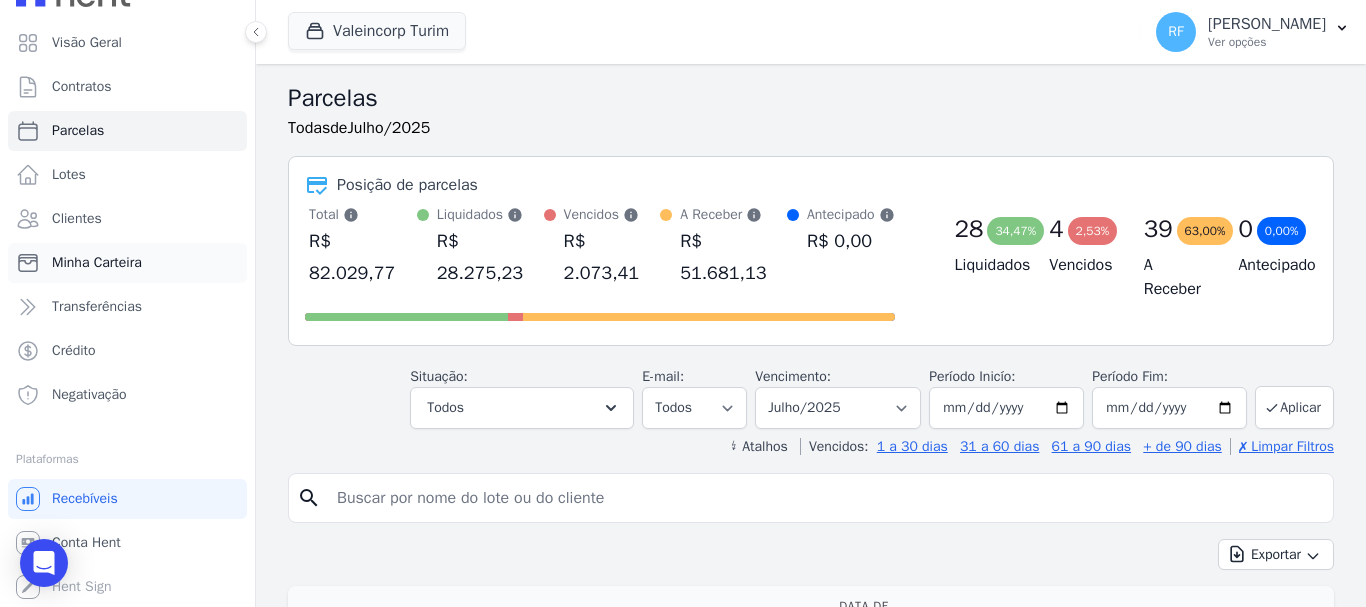 click on "Minha Carteira" at bounding box center (97, 263) 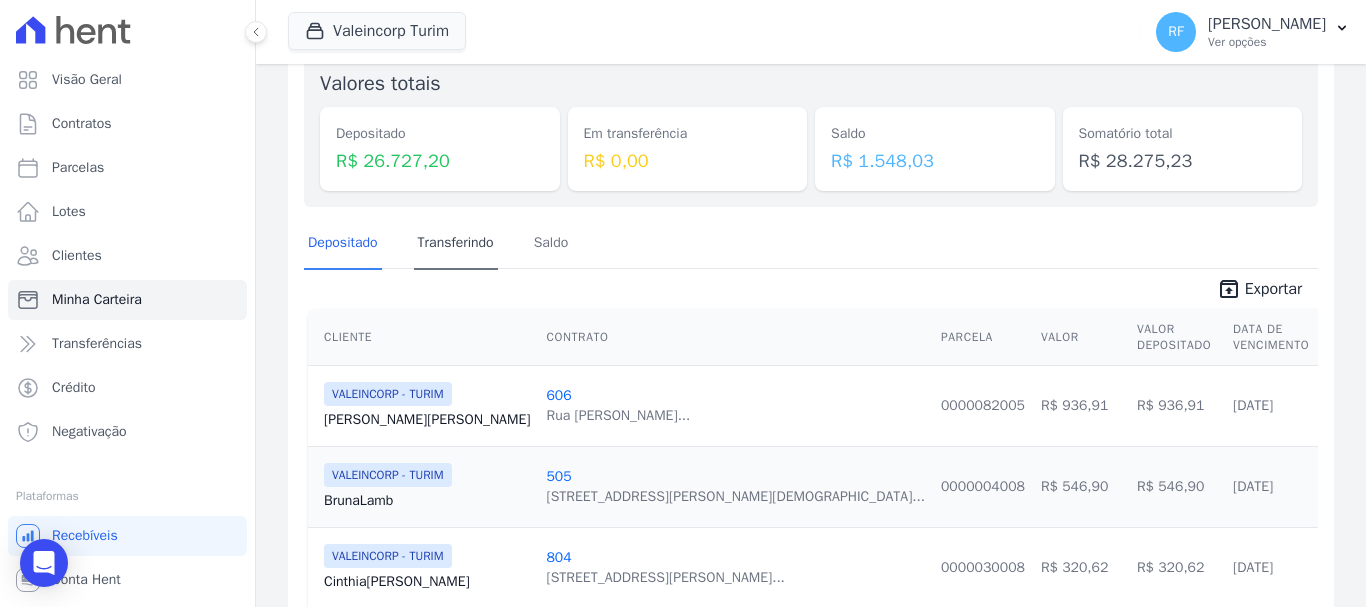 scroll, scrollTop: 600, scrollLeft: 0, axis: vertical 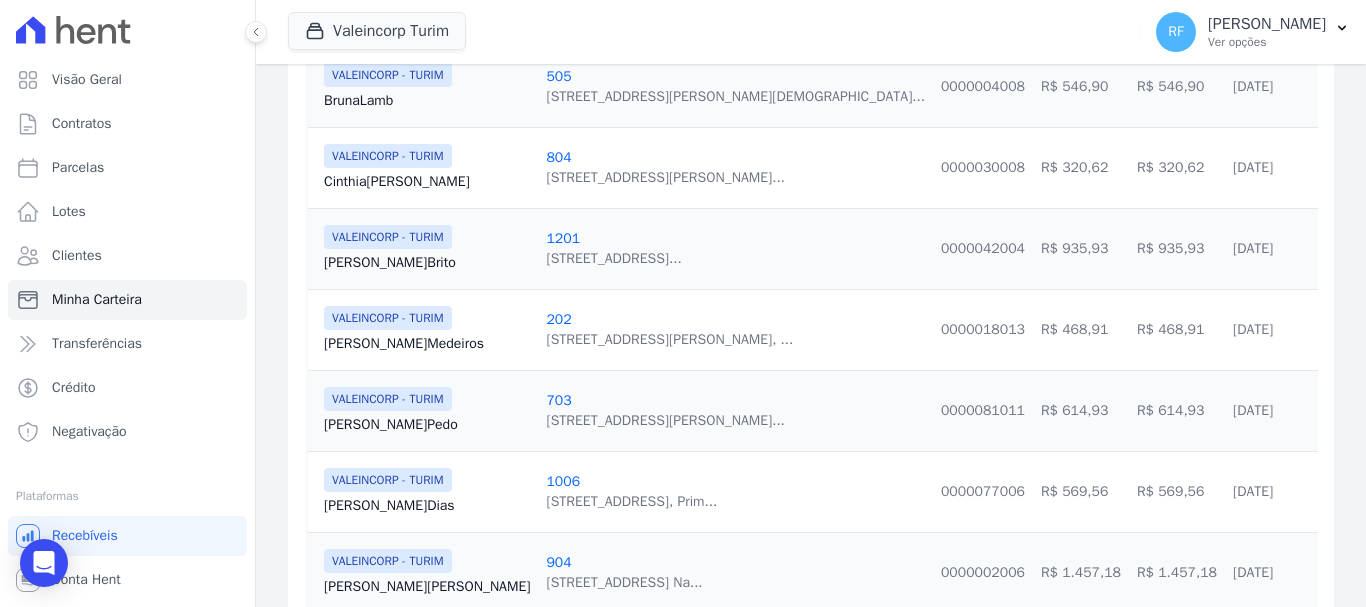 click 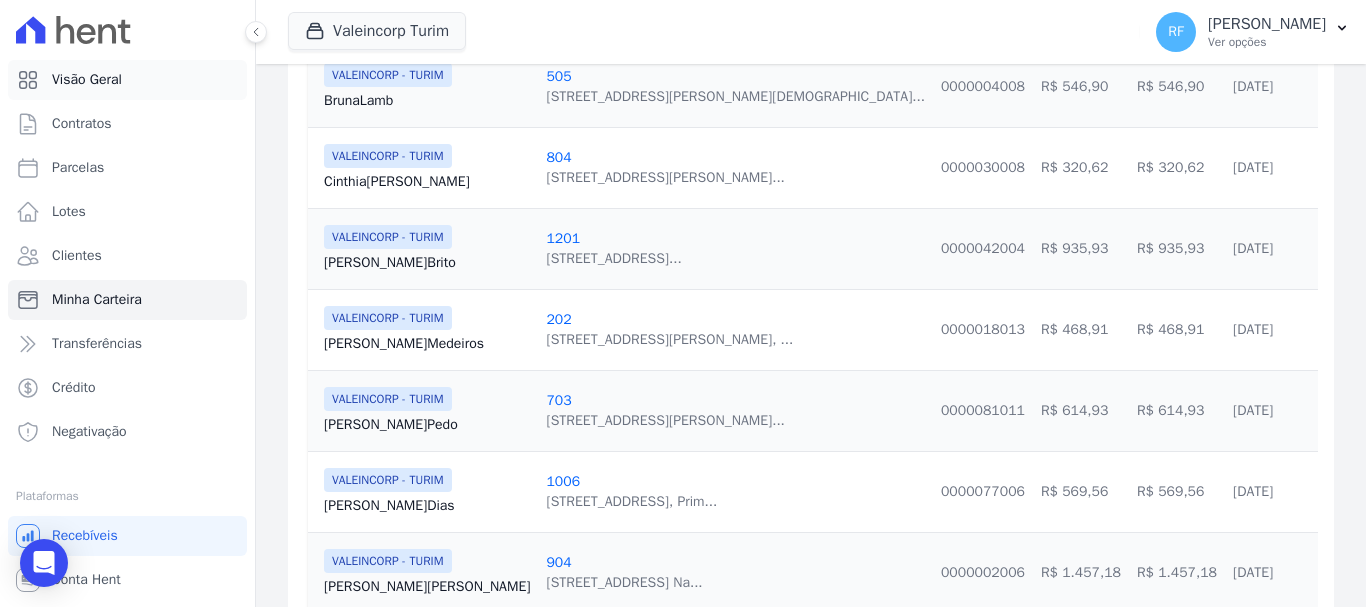 click on "Visão Geral" at bounding box center (87, 80) 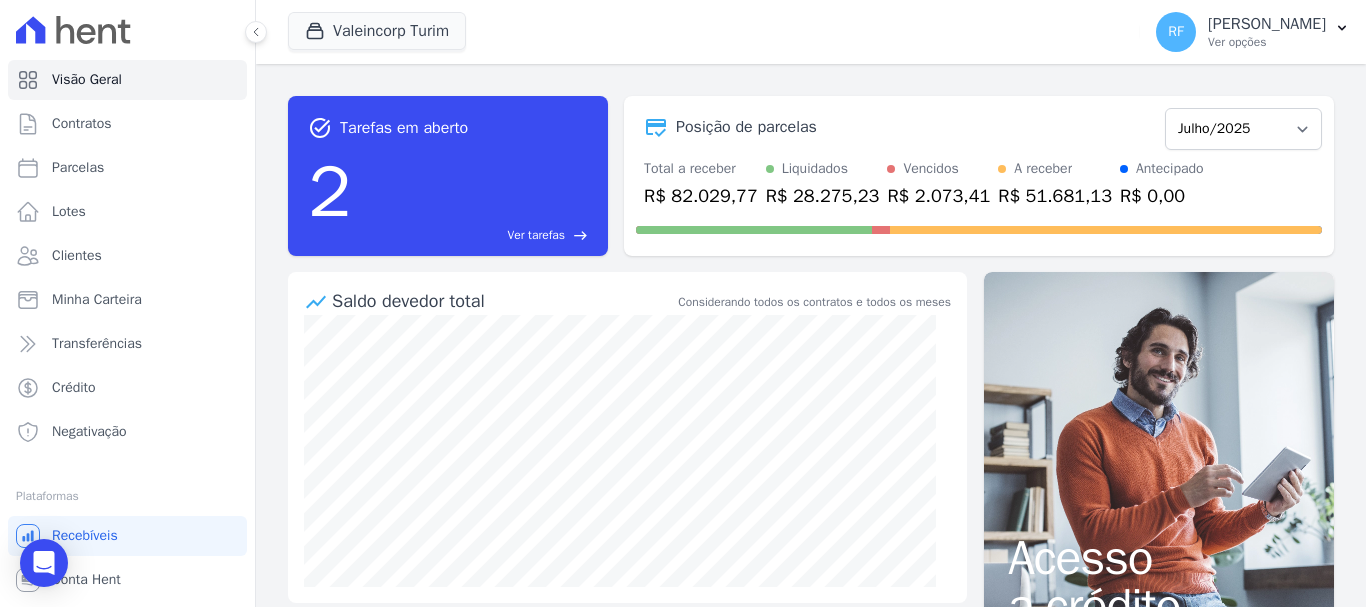 scroll, scrollTop: 360, scrollLeft: 0, axis: vertical 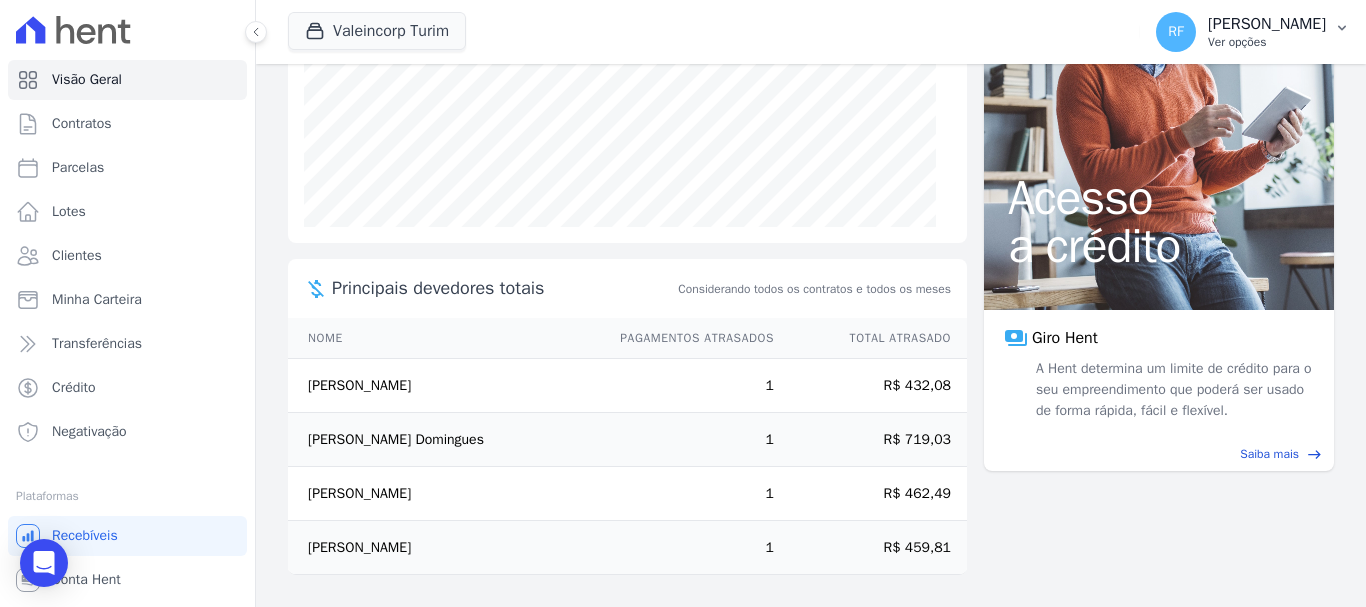 click on "[PERSON_NAME]" at bounding box center [1267, 24] 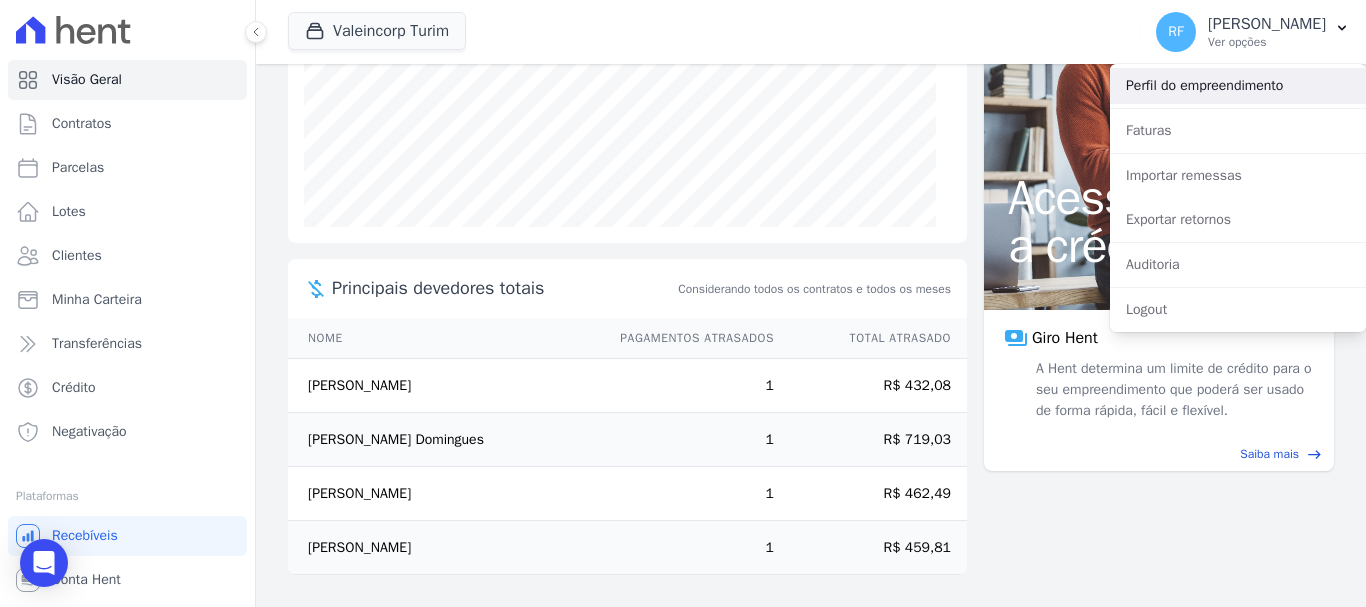 click on "Perfil do empreendimento" at bounding box center [1238, 86] 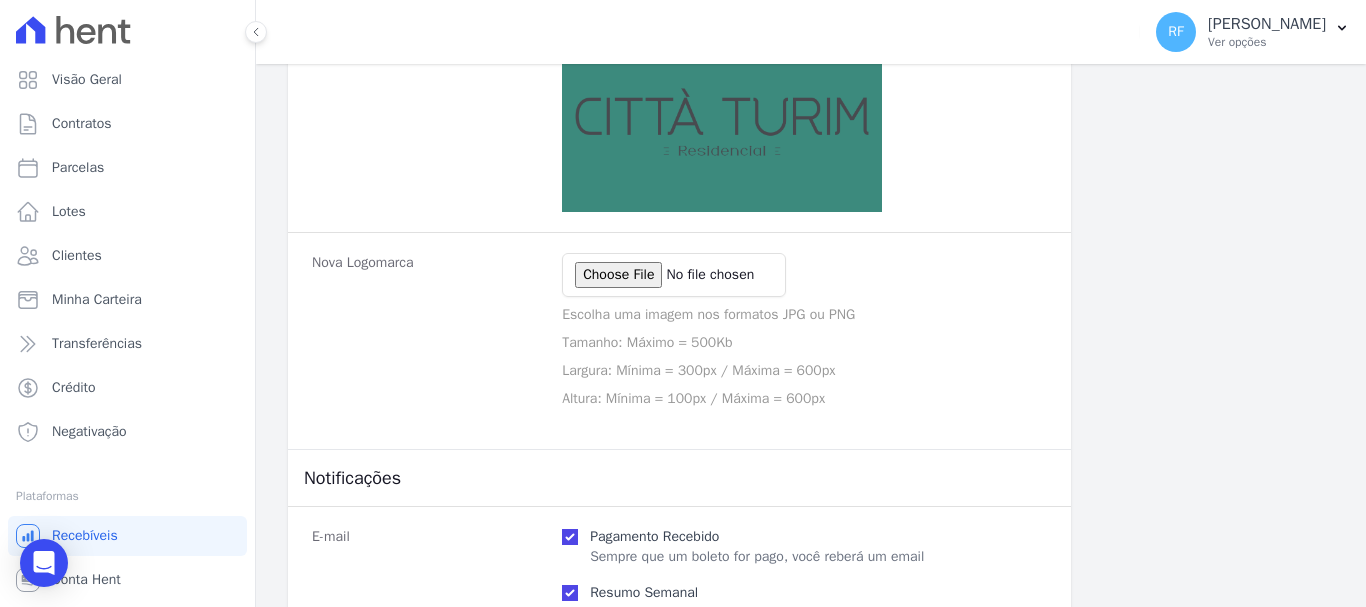 scroll, scrollTop: 0, scrollLeft: 0, axis: both 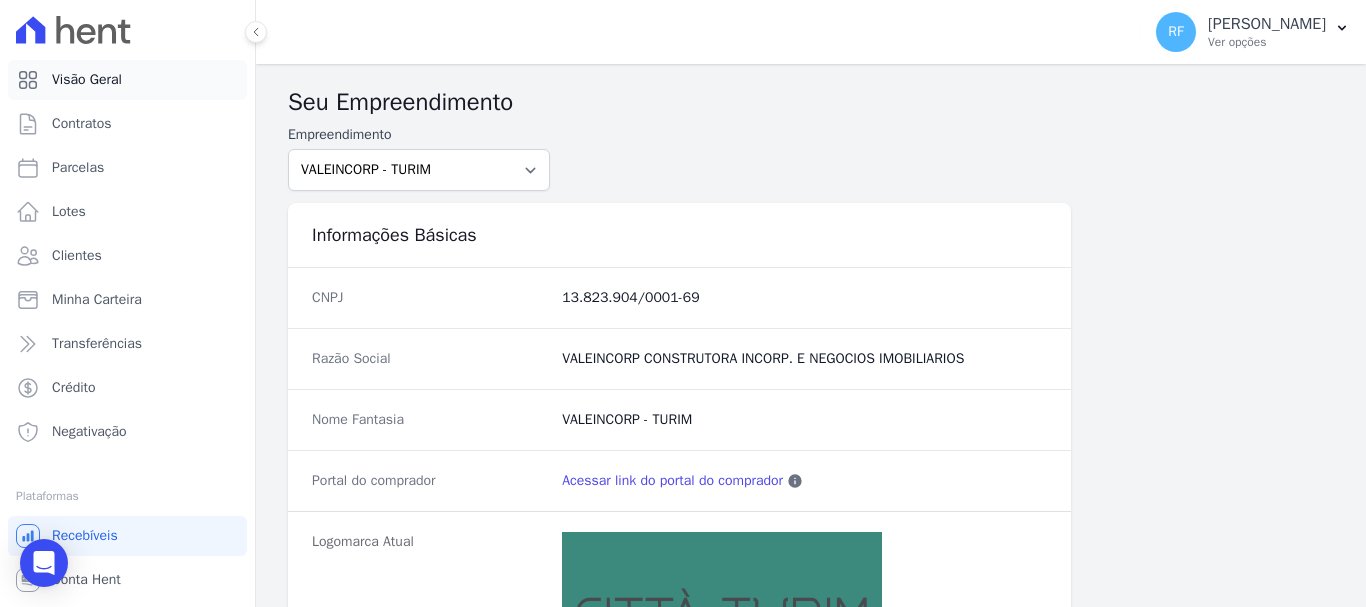 click on "Visão Geral" at bounding box center (127, 80) 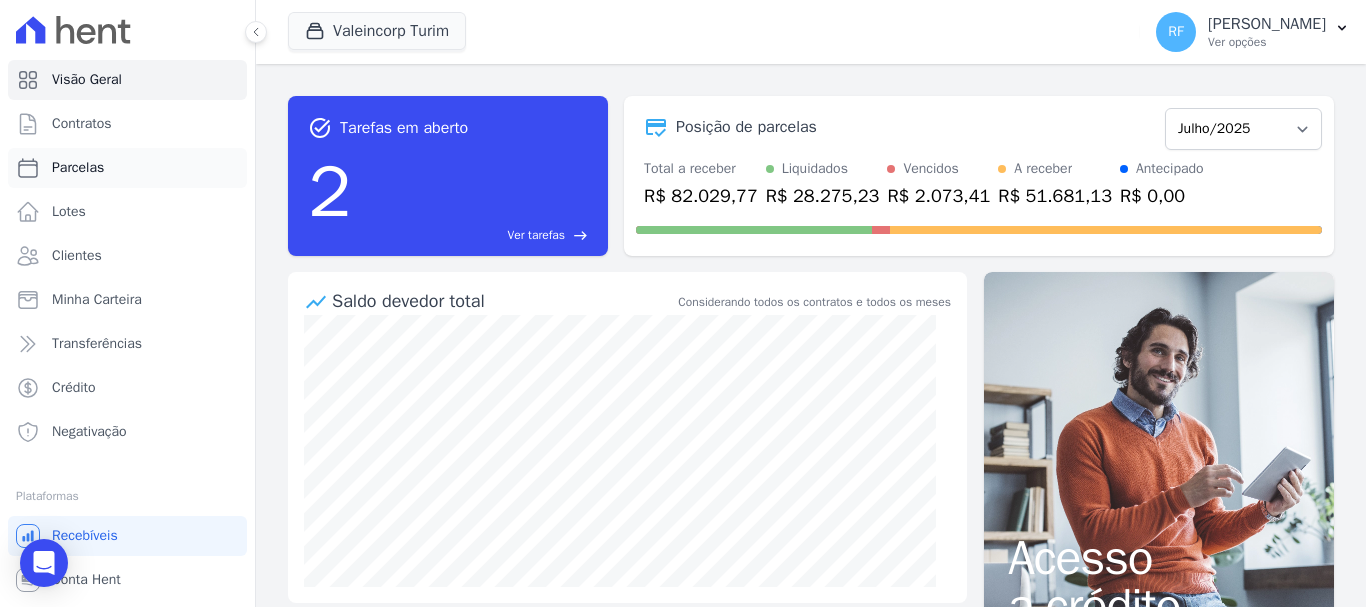 click on "Parcelas" at bounding box center [127, 168] 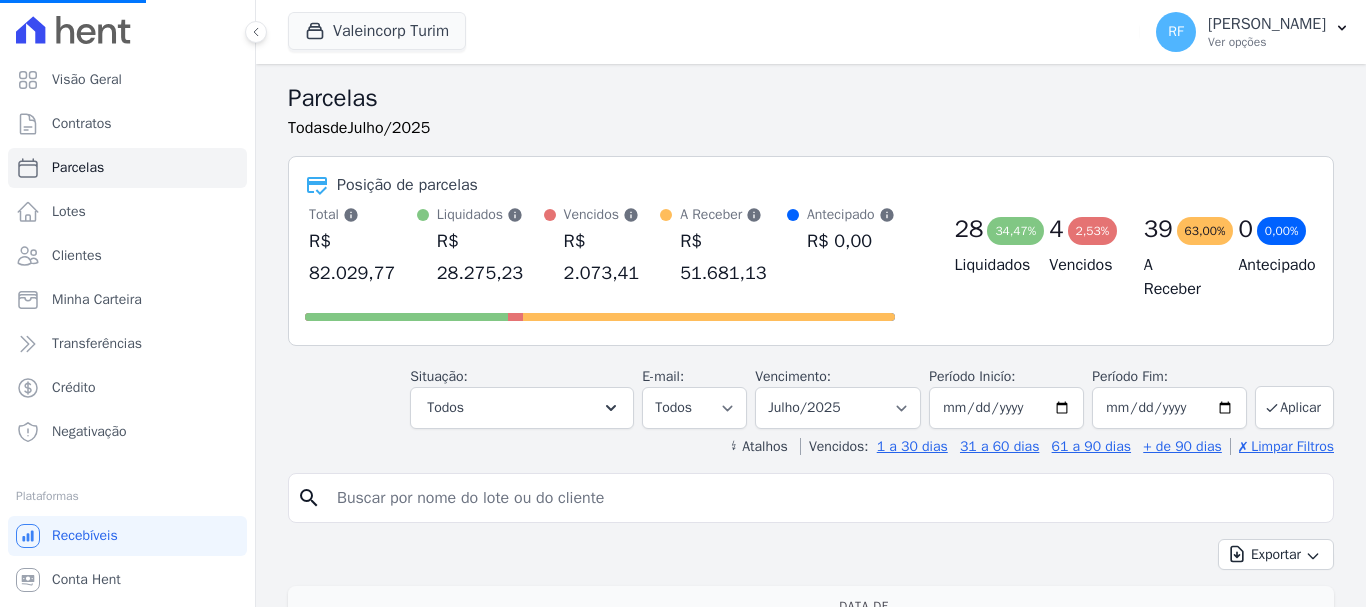 select 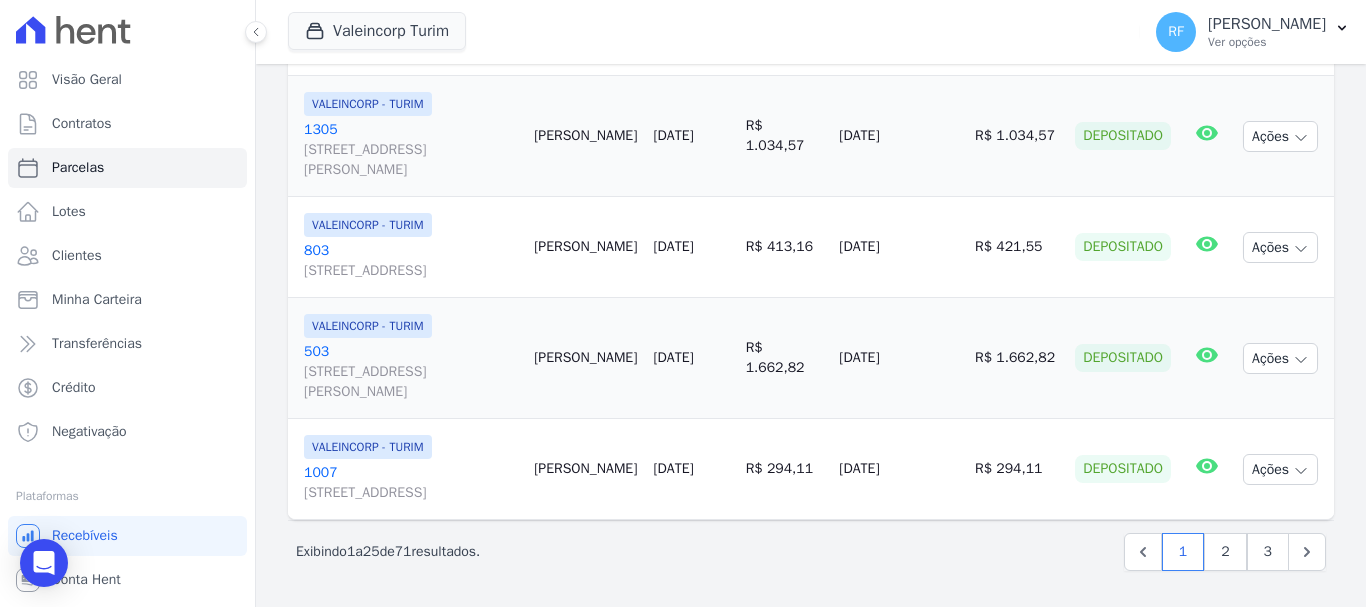 scroll, scrollTop: 0, scrollLeft: 0, axis: both 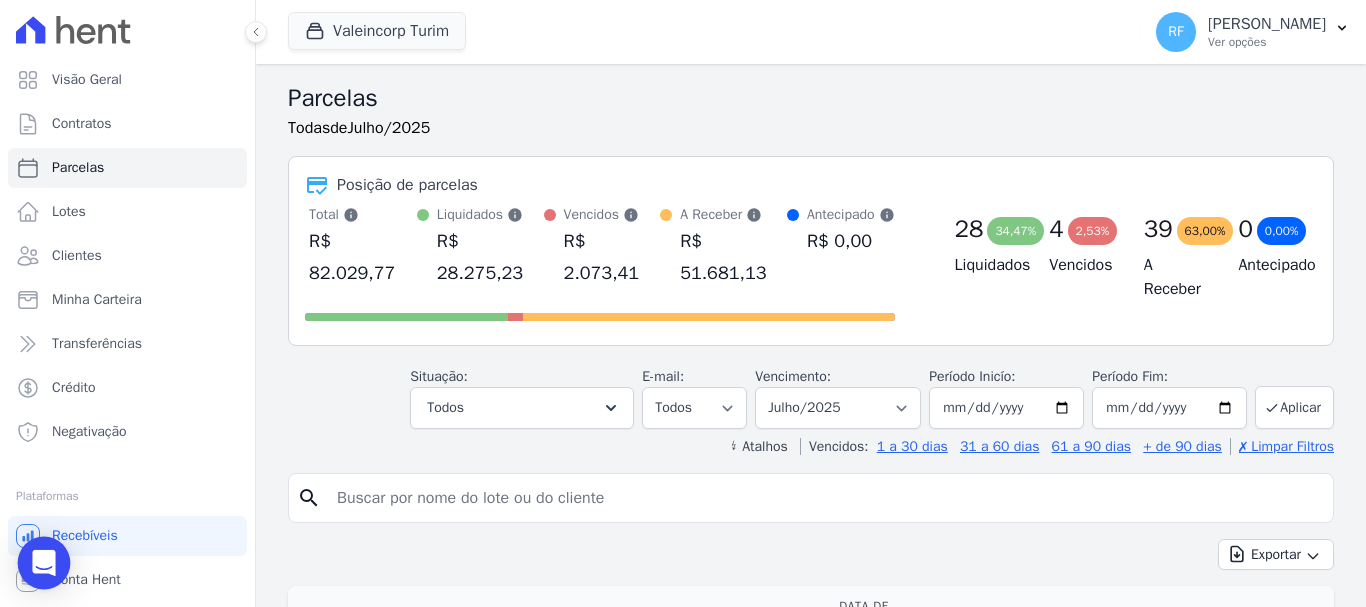 click 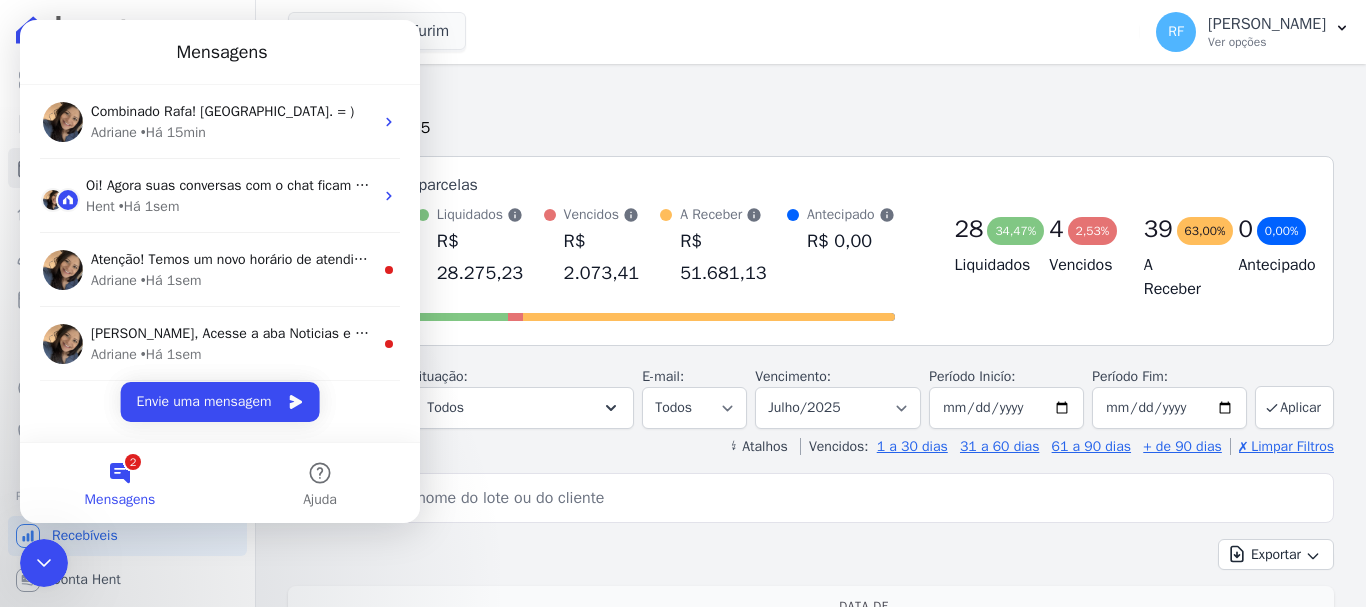 scroll, scrollTop: 0, scrollLeft: 0, axis: both 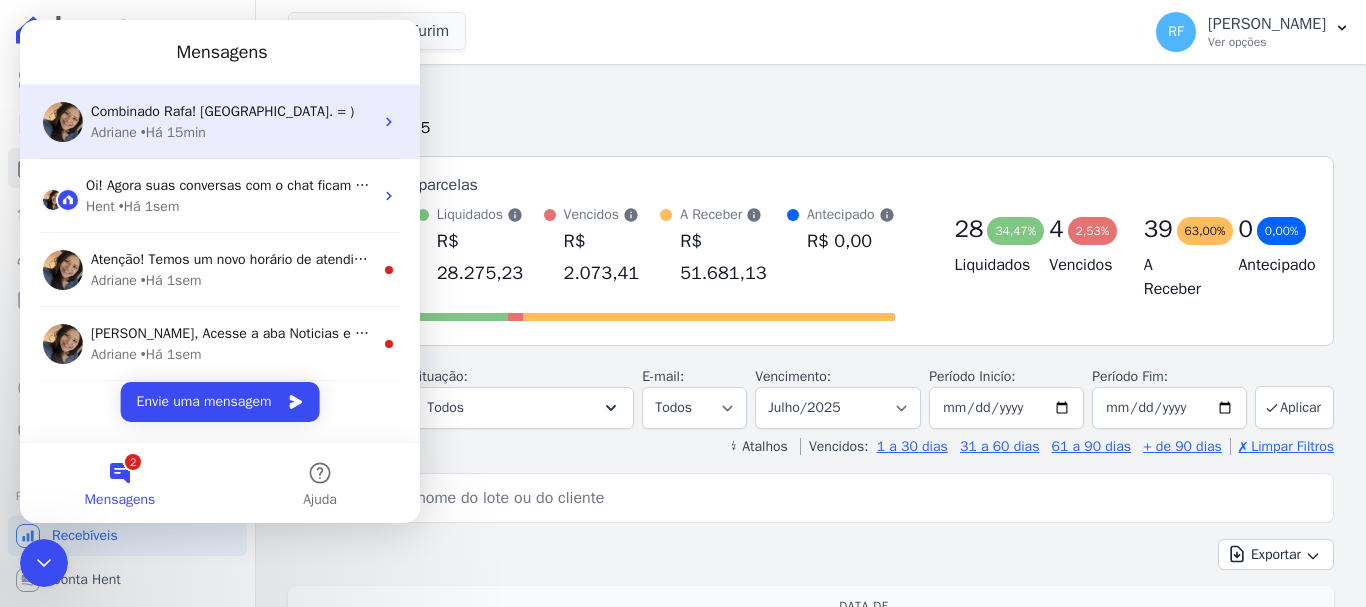 click on "Adriane •  Há 15min" at bounding box center (232, 132) 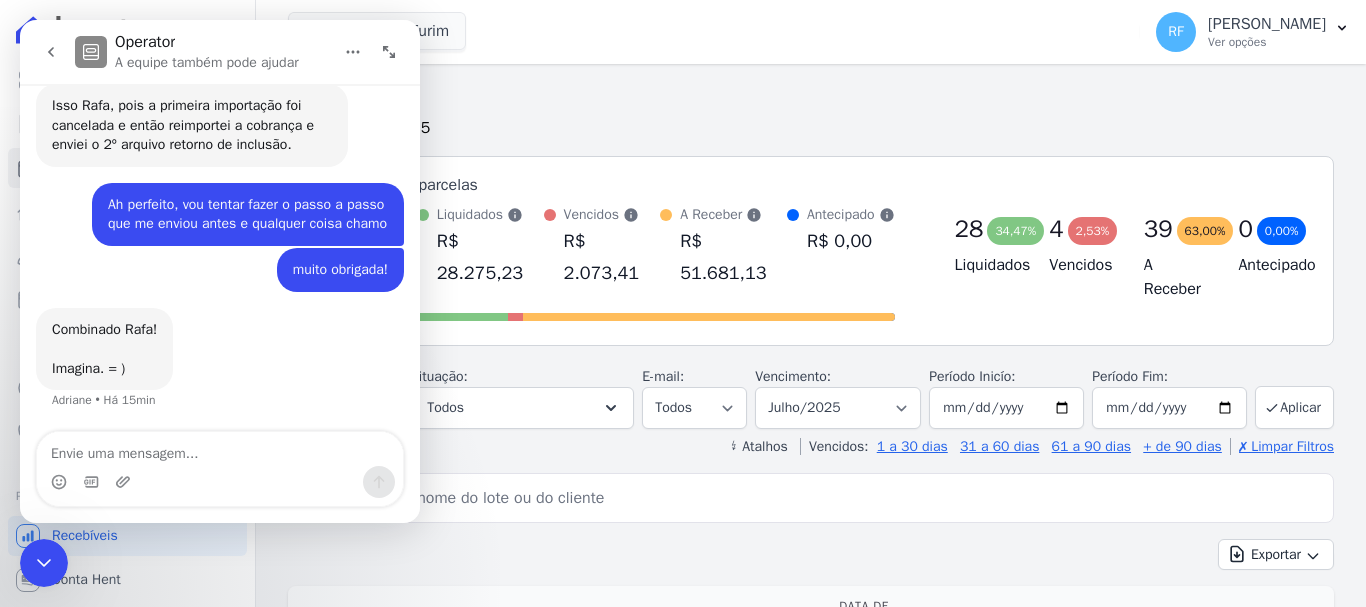 click at bounding box center (220, 449) 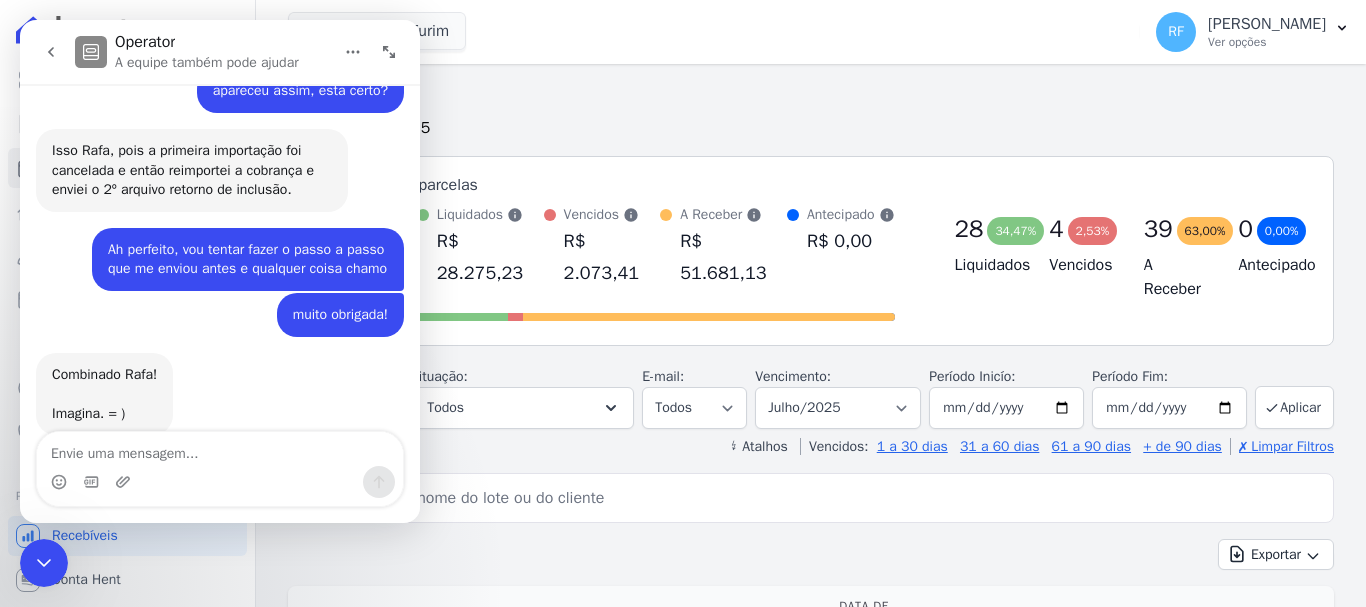 scroll, scrollTop: 4158, scrollLeft: 0, axis: vertical 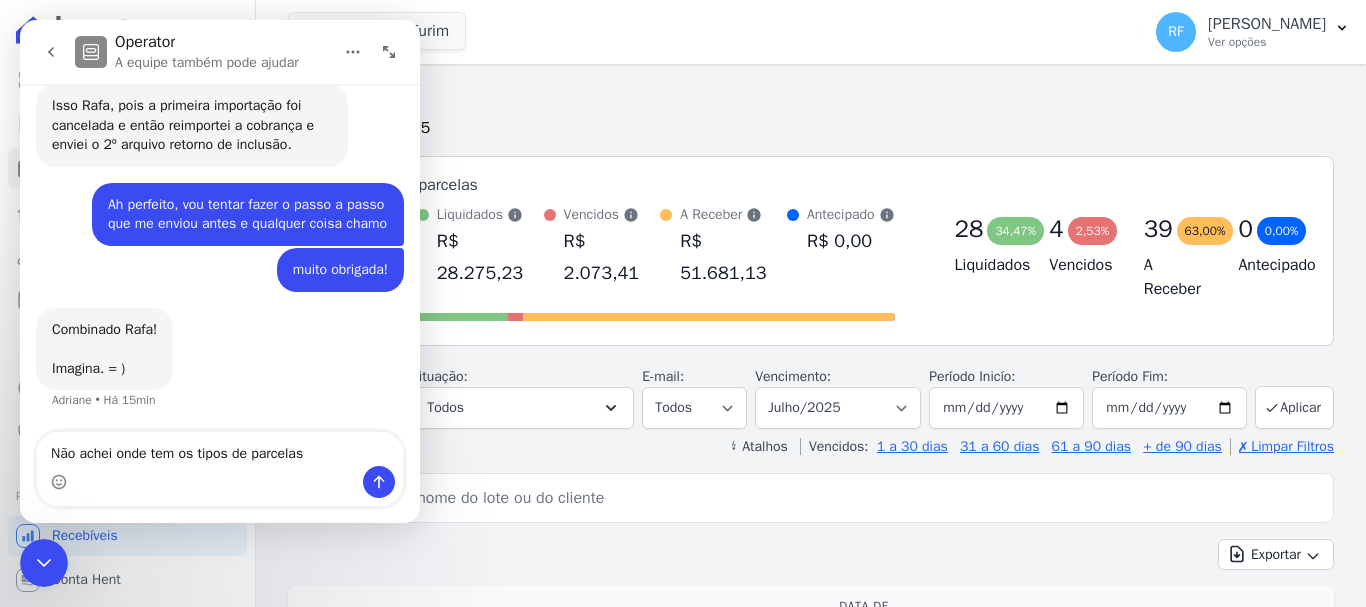 type on "Não achei onde tem os tipos de parcelas" 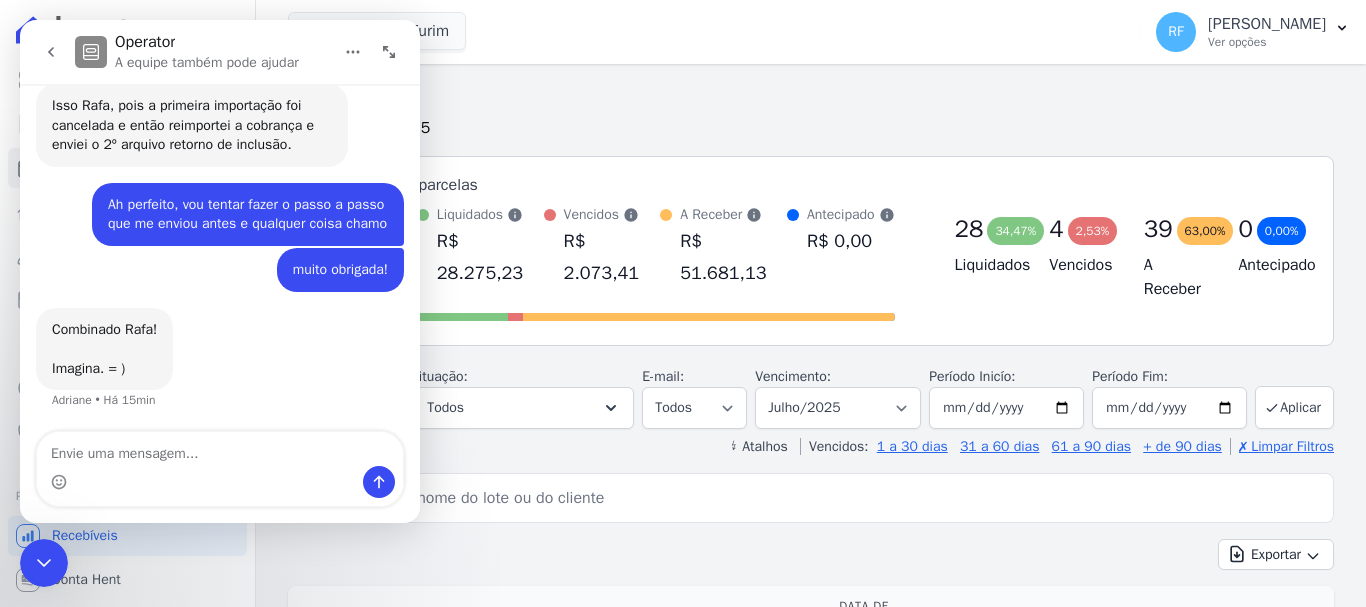scroll, scrollTop: 4218, scrollLeft: 0, axis: vertical 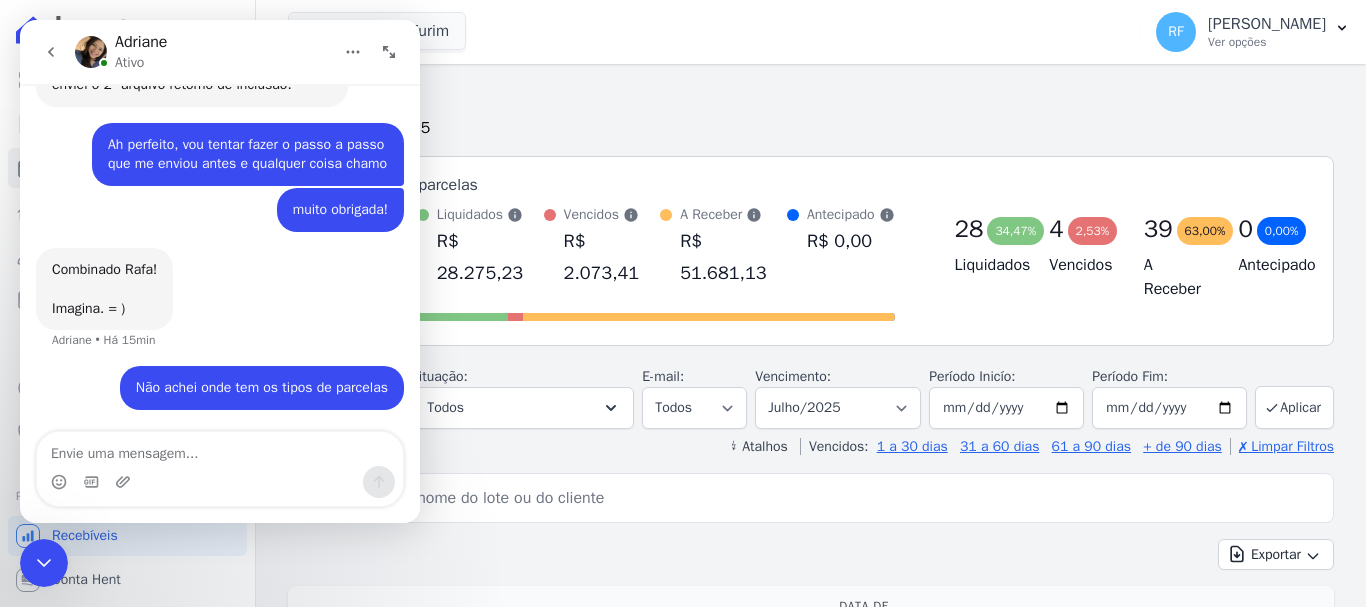 click on "Todas
de  Julho/2025" at bounding box center (811, 128) 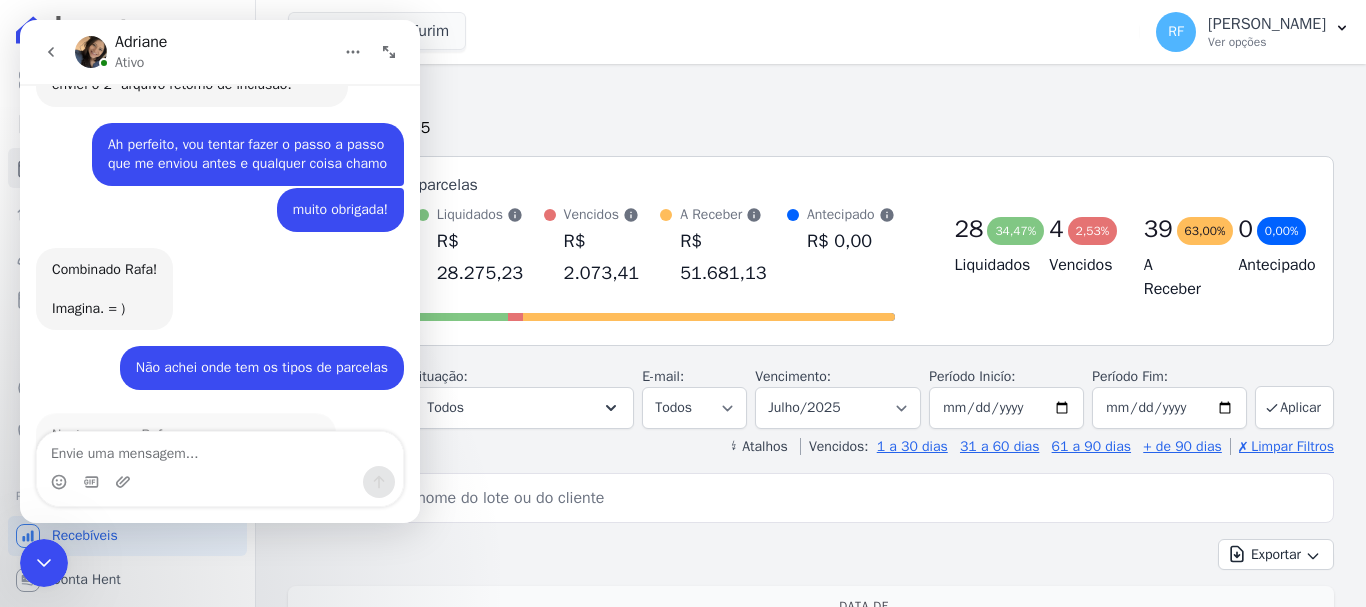 scroll, scrollTop: 4445, scrollLeft: 0, axis: vertical 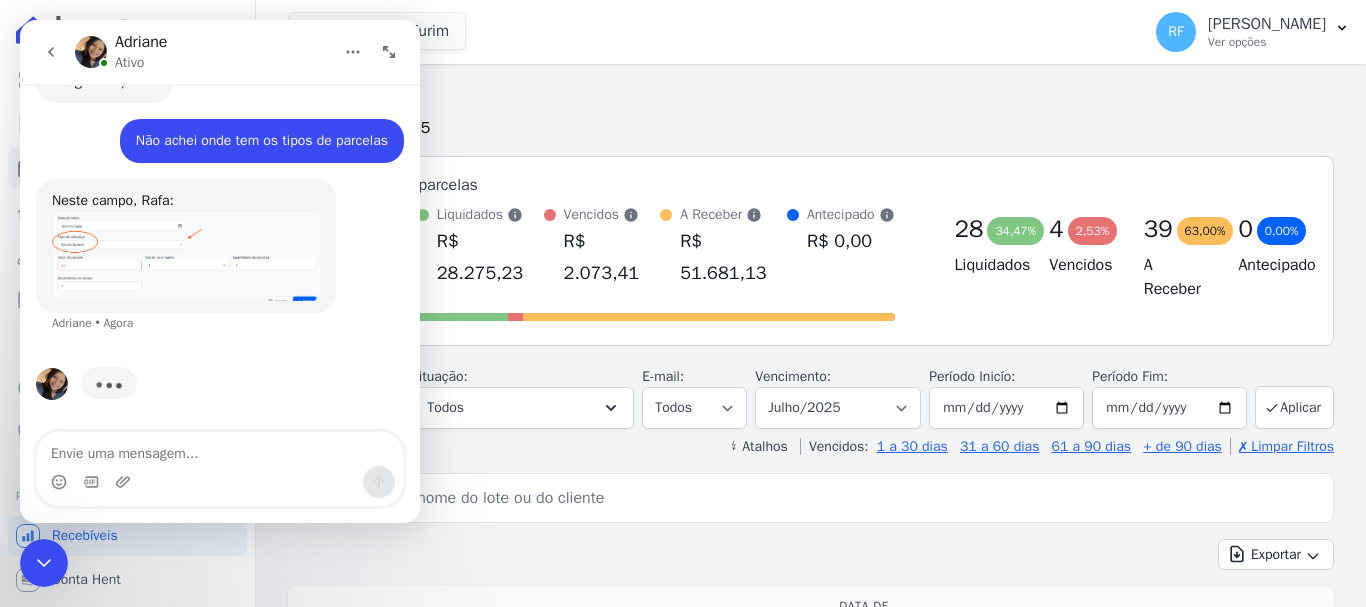 click at bounding box center (186, 256) 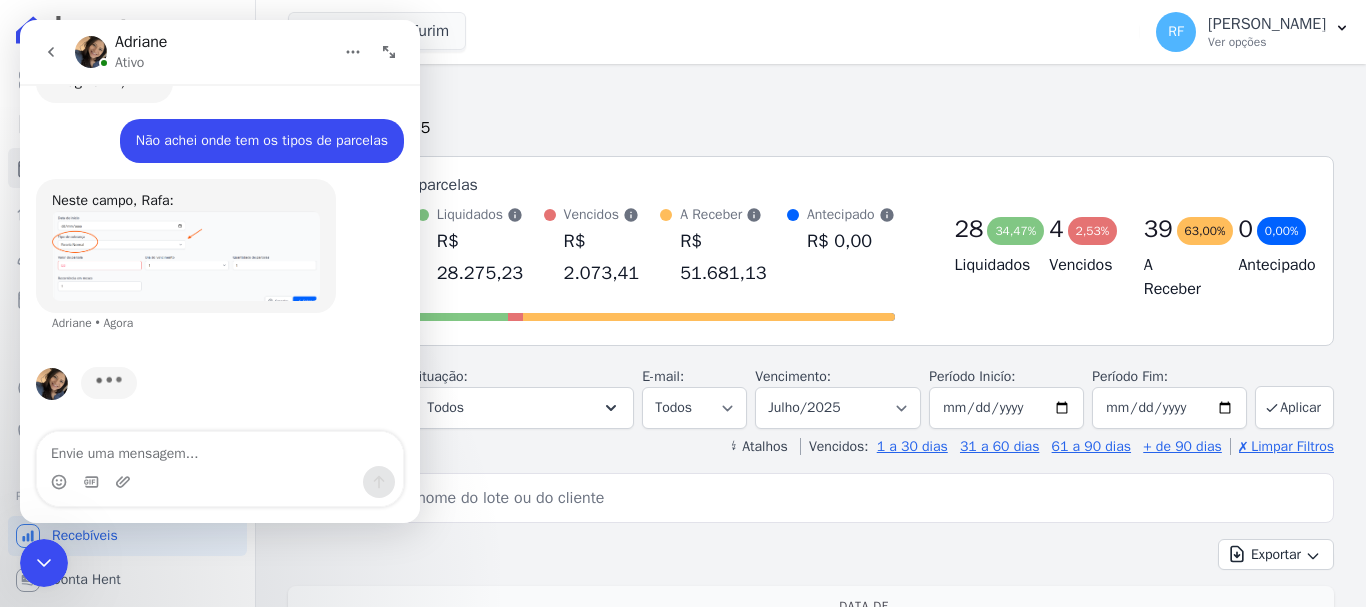 scroll, scrollTop: 0, scrollLeft: 0, axis: both 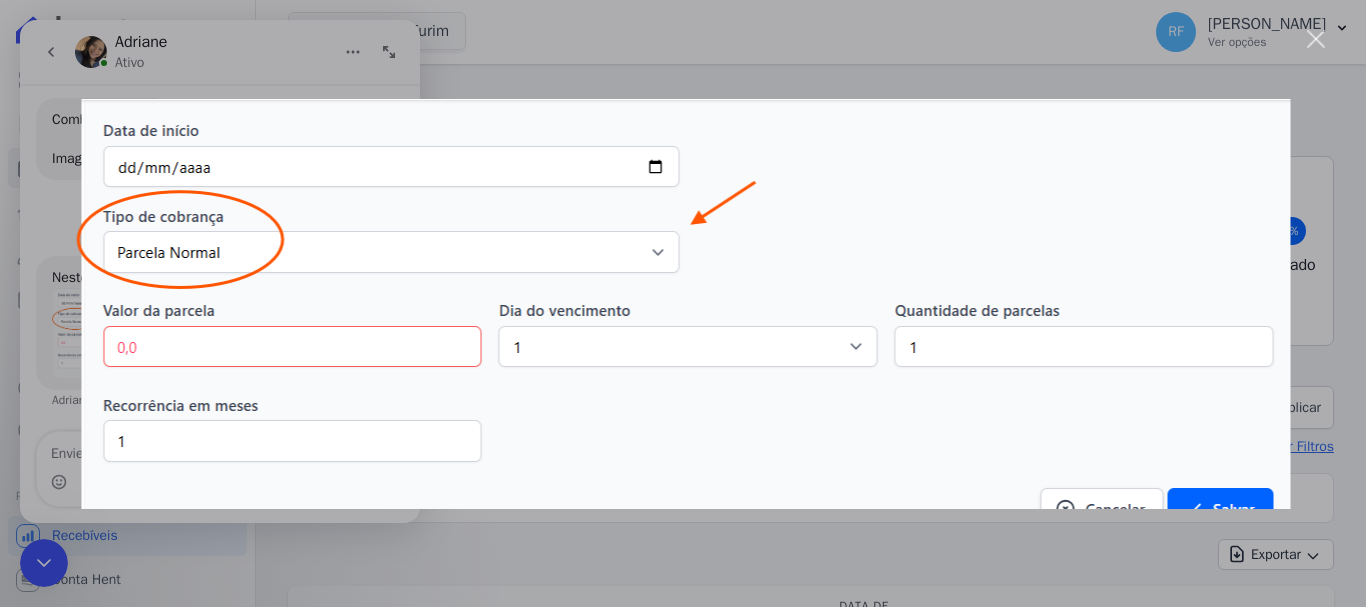 click at bounding box center (683, 303) 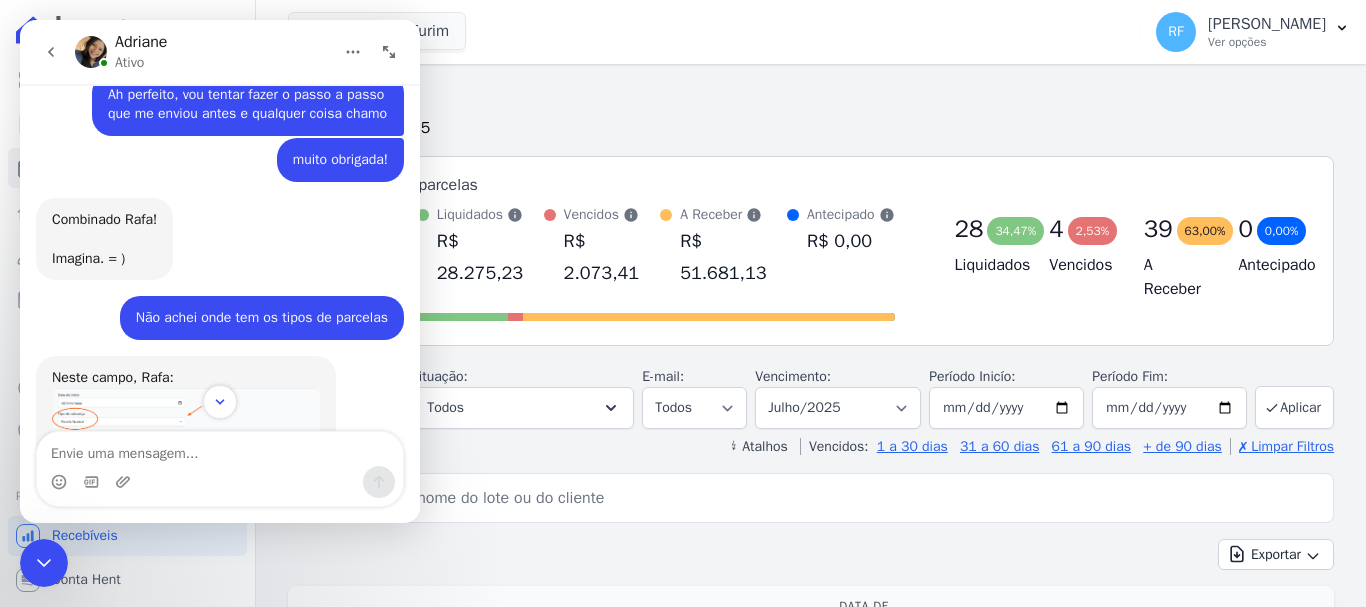 scroll, scrollTop: 4368, scrollLeft: 0, axis: vertical 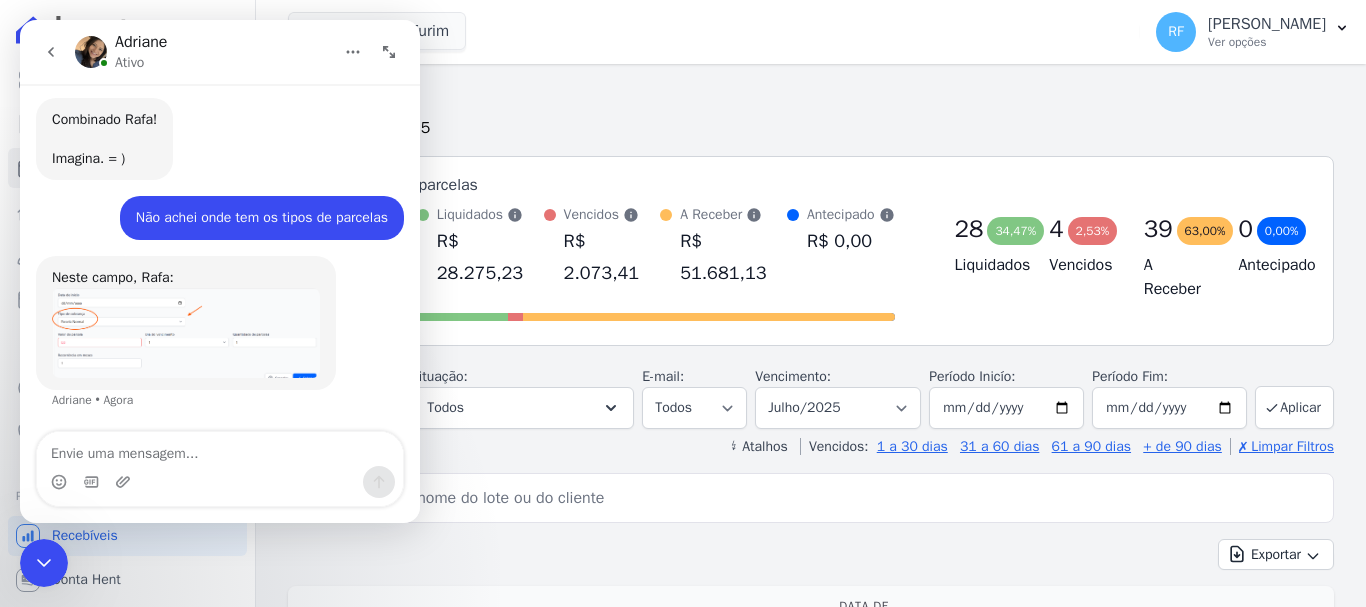 click at bounding box center (186, 333) 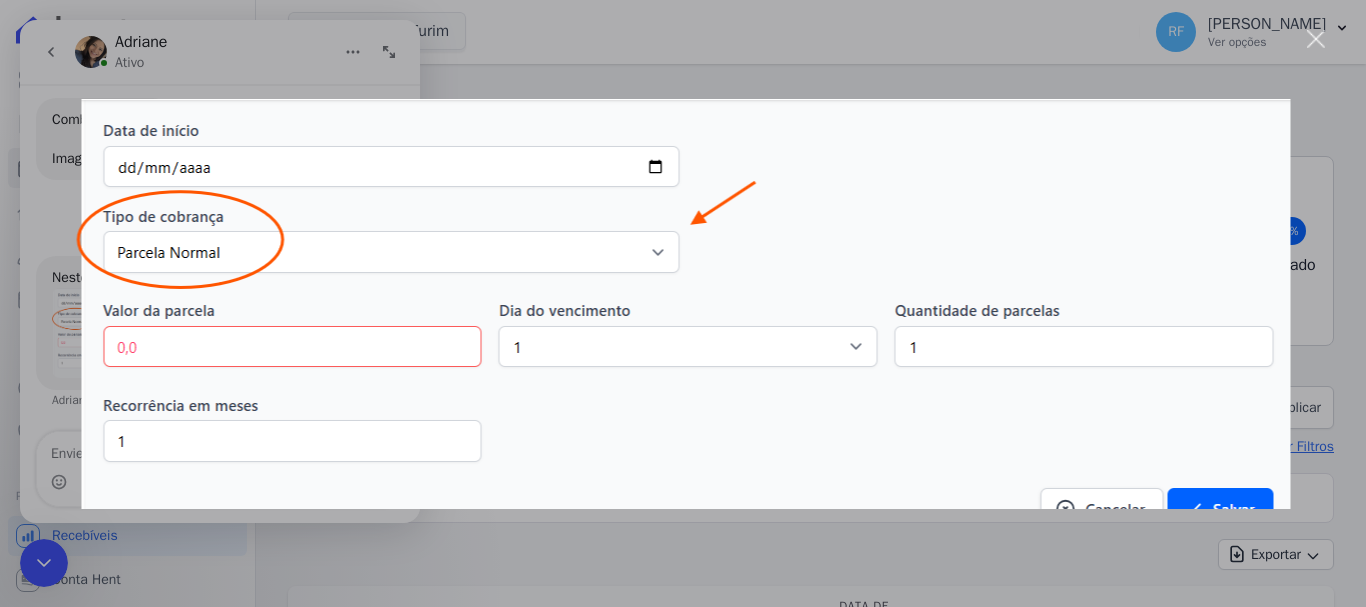 scroll, scrollTop: 0, scrollLeft: 0, axis: both 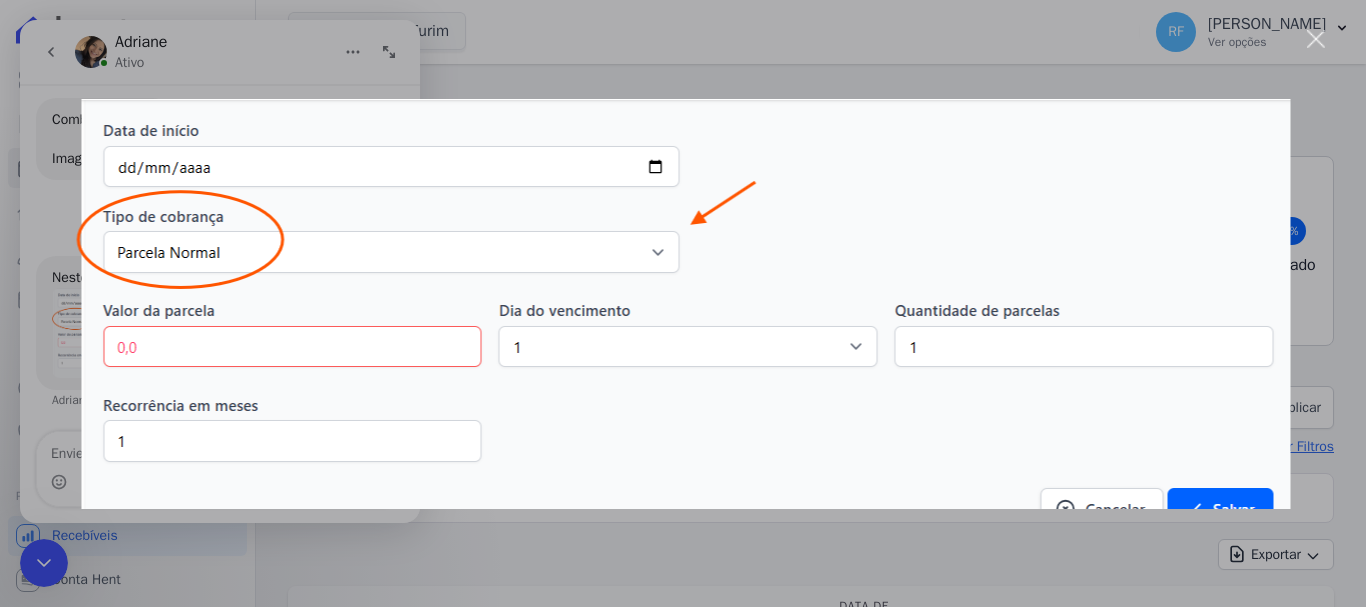 click at bounding box center (683, 304) 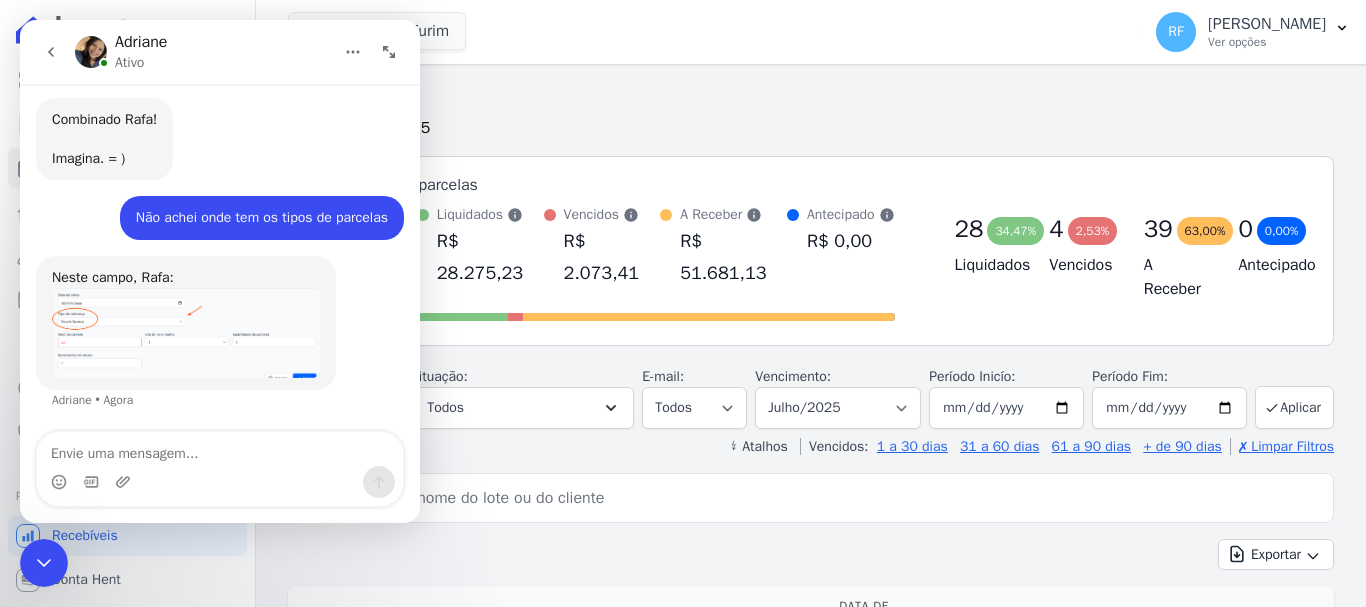 click at bounding box center [186, 333] 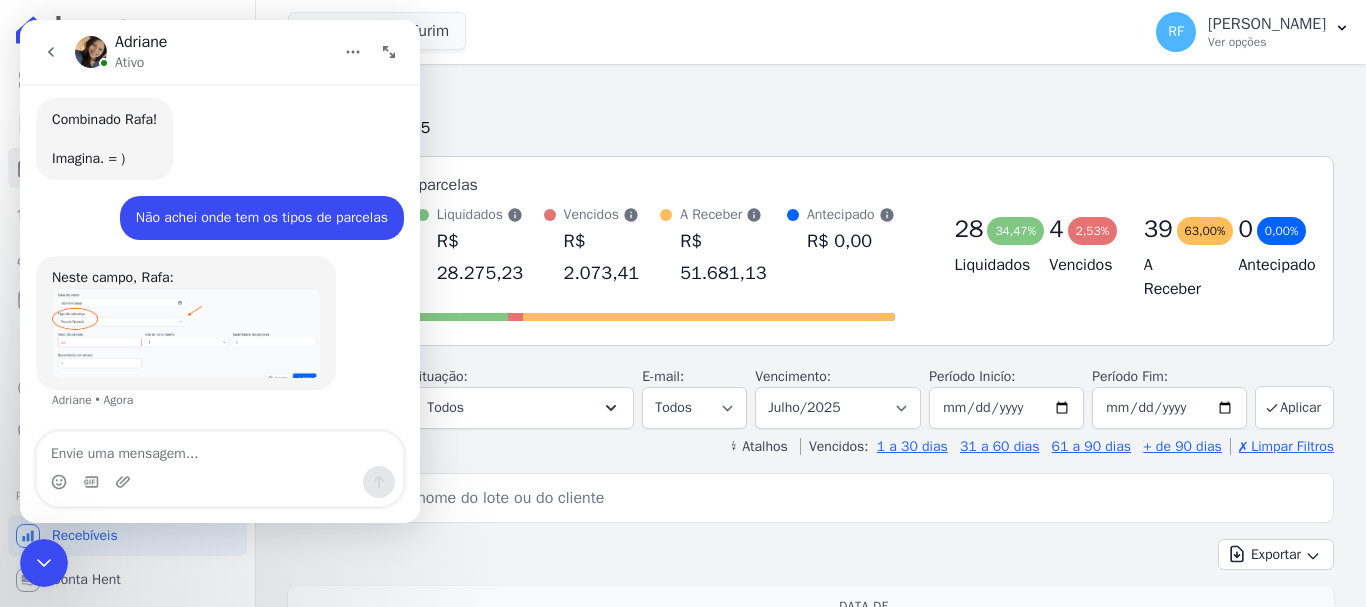 scroll, scrollTop: 0, scrollLeft: 0, axis: both 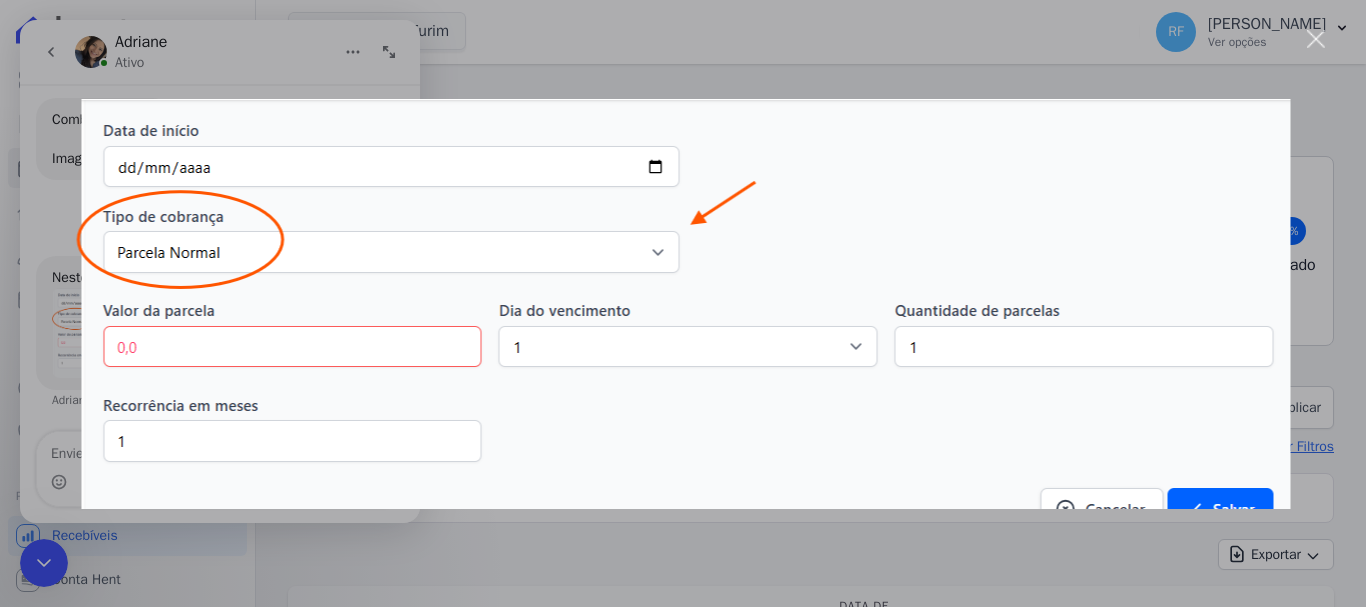 click at bounding box center (683, 304) 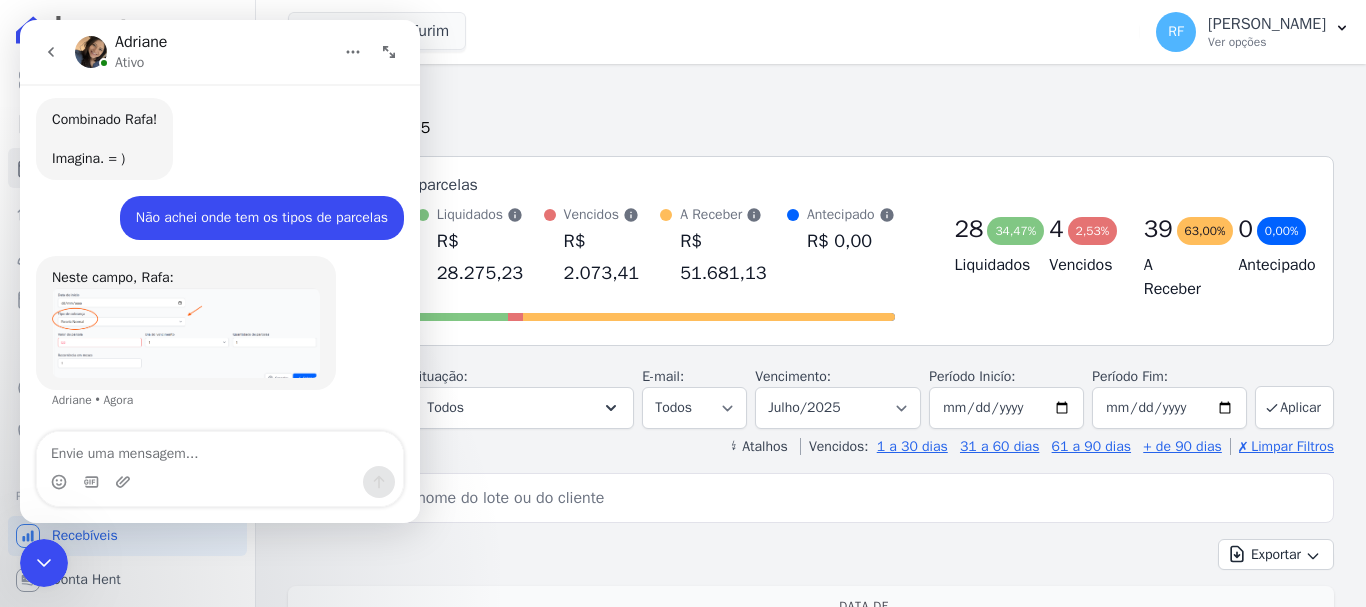 click on "Neste campo, Rafa:" at bounding box center [186, 278] 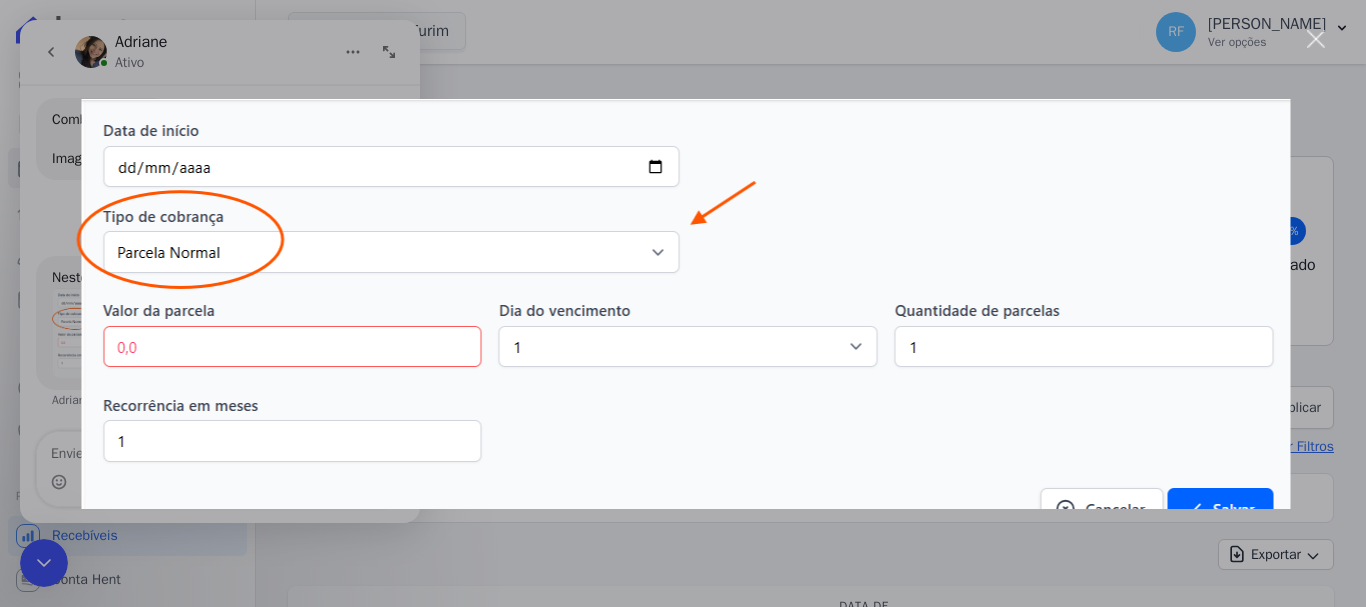 scroll, scrollTop: 0, scrollLeft: 0, axis: both 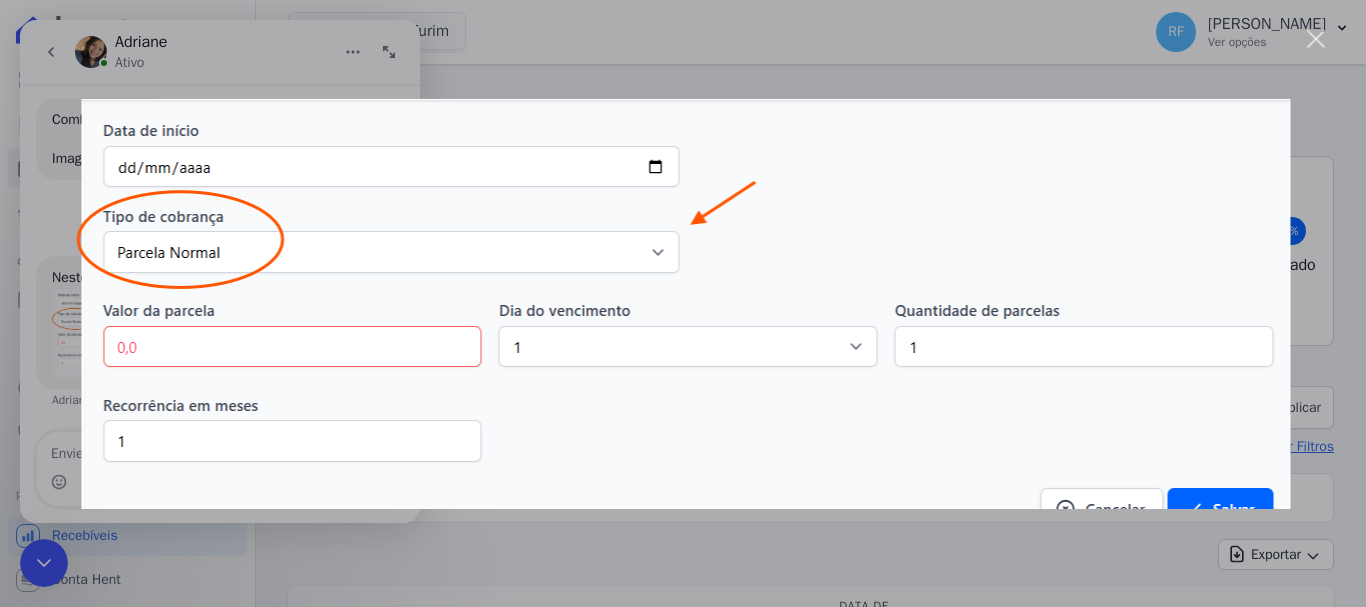 click at bounding box center (683, 303) 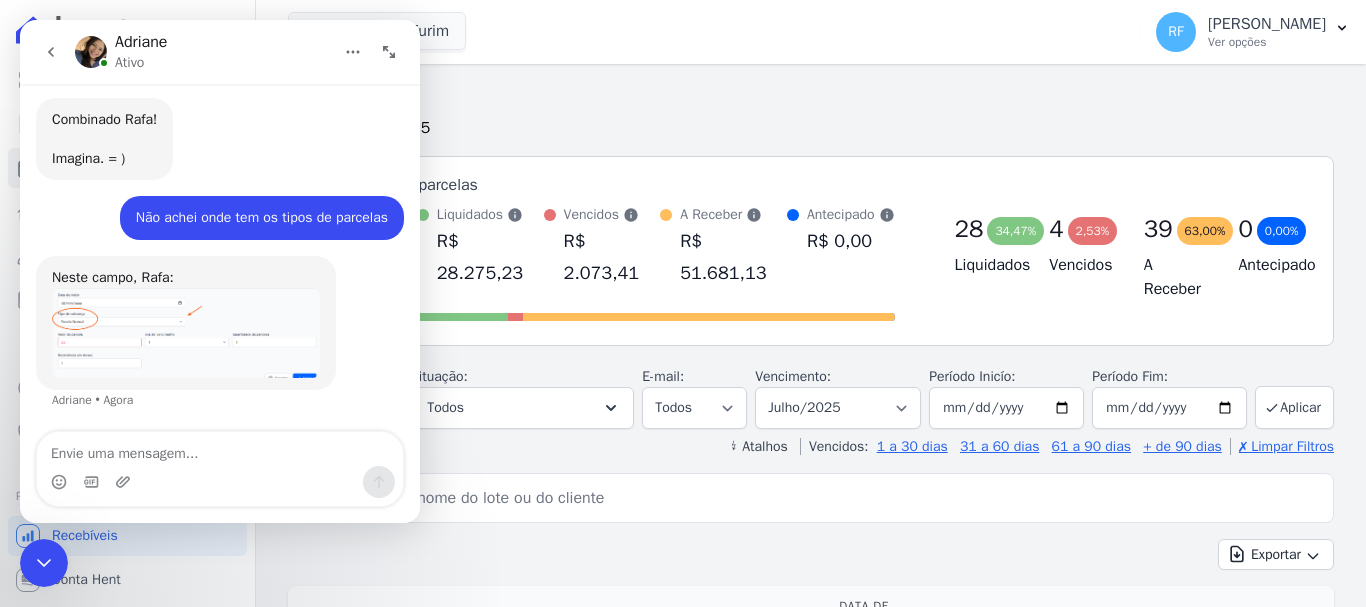 scroll, scrollTop: 4368, scrollLeft: 0, axis: vertical 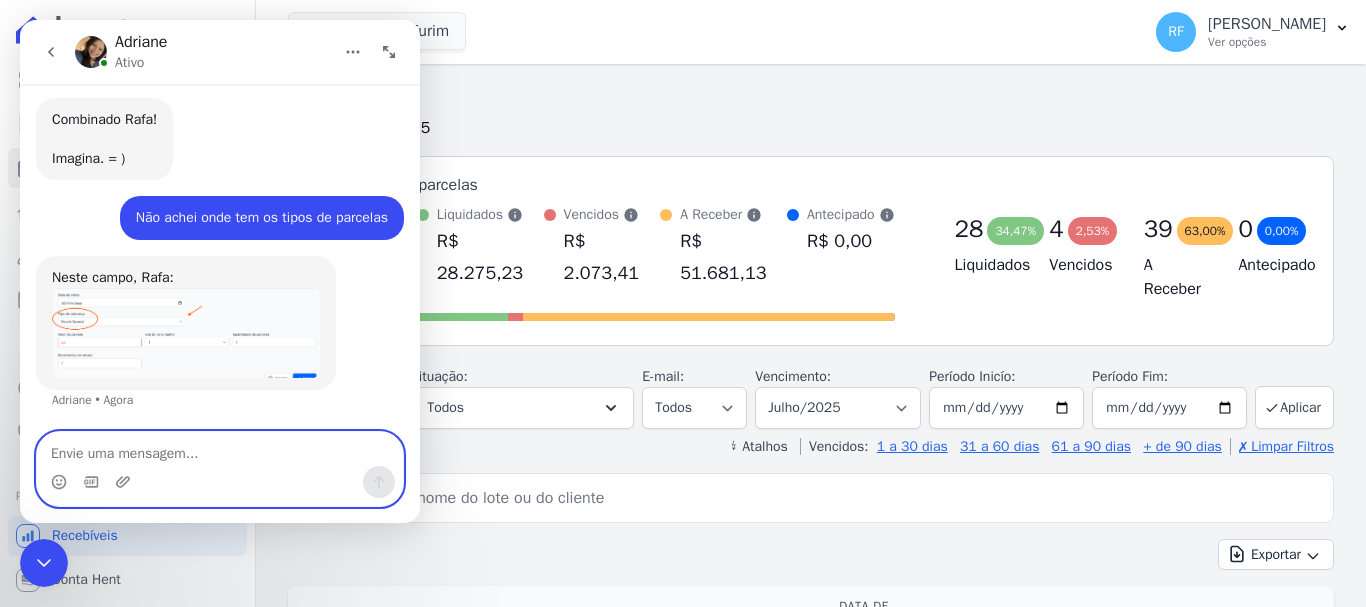 click at bounding box center (220, 449) 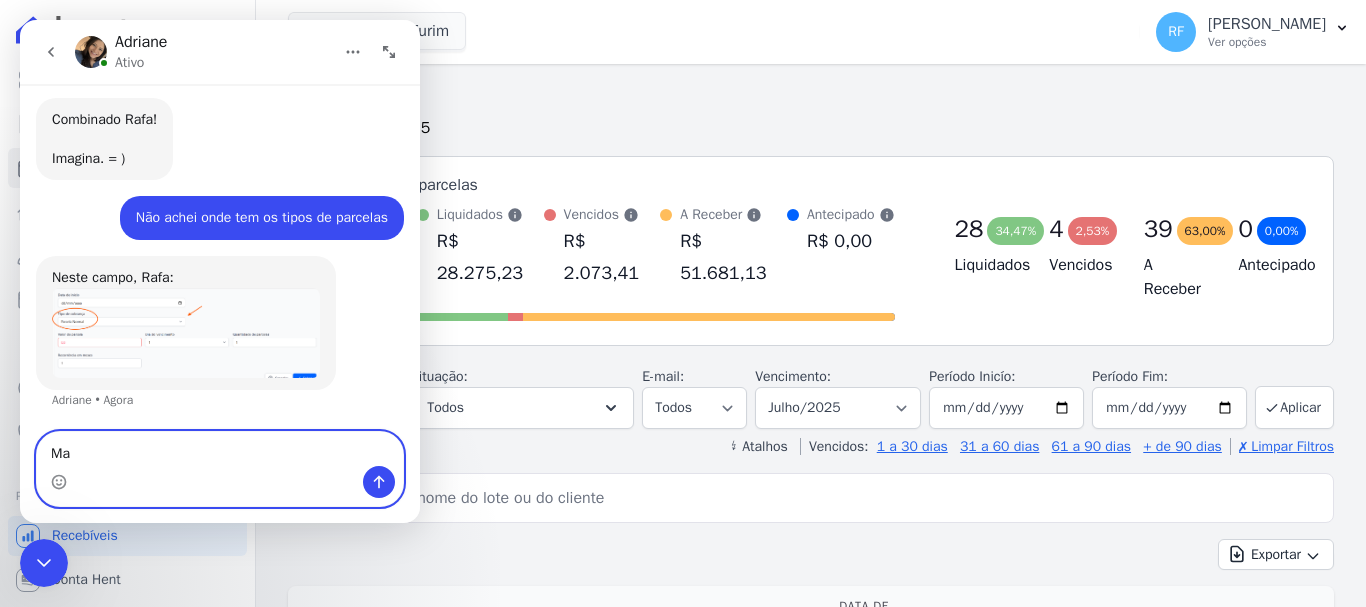 type on "M" 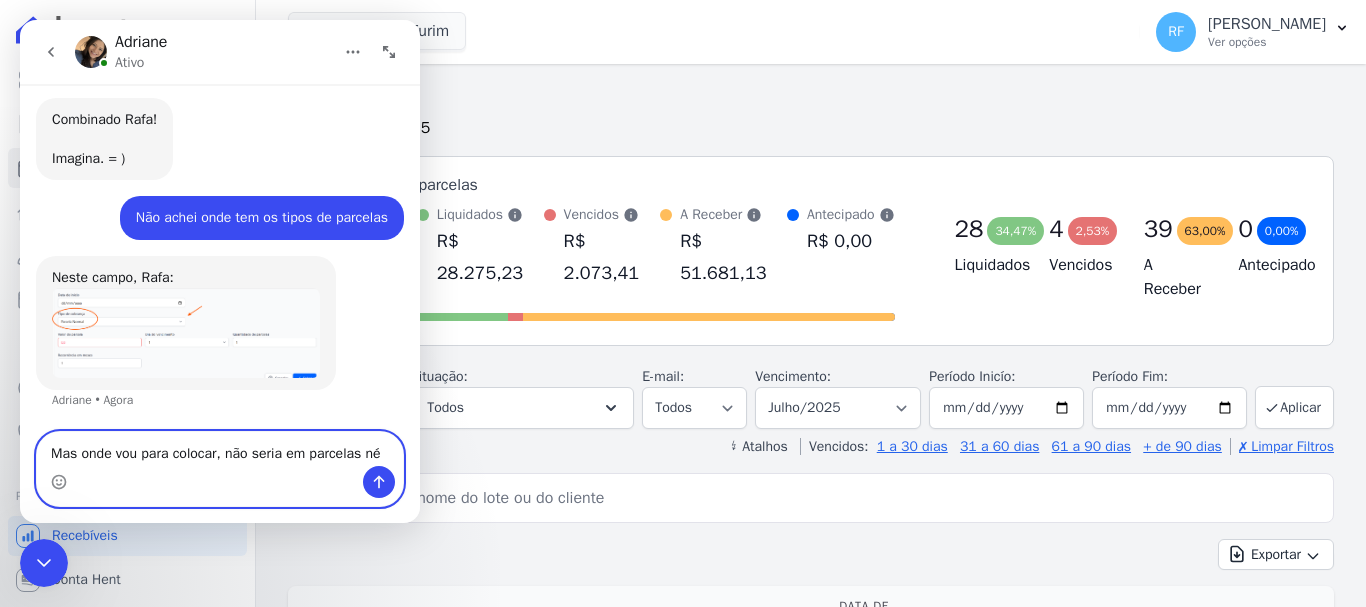 type on "Mas onde vou para colocar, não seria em parcelas né?" 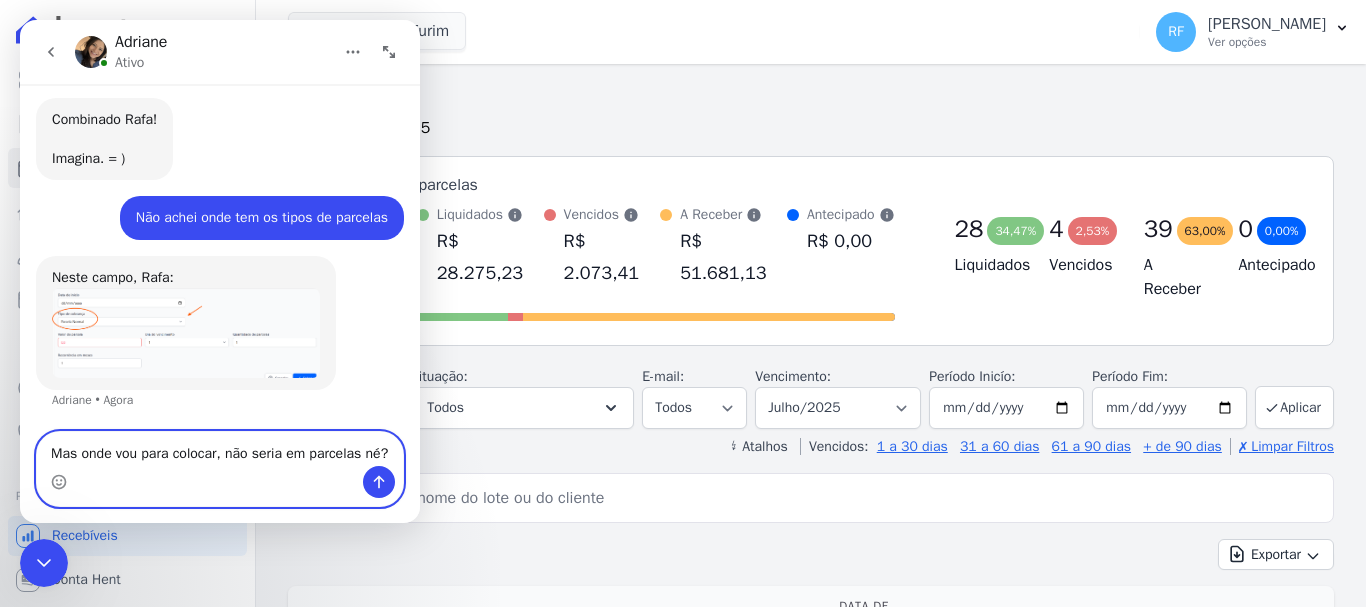 type 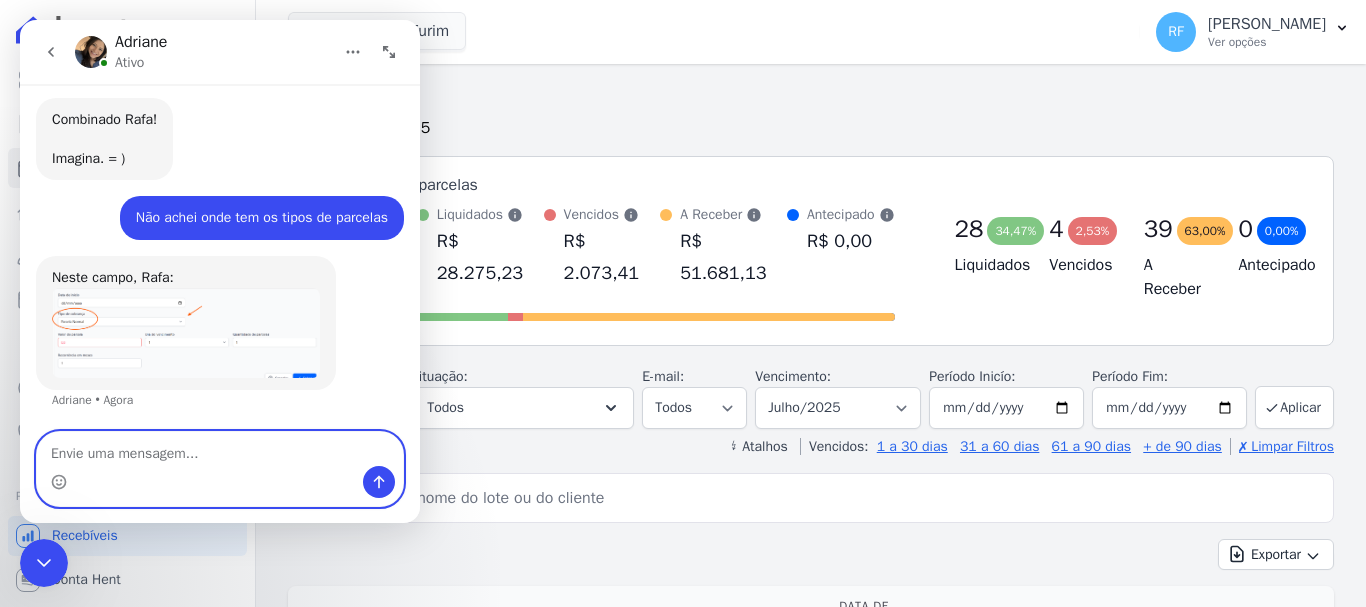 scroll, scrollTop: 4447, scrollLeft: 0, axis: vertical 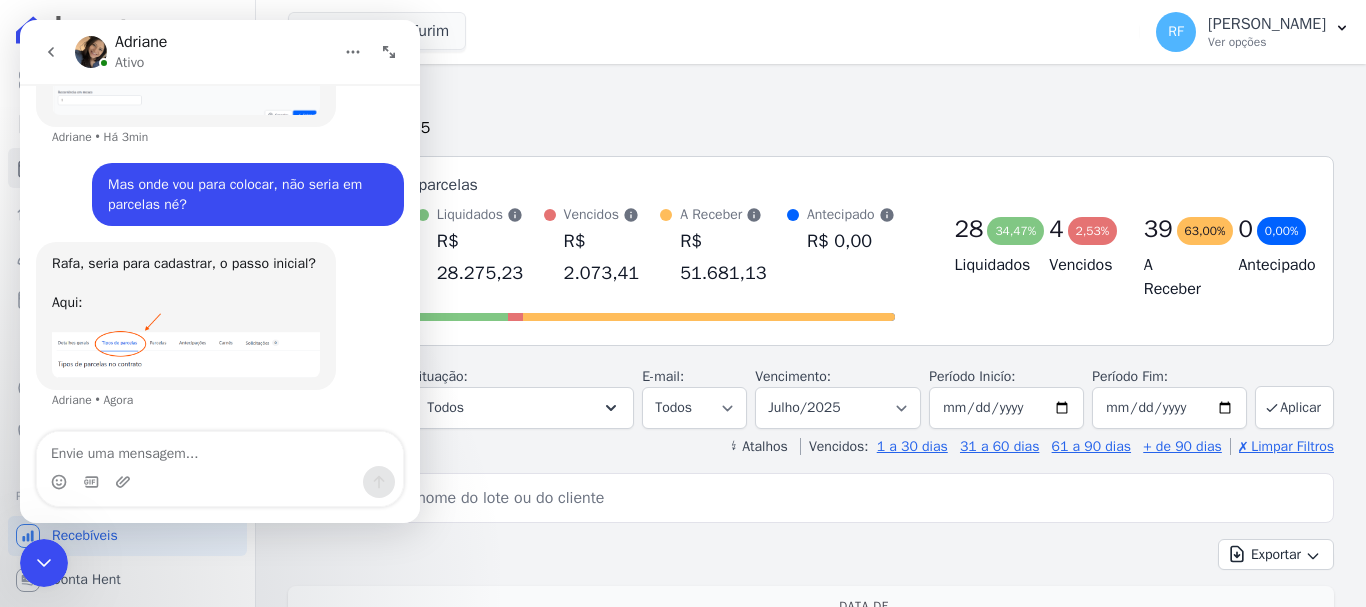click at bounding box center (186, 345) 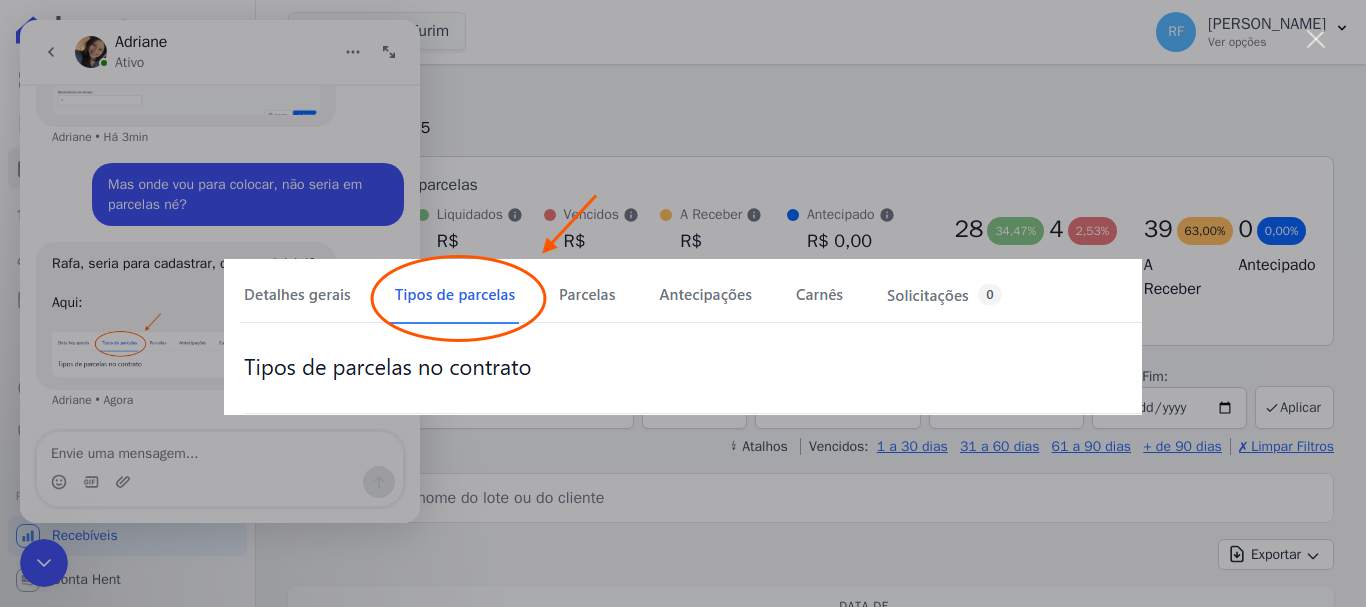 scroll, scrollTop: 0, scrollLeft: 0, axis: both 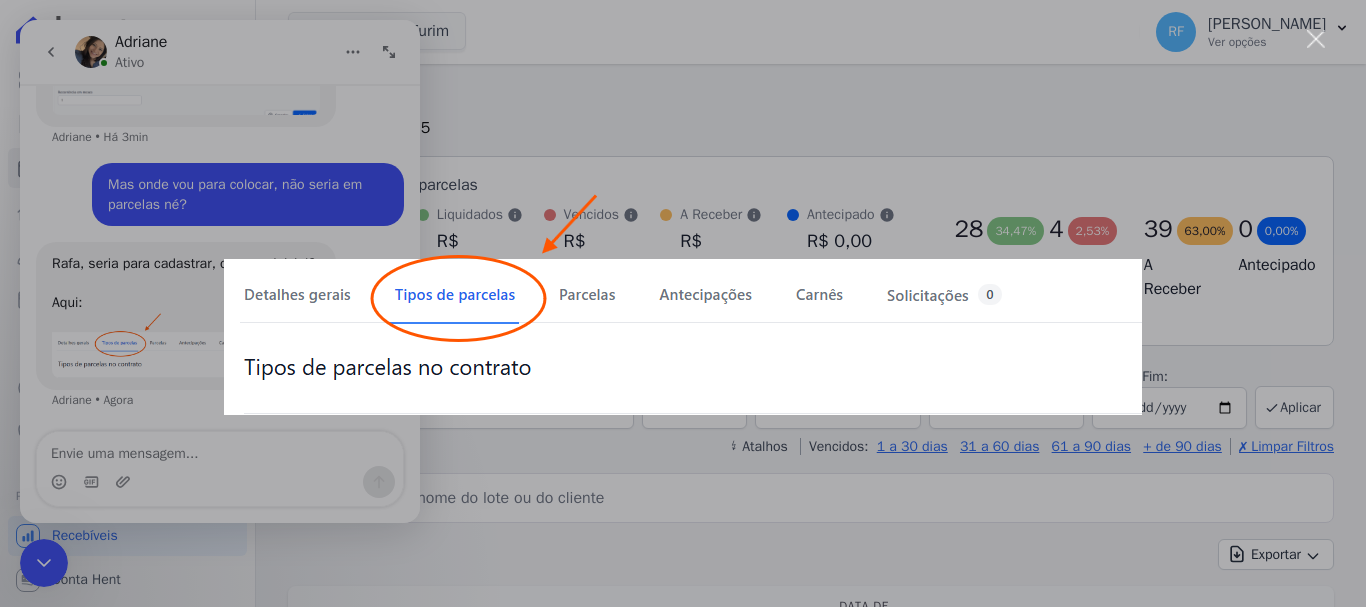 click at bounding box center (683, 303) 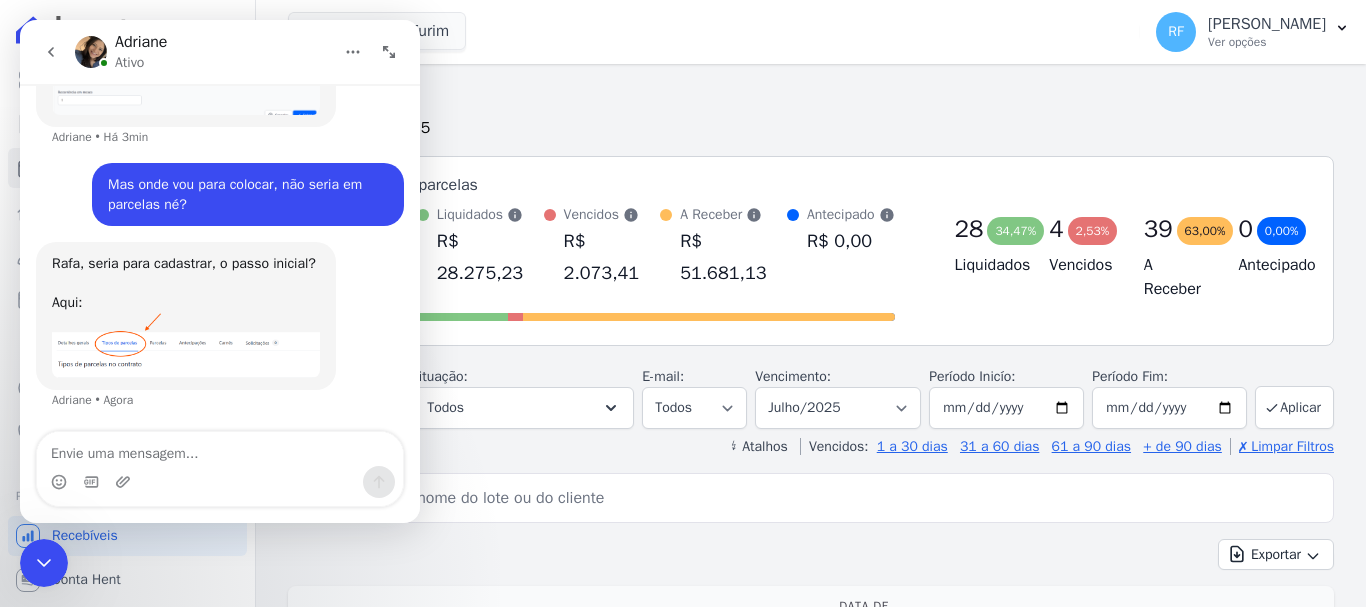 click at bounding box center (186, 345) 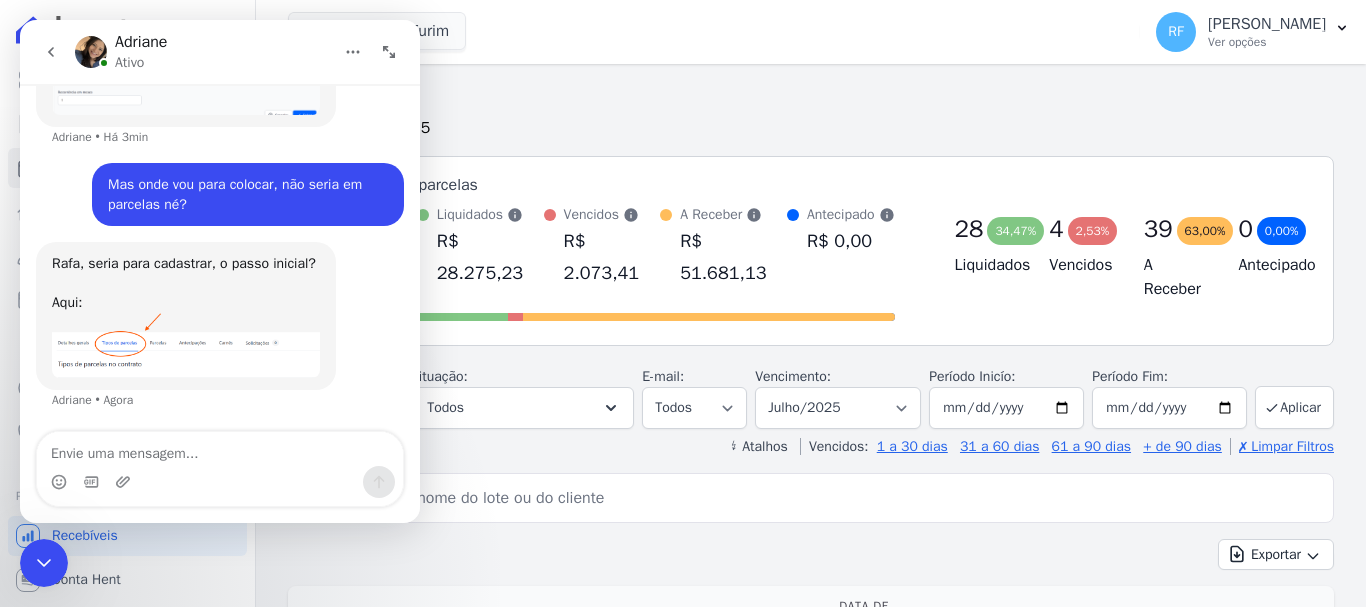 scroll, scrollTop: 0, scrollLeft: 0, axis: both 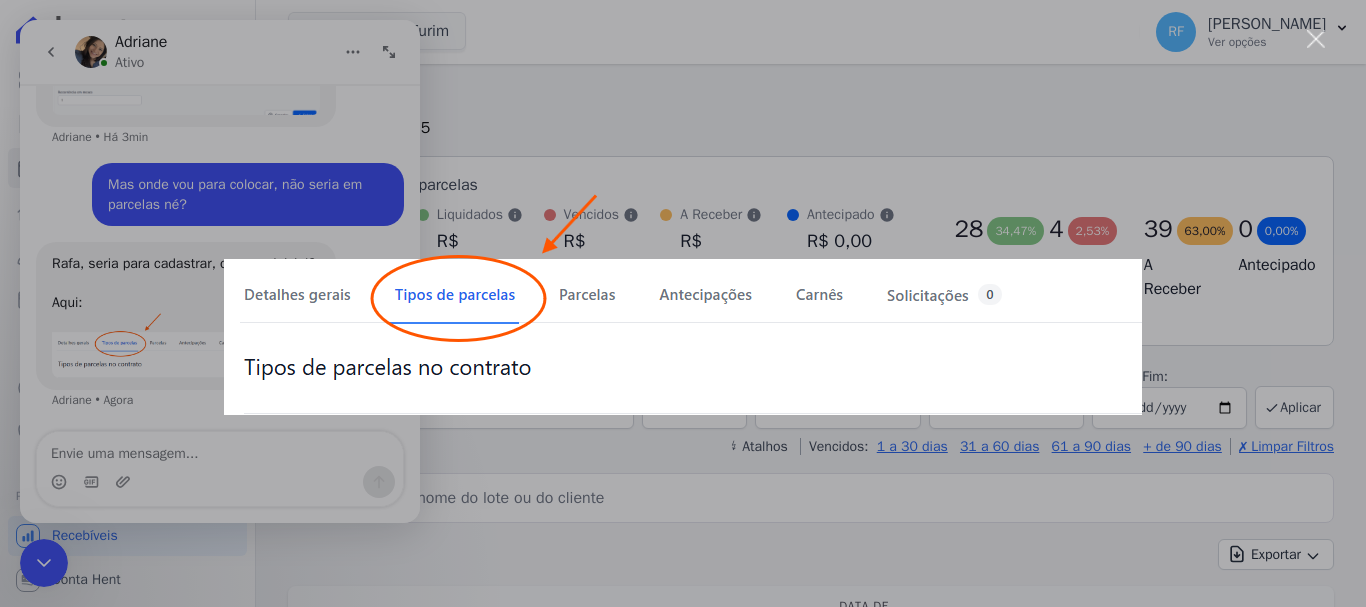 click at bounding box center (683, 303) 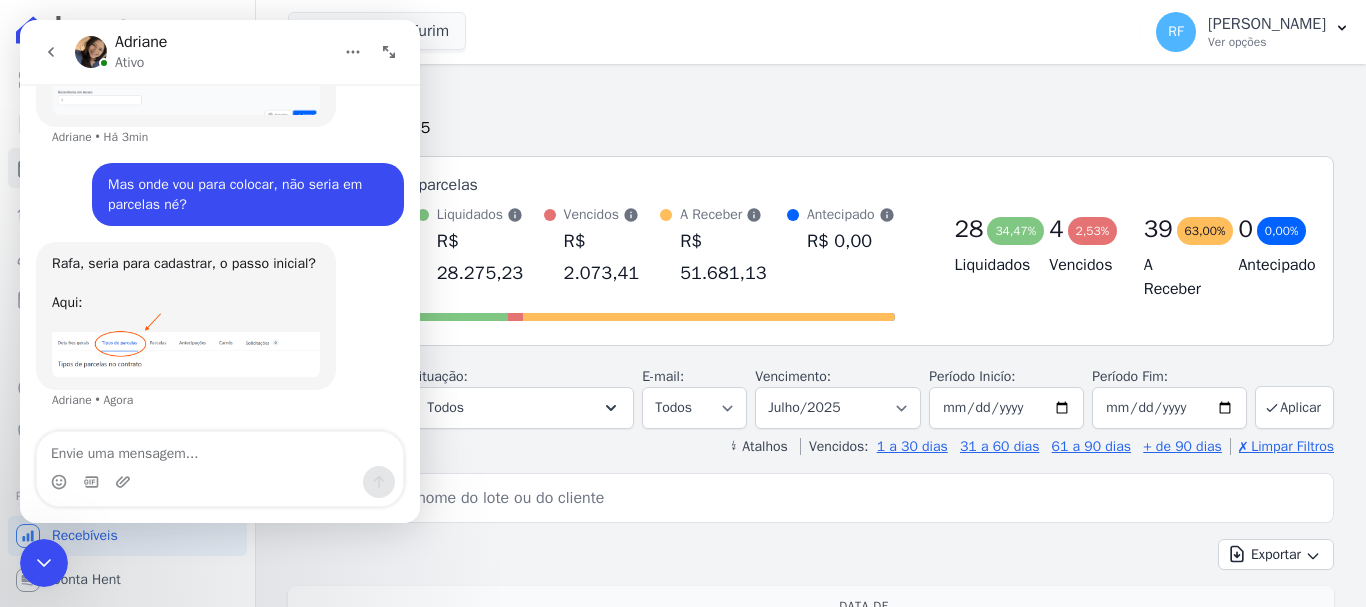 click on "Parcelas
Todas
de  Julho/2025
Posição de parcelas
Total
Soma das parcelas pagas, vencidas, em aberto e agendadas. Não considera parcelas canceladas ou renegociadas.
R$ 82.029,77
Liquidados" at bounding box center [811, 1799] 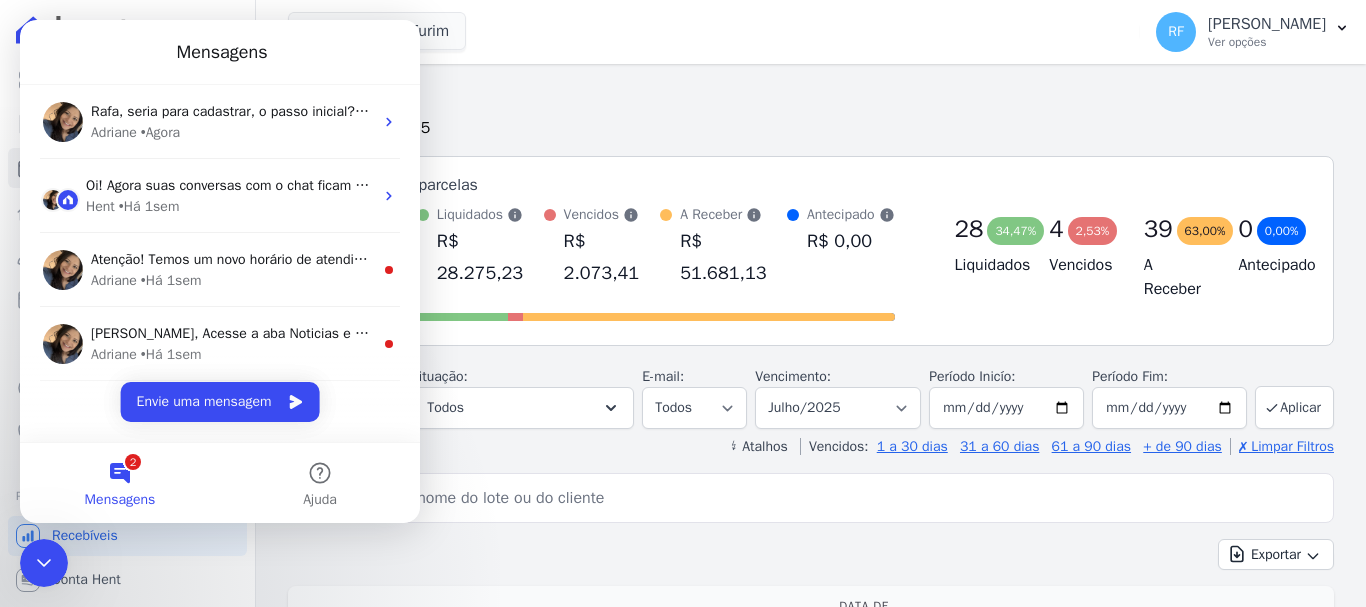 scroll, scrollTop: 0, scrollLeft: 0, axis: both 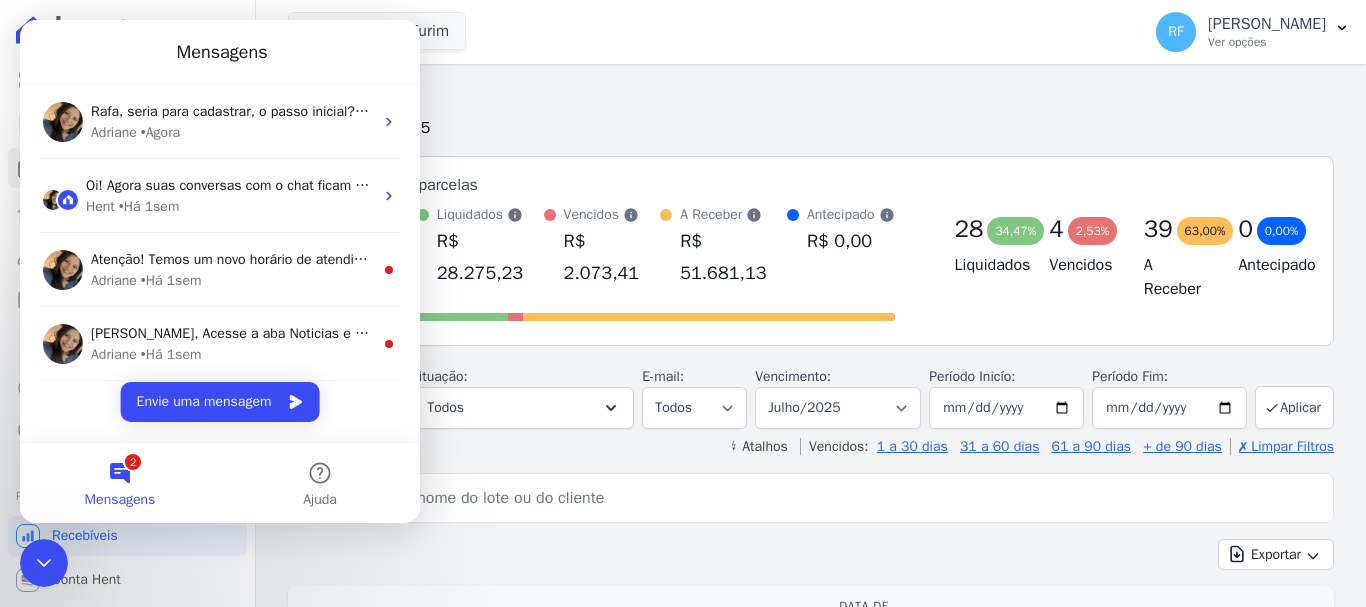click on "Todas
de  Julho/2025" at bounding box center (811, 128) 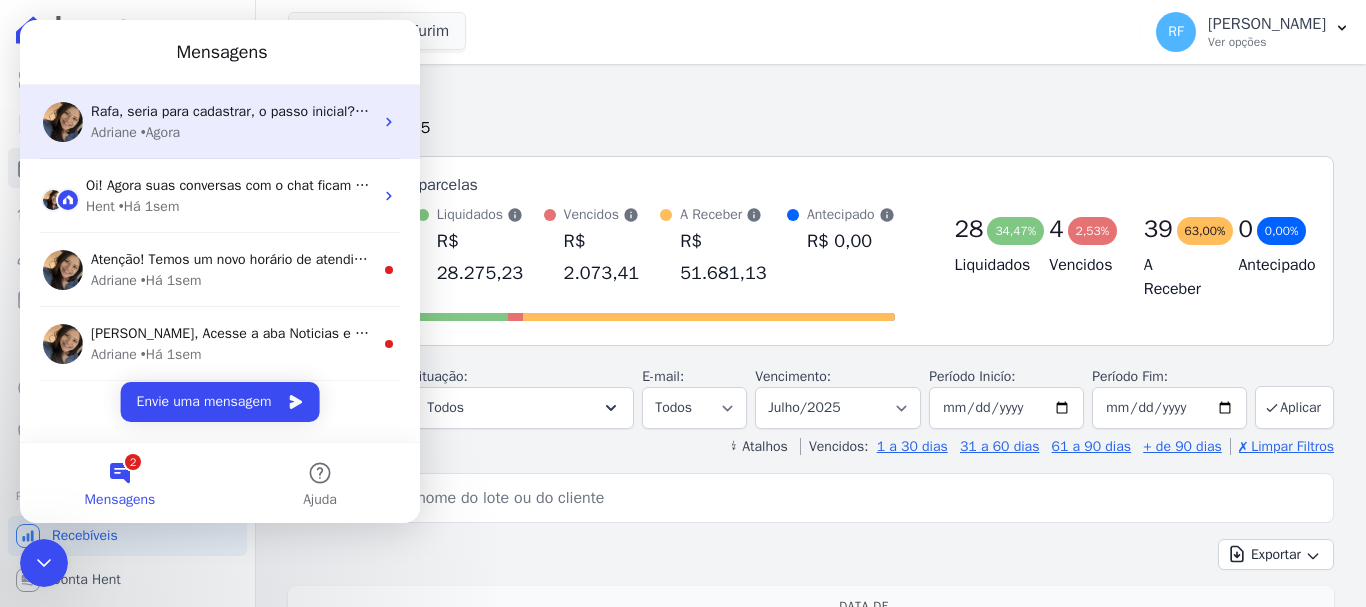 click on "Adriane •  Agora" at bounding box center (232, 132) 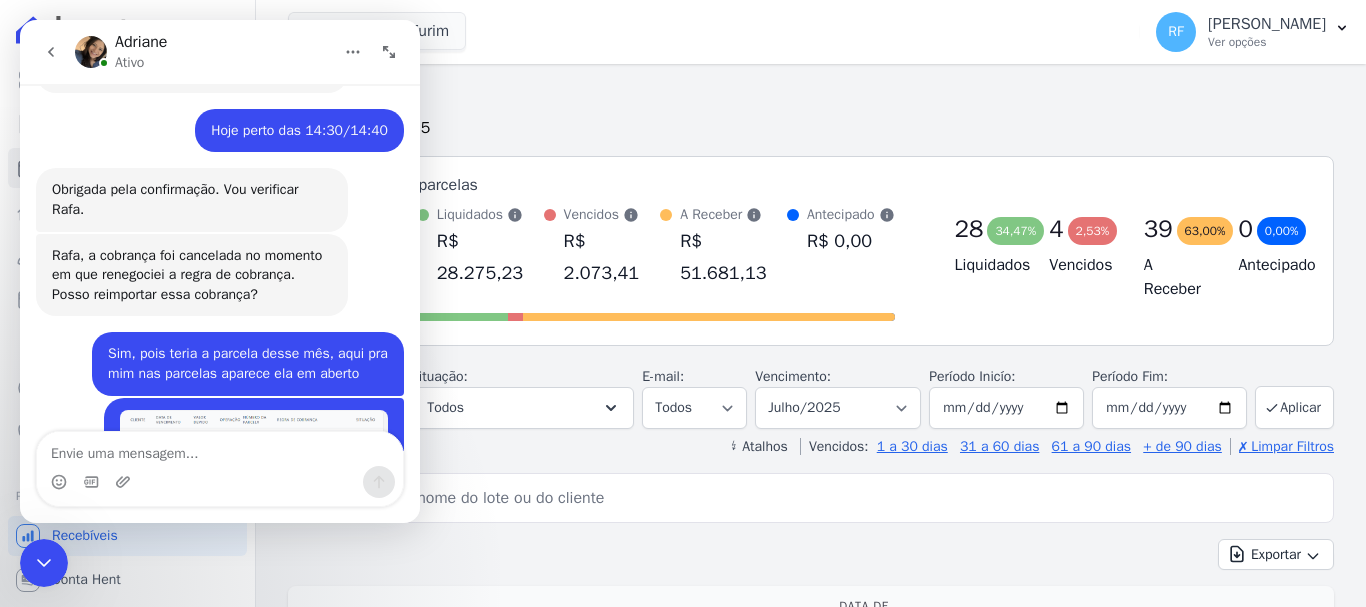 scroll, scrollTop: 4611, scrollLeft: 0, axis: vertical 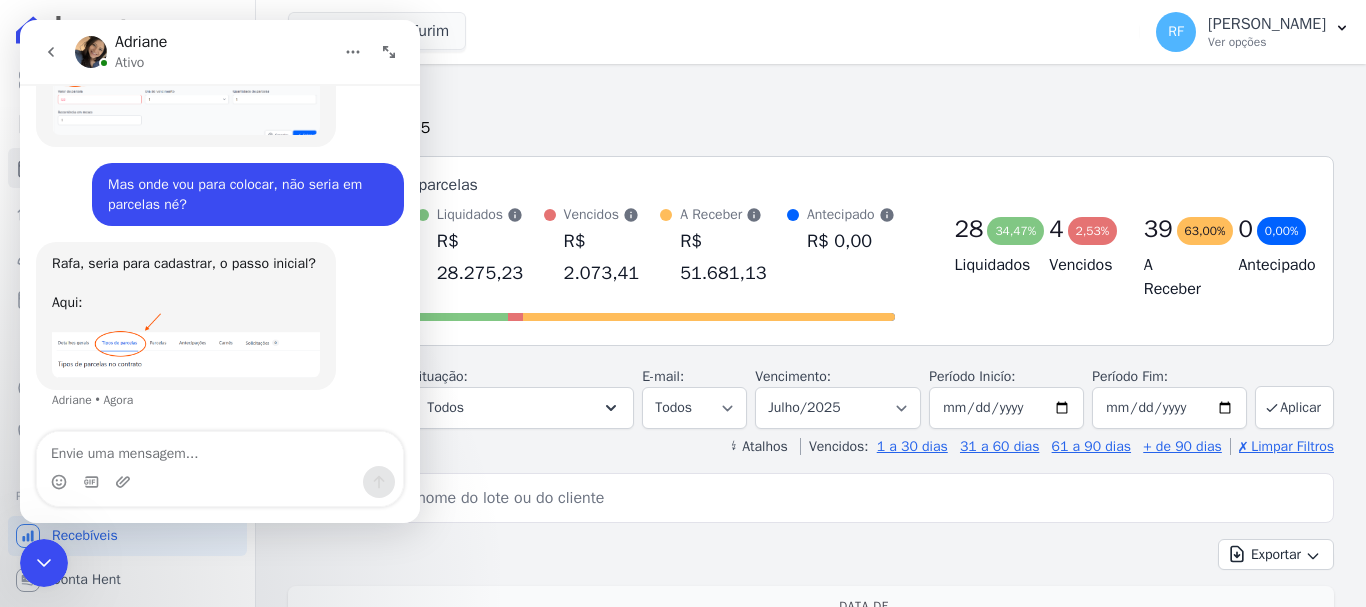 click 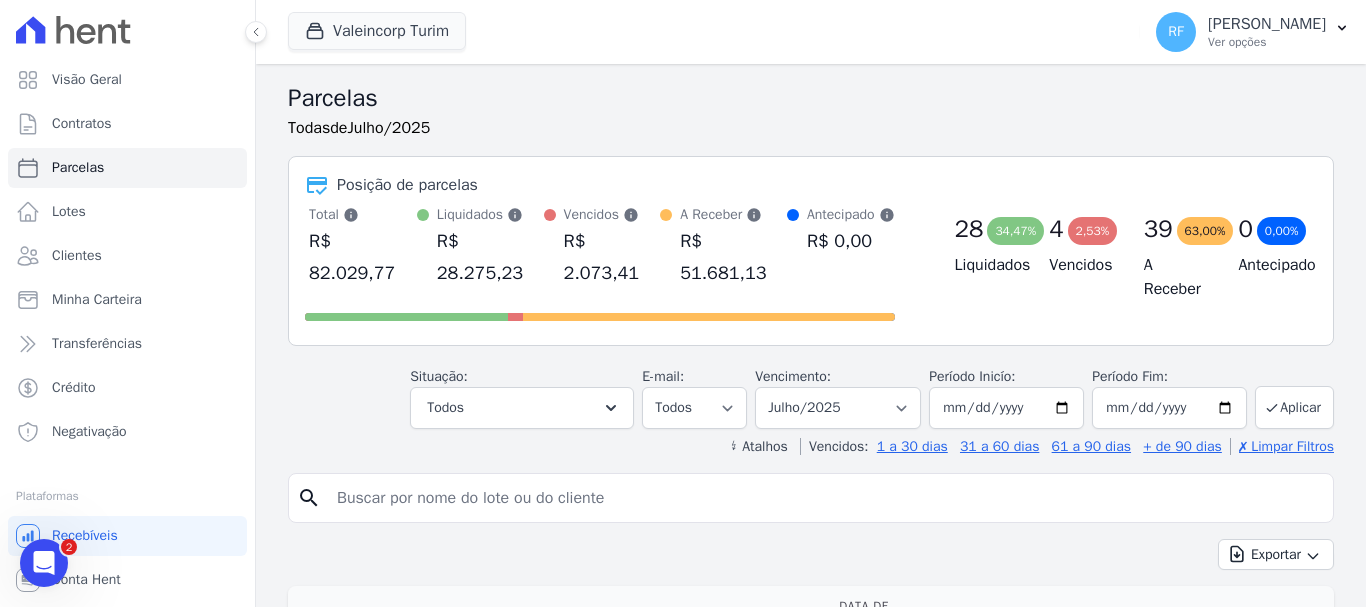 scroll, scrollTop: 0, scrollLeft: 0, axis: both 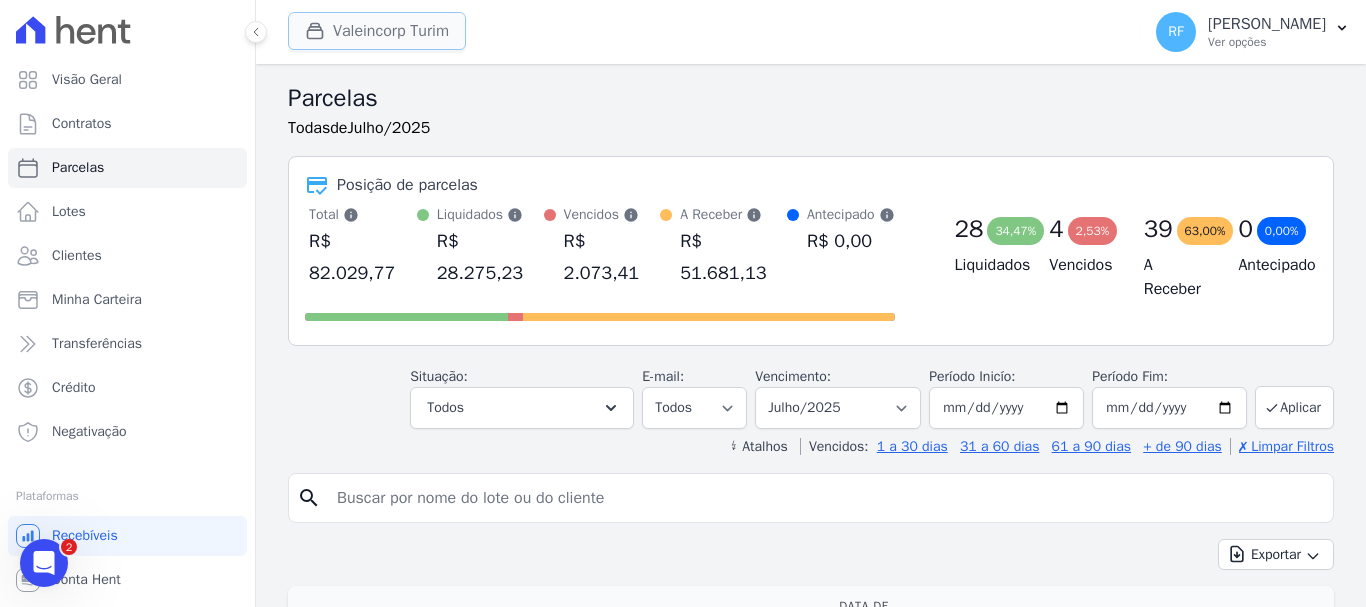 click on "Valeincorp   Turim" at bounding box center [377, 31] 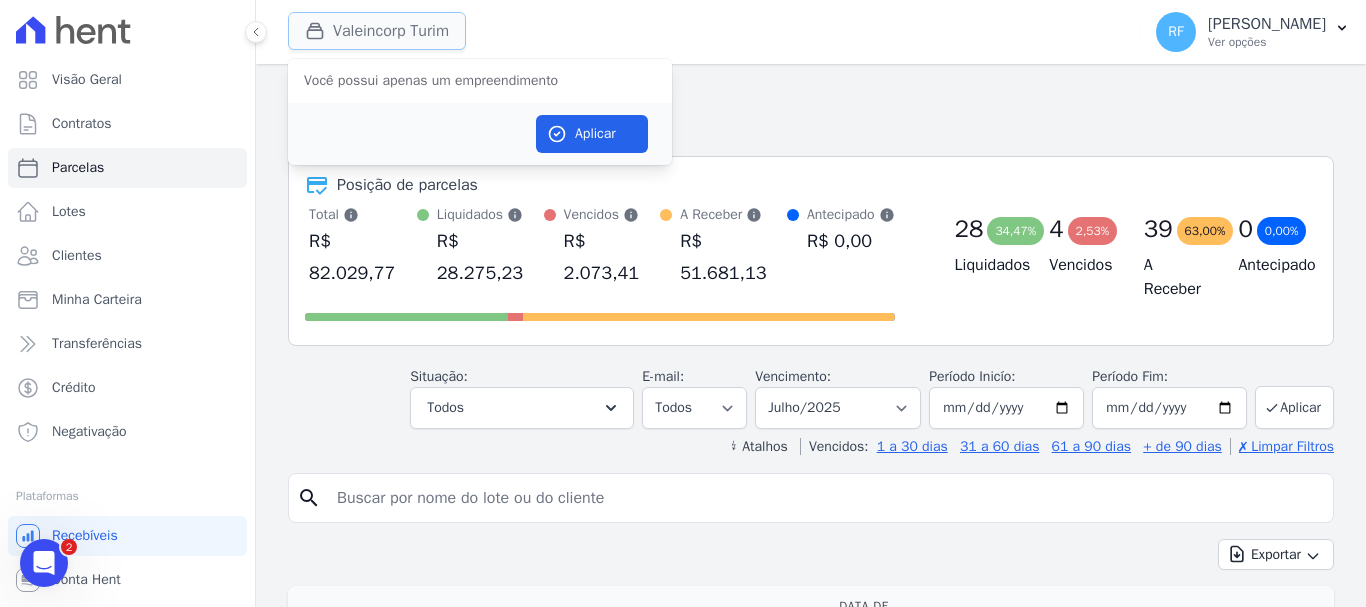 click on "Valeincorp   Turim" at bounding box center [377, 31] 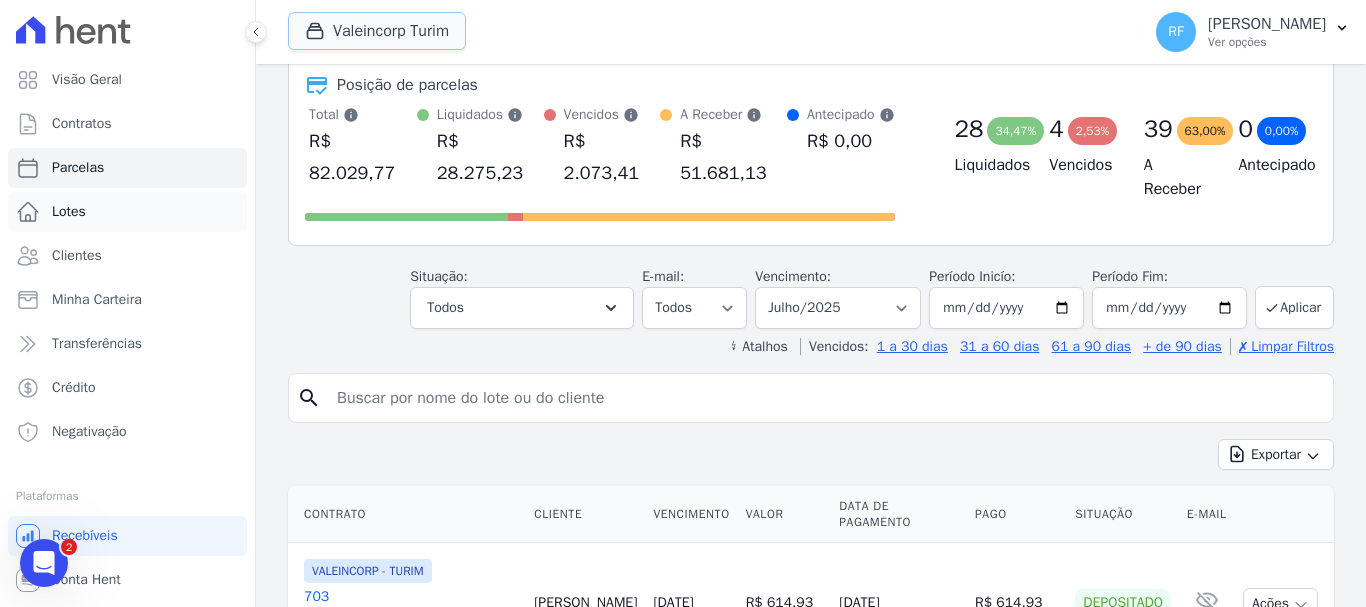 scroll, scrollTop: 200, scrollLeft: 0, axis: vertical 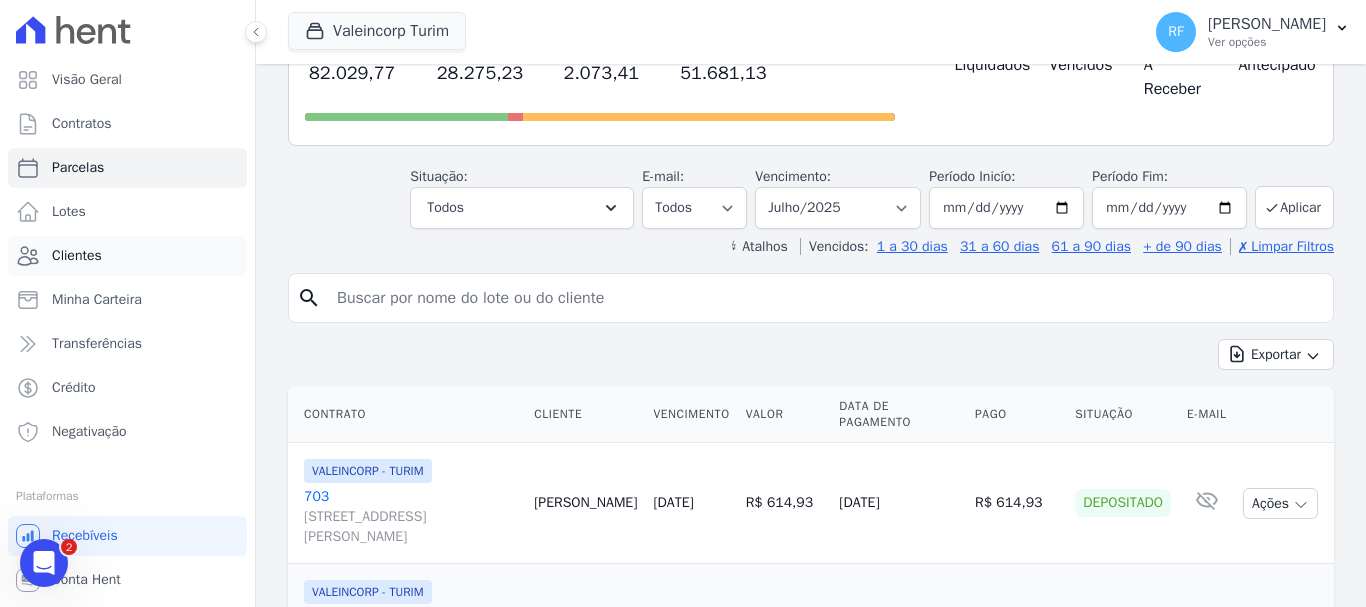 click on "Clientes" at bounding box center (127, 256) 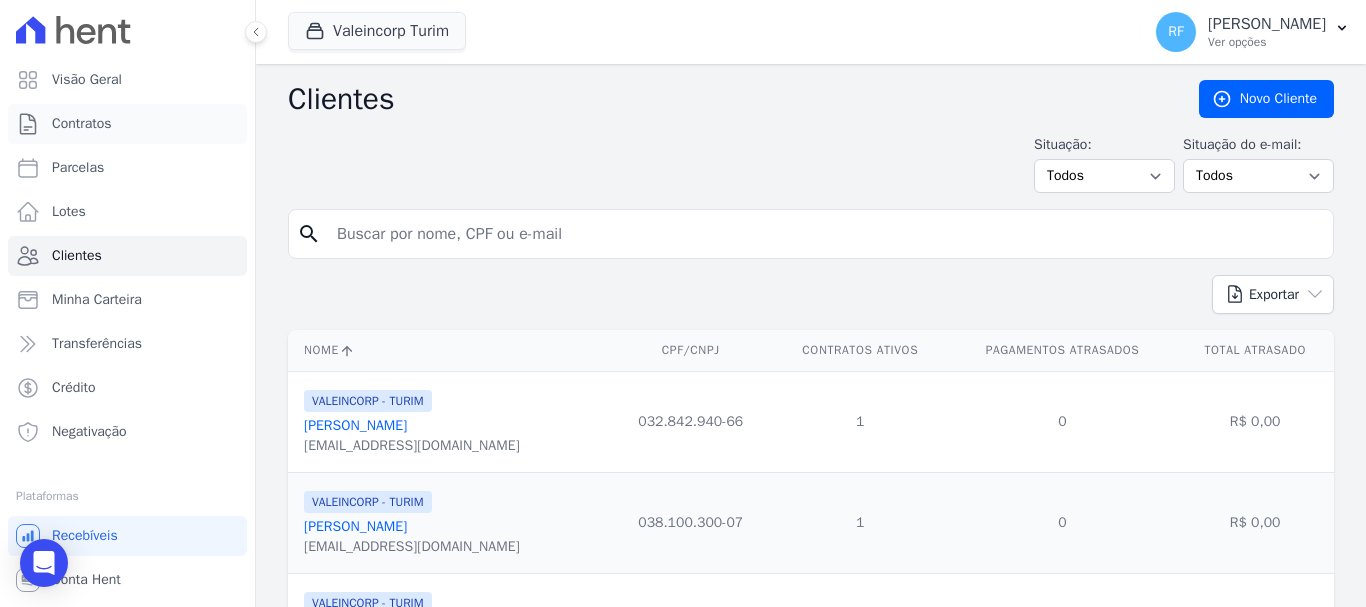 click on "Contratos" at bounding box center (127, 124) 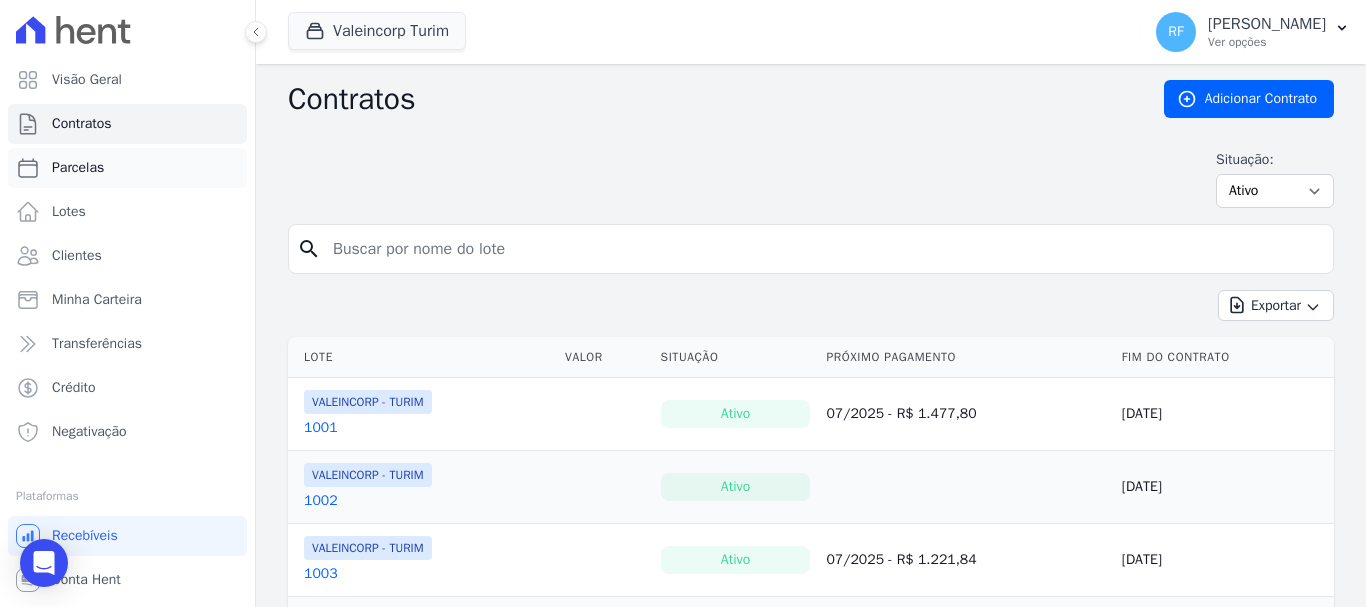 click on "Parcelas" at bounding box center (127, 168) 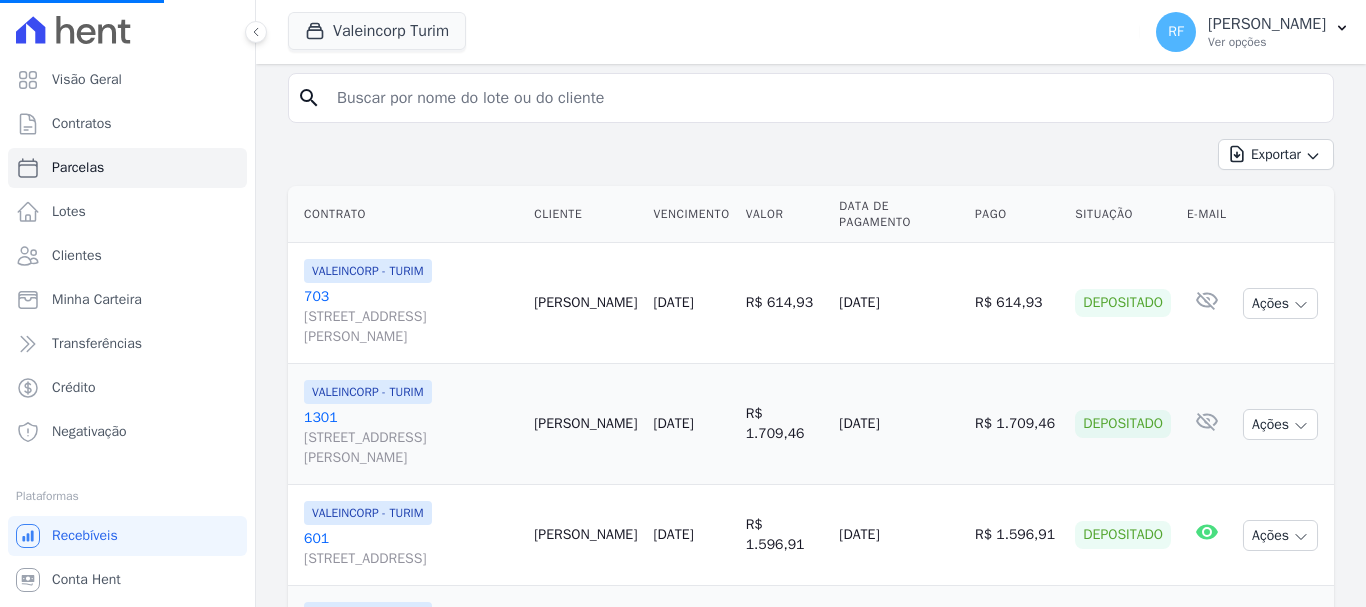 scroll, scrollTop: 0, scrollLeft: 0, axis: both 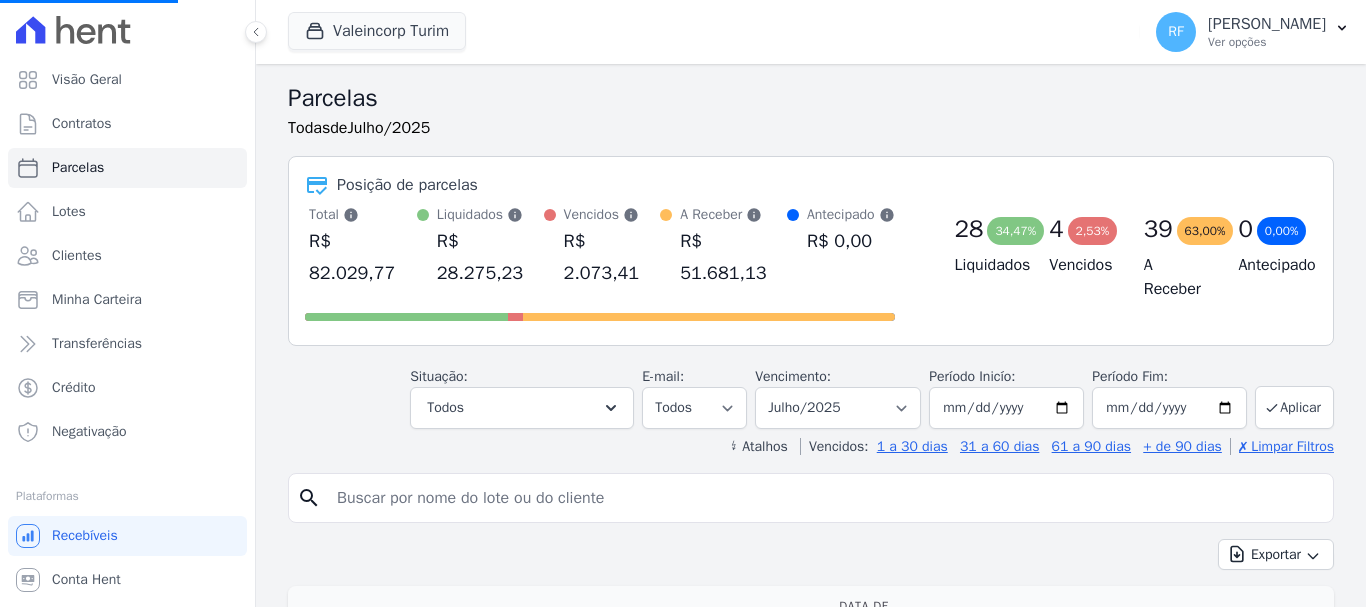 select 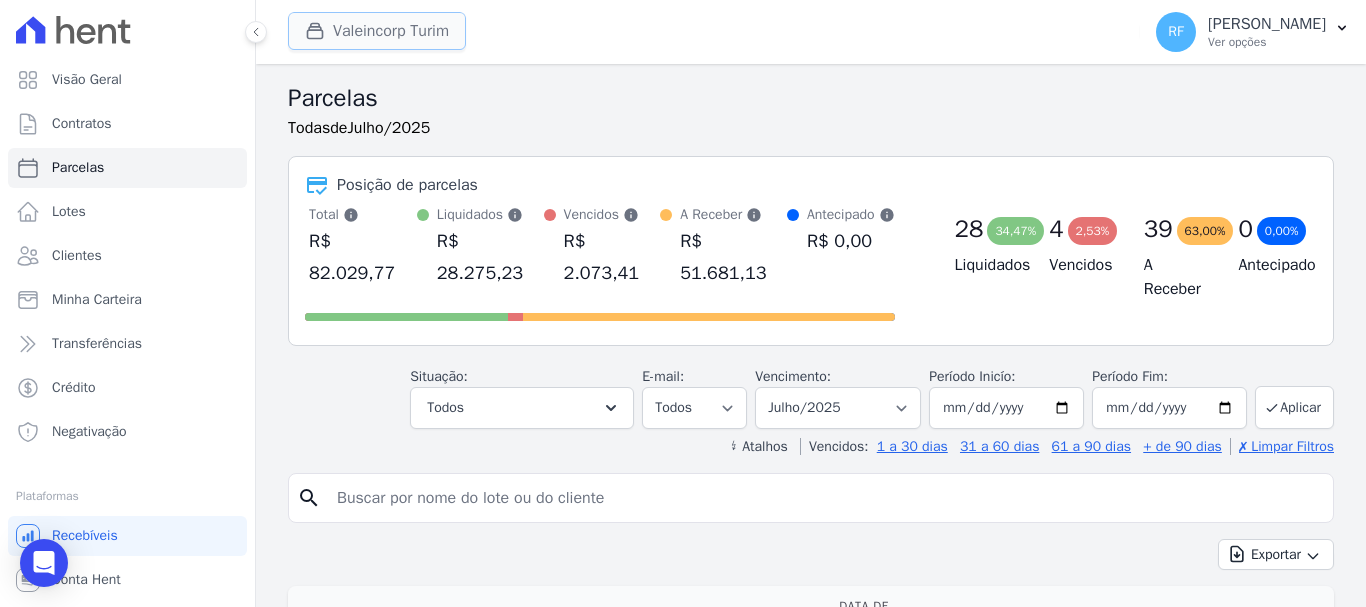 click on "Valeincorp   Turim" at bounding box center (377, 31) 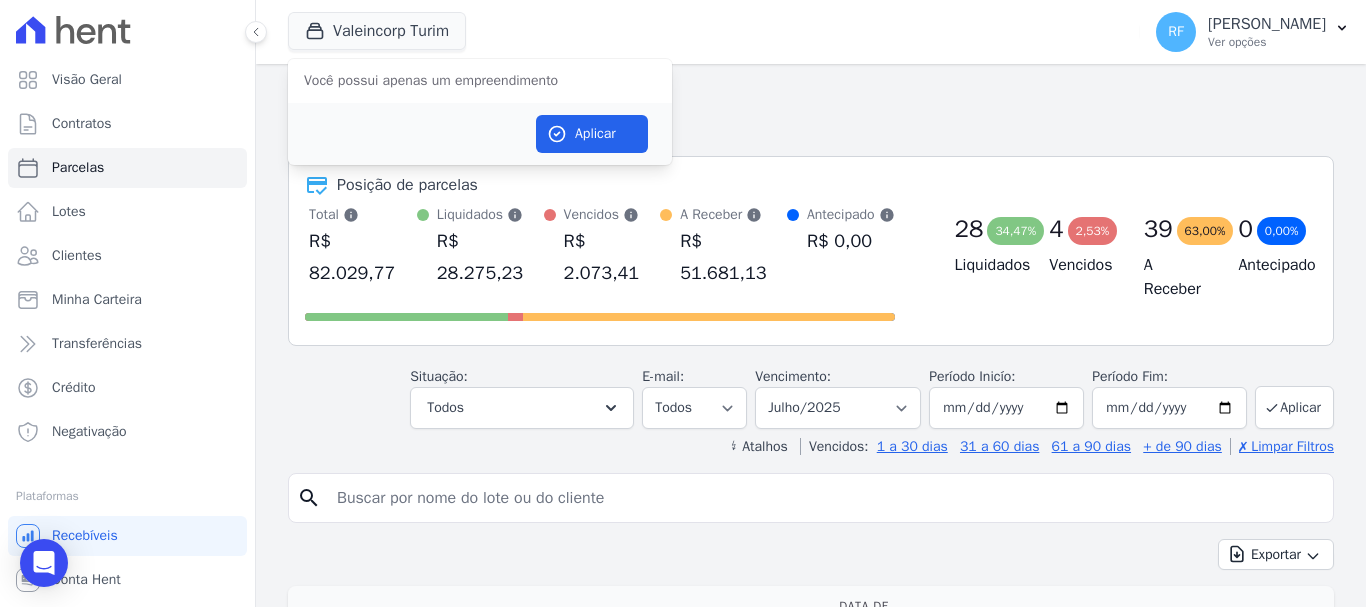click on "Todas
de  Julho/2025" at bounding box center [811, 128] 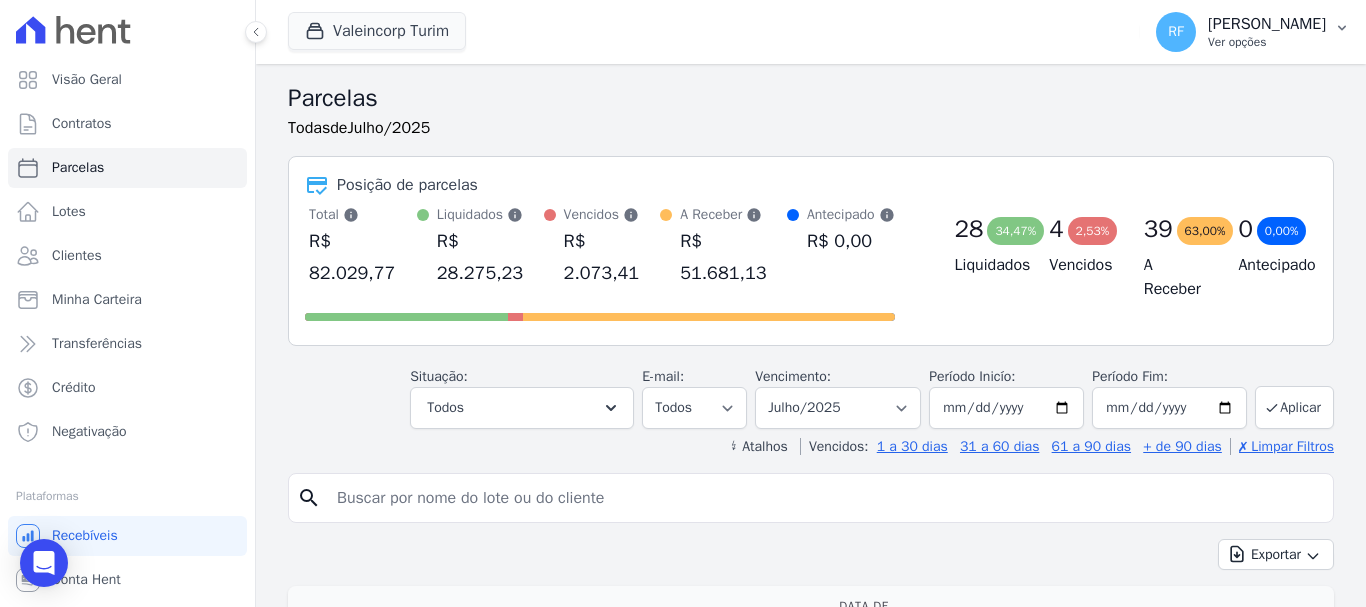 click on "[PERSON_NAME]" at bounding box center [1267, 24] 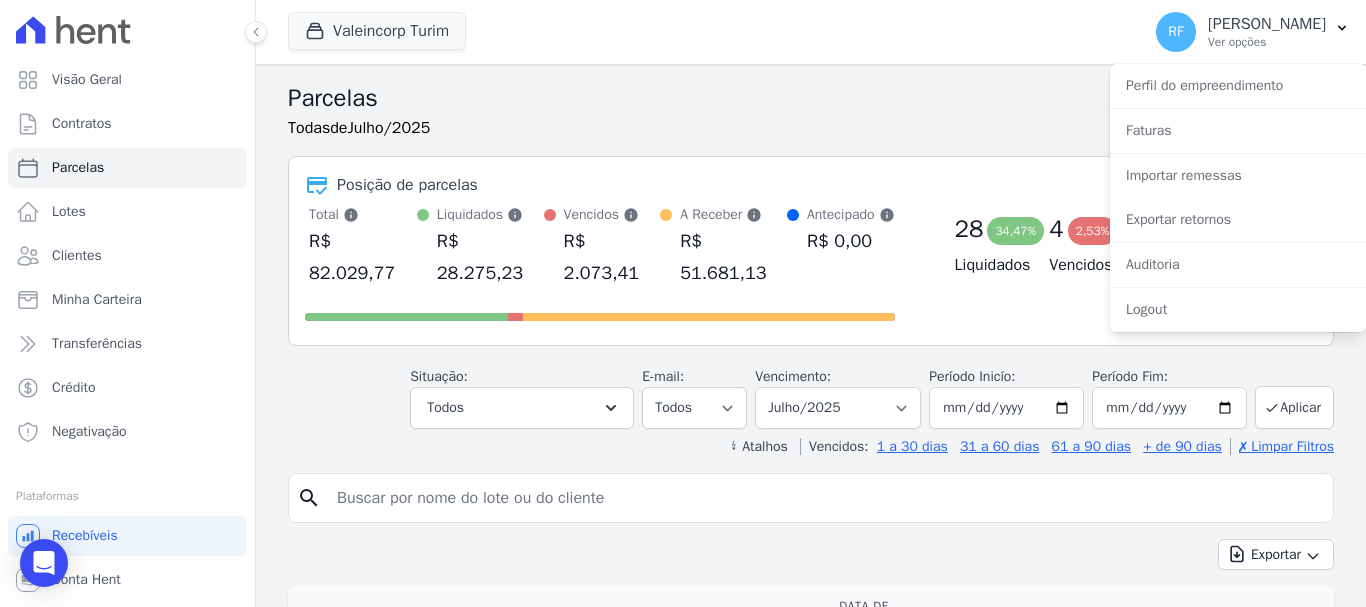 click on "Parcelas" at bounding box center [811, 98] 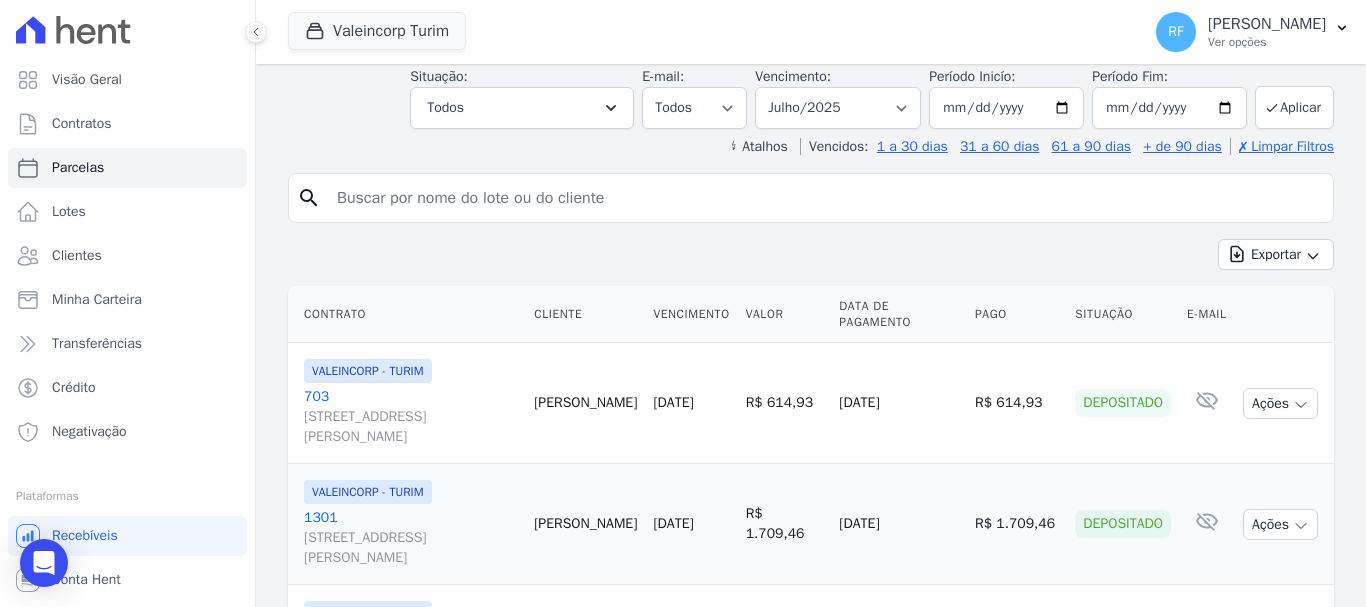 scroll, scrollTop: 0, scrollLeft: 0, axis: both 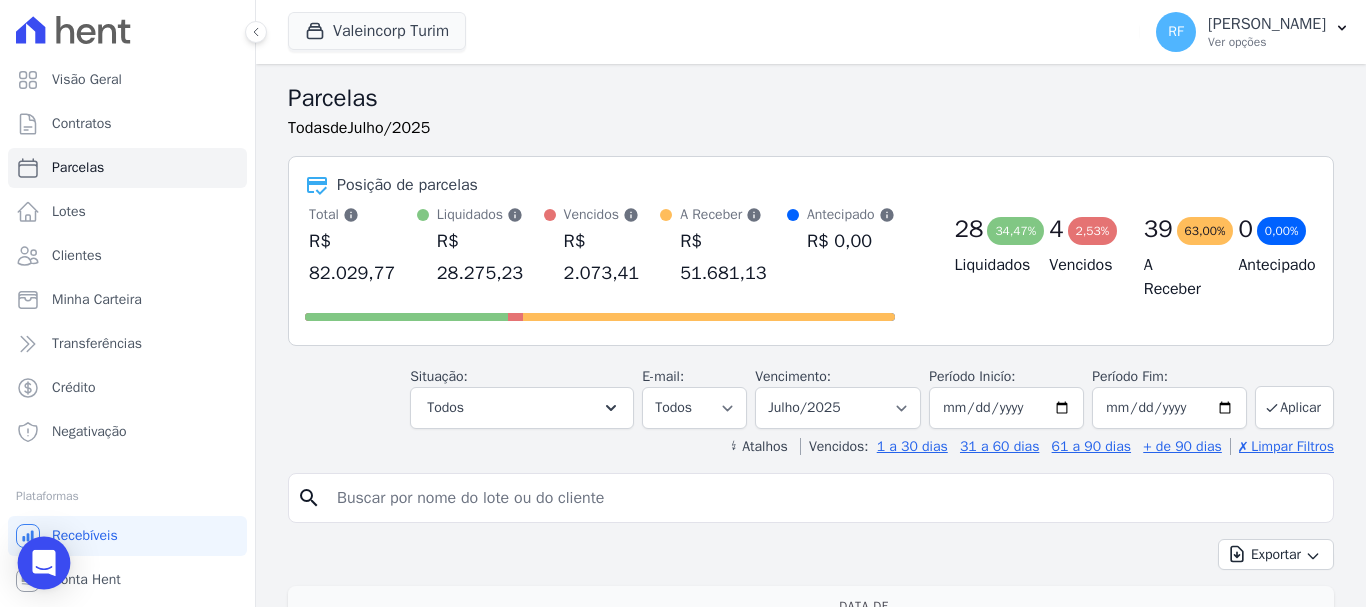 click 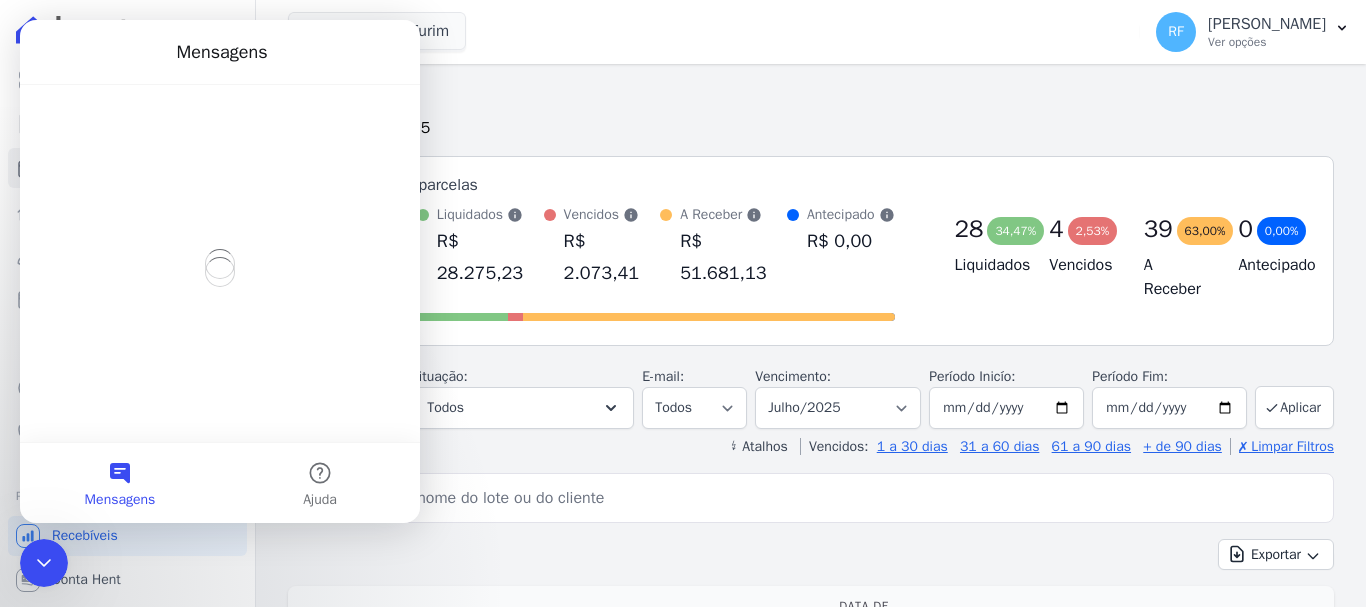 scroll, scrollTop: 0, scrollLeft: 0, axis: both 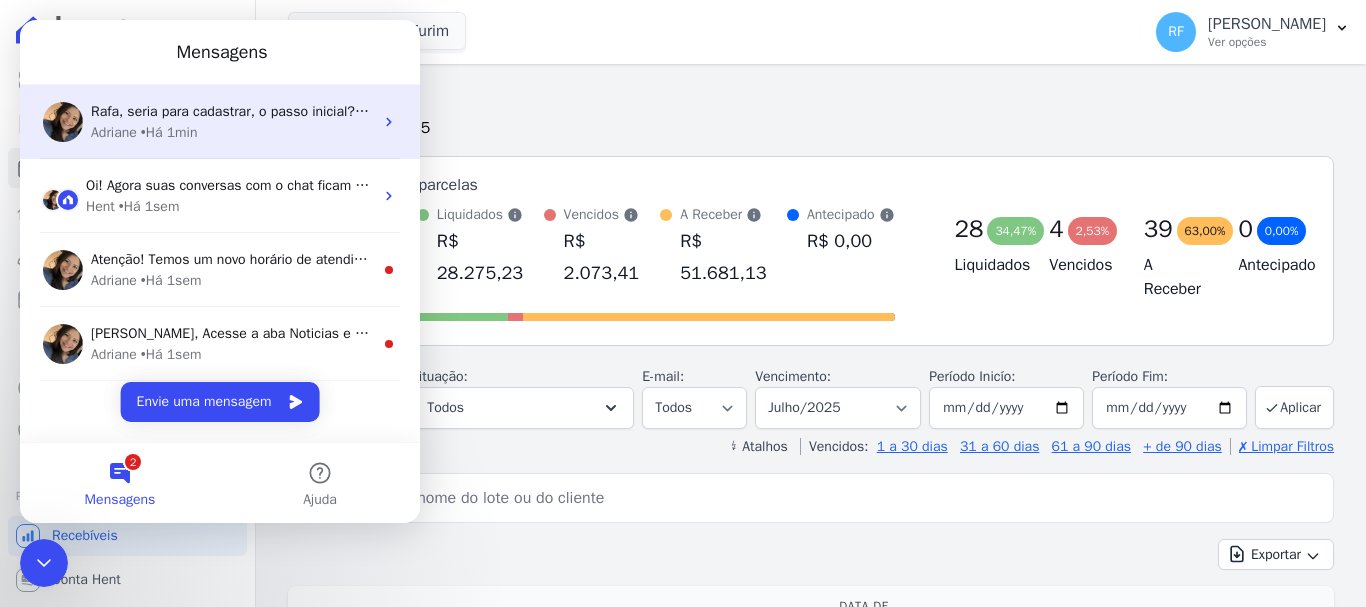 click on "Adriane •  Há 1min" at bounding box center [232, 132] 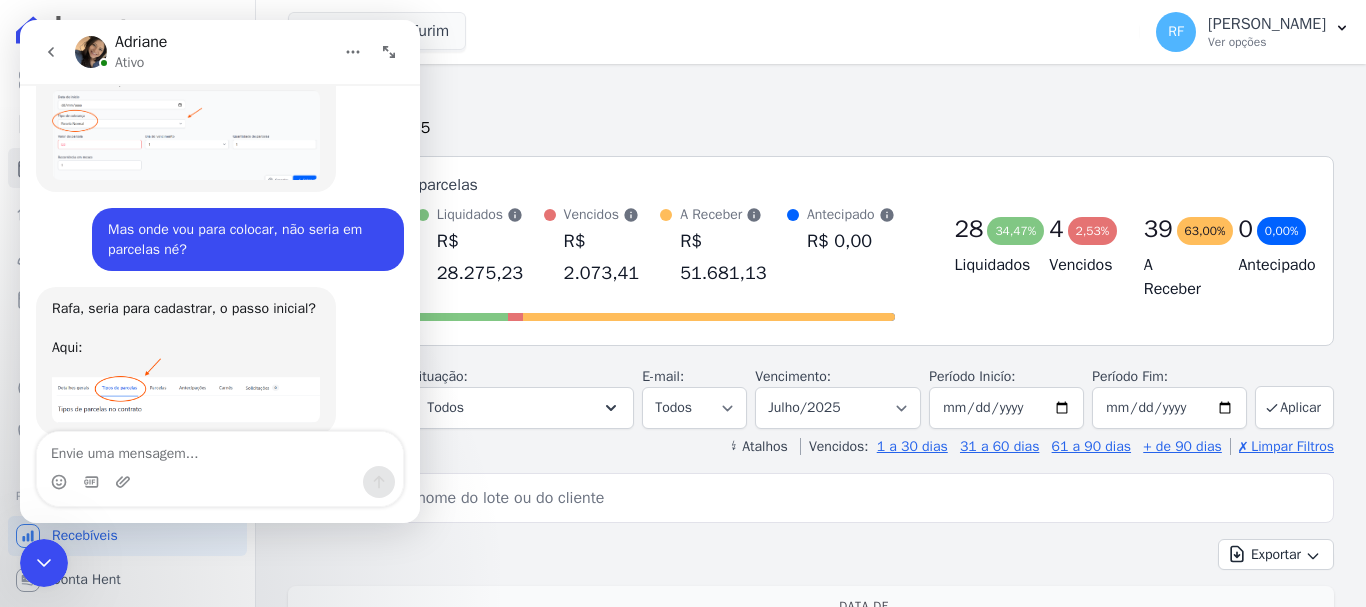 click at bounding box center [220, 449] 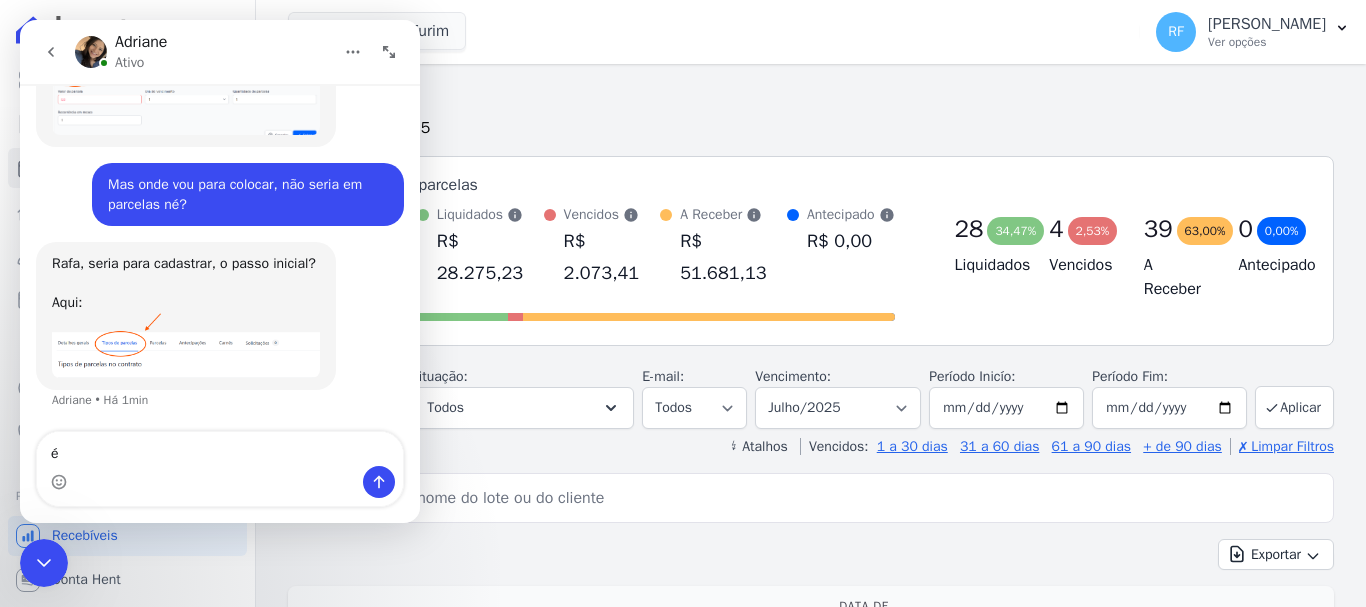 type on "é" 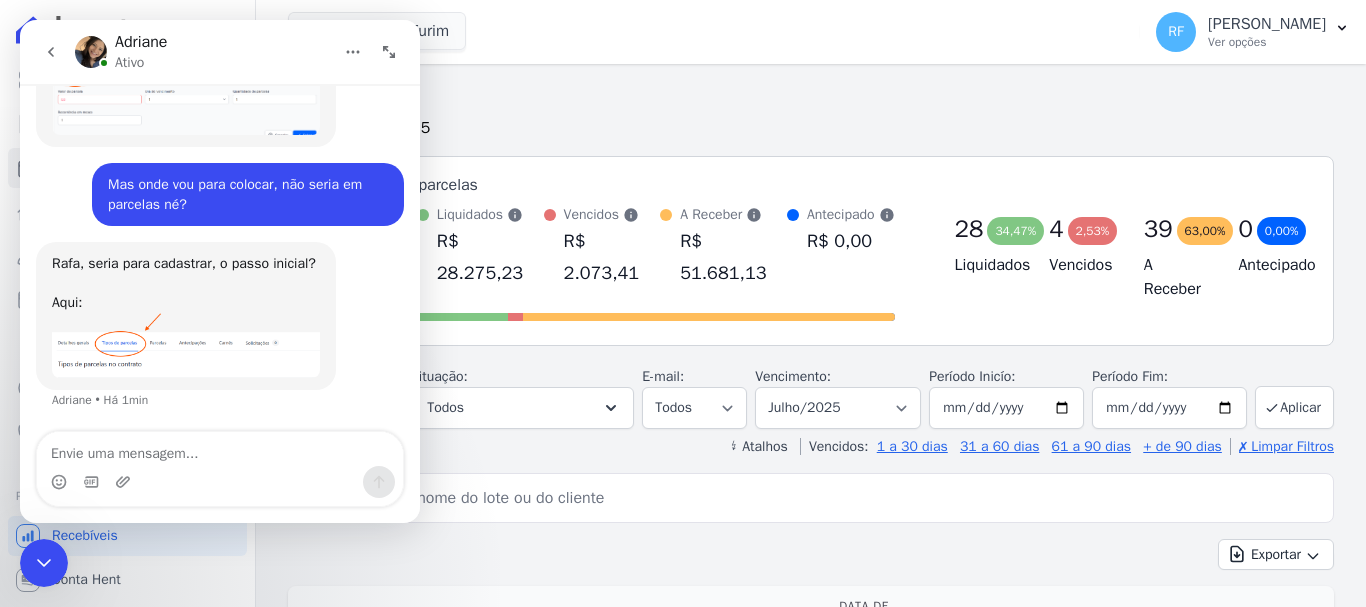 type on "P" 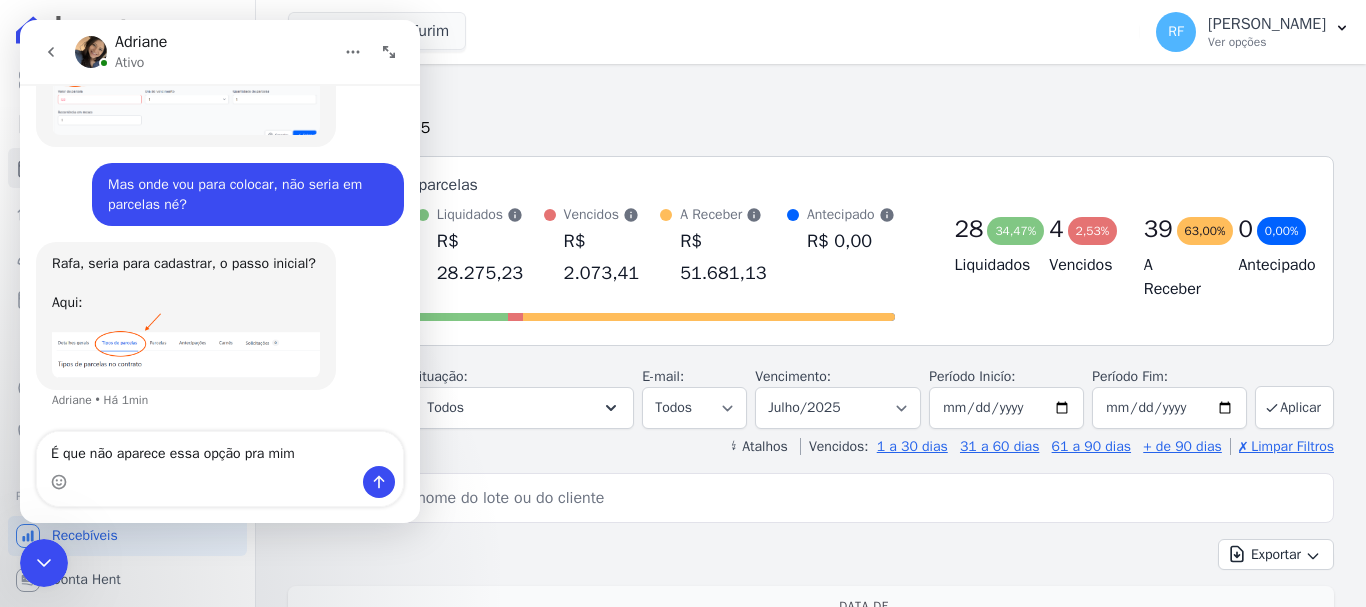 type on "É que não aparece essa opção pra mim" 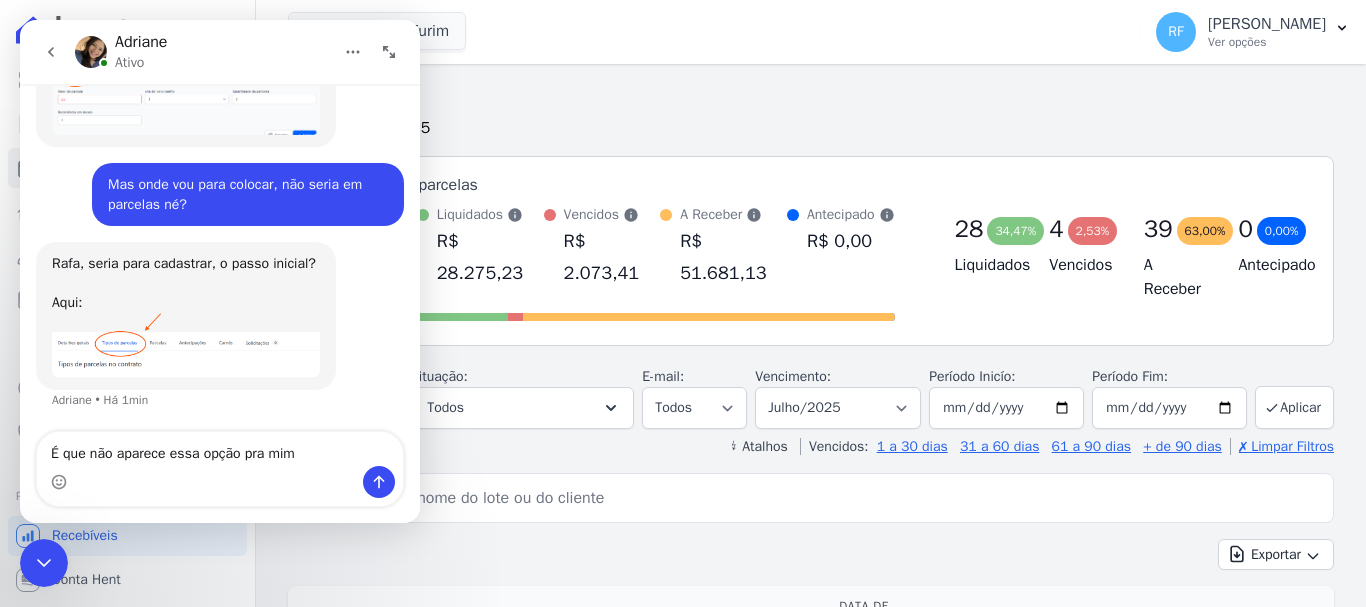type 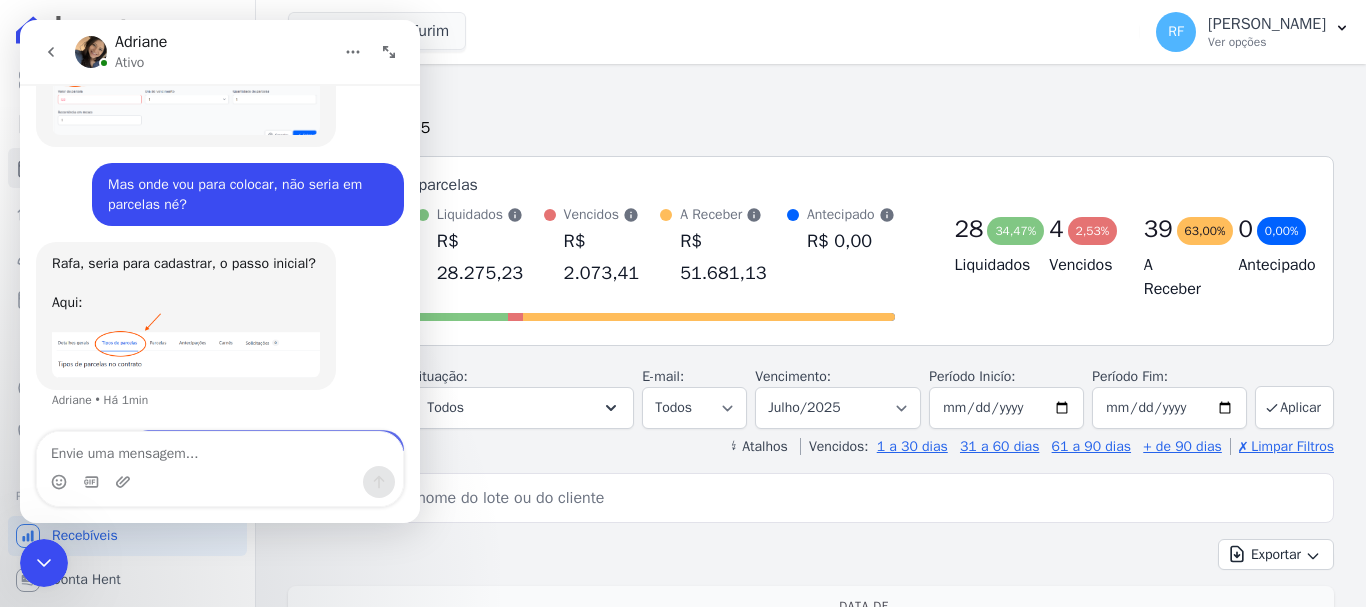 scroll, scrollTop: 4670, scrollLeft: 0, axis: vertical 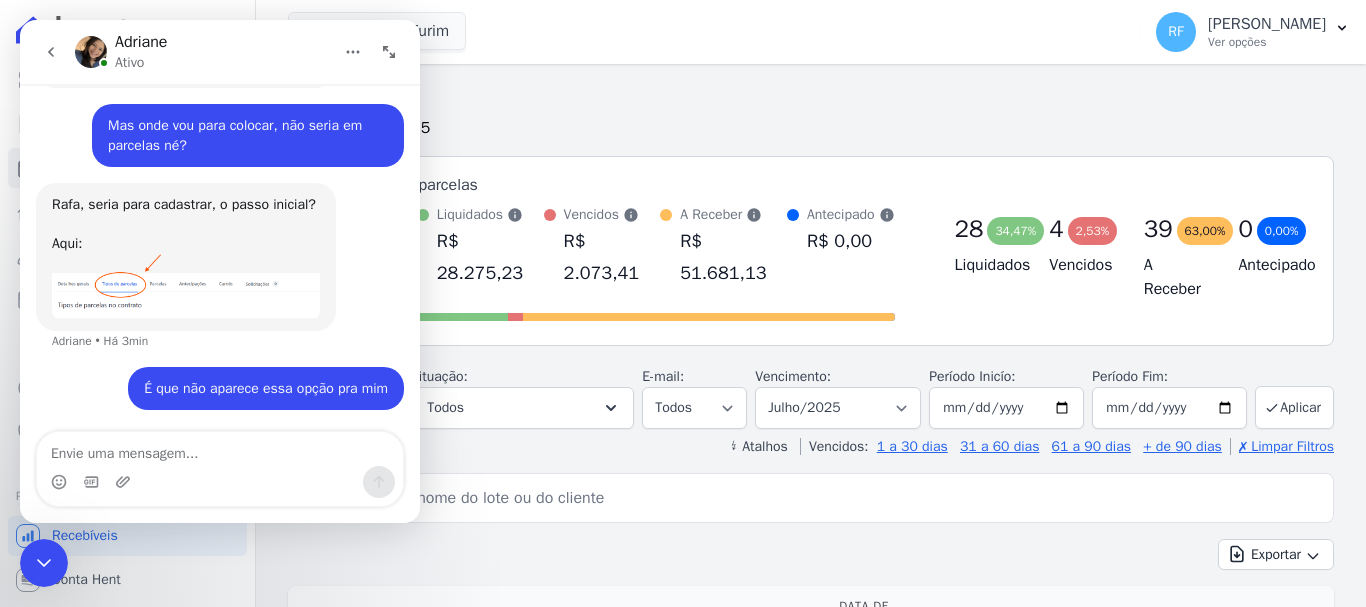 click at bounding box center [44, 563] 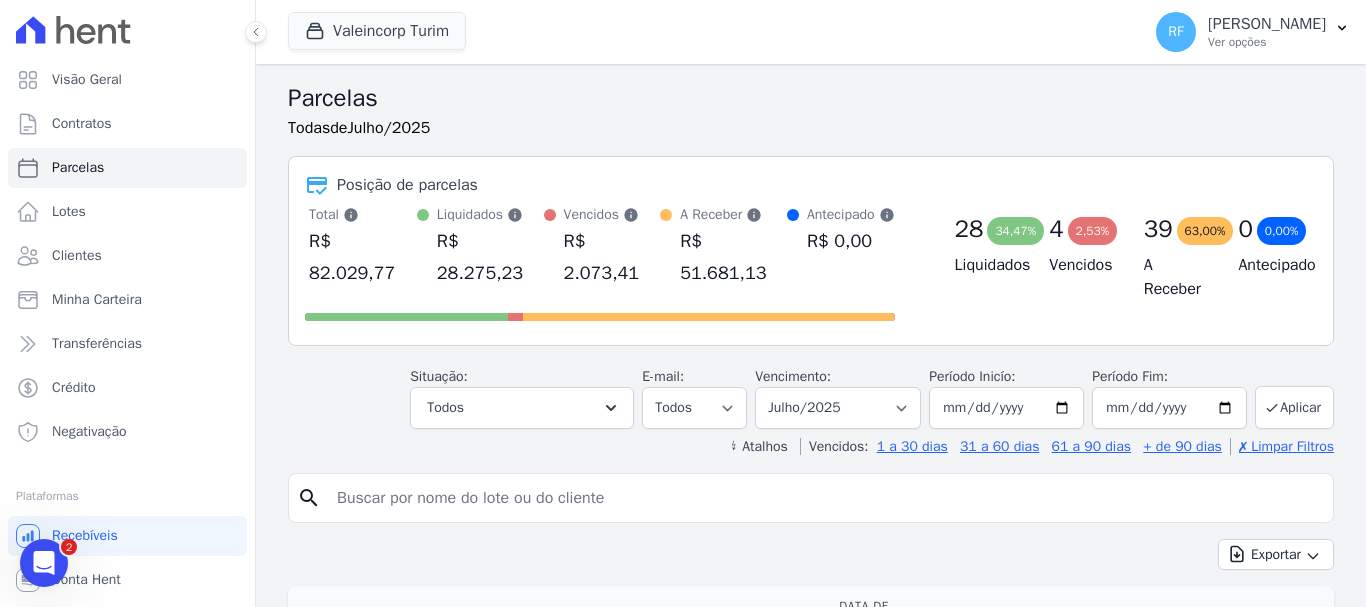 scroll, scrollTop: 0, scrollLeft: 0, axis: both 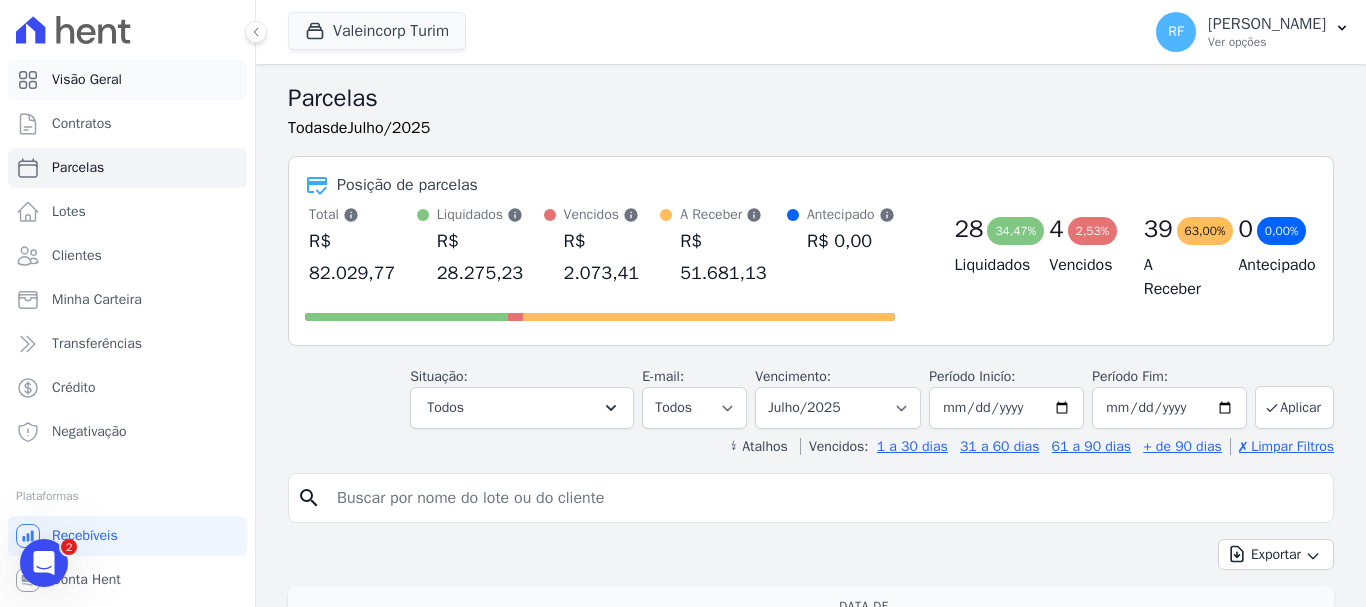 click on "Visão Geral" at bounding box center (127, 80) 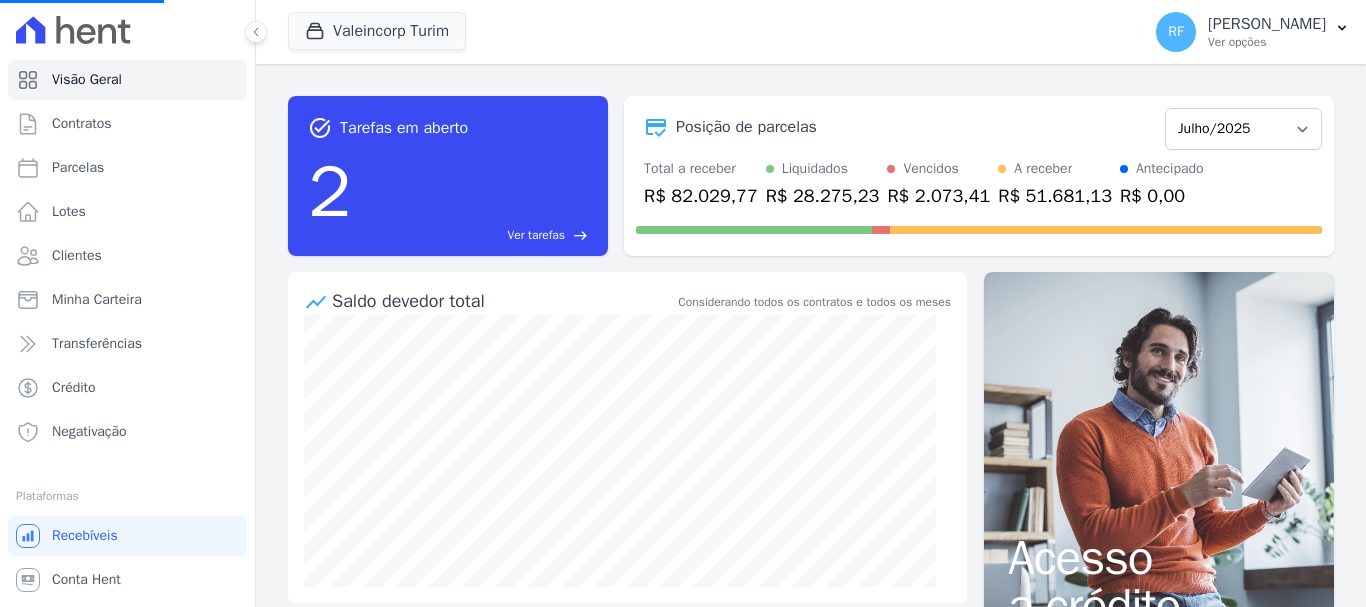 scroll, scrollTop: 200, scrollLeft: 0, axis: vertical 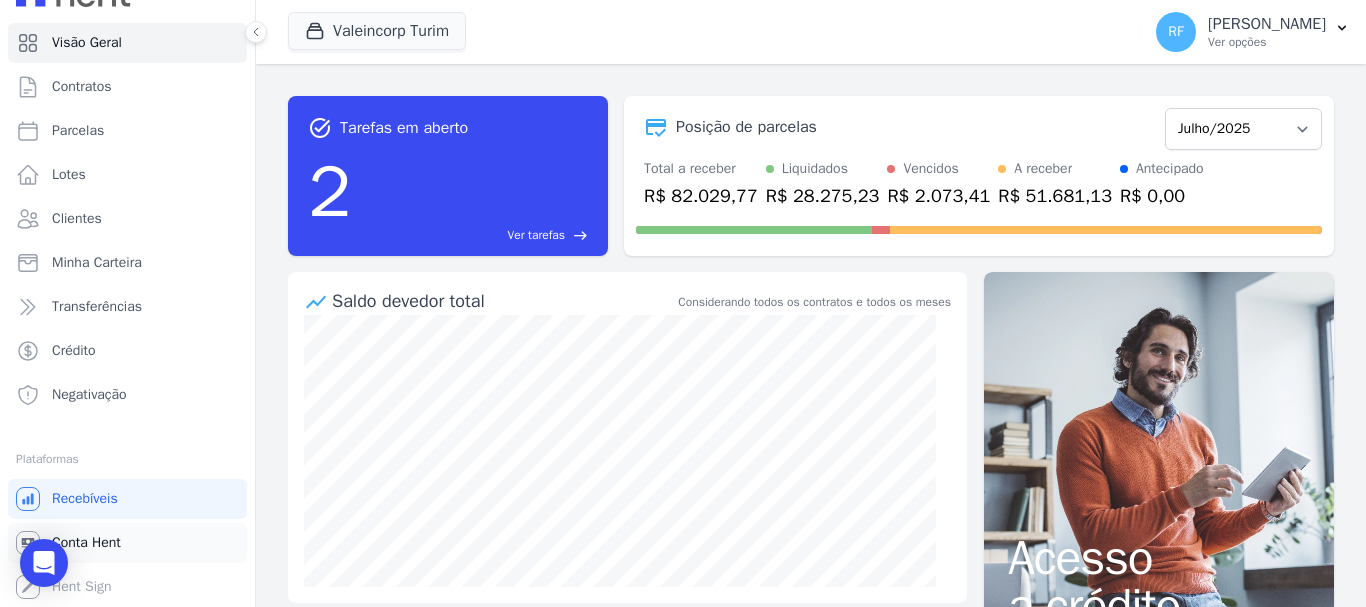 click on "Conta Hent" at bounding box center [127, 543] 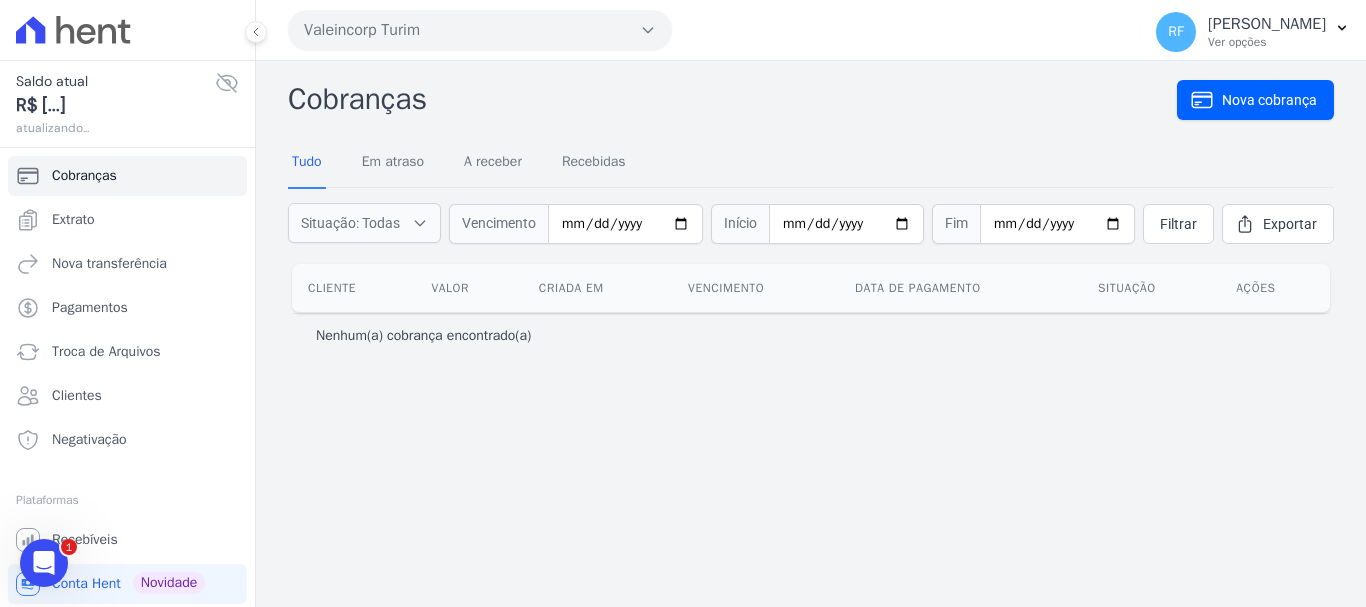 scroll, scrollTop: 0, scrollLeft: 0, axis: both 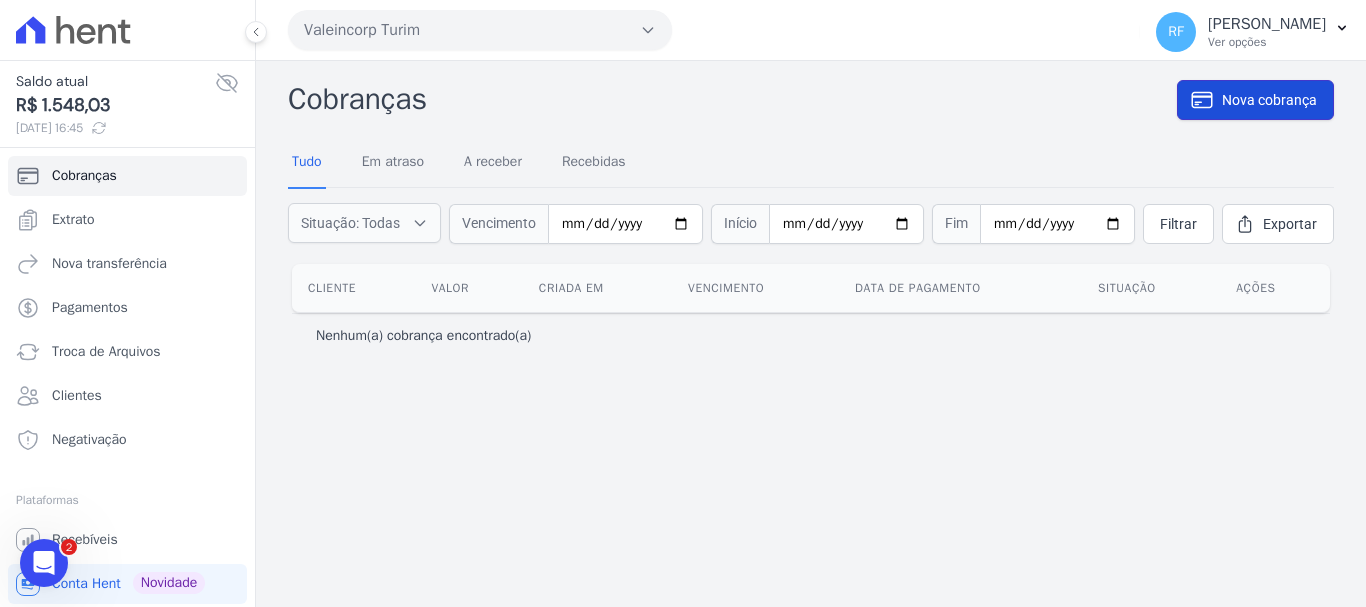 click on "Nova cobrança" at bounding box center (1255, 100) 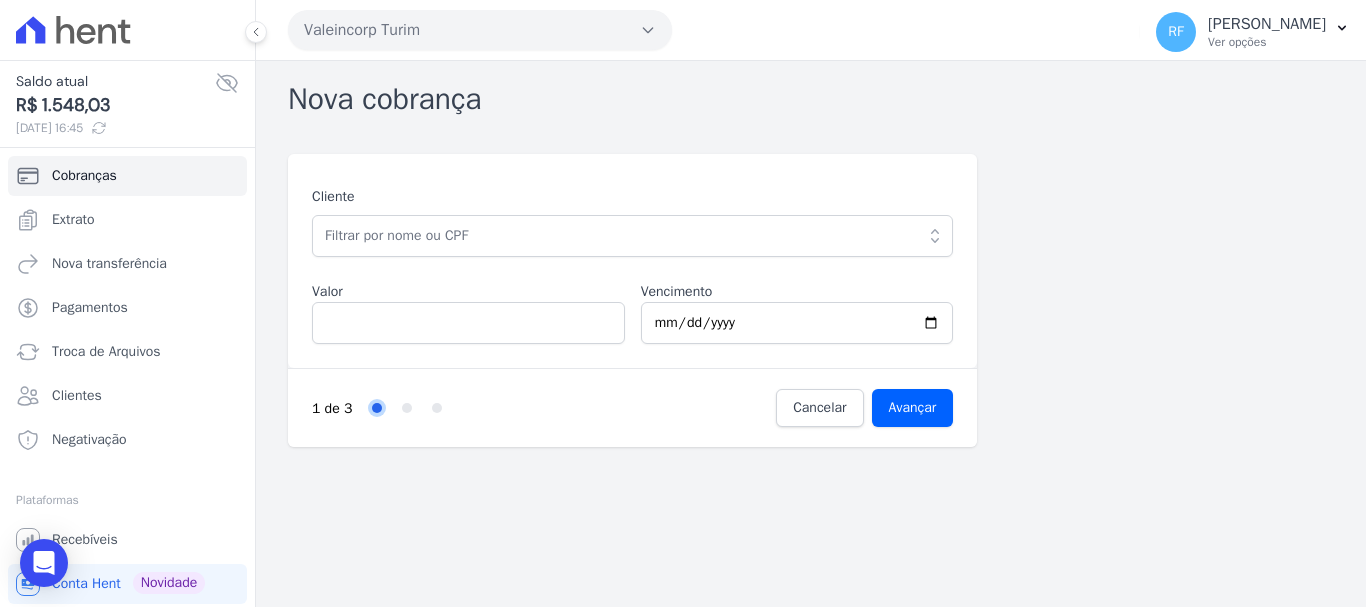 click on "Cliente
ALBERT GABRIEL TEIXEIRA ROSA - TESTE (035.227.200-75)
Adelar Dieferson da Silva Schornardie (032.842.940-66)
Adrian Gabriel Pereira Gonçalves (038.100.300-07)
Adriha Kelle do Nascimento Santos (071.099.603-90)
Alana de Almeida (044.397.250-82)
Alexandra Cavalheiro dos Santos (813.666.710-15)
Ana Lucia Comassetto da Silva (260.835.150-68)" at bounding box center (632, 221) 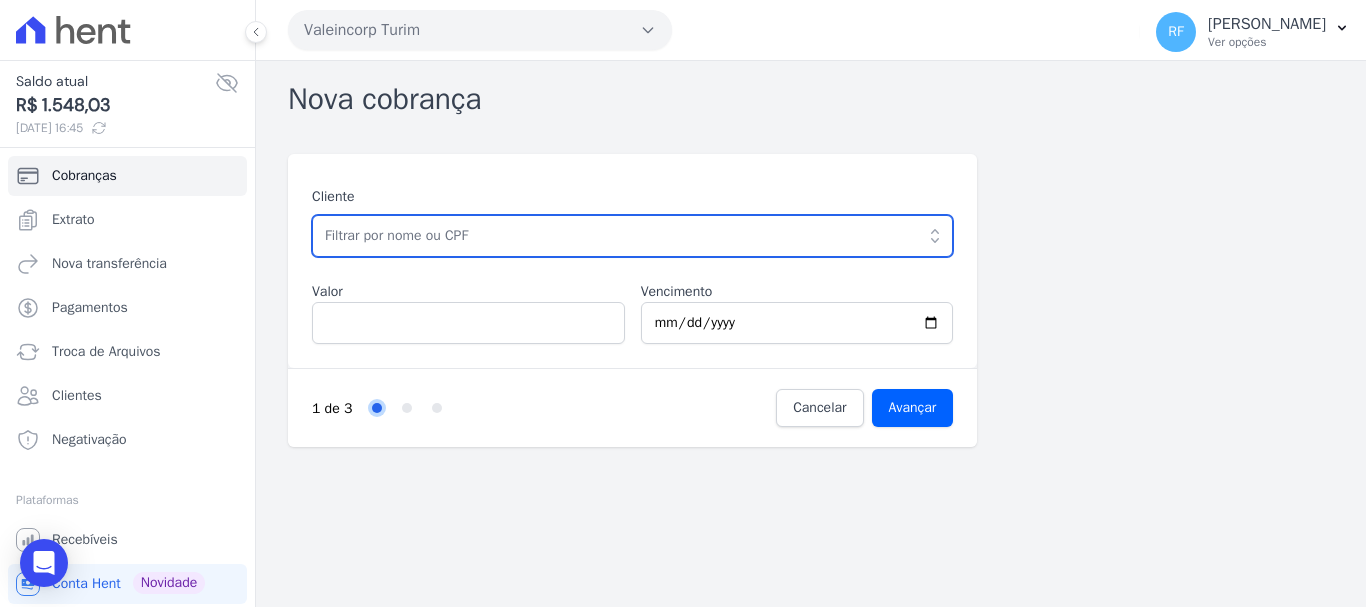 click at bounding box center (632, 236) 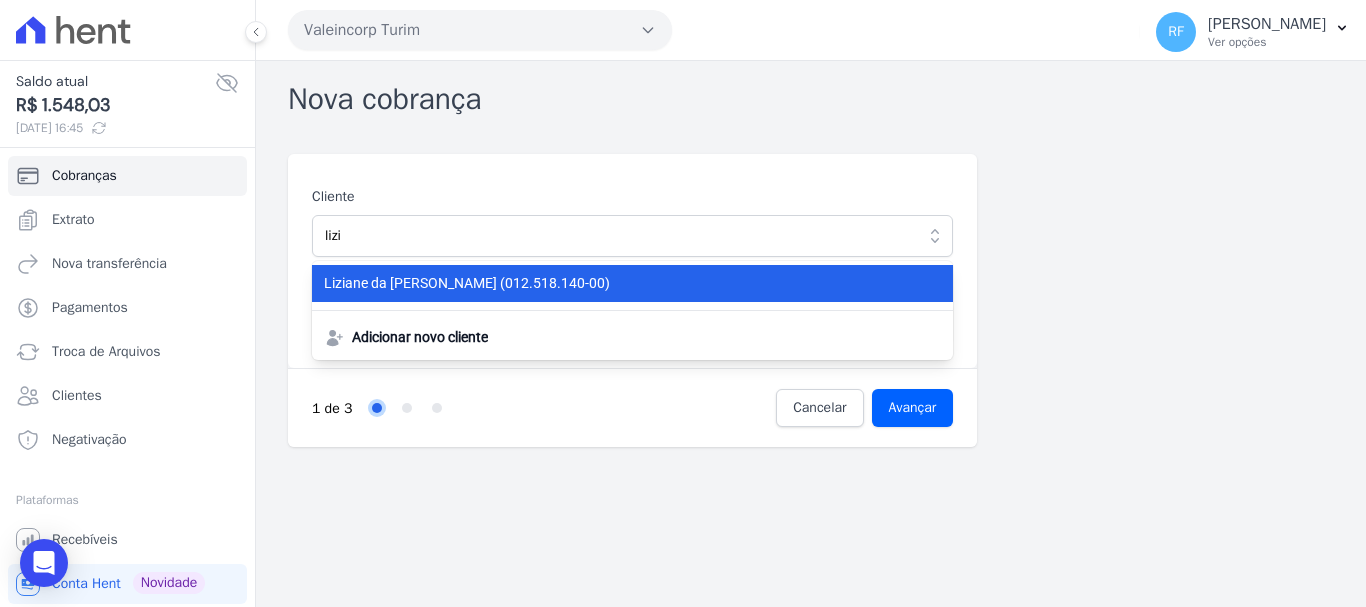 click on "Liziane da Luz Leffa (012.518.140-00)" at bounding box center [620, 283] 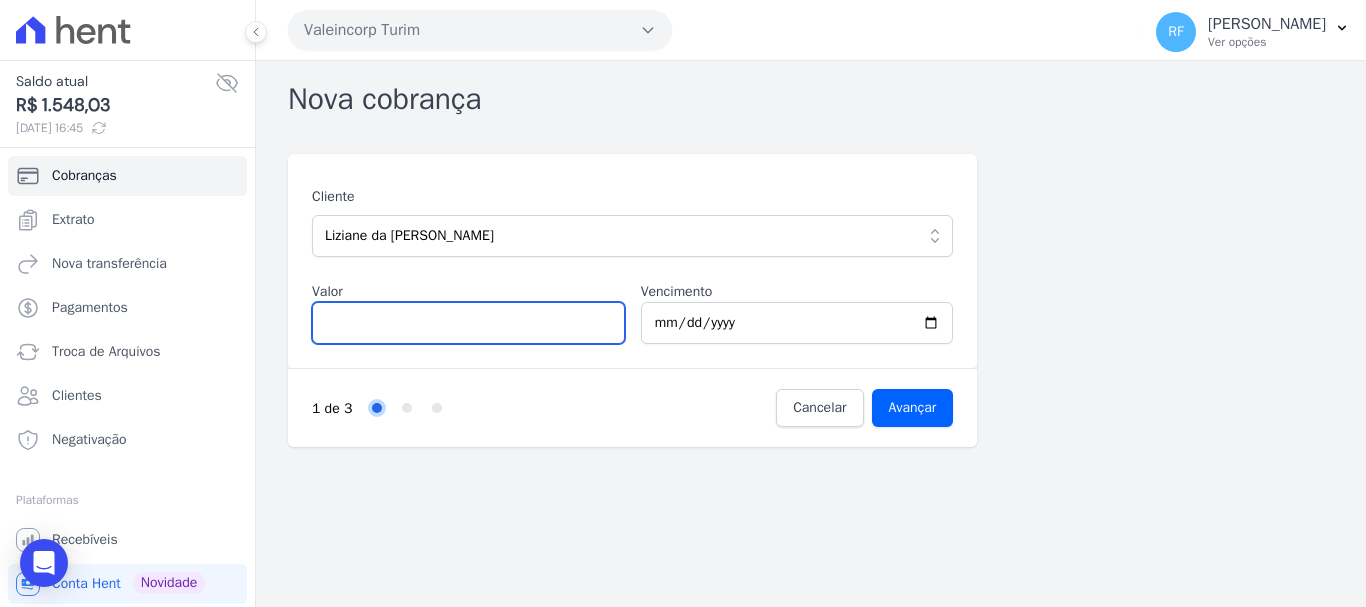 click on "Valor" at bounding box center [468, 323] 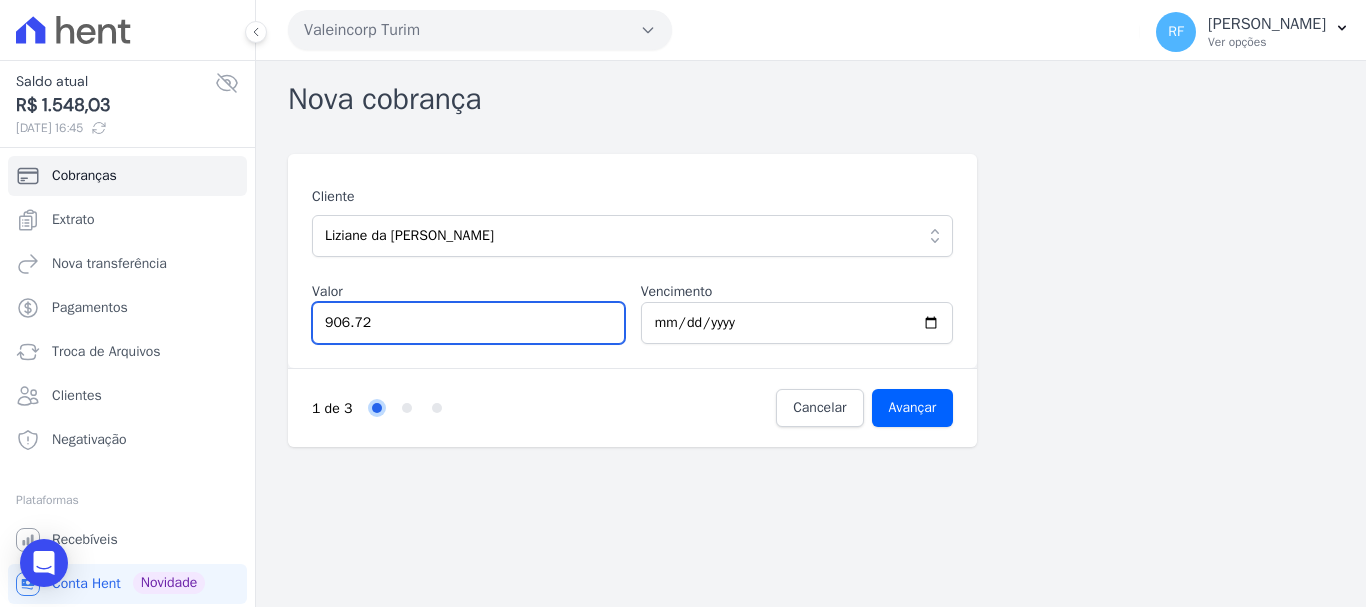 type on "906.72" 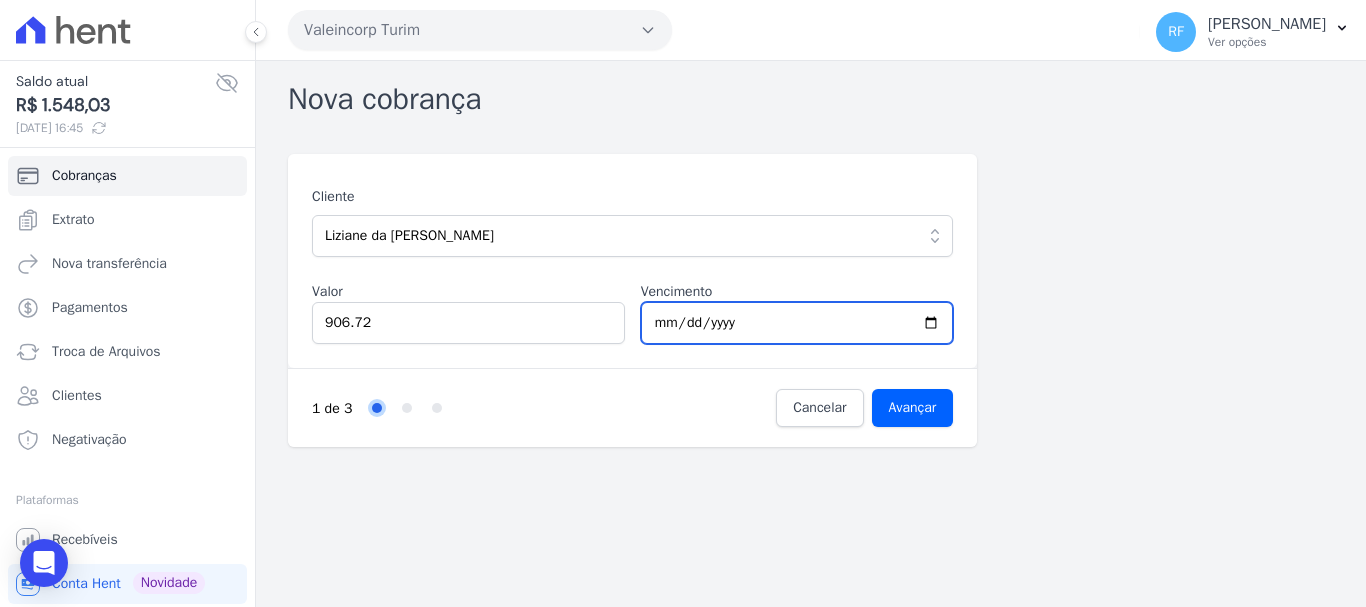 click on "2025-07-15" at bounding box center (797, 323) 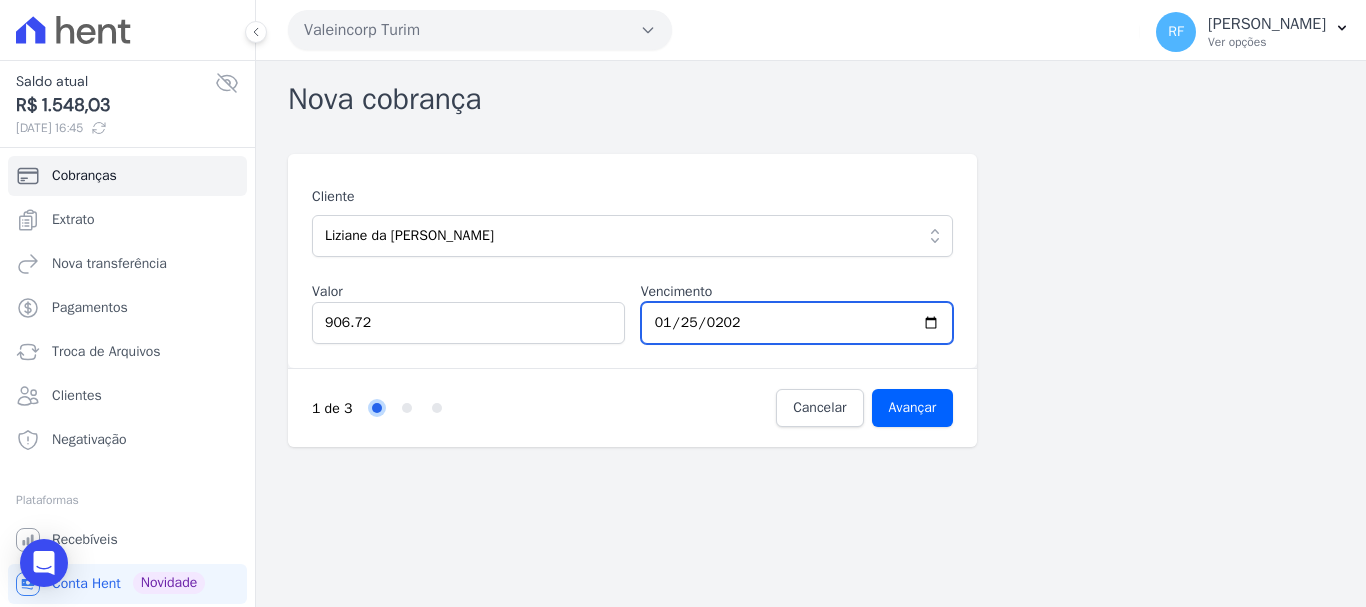 type on "2028-01-25" 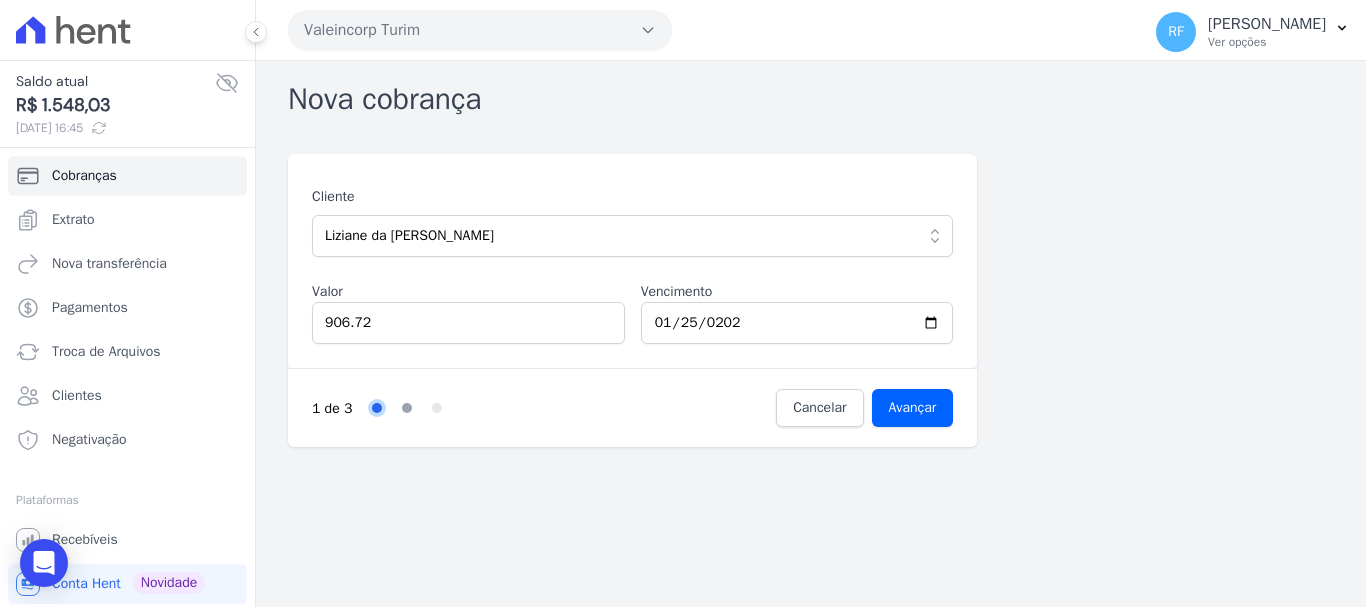 click on "Step 2" at bounding box center (407, 408) 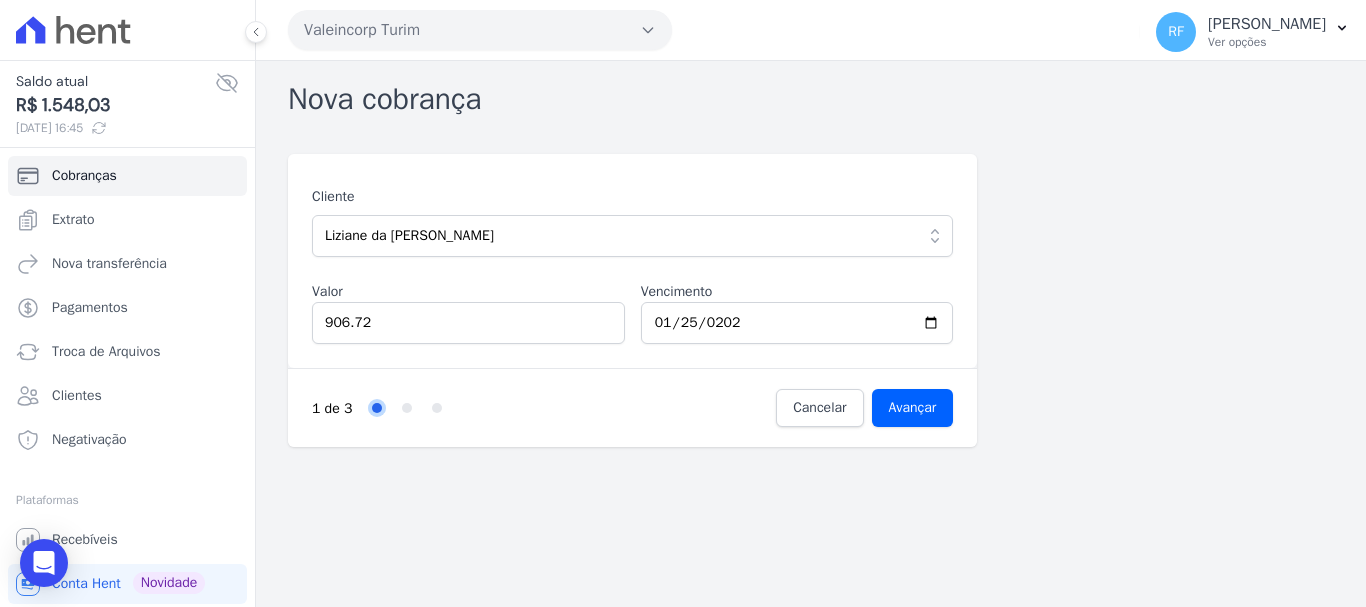 click on "Step 1
Step 2
Step 3" at bounding box center [407, 408] 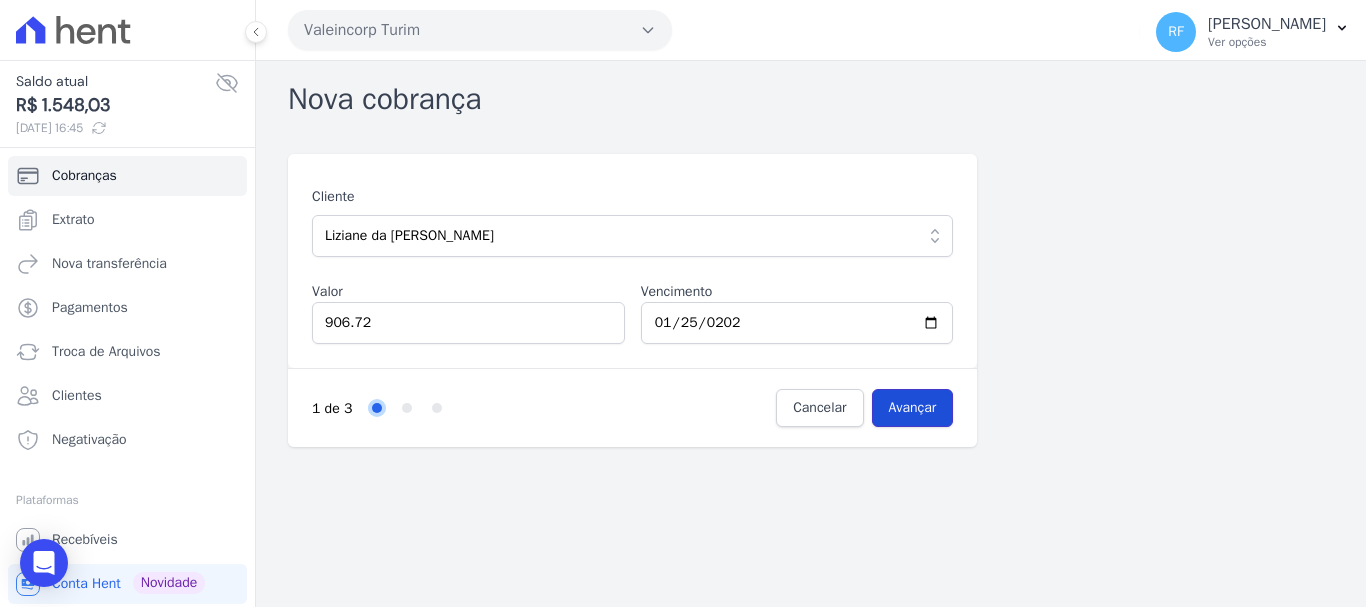 click on "Avançar" at bounding box center (913, 408) 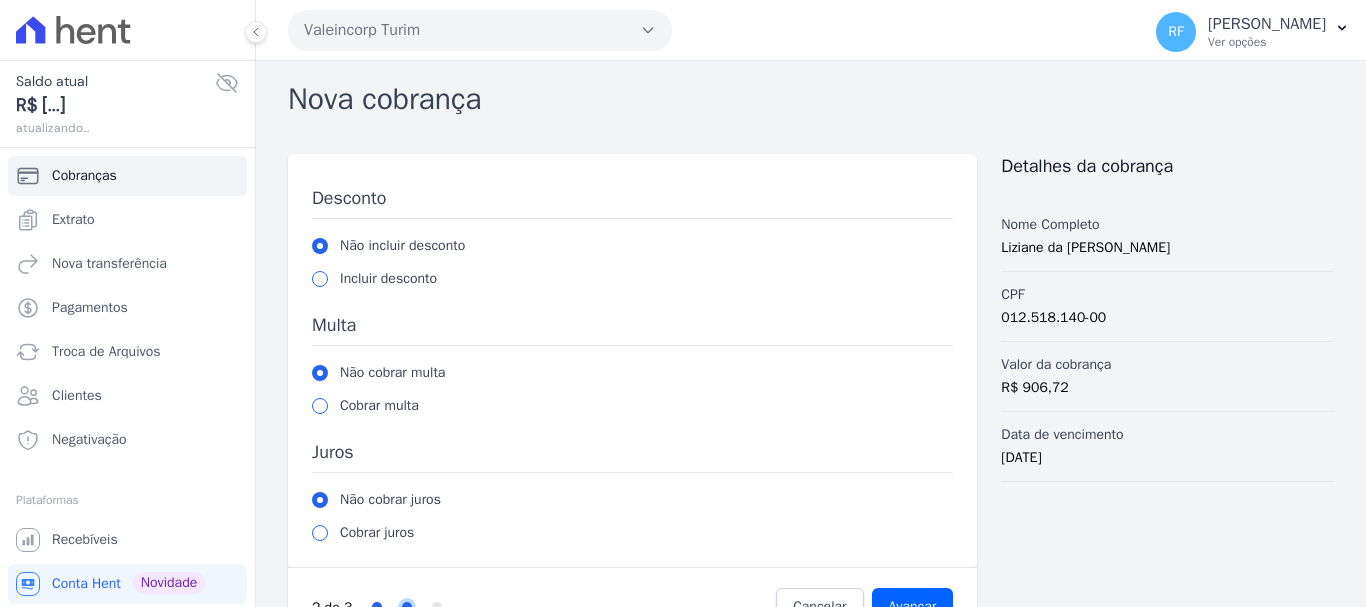 scroll, scrollTop: 0, scrollLeft: 0, axis: both 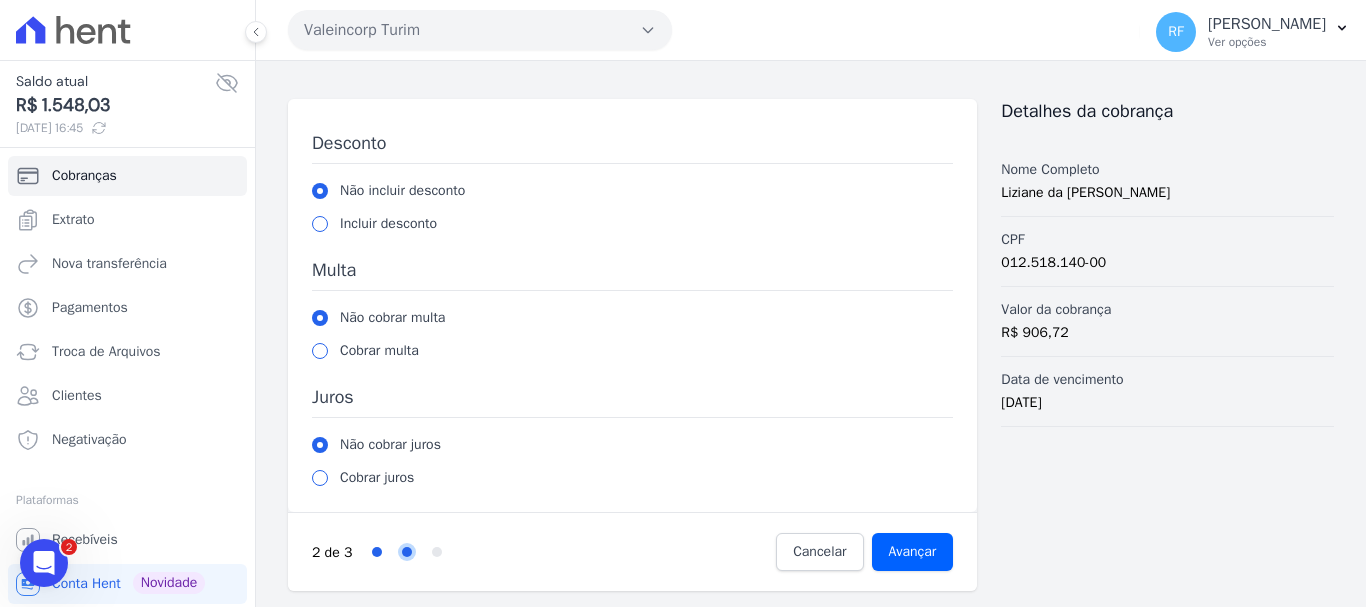 click on "Cobrar juros" at bounding box center (377, 477) 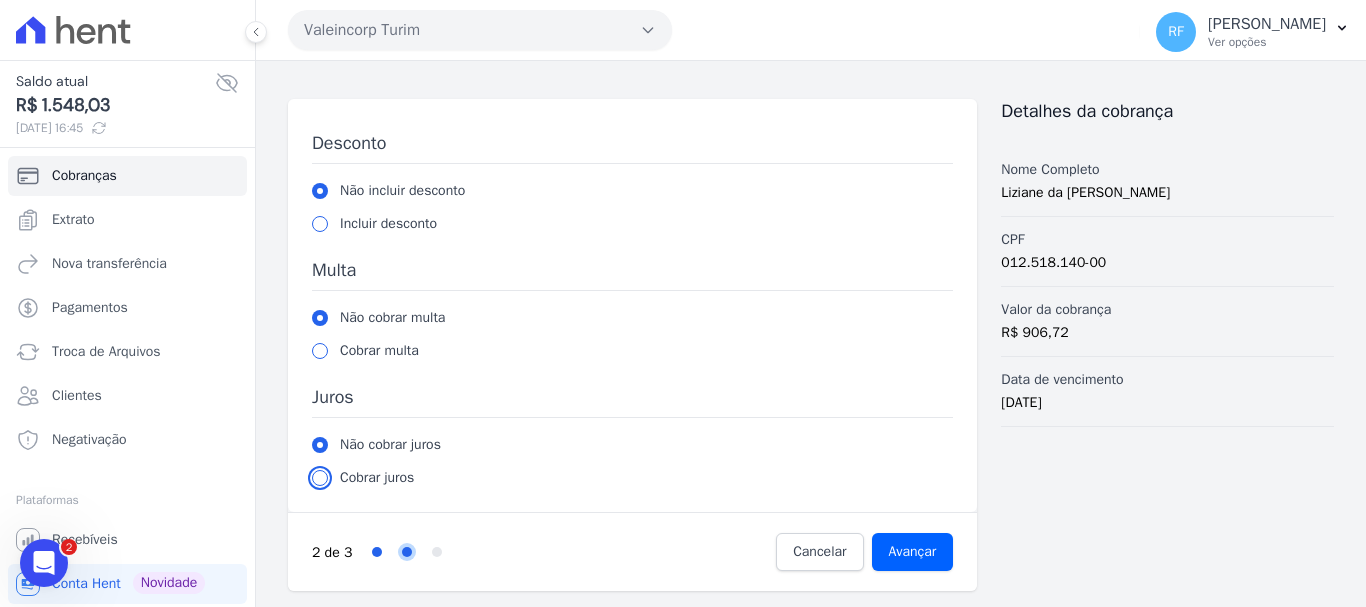 click at bounding box center [320, 478] 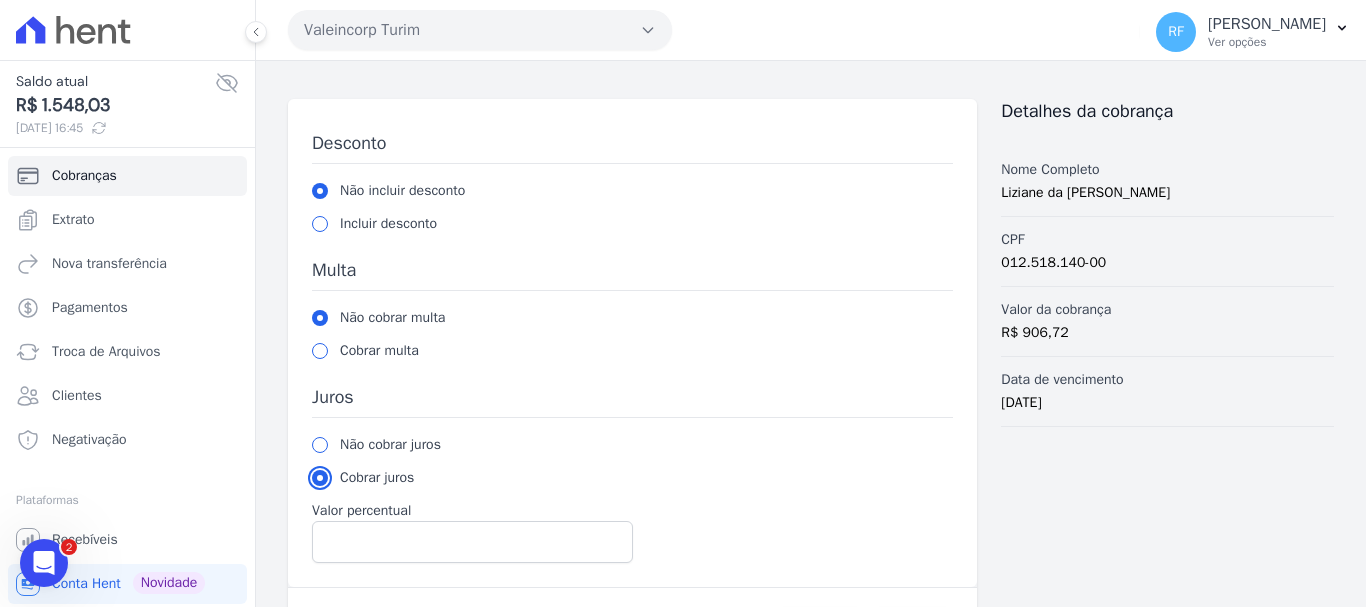 scroll, scrollTop: 130, scrollLeft: 0, axis: vertical 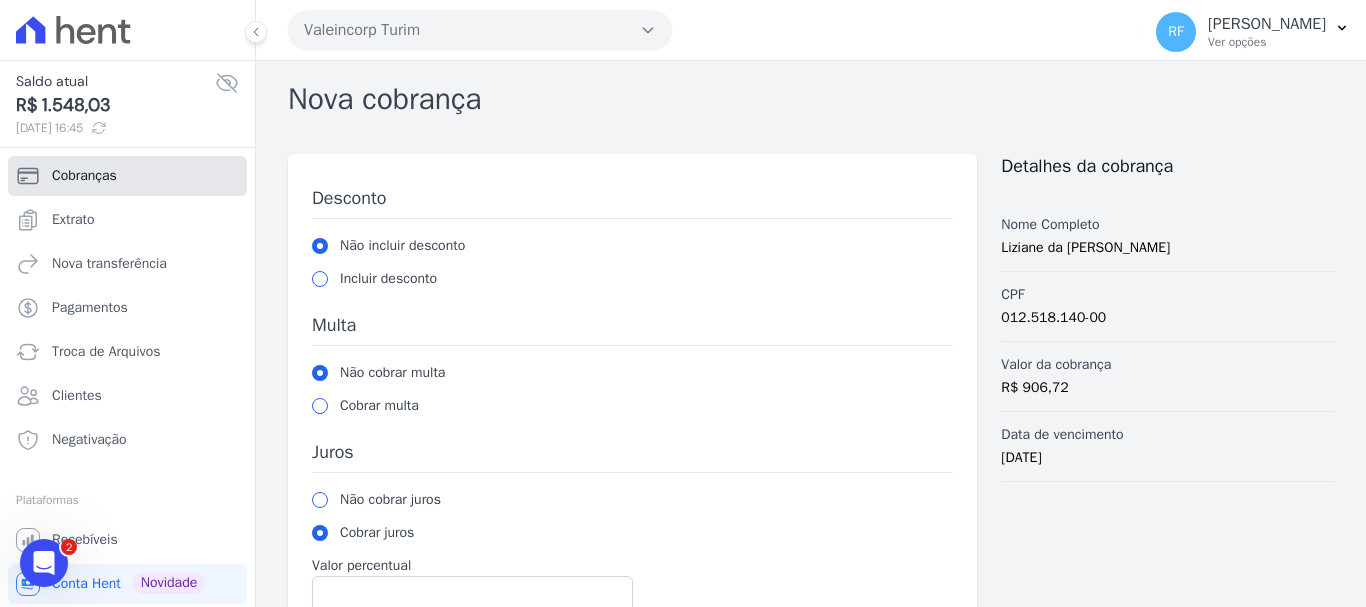 click on "Cobranças" at bounding box center (127, 176) 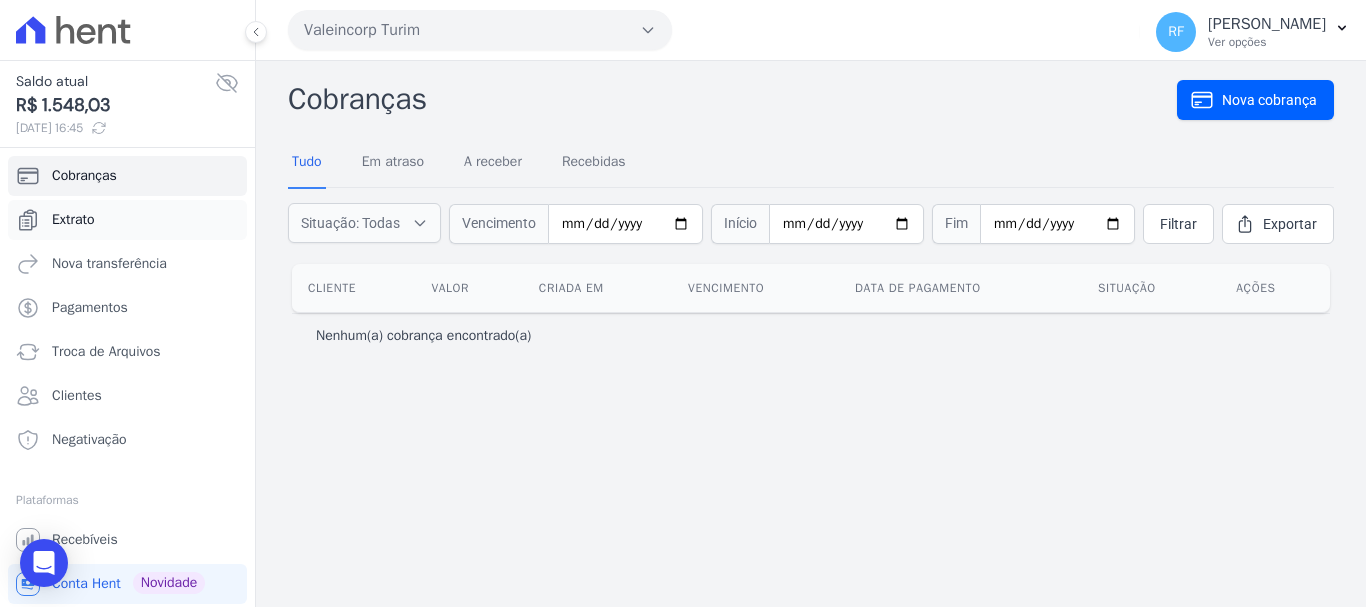 click on "Extrato" at bounding box center (127, 220) 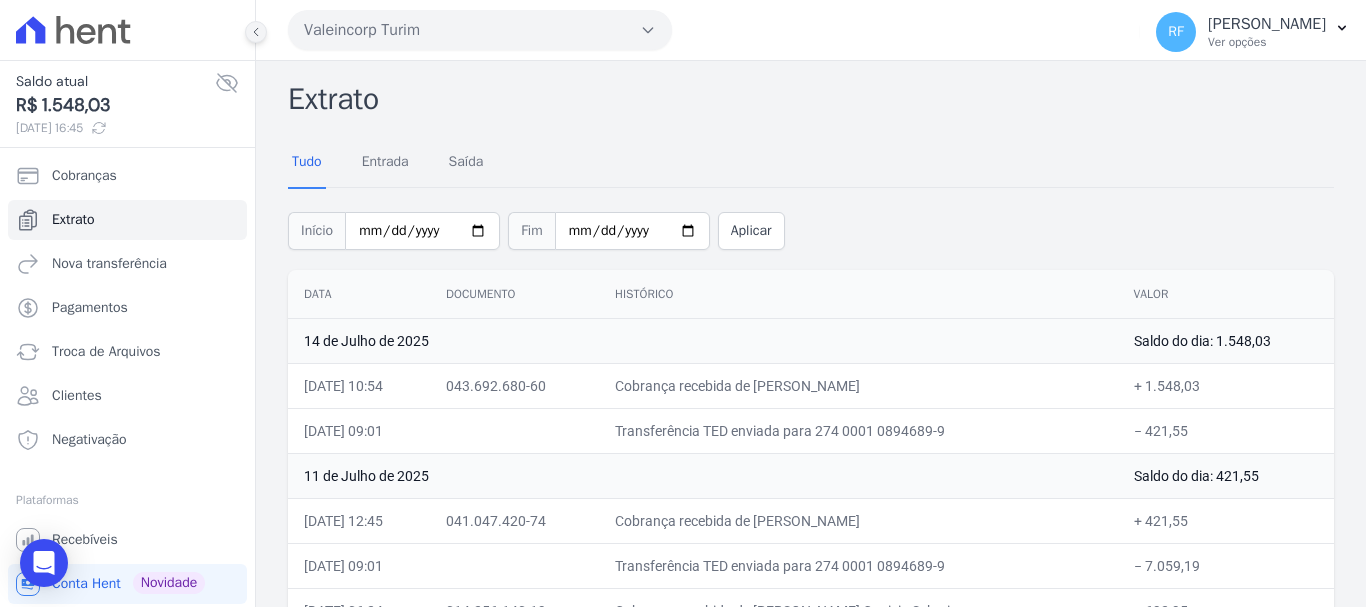 click at bounding box center [256, 32] 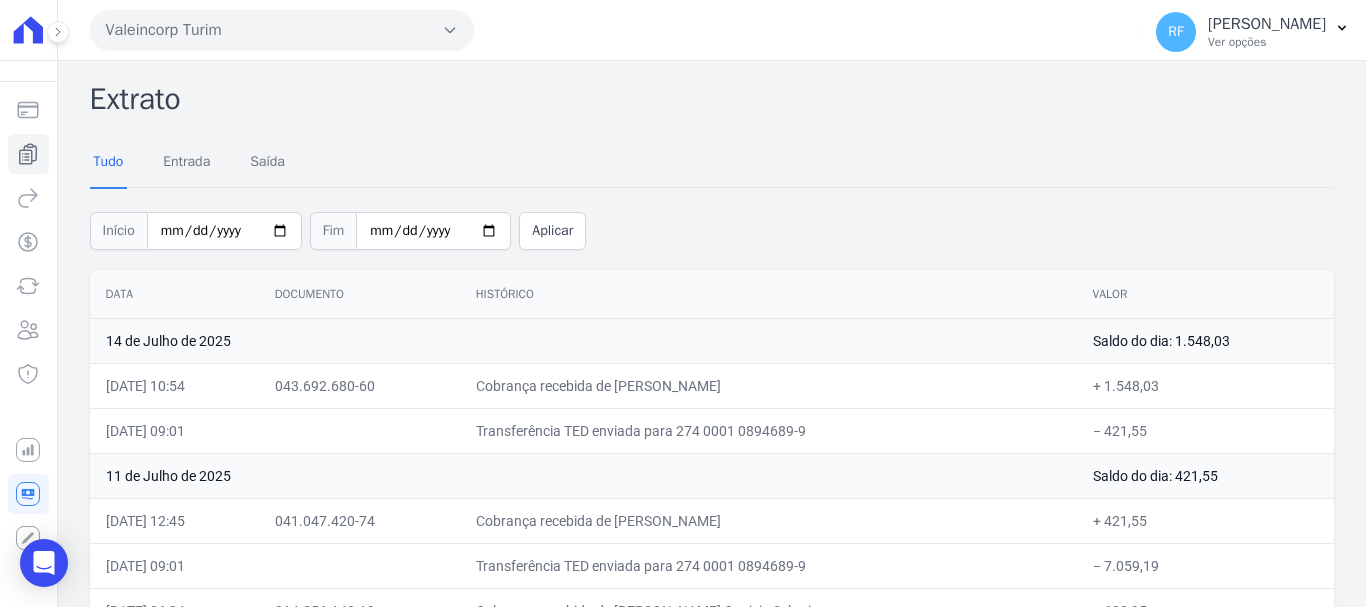 click on "Valeincorp   Turim
Você possui apenas um empreendimento
Aplicar
RF
Rafaela Fagundes
Ver opções
Logout" at bounding box center [712, 30] 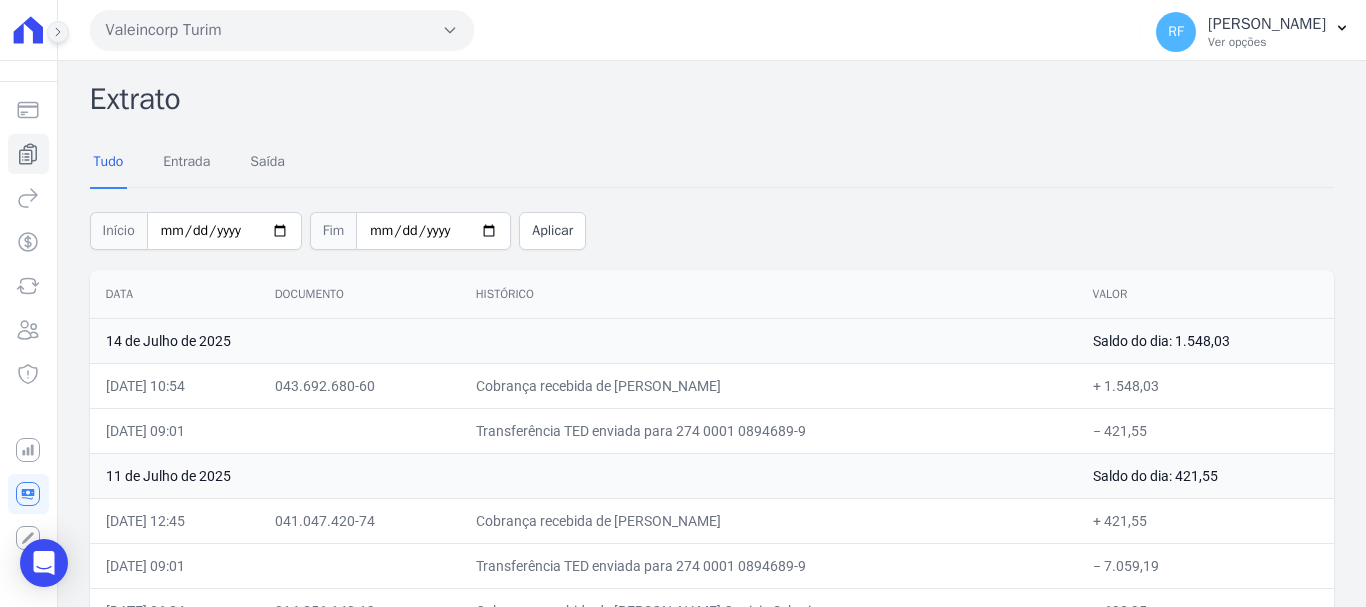 click 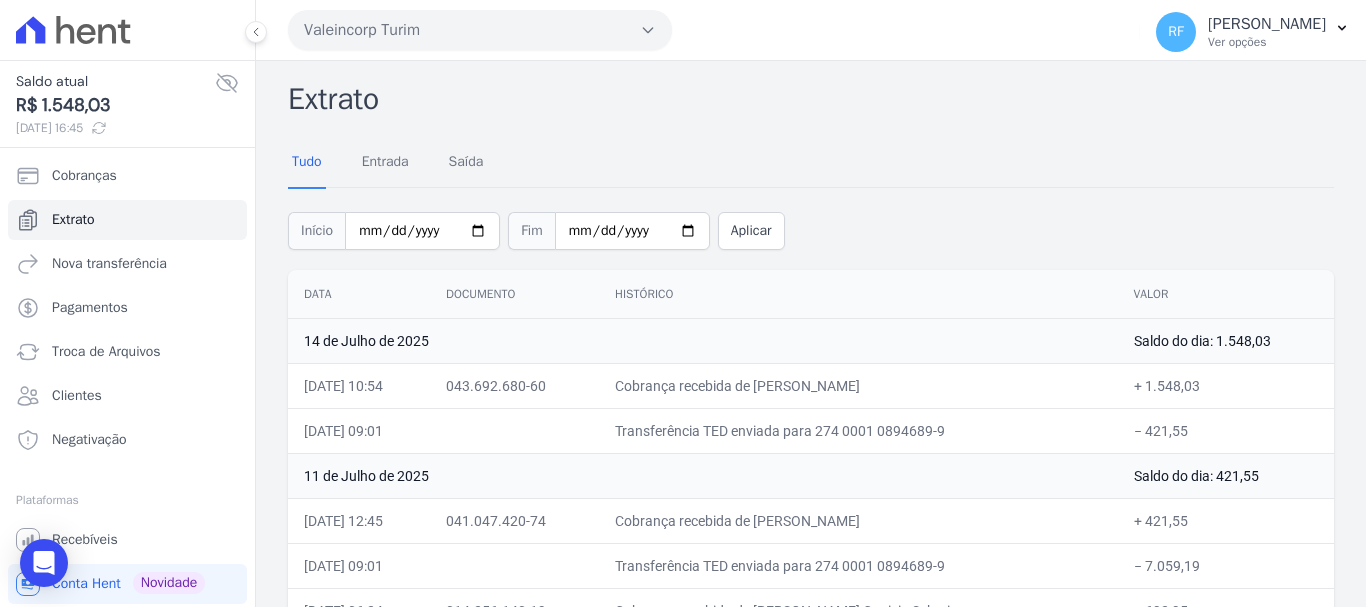 click on "Saldo atual
R$ 1.548,03
14/07/2025, 16:45" at bounding box center [127, 104] 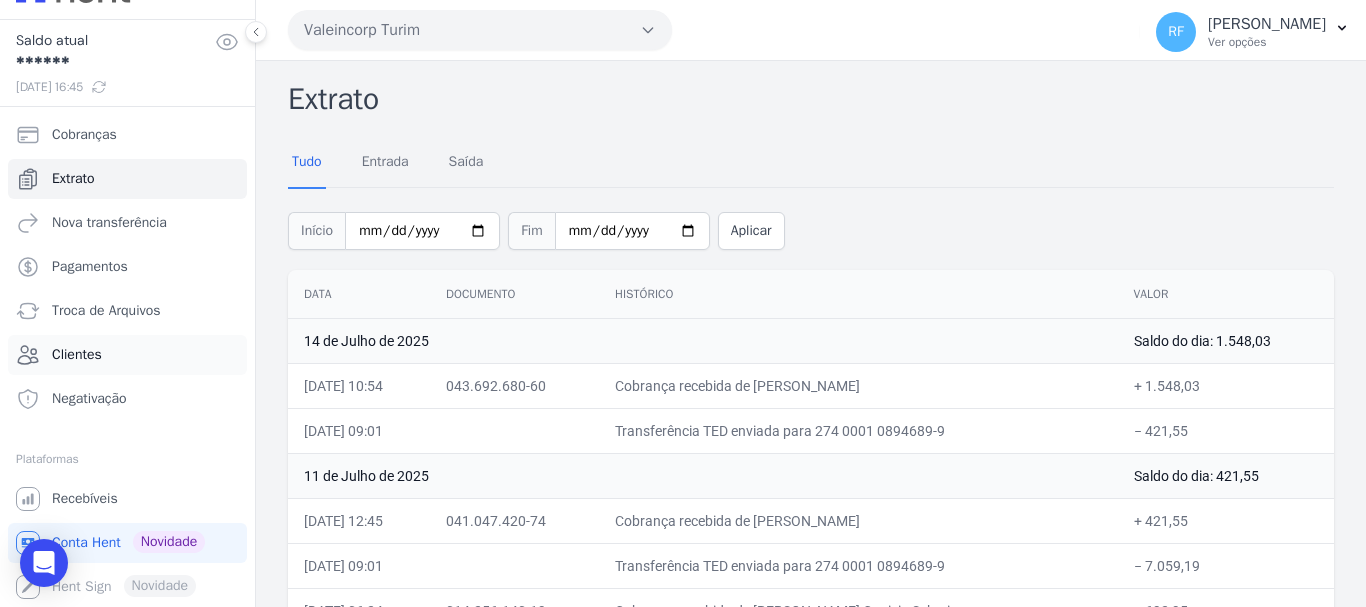 scroll, scrollTop: 0, scrollLeft: 0, axis: both 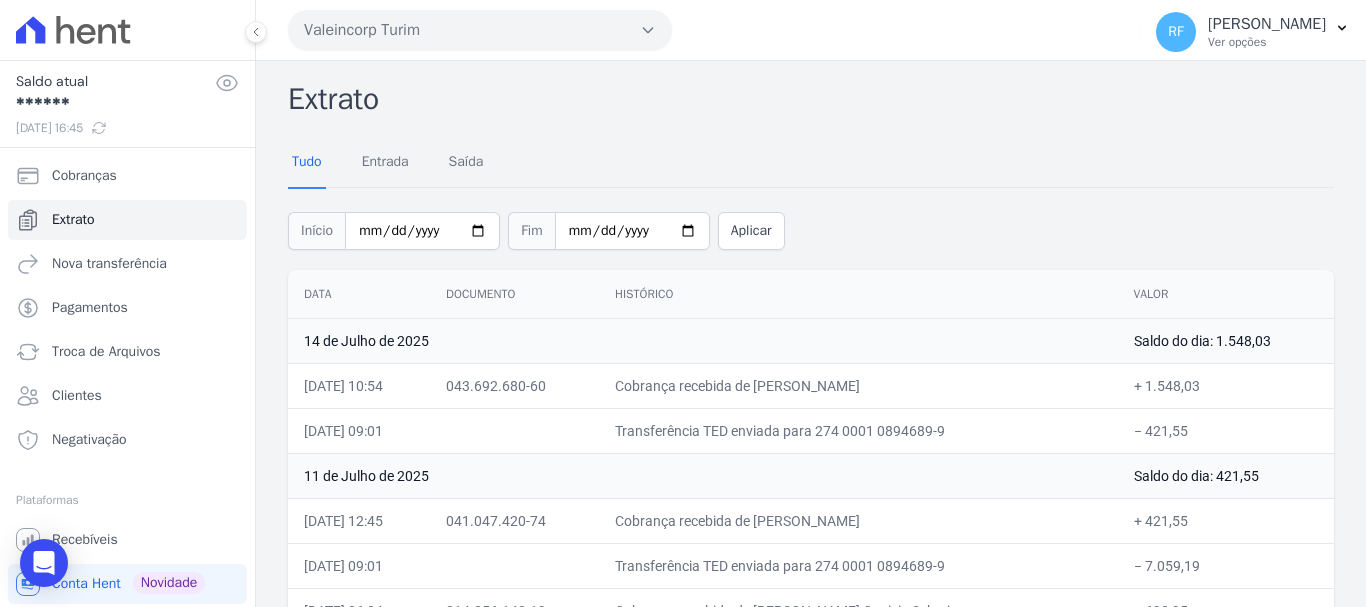 click 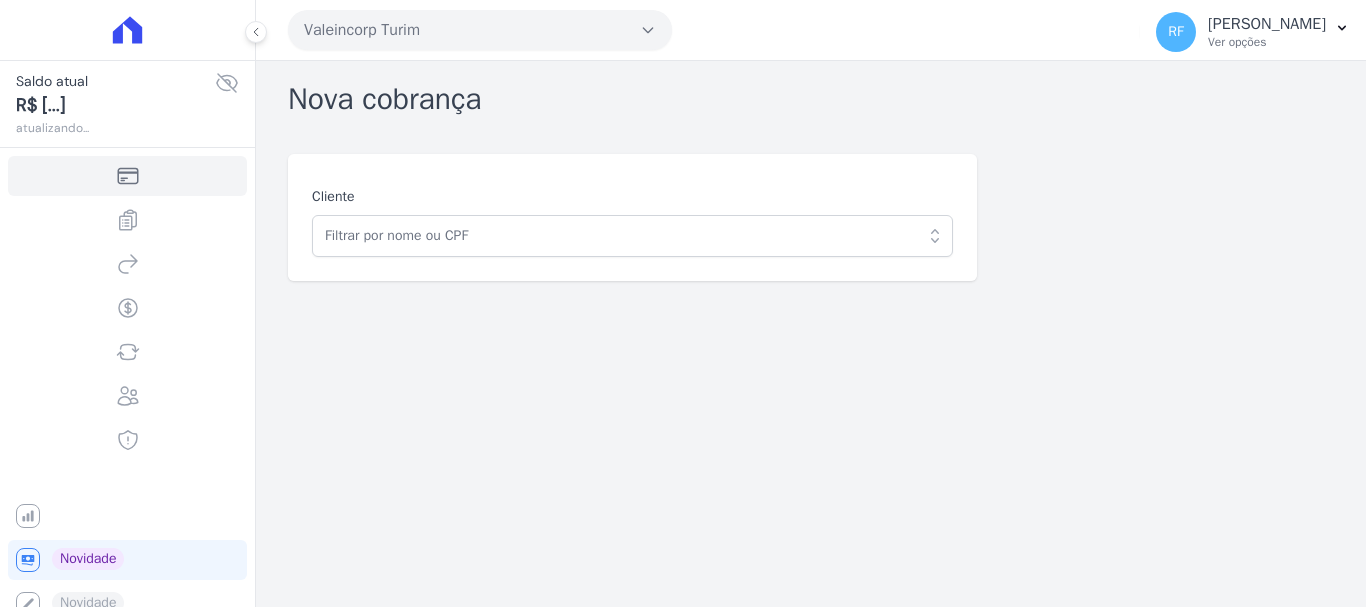 scroll, scrollTop: 0, scrollLeft: 0, axis: both 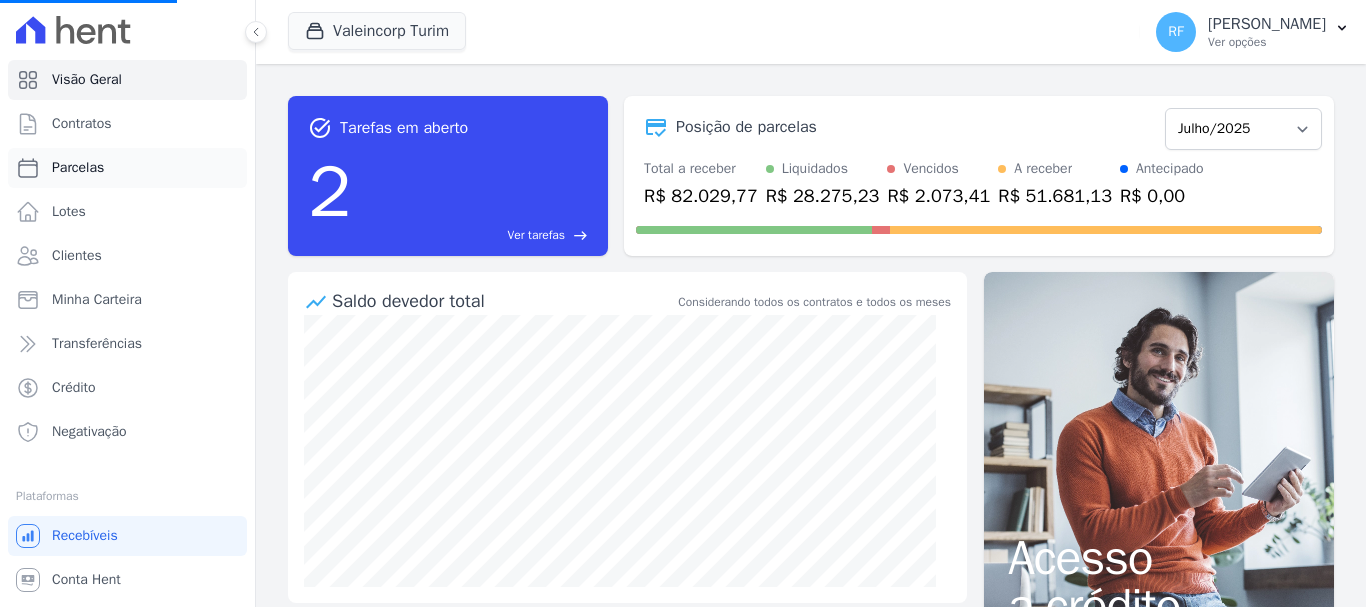 select 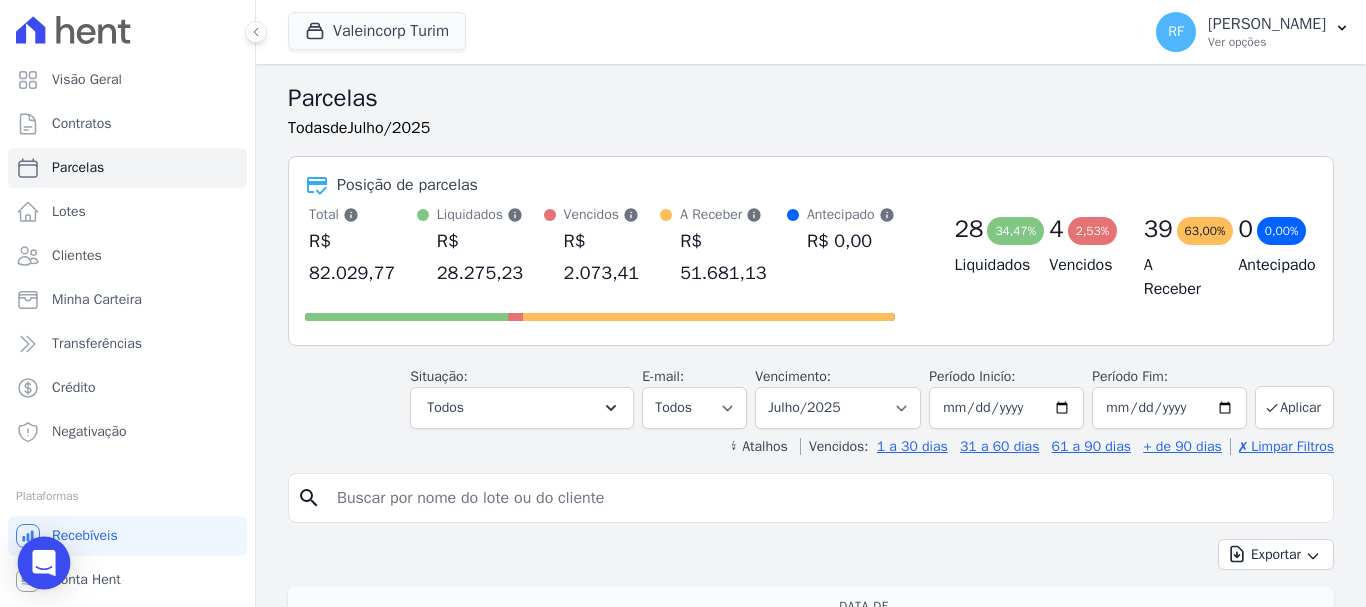click 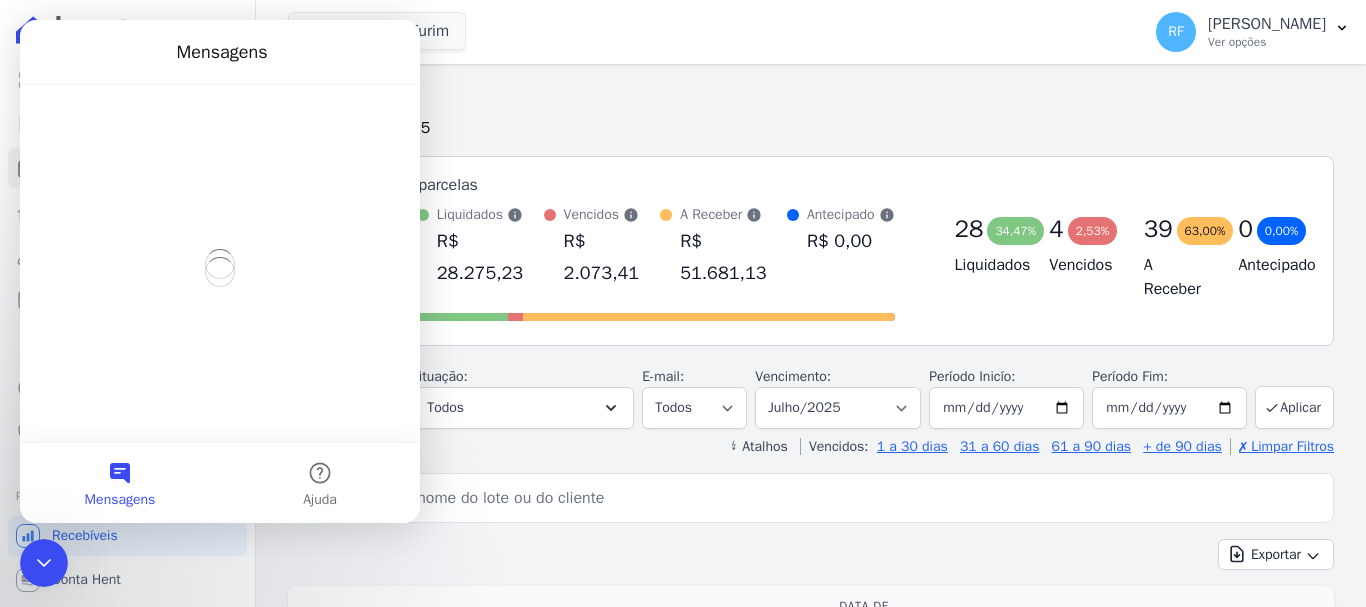 scroll, scrollTop: 0, scrollLeft: 0, axis: both 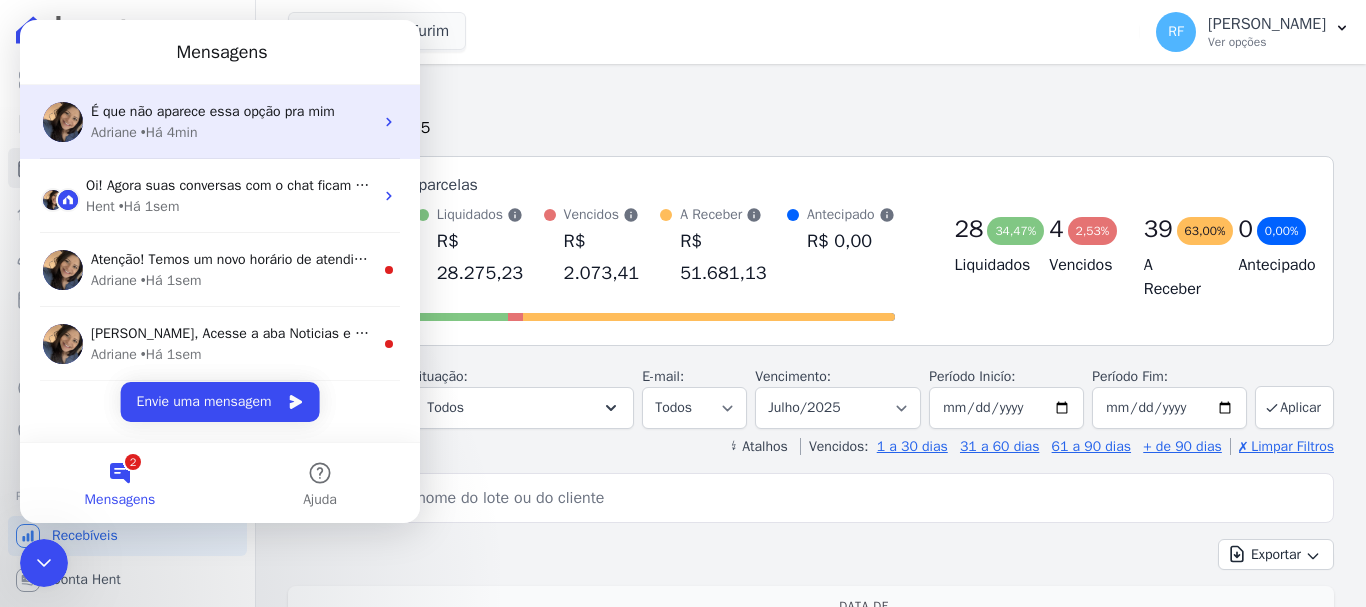 click on "•  Há 4min" at bounding box center (169, 132) 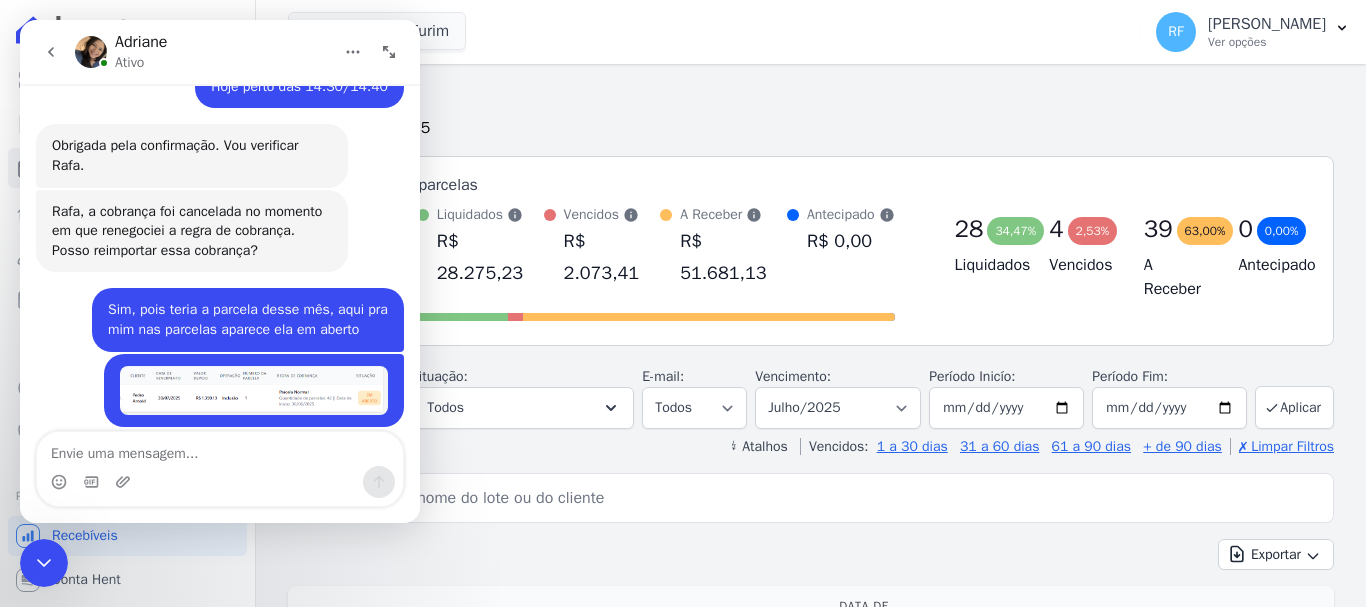 scroll, scrollTop: 4625, scrollLeft: 0, axis: vertical 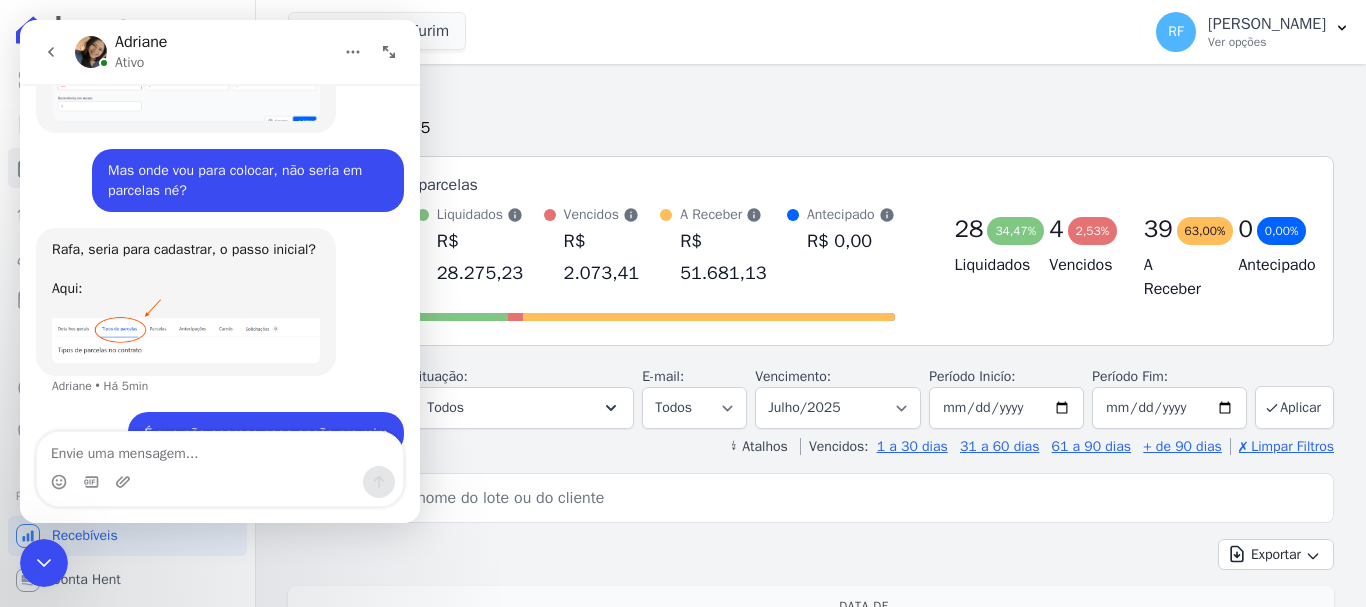 click on "Parcelas
Todas
de  Julho/2025
Posição de parcelas
Total
Soma das parcelas pagas, vencidas, em aberto e agendadas. Não considera parcelas canceladas ou renegociadas.
R$ 82.029,77
Liquidados" at bounding box center [811, 1799] 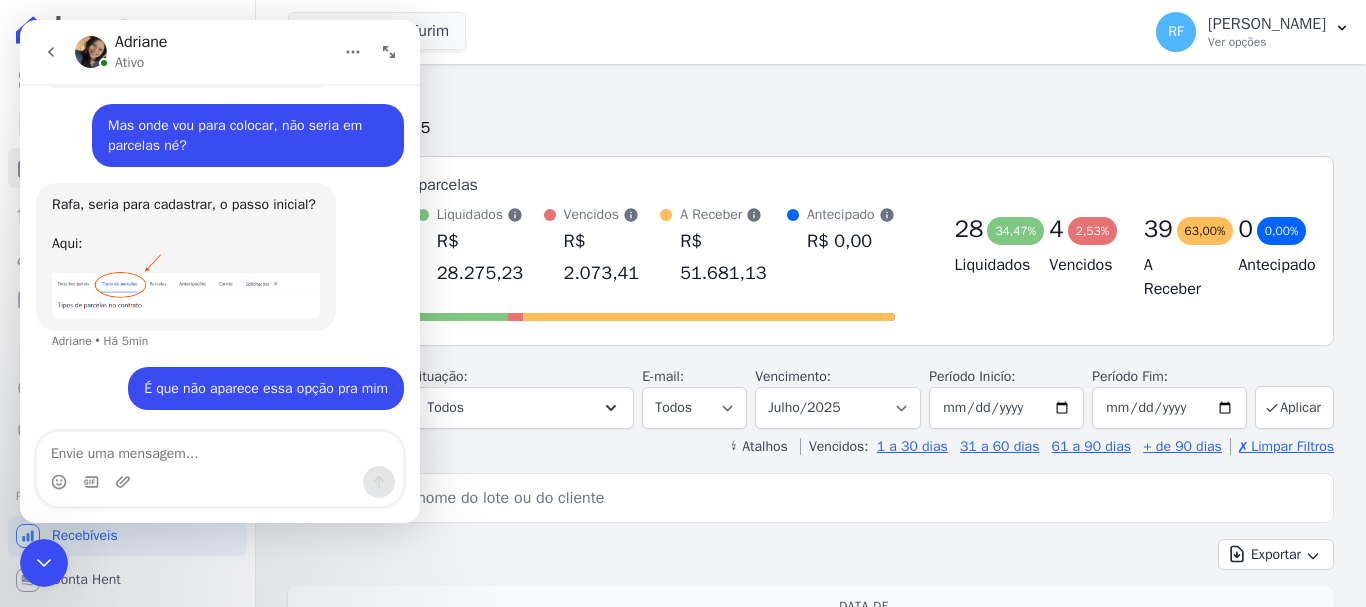 click 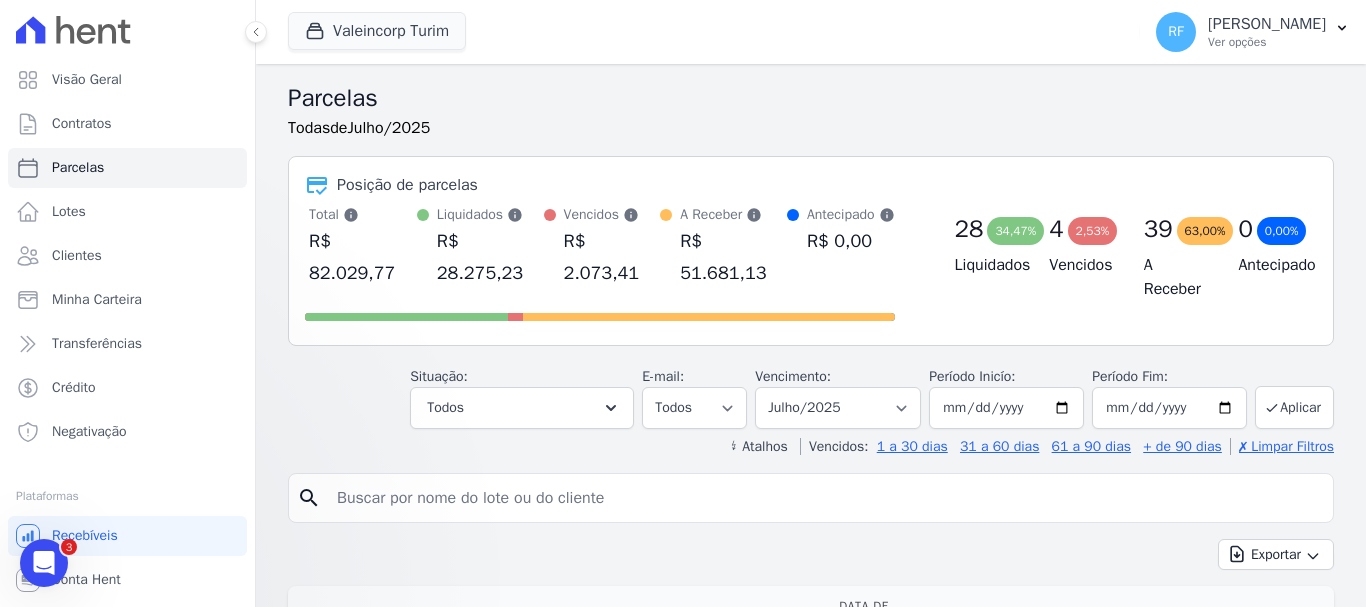 scroll, scrollTop: 0, scrollLeft: 0, axis: both 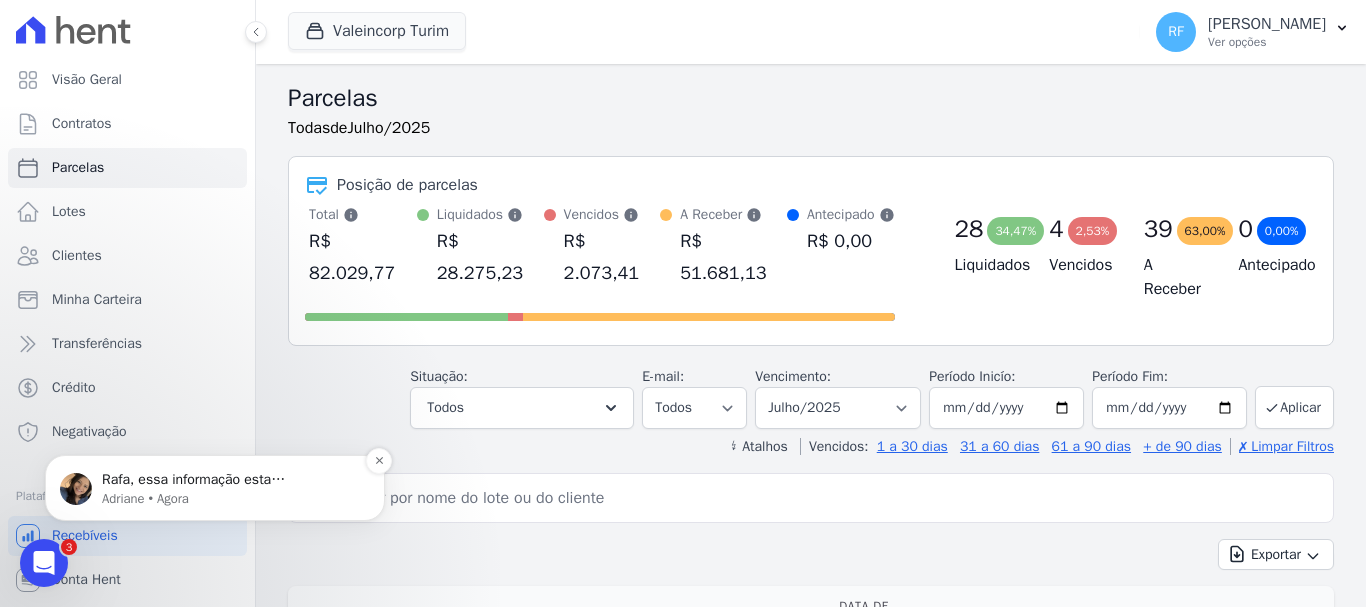 click on "Adriane • Agora" at bounding box center [231, 499] 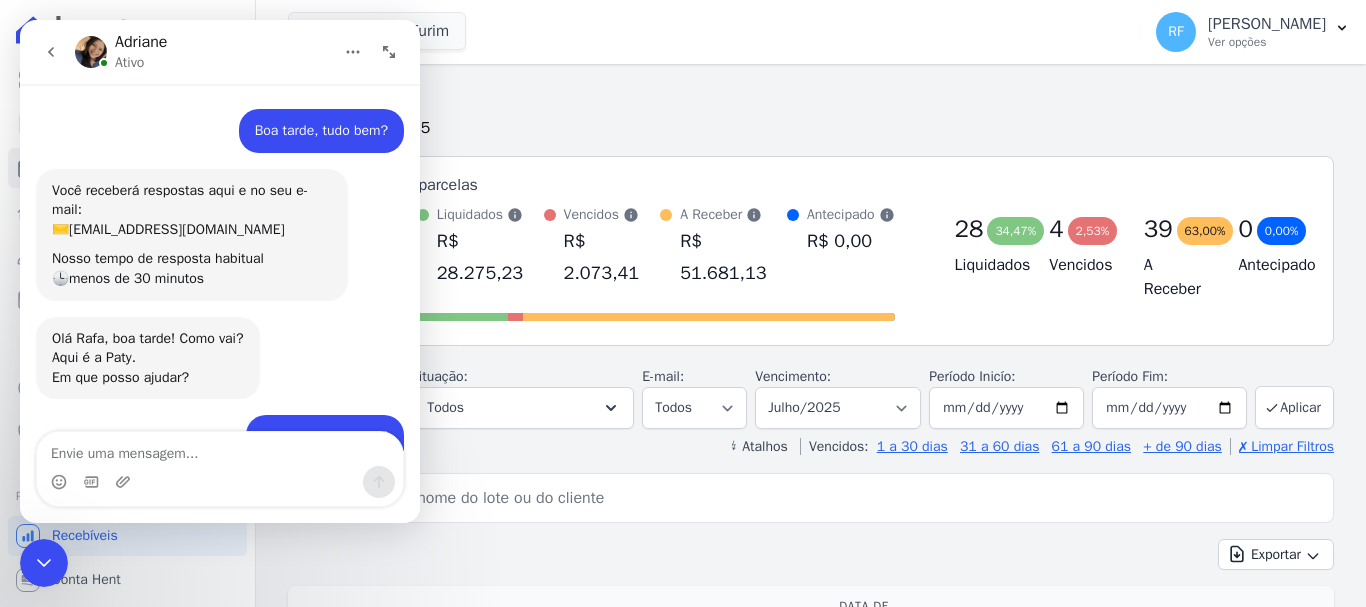 scroll, scrollTop: 3, scrollLeft: 0, axis: vertical 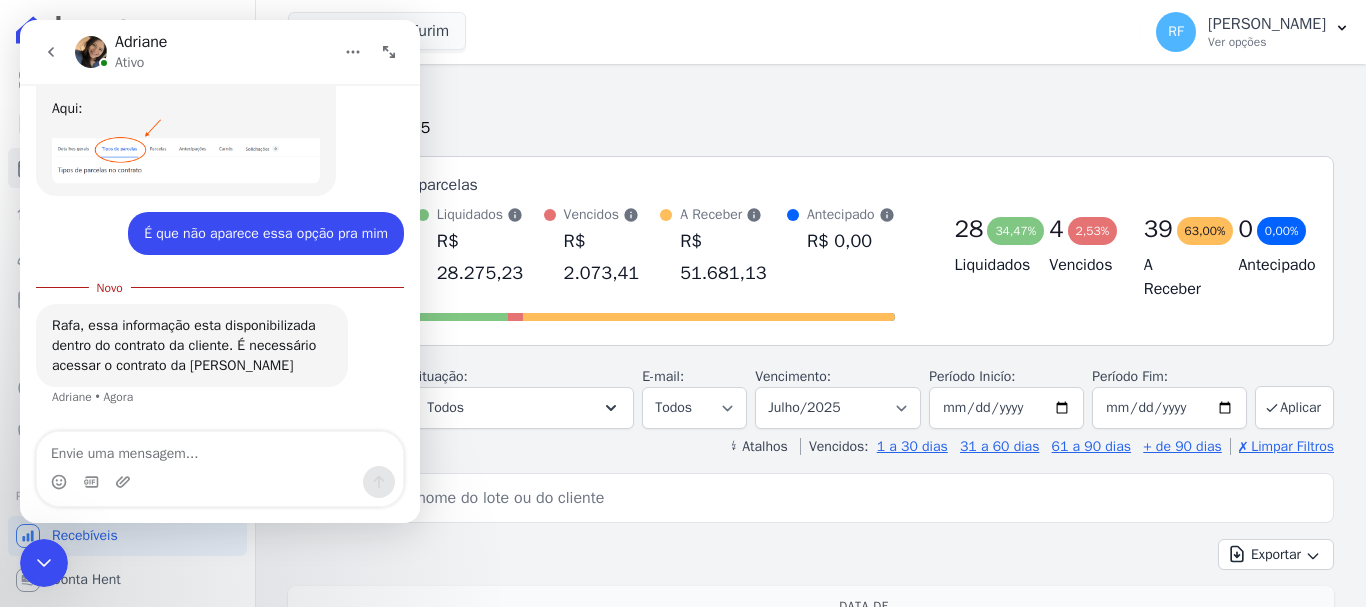 click on "Todas
de  Julho/2025" at bounding box center (811, 128) 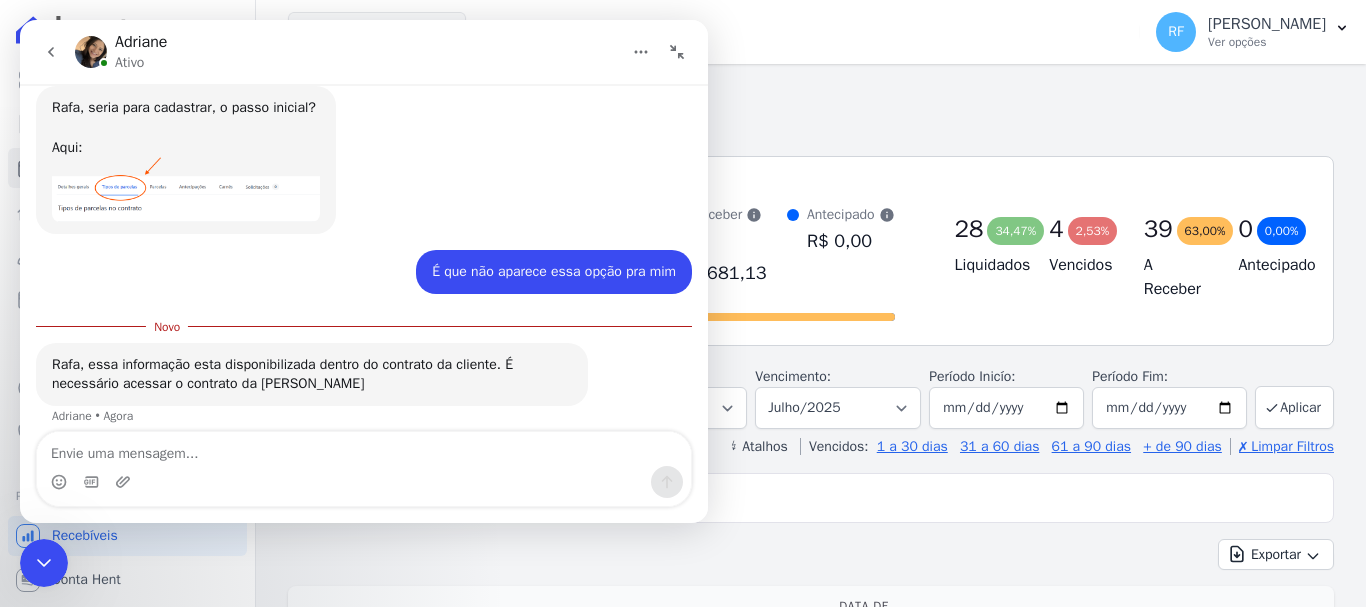 scroll, scrollTop: 4133, scrollLeft: 0, axis: vertical 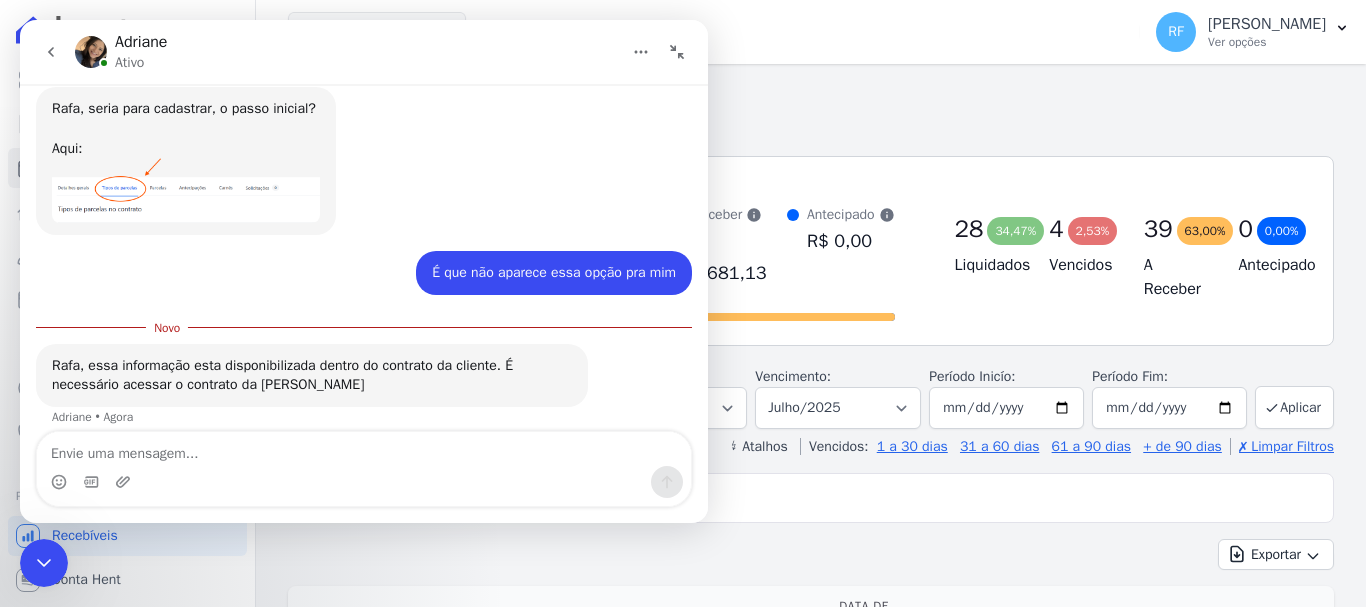 click at bounding box center (44, 563) 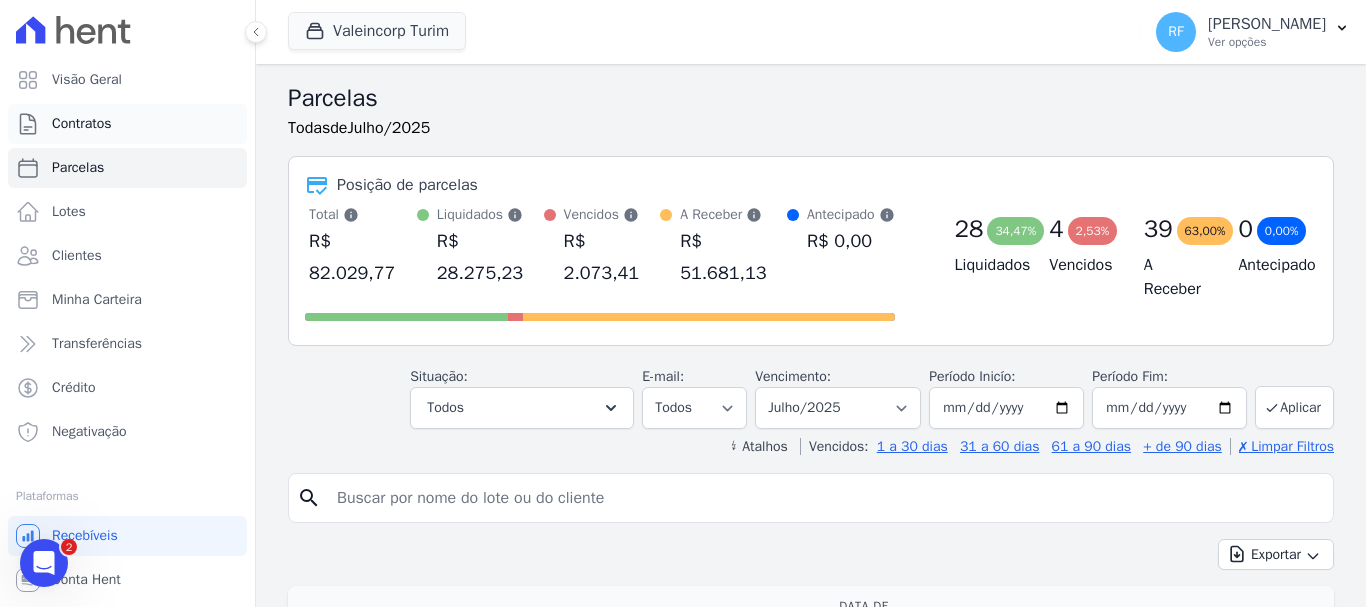 click on "Contratos" at bounding box center (127, 124) 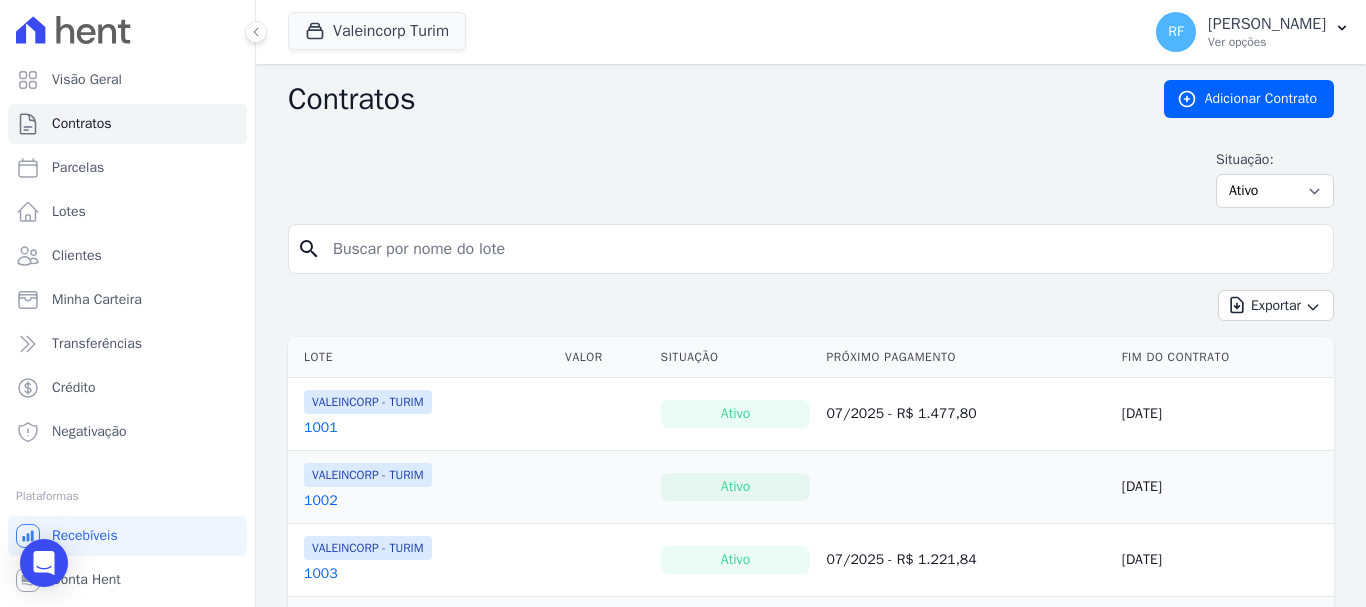 click at bounding box center (823, 249) 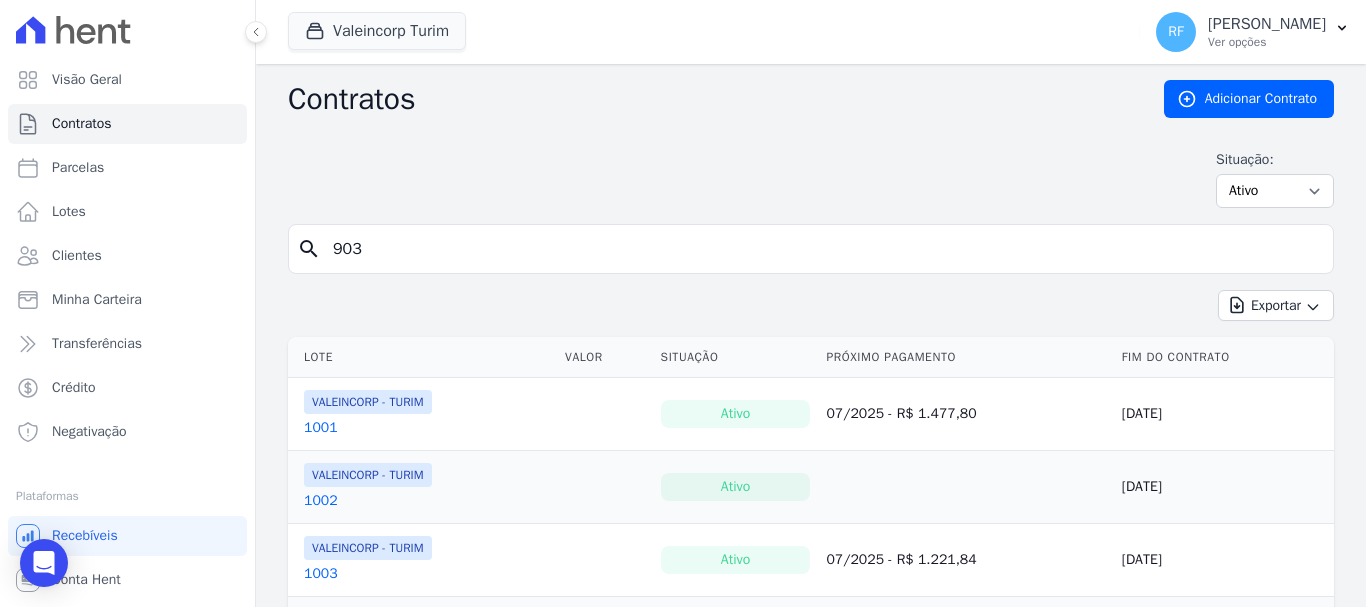 type on "903" 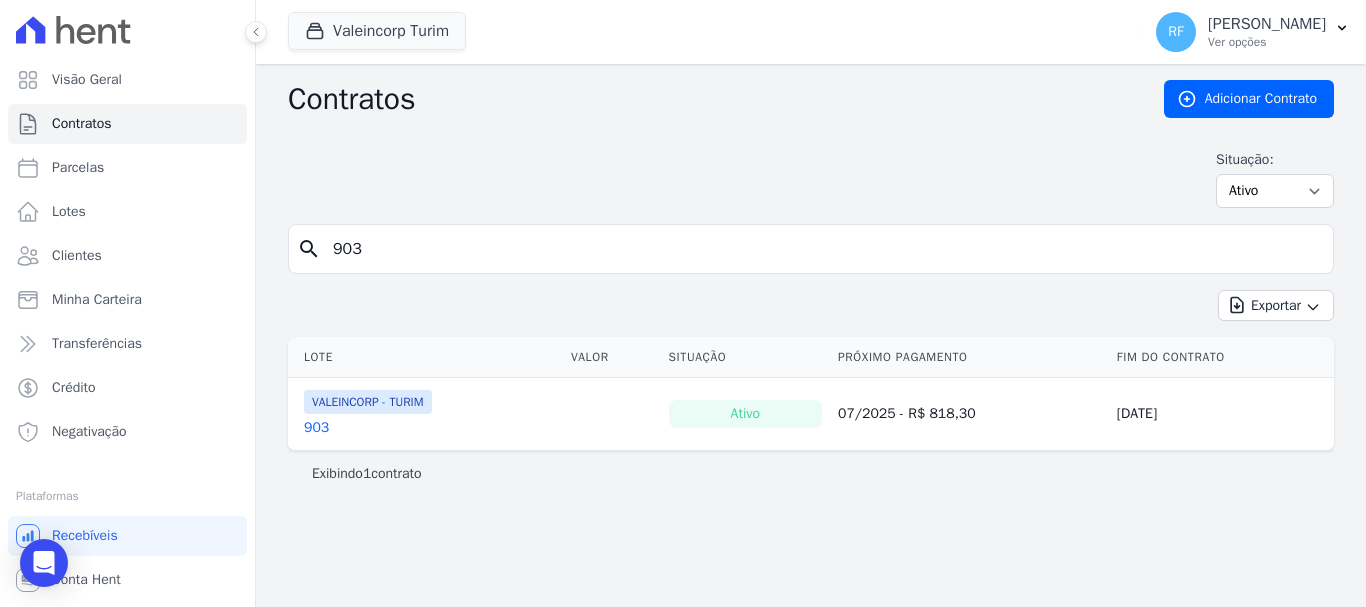click on "903" at bounding box center (316, 428) 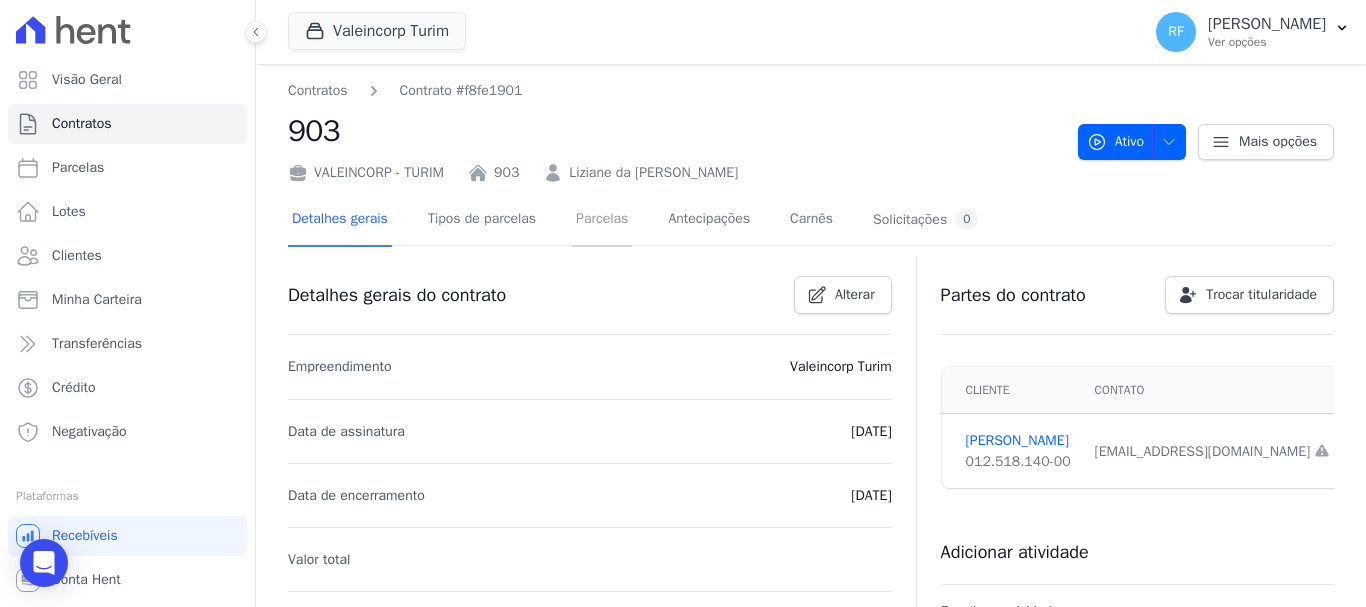 click on "Parcelas" at bounding box center [602, 220] 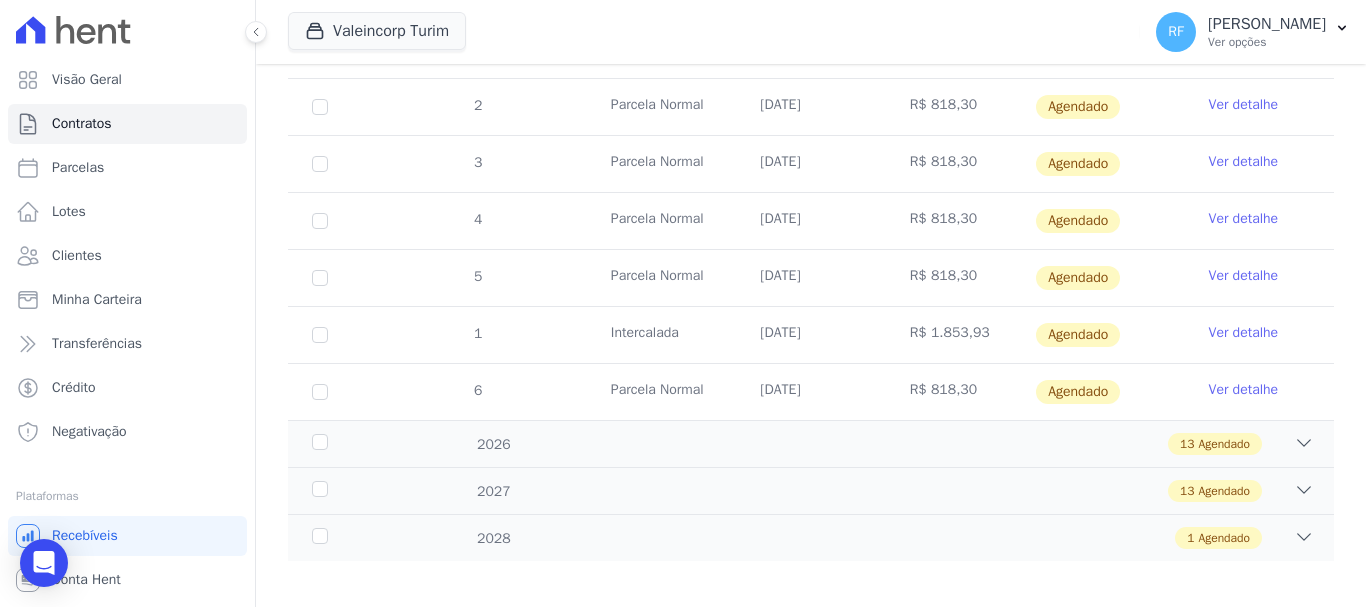 scroll, scrollTop: 0, scrollLeft: 0, axis: both 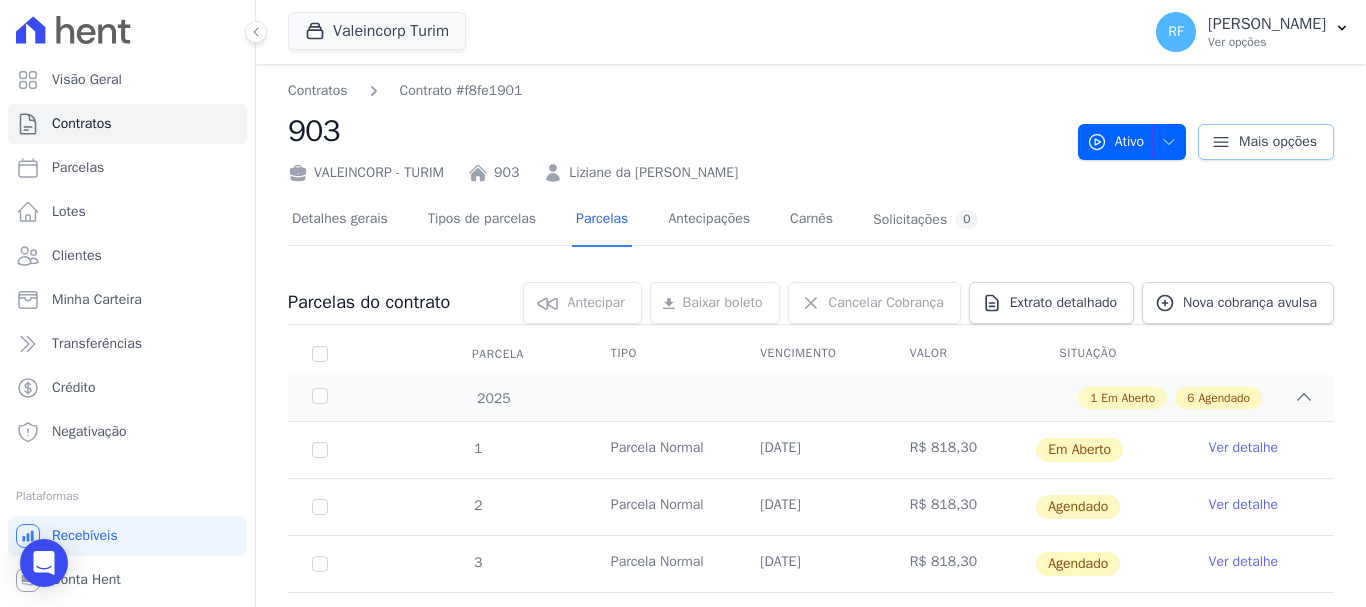 click on "Mais opções" at bounding box center (1266, 142) 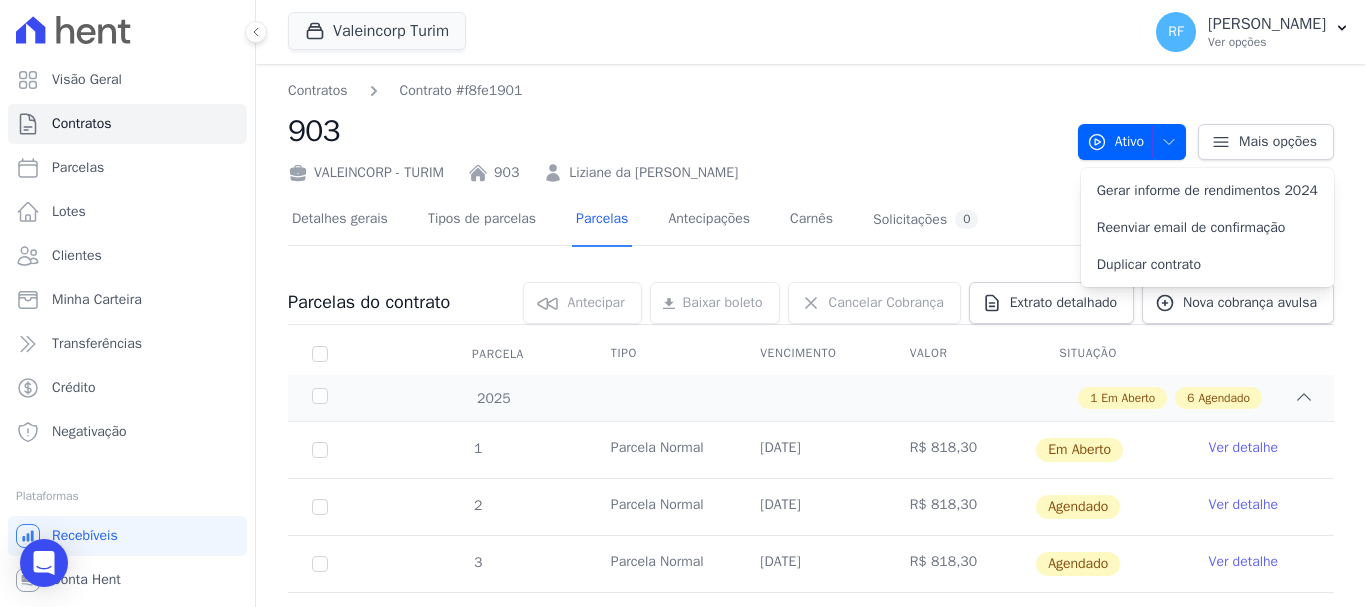 click on "Contratos
Contrato
#f8fe1901" at bounding box center [675, 90] 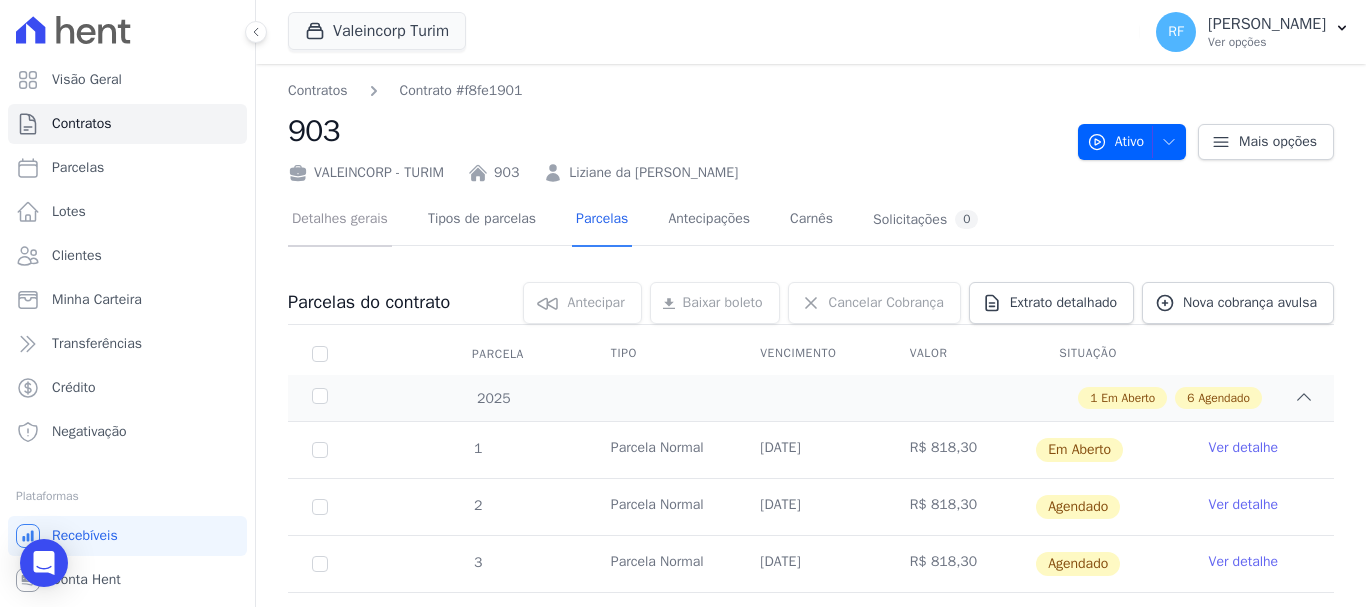 click on "Detalhes gerais" at bounding box center [340, 220] 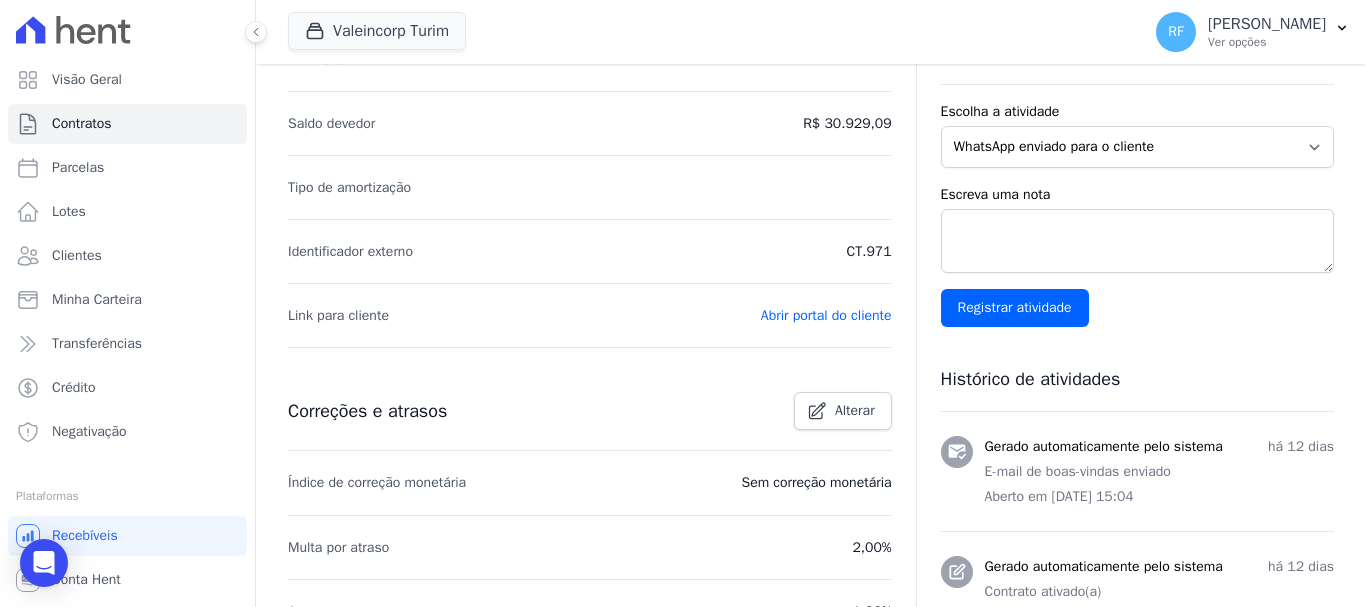 scroll, scrollTop: 802, scrollLeft: 0, axis: vertical 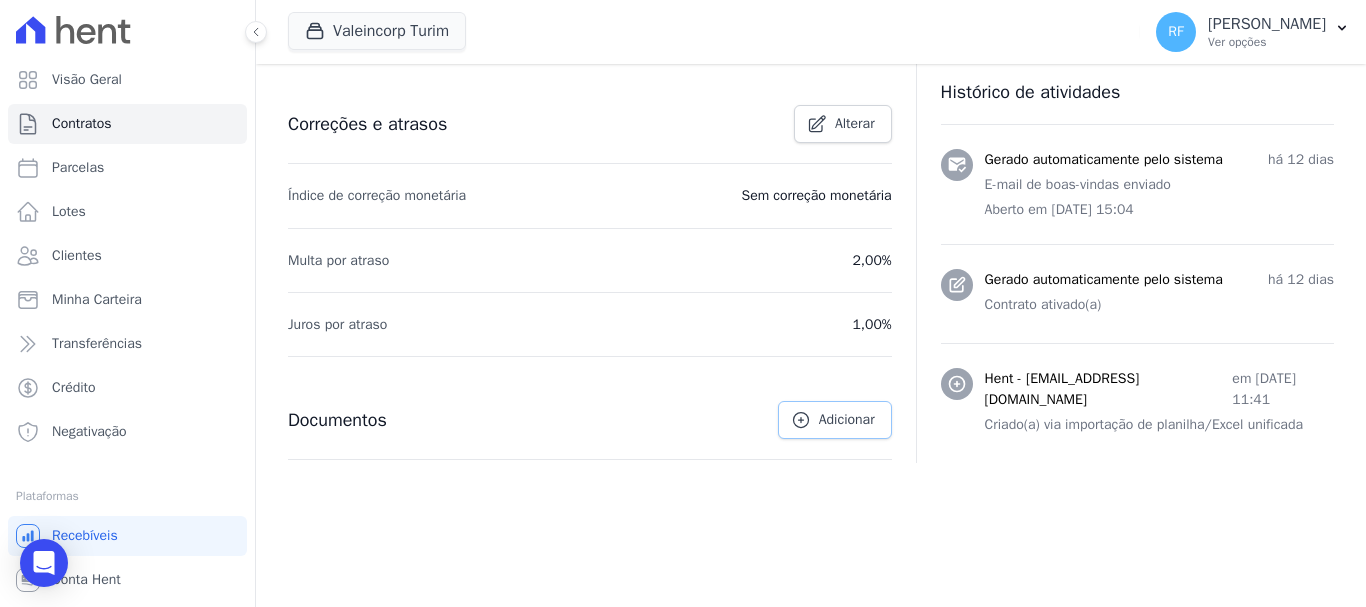 click 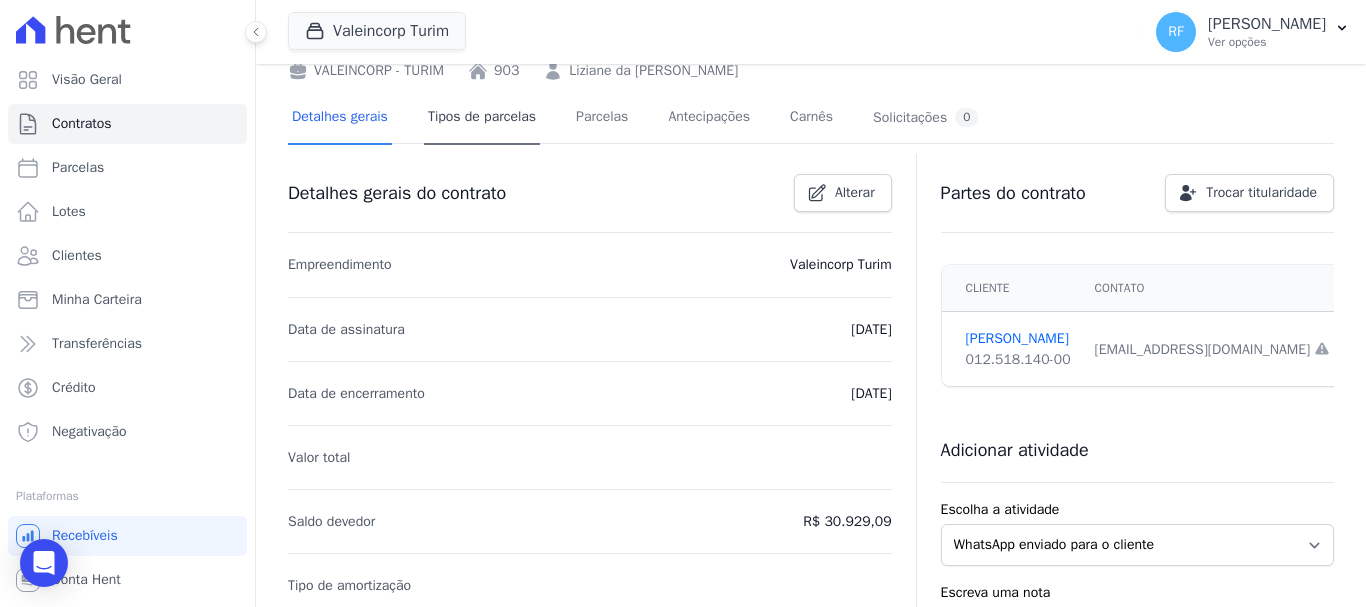 scroll, scrollTop: 2, scrollLeft: 0, axis: vertical 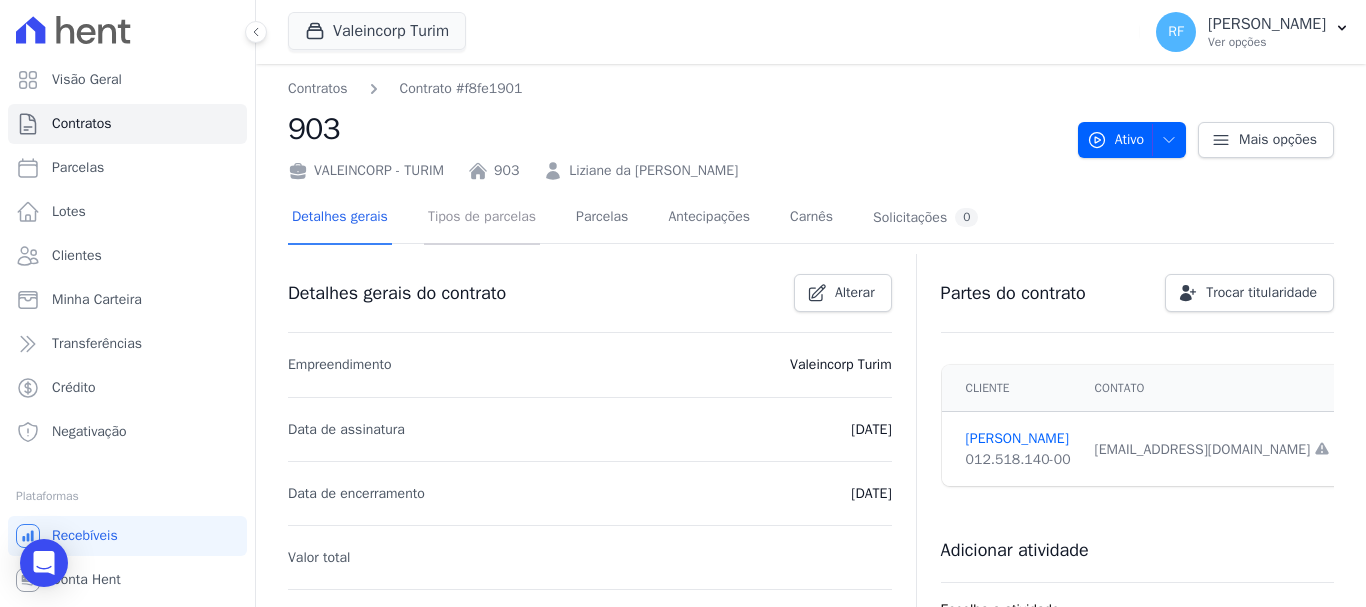 click on "Tipos de parcelas" at bounding box center (482, 218) 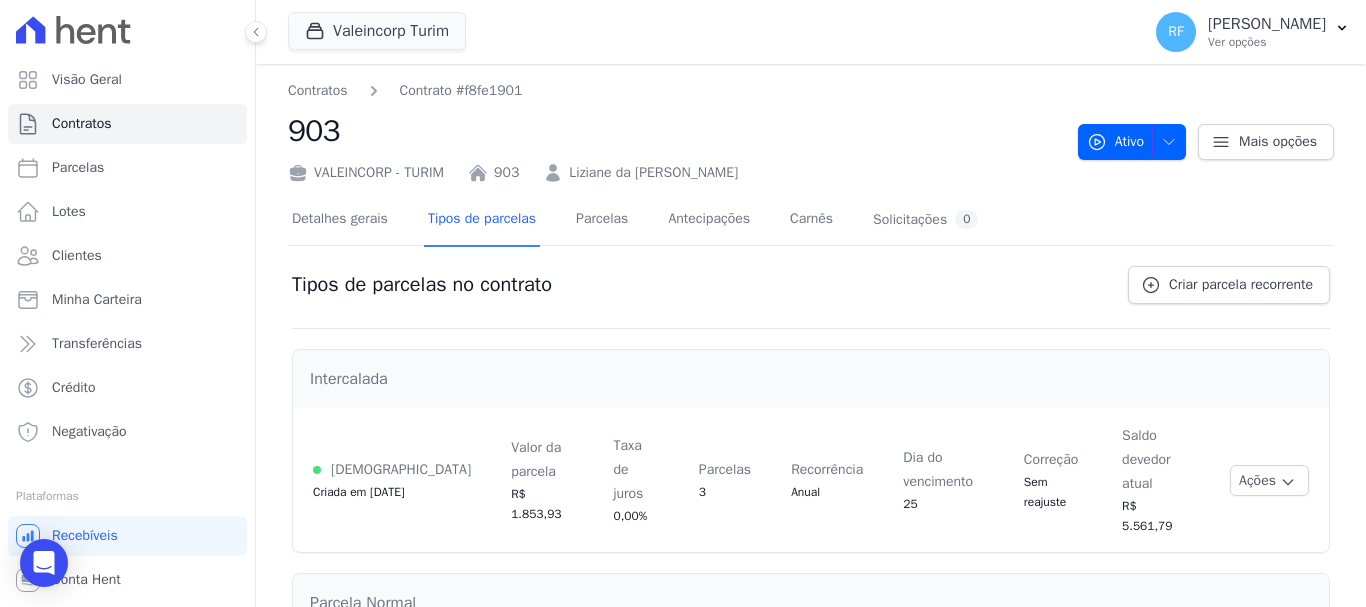 scroll, scrollTop: 114, scrollLeft: 0, axis: vertical 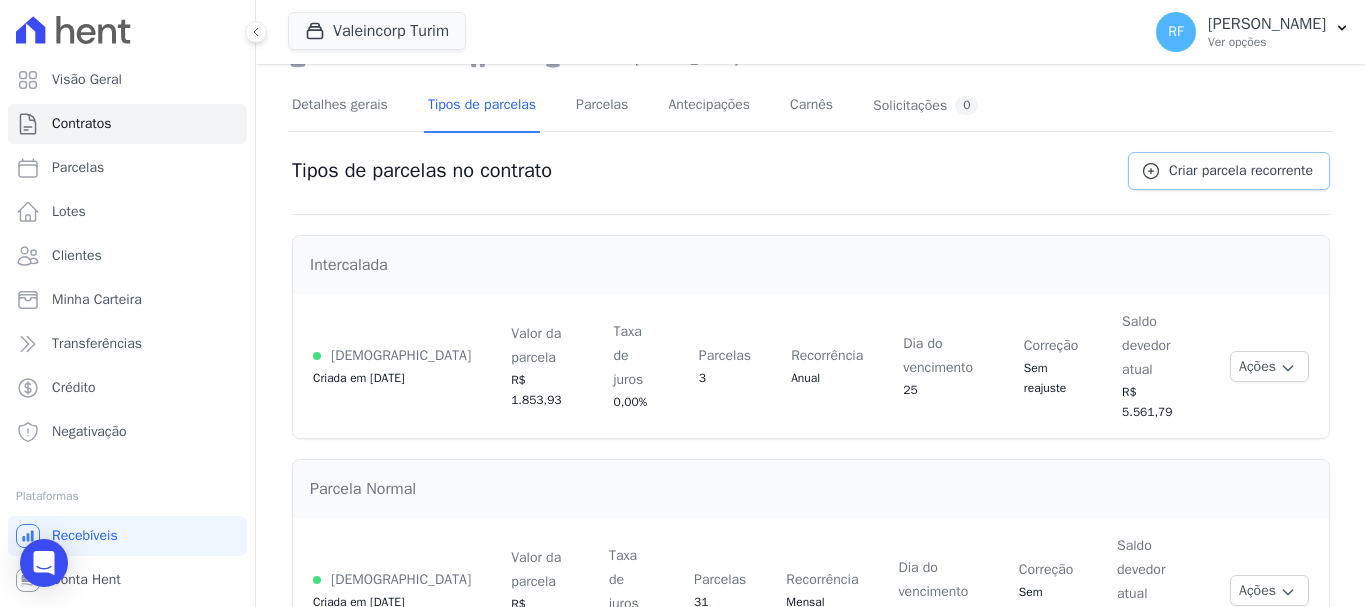 click on "Criar parcela recorrente" at bounding box center [1241, 171] 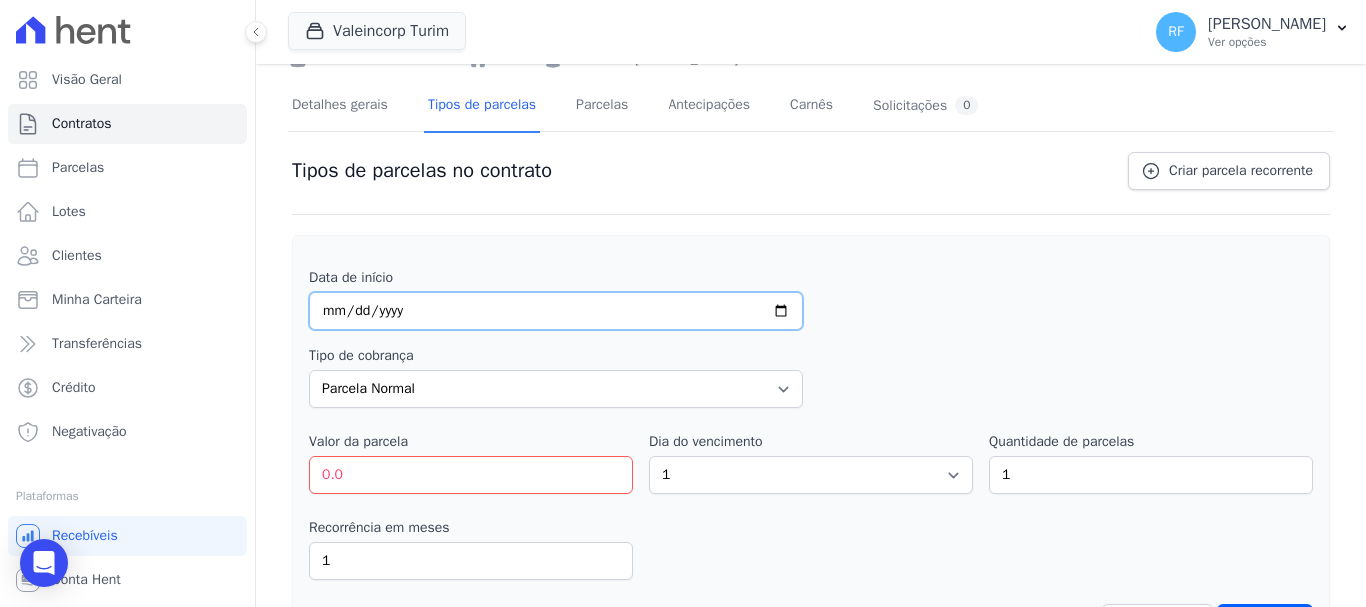 click at bounding box center [556, 311] 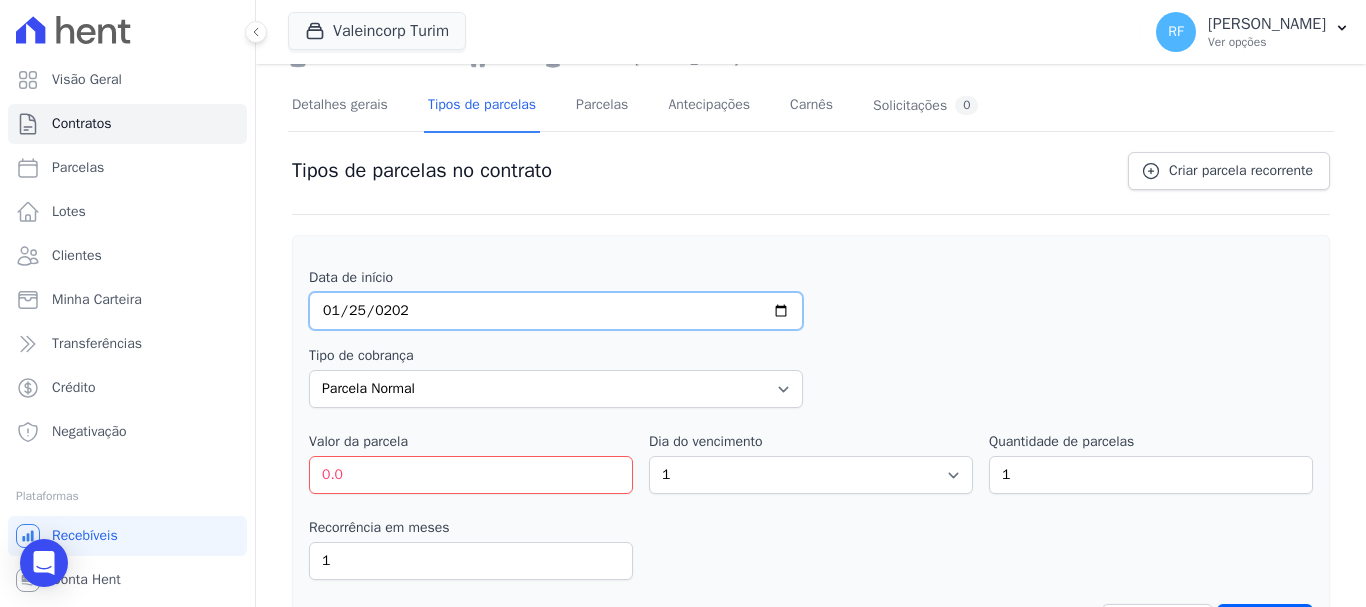 type on "2028-01-25" 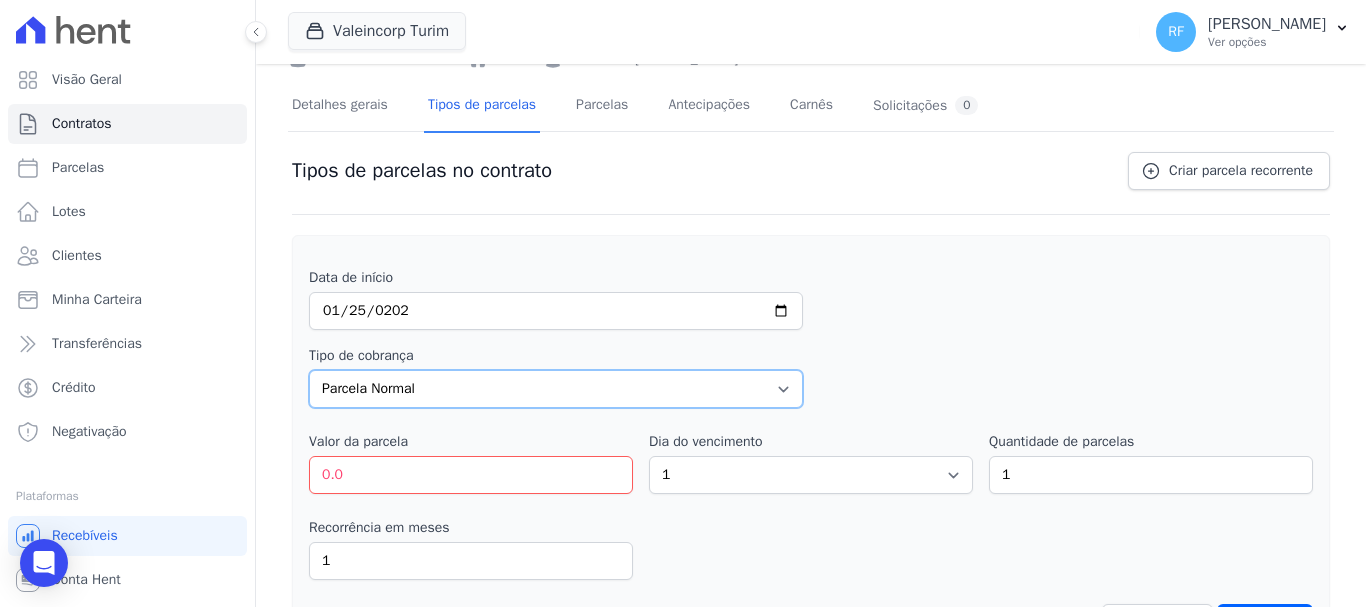 click on "Parcela Normal
Entrada
Sinal
Intercalada
Chaves
Pré-chaves
Pós-chaves
Impostos
Quitação
Outro
Customer
Settling
Financiamento Bancário" at bounding box center [556, 389] 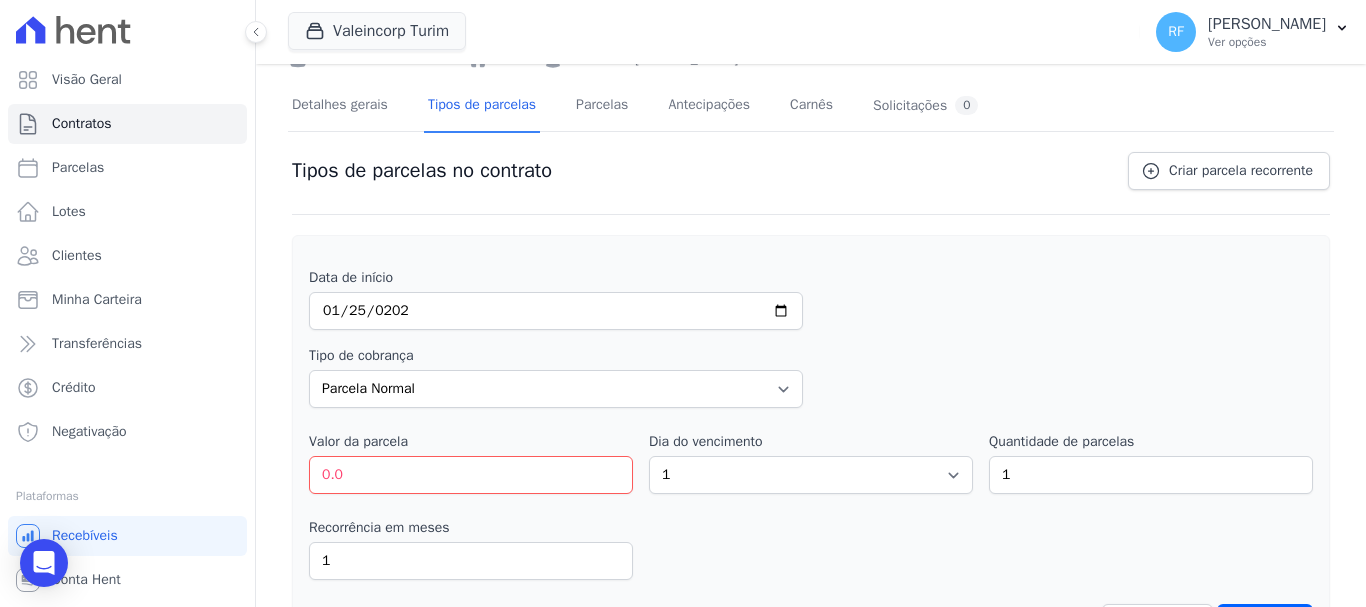 click on "Data de início
2028-01-25" at bounding box center (811, 299) 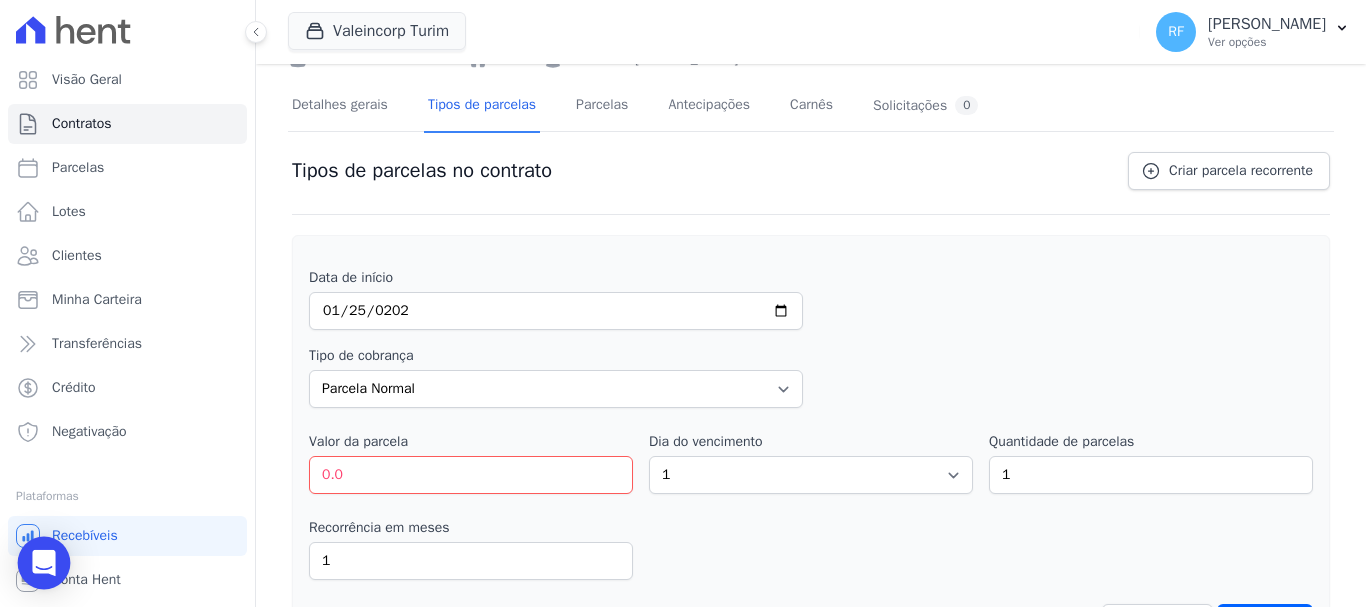 click 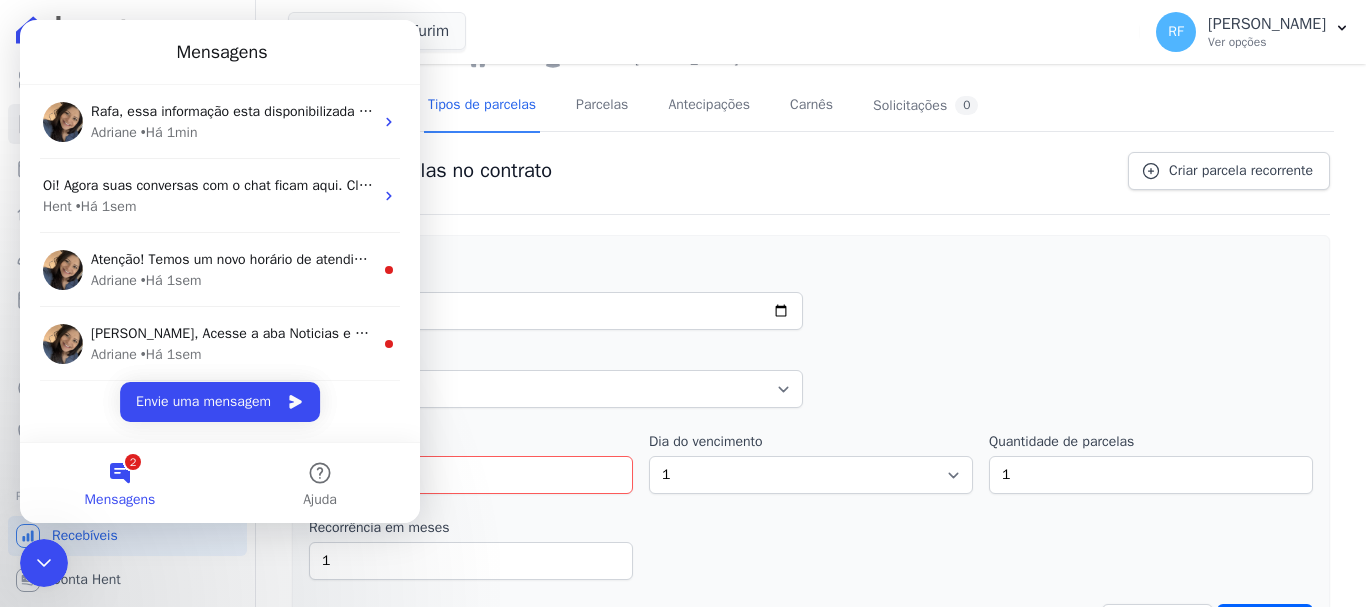scroll, scrollTop: 0, scrollLeft: 0, axis: both 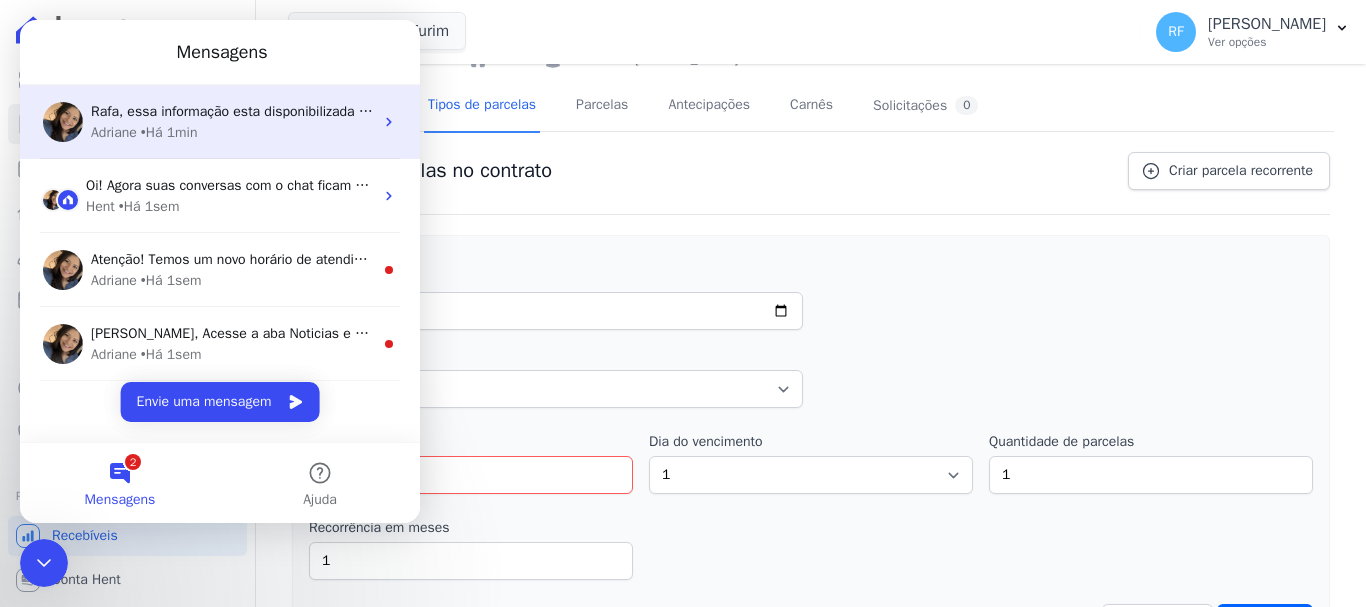 click on "•  Há 1min" at bounding box center [169, 132] 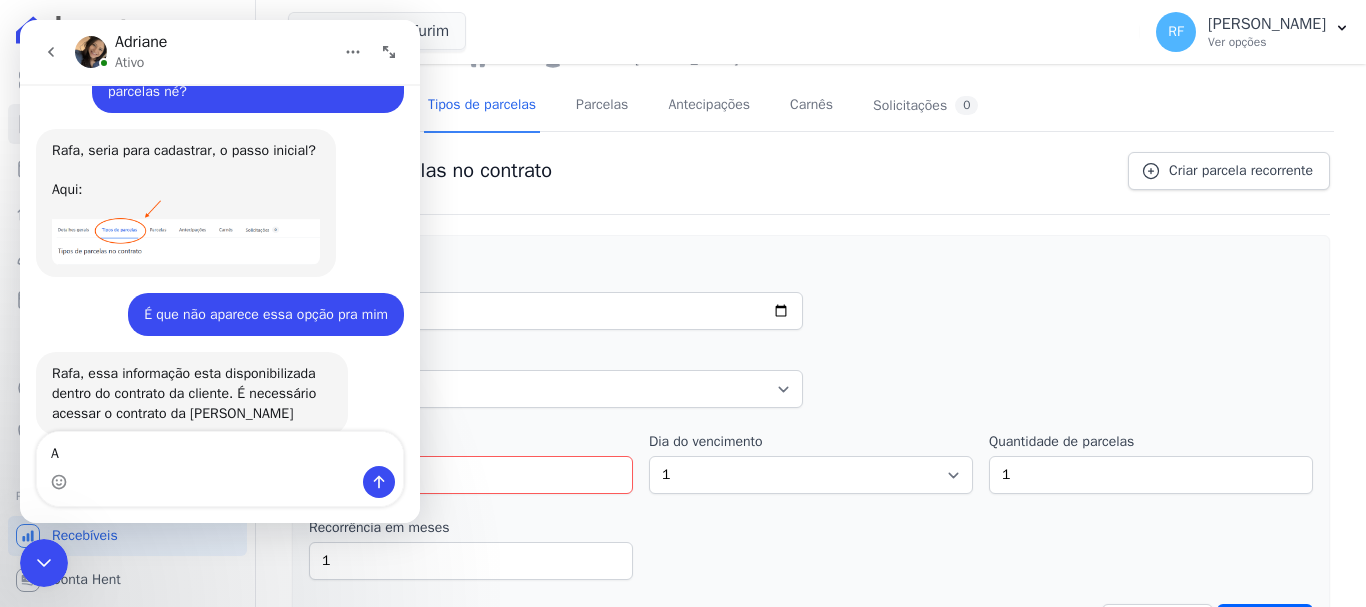 scroll, scrollTop: 4769, scrollLeft: 0, axis: vertical 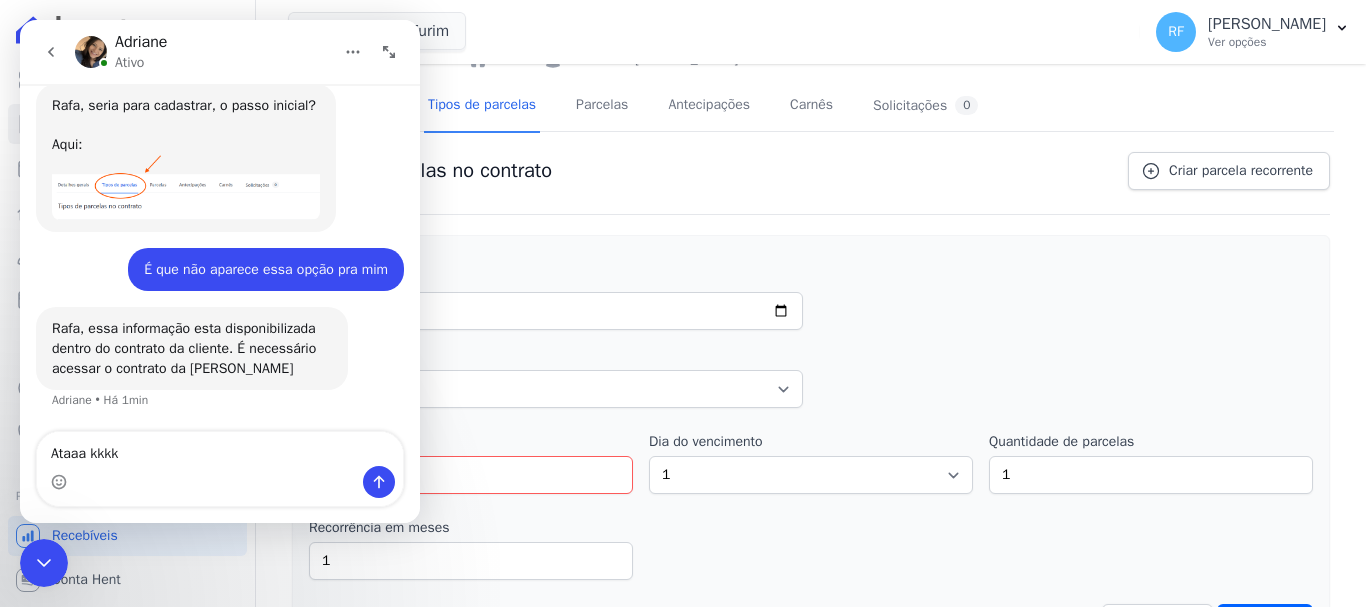 type on "Ataaa kkkkk" 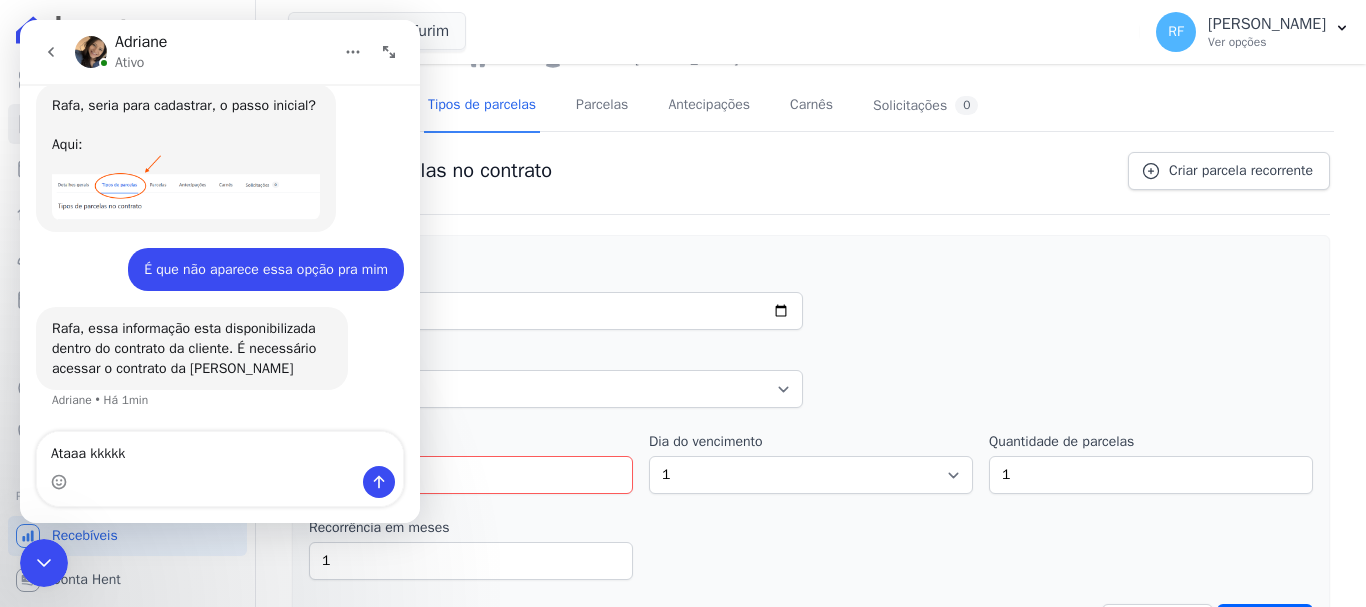 type 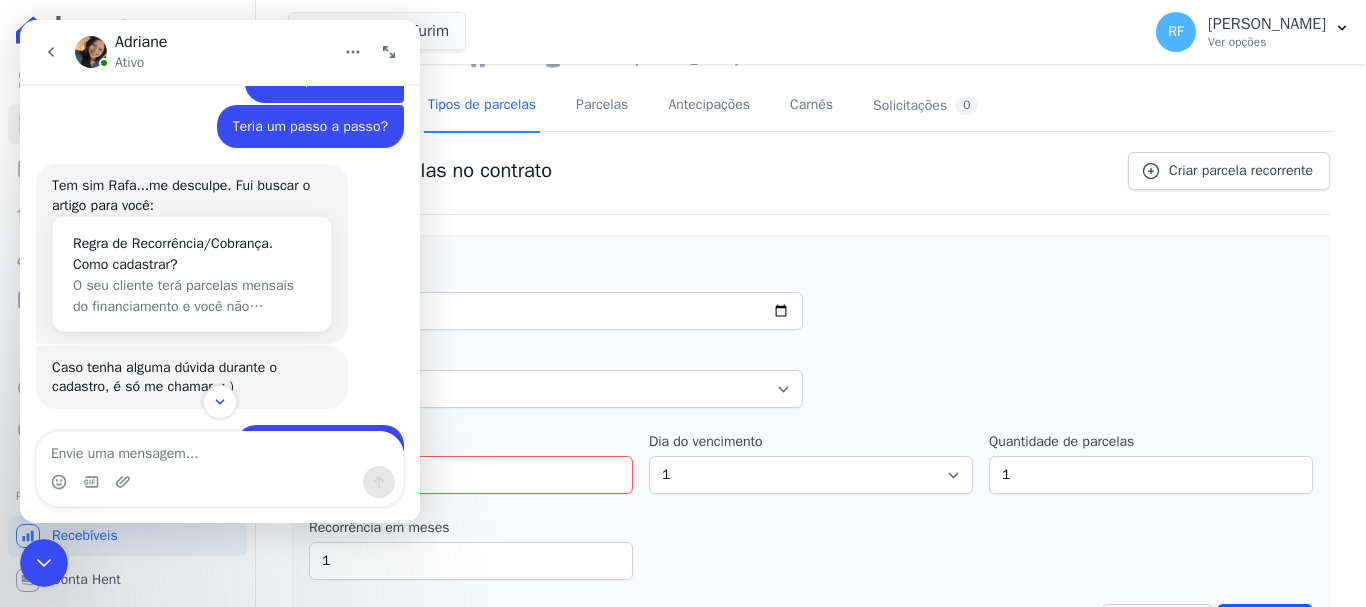 scroll, scrollTop: 2529, scrollLeft: 0, axis: vertical 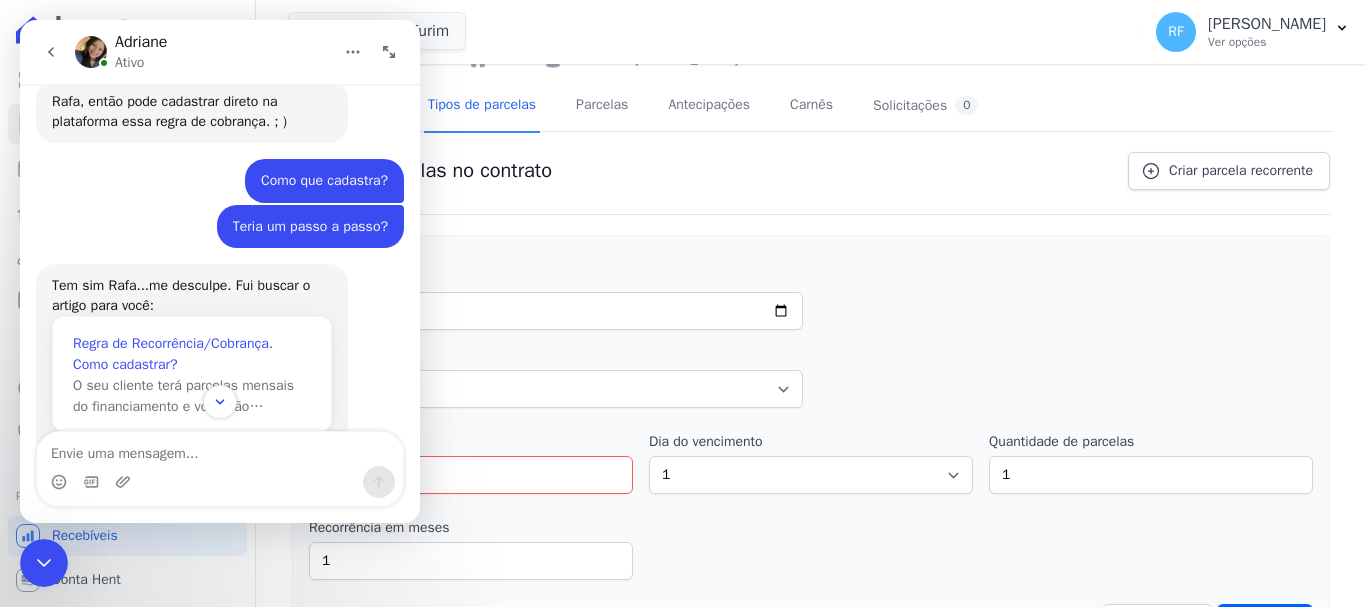 click on "Regra de Recorrência/Cobrança. Como cadastrar?" at bounding box center [192, 354] 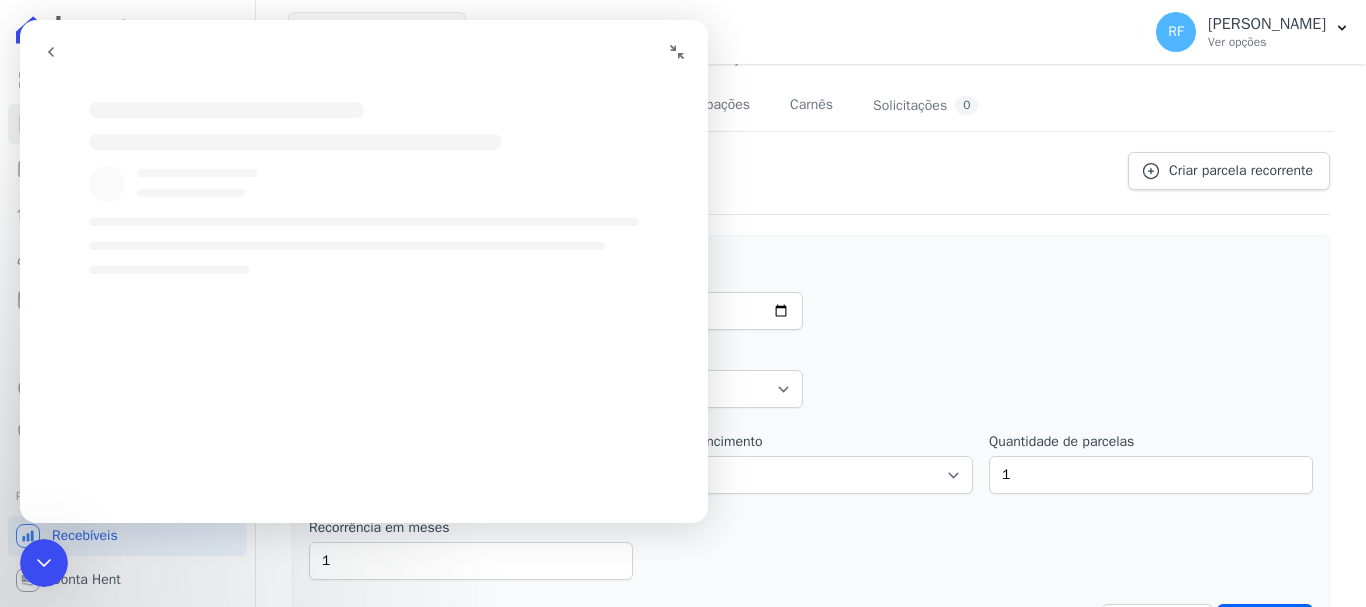 scroll, scrollTop: 0, scrollLeft: 0, axis: both 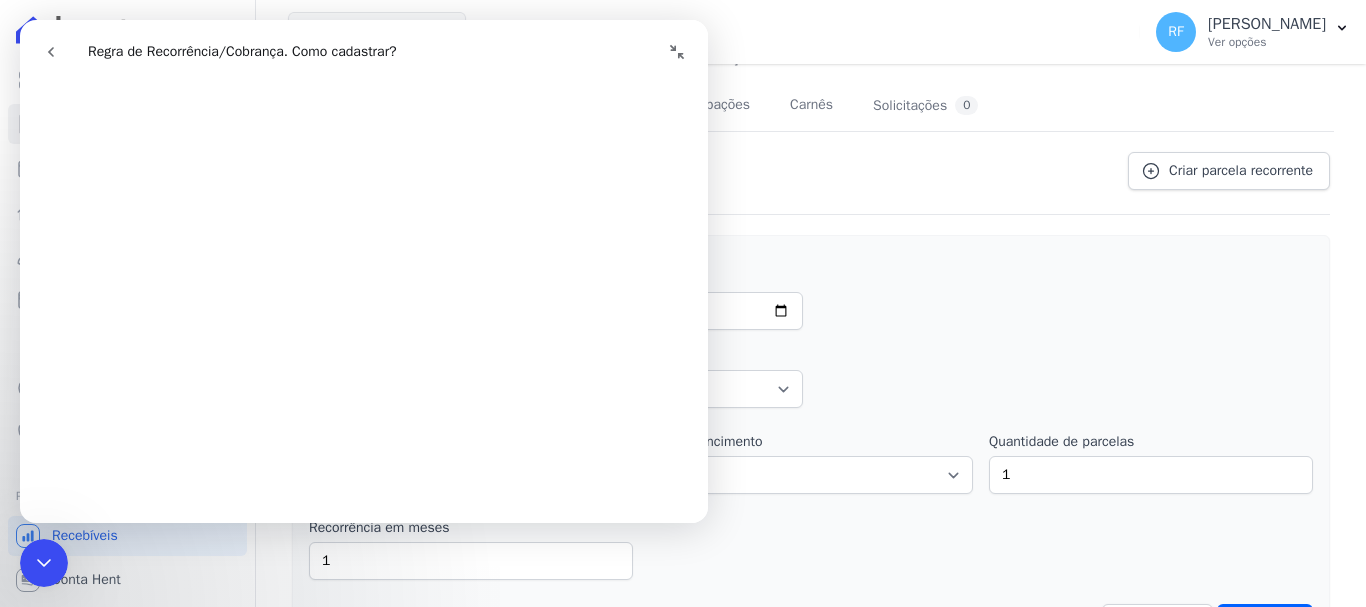 click 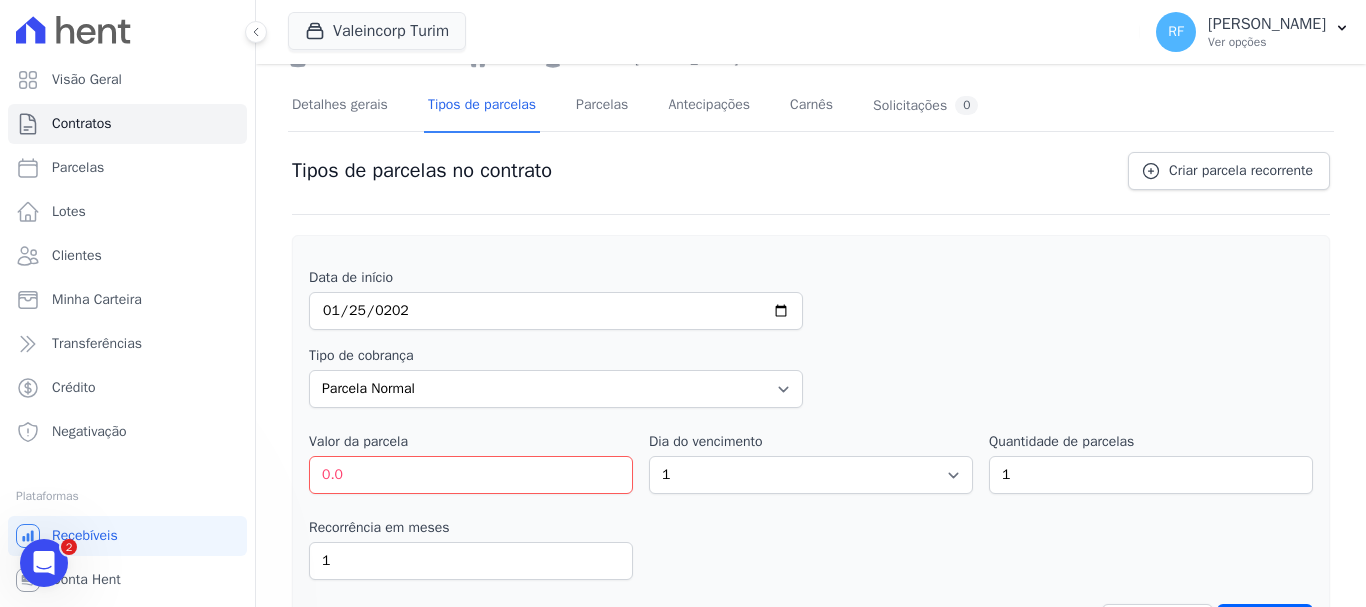 scroll, scrollTop: 0, scrollLeft: 0, axis: both 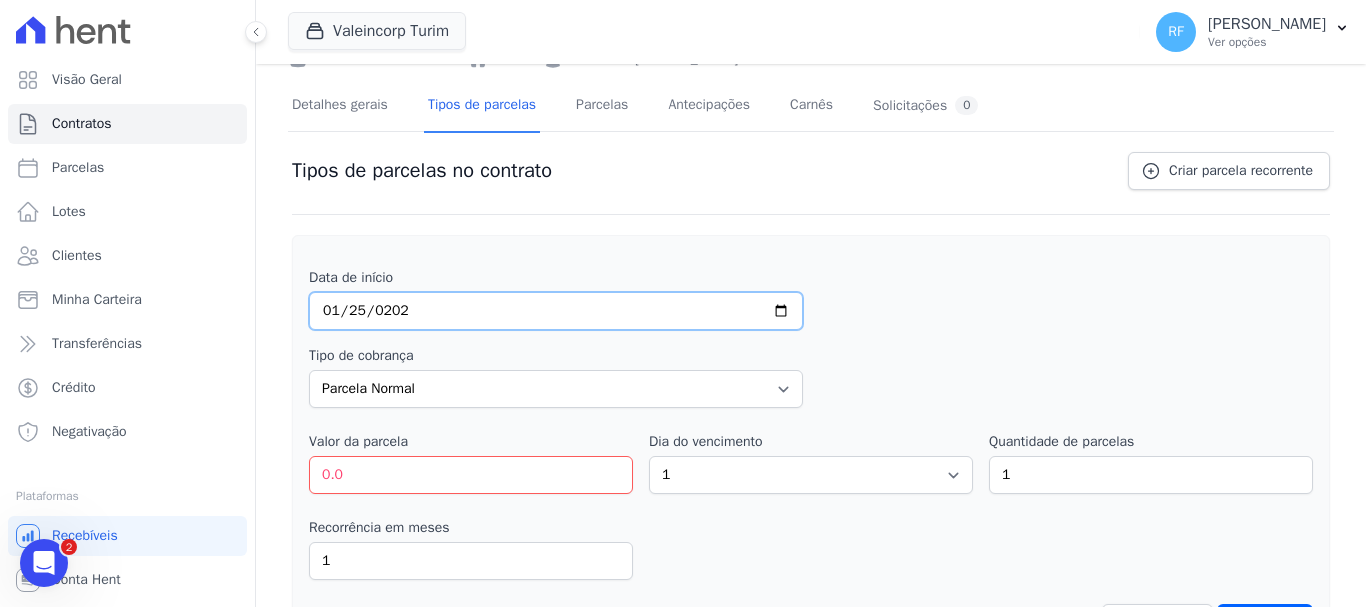 drag, startPoint x: 312, startPoint y: 324, endPoint x: 331, endPoint y: 319, distance: 19.646883 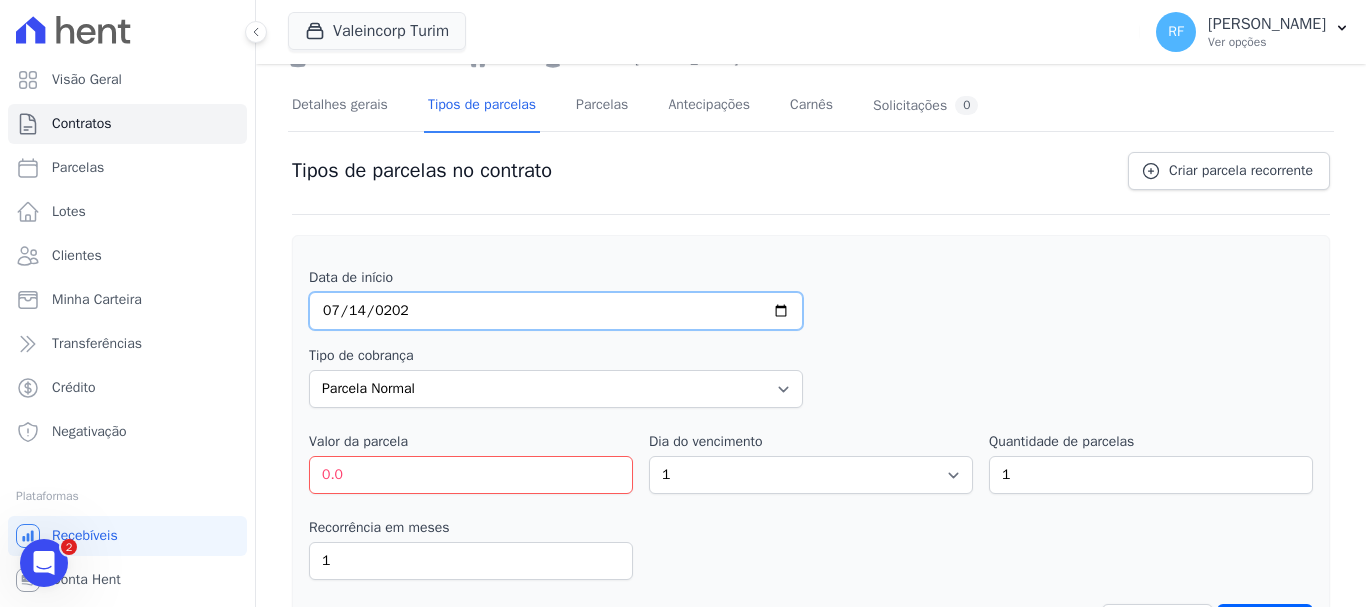 type on "2025-07-14" 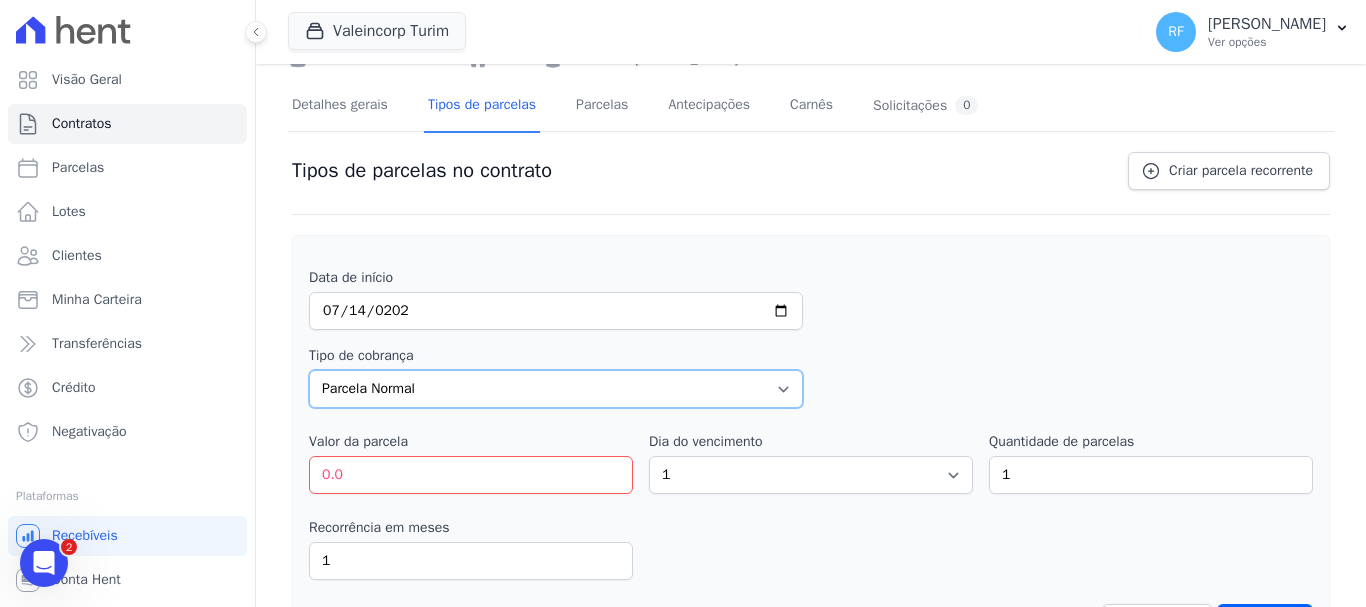 click on "Parcela Normal
Entrada
Sinal
Intercalada
Chaves
Pré-chaves
Pós-chaves
Impostos
Quitação
Outro
Customer
Settling
Financiamento Bancário" at bounding box center [556, 389] 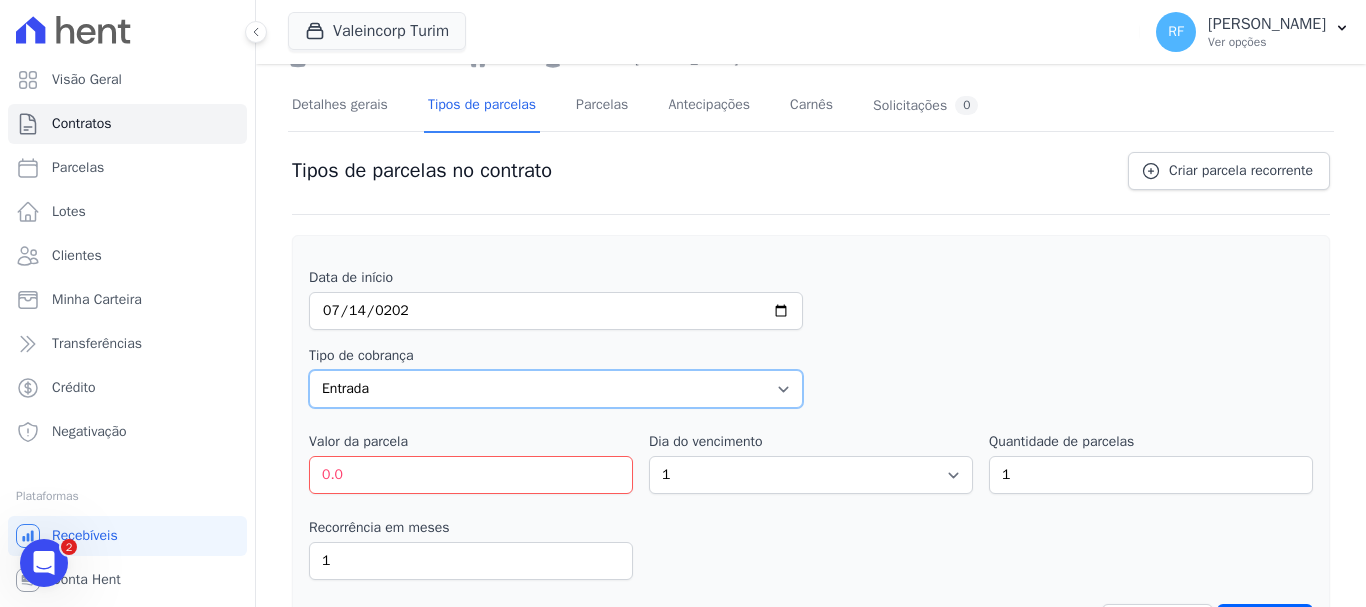drag, startPoint x: 469, startPoint y: 397, endPoint x: 465, endPoint y: 374, distance: 23.345236 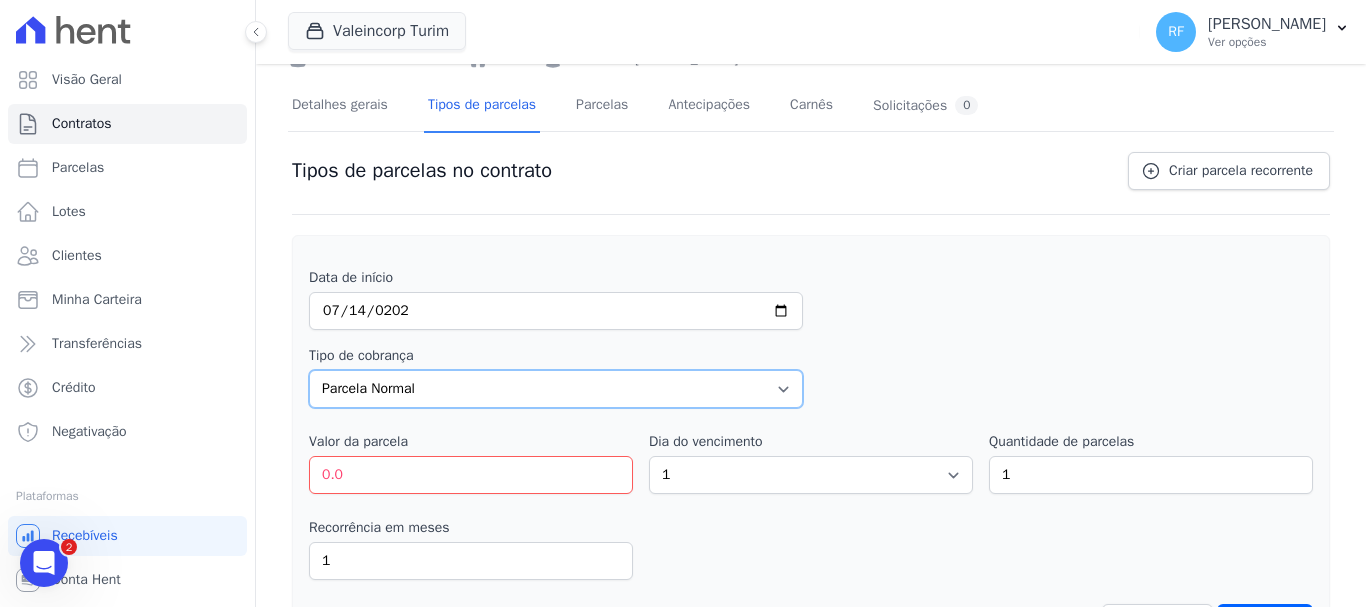 click on "Parcela Normal
Entrada
Sinal
Intercalada
Chaves
Pré-chaves
Pós-chaves
Impostos
Quitação
Outro
Customer
Settling
Financiamento Bancário" at bounding box center (556, 389) 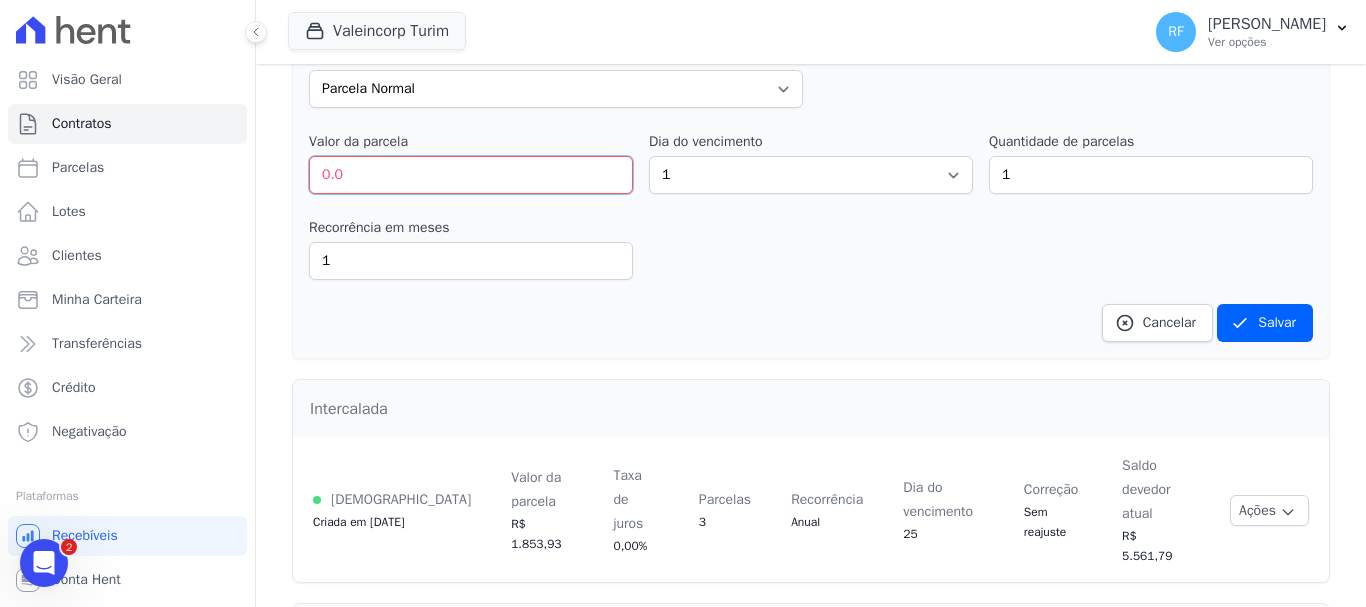 click on "0.0" at bounding box center [471, 175] 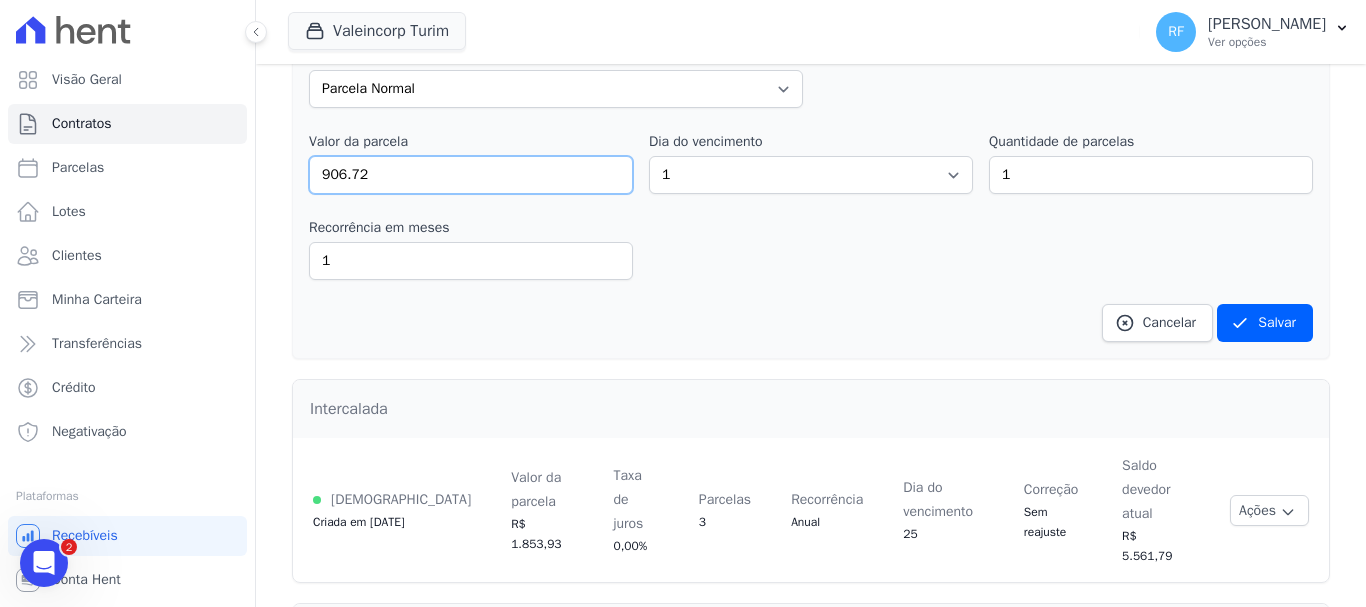 type on "906.72" 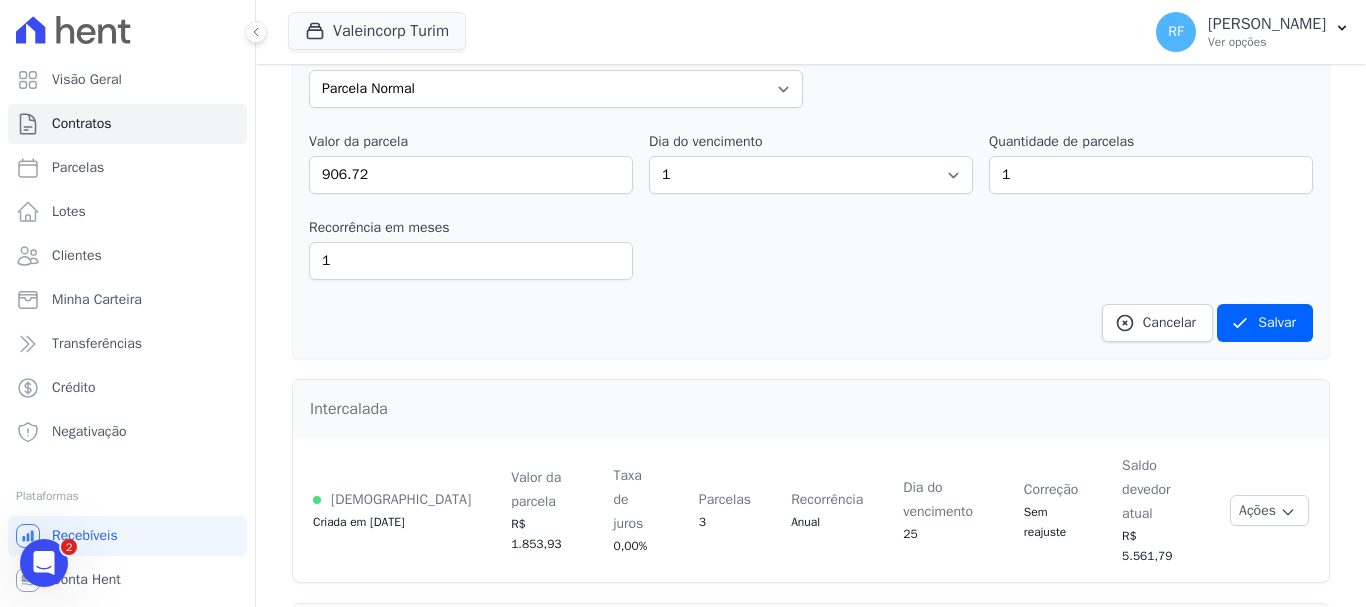 click on "Recorrência em meses
1
in_advance" at bounding box center [811, 249] 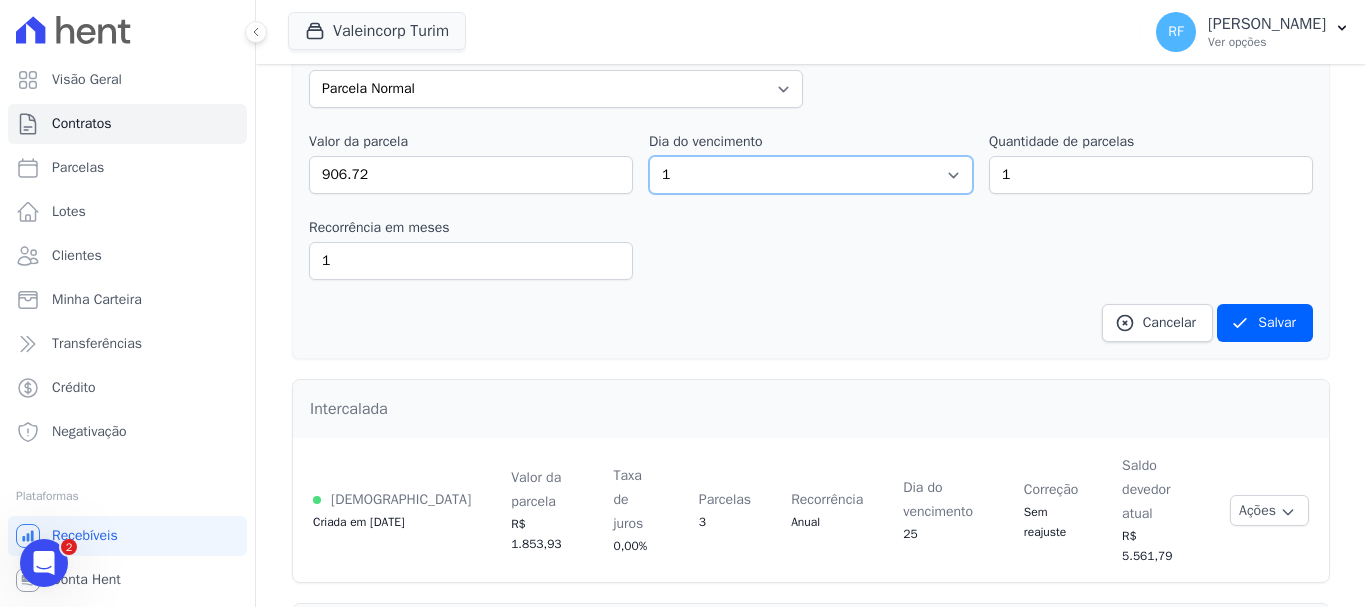 click on "1
2
3
4
5
6
7
8
9
10
11
12
13
14
15
16
17
18
19
20
21
22
23
24
25
26
27
28
29
30
31" at bounding box center [811, 175] 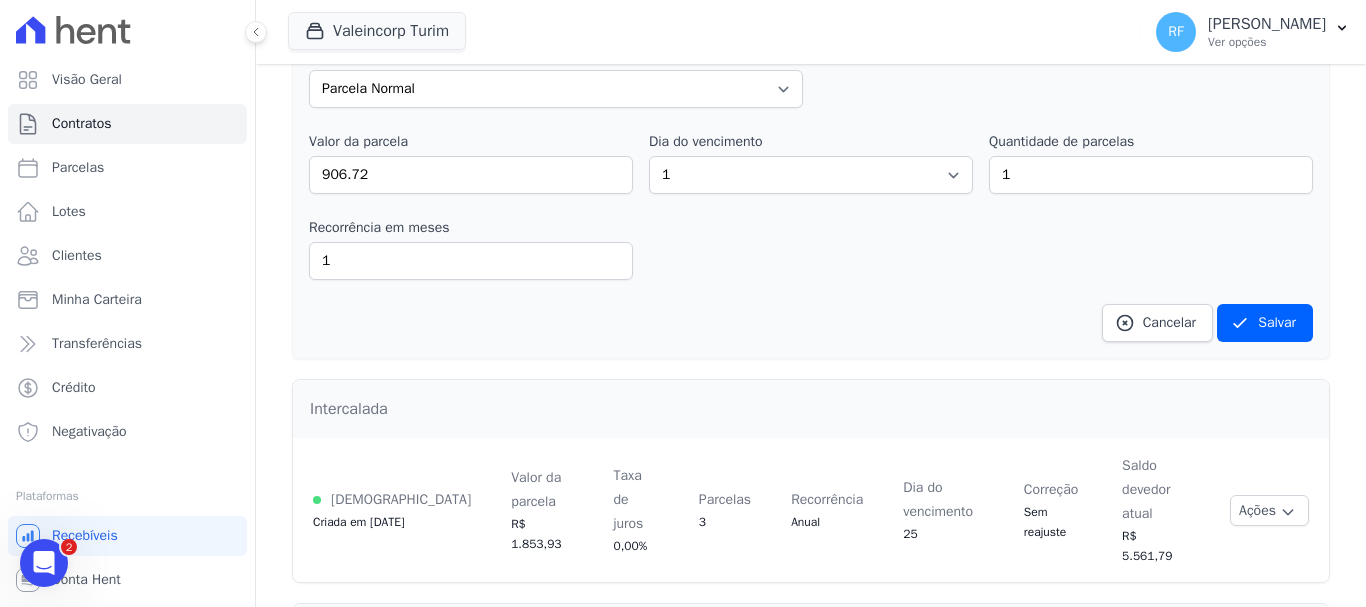 click on "Cancelar
Salvar" at bounding box center [811, 323] 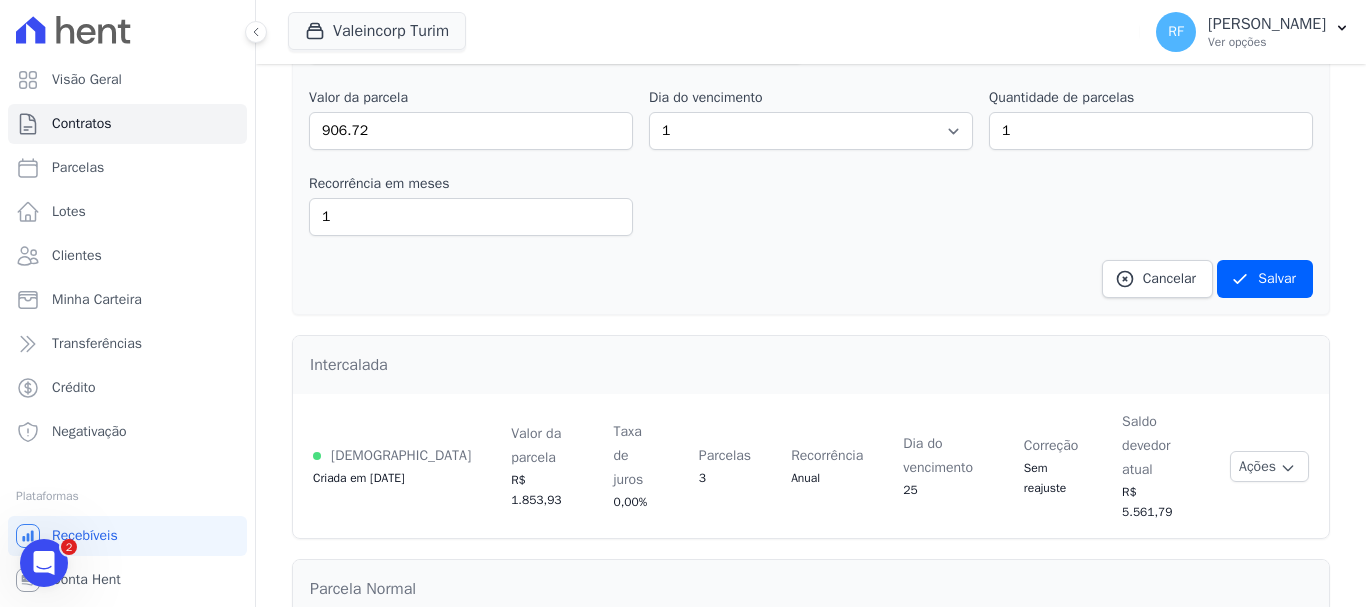 scroll, scrollTop: 358, scrollLeft: 0, axis: vertical 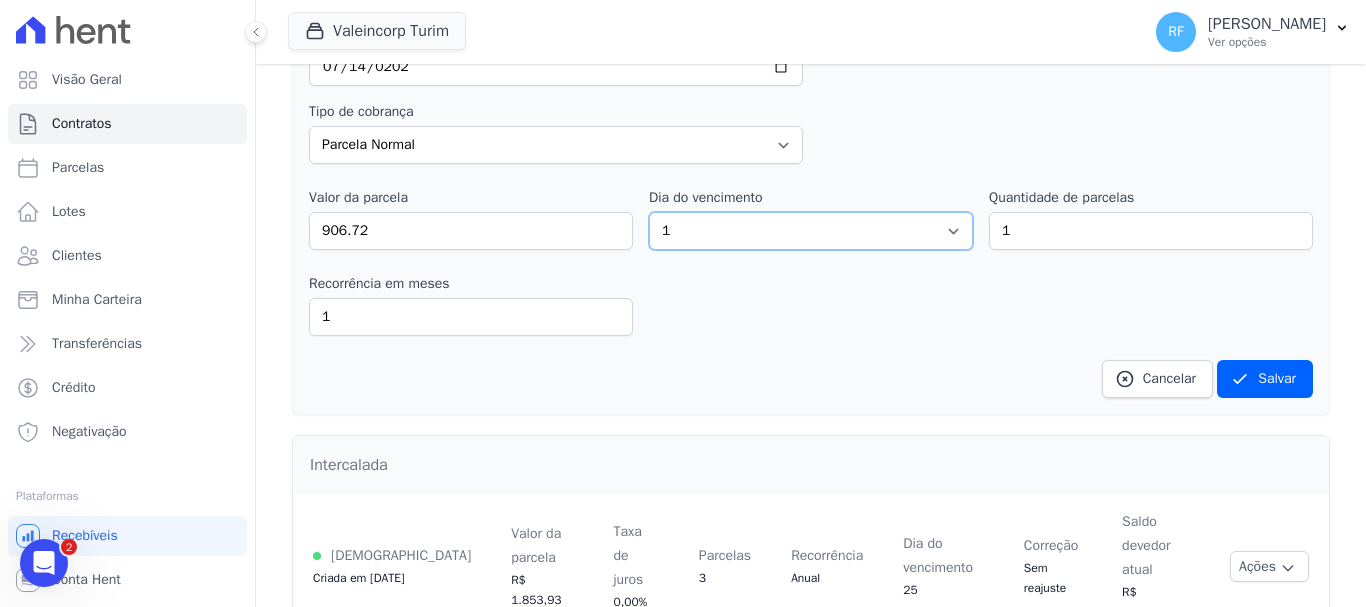 click on "1
2
3
4
5
6
7
8
9
10
11
12
13
14
15
16
17
18
19
20
21
22
23
24
25
26
27
28
29
30
31" at bounding box center (811, 231) 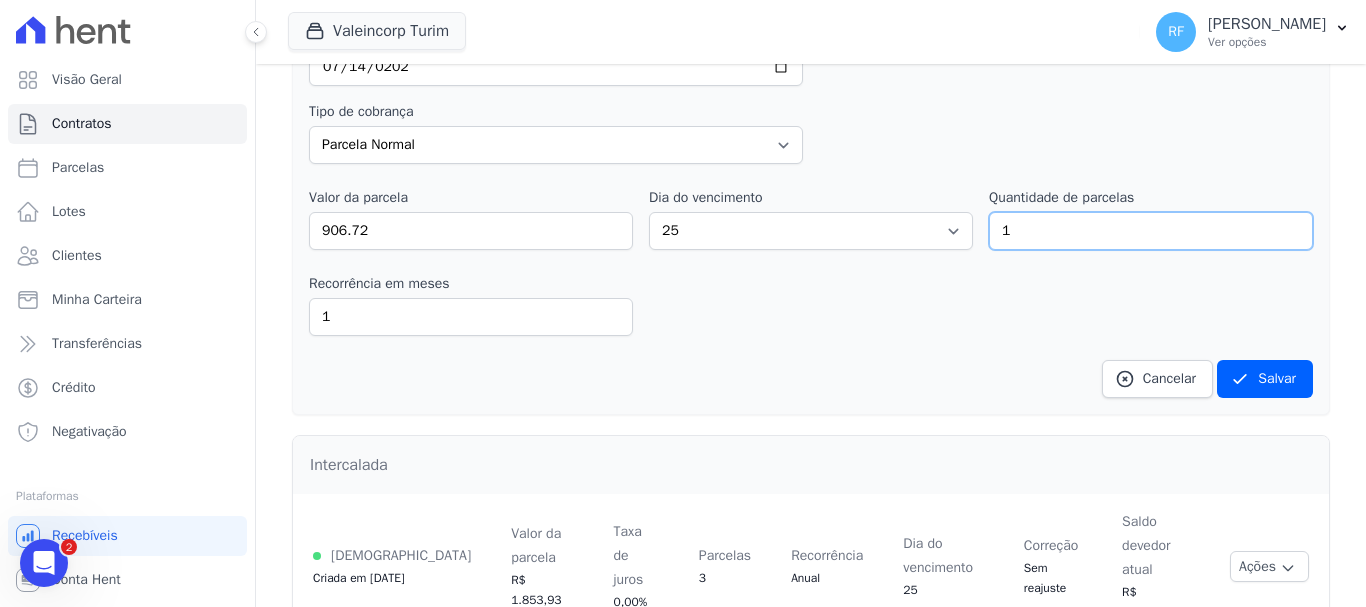 click on "1" at bounding box center [1151, 231] 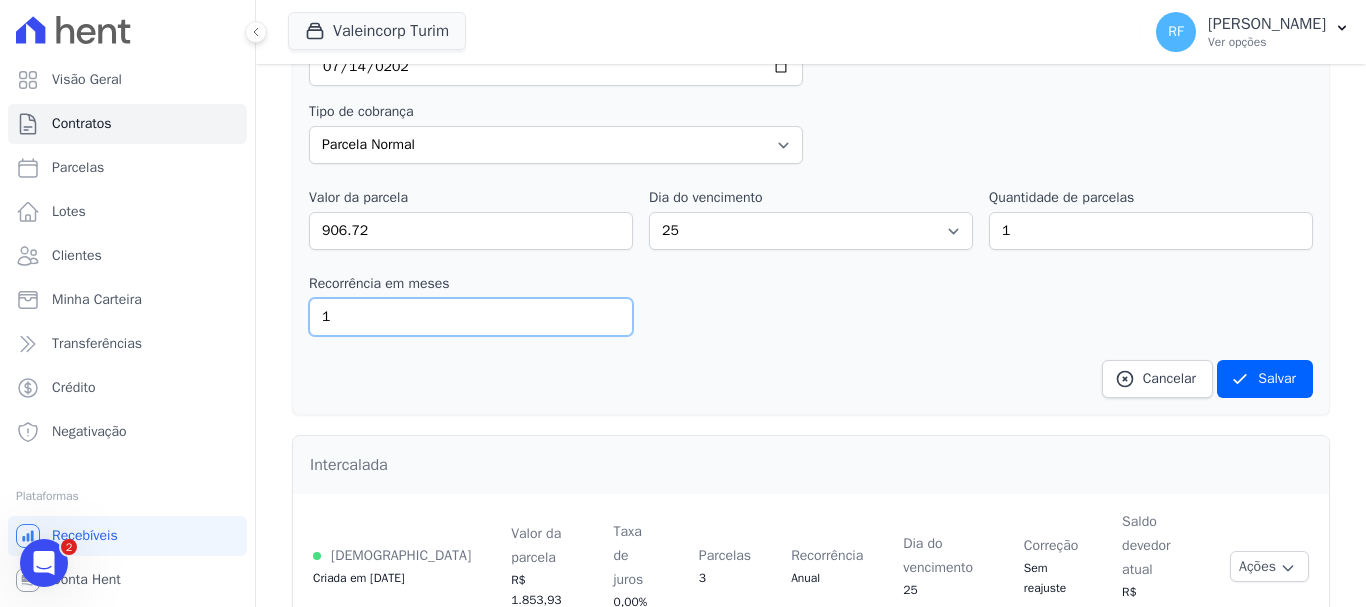 click on "1" at bounding box center (471, 317) 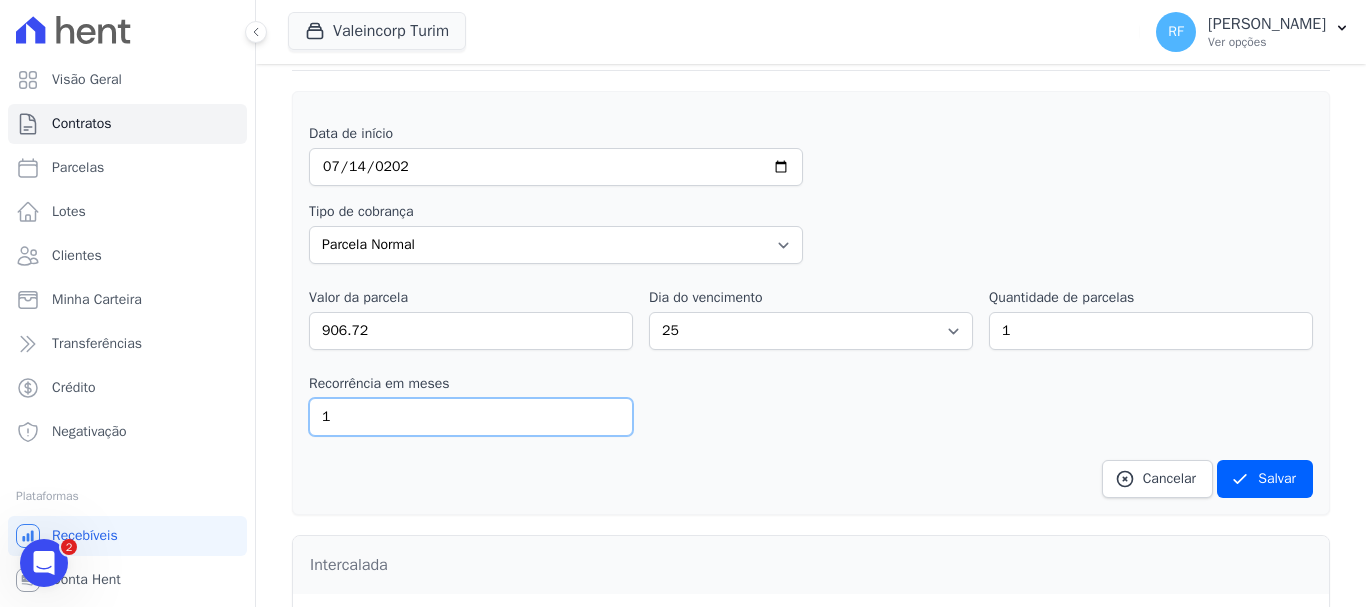 scroll, scrollTop: 158, scrollLeft: 0, axis: vertical 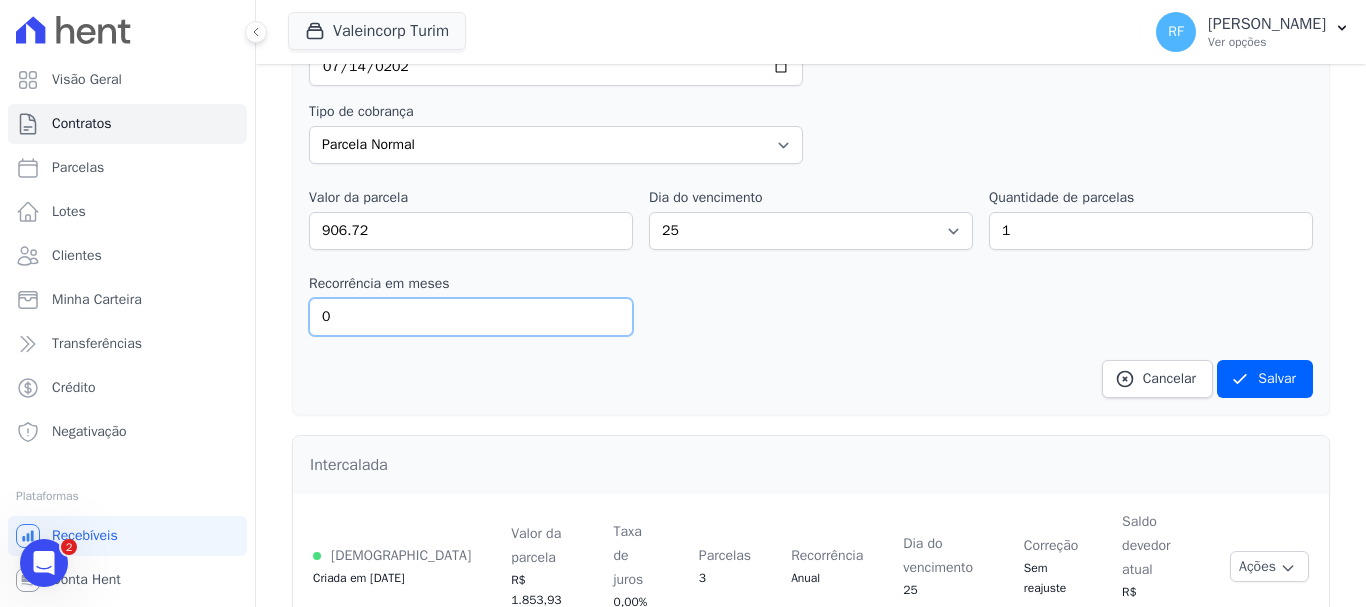 click on "0" at bounding box center [471, 317] 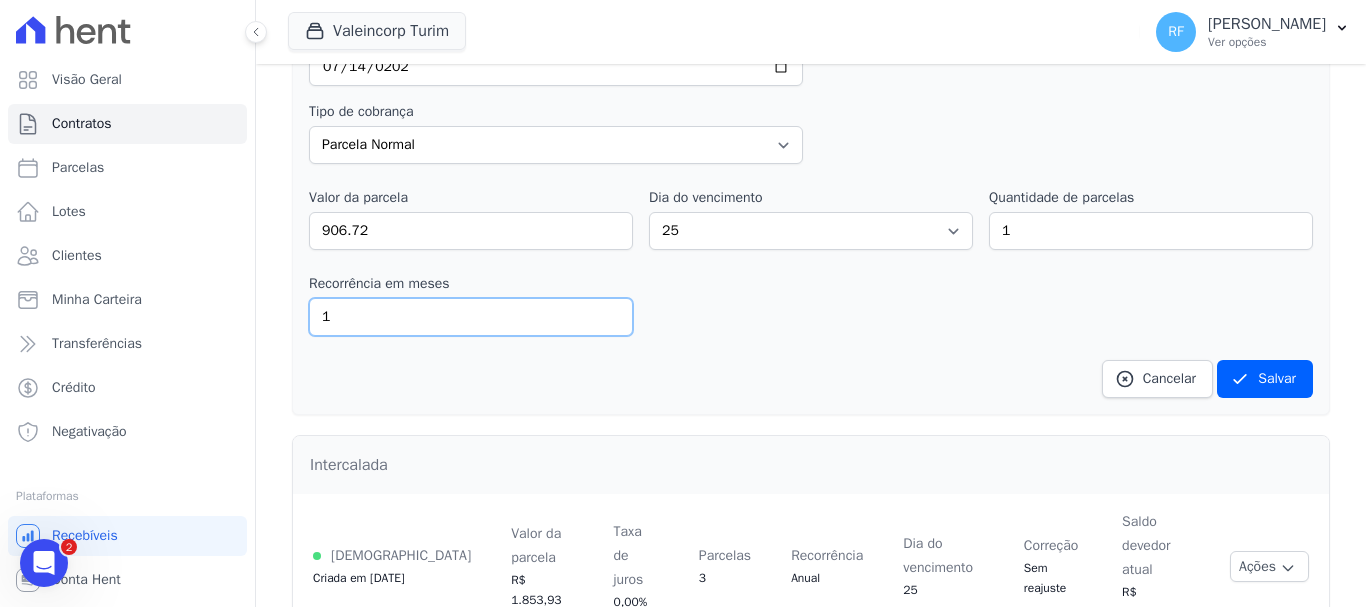 click on "1" at bounding box center [471, 317] 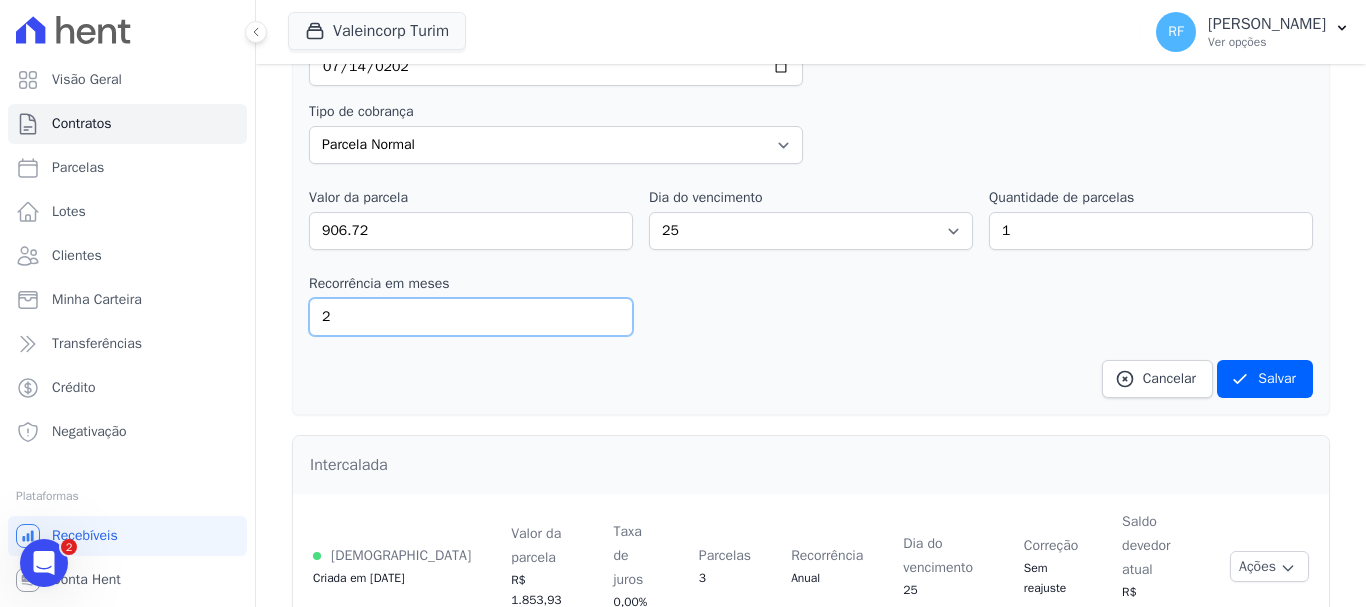 click on "2" at bounding box center [471, 317] 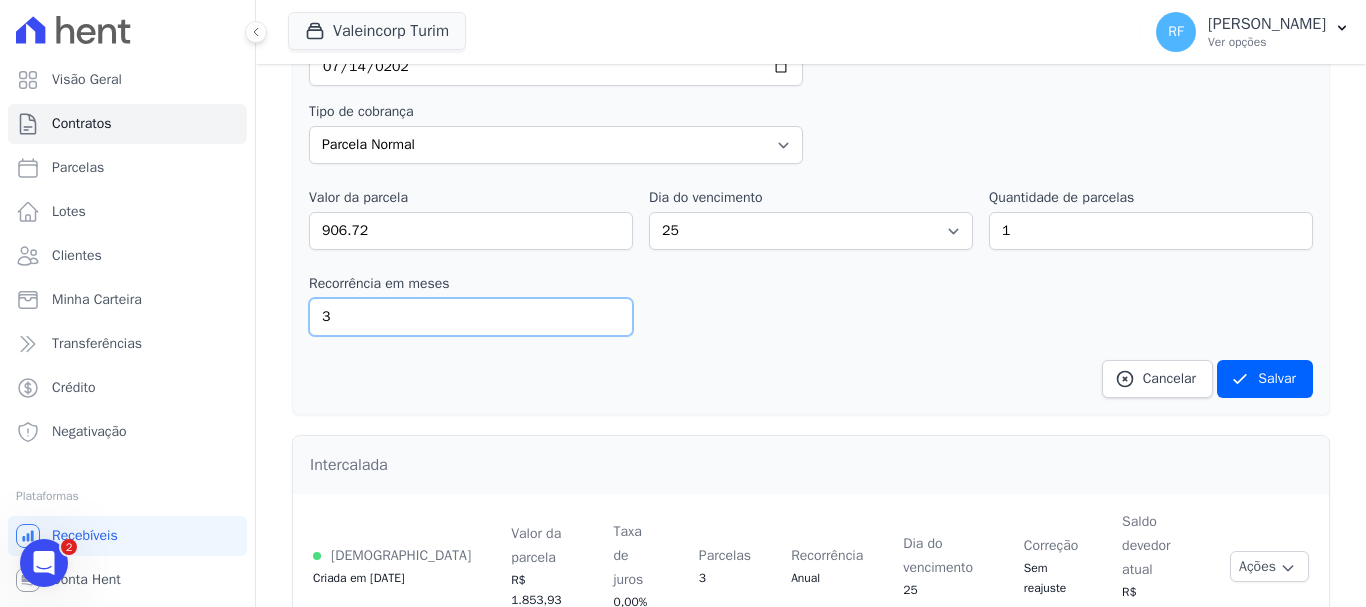 click on "3" at bounding box center (471, 317) 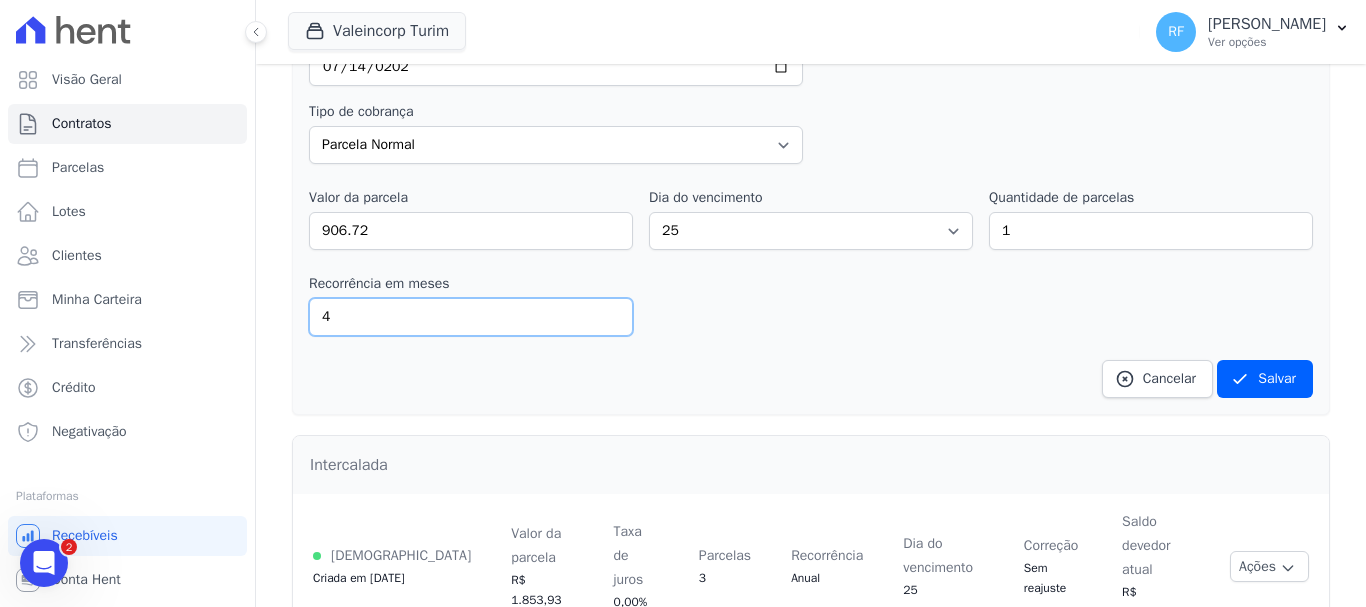 click on "4" at bounding box center (471, 317) 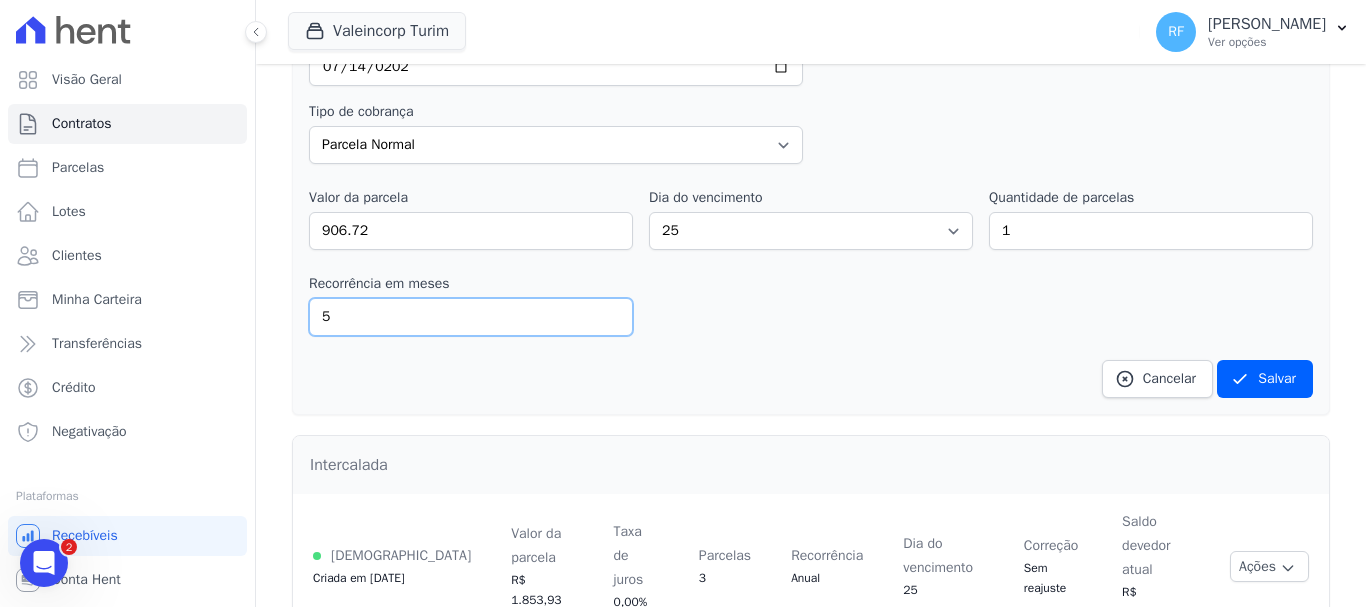 click on "5" at bounding box center (471, 317) 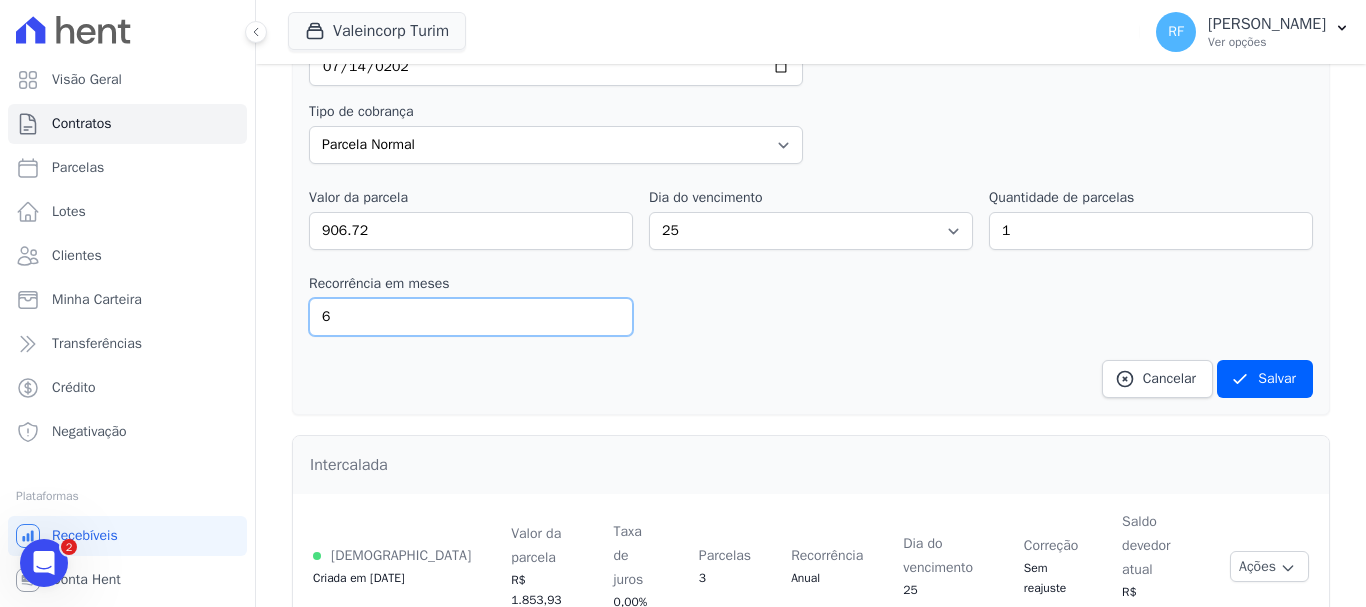 click on "6" at bounding box center [471, 317] 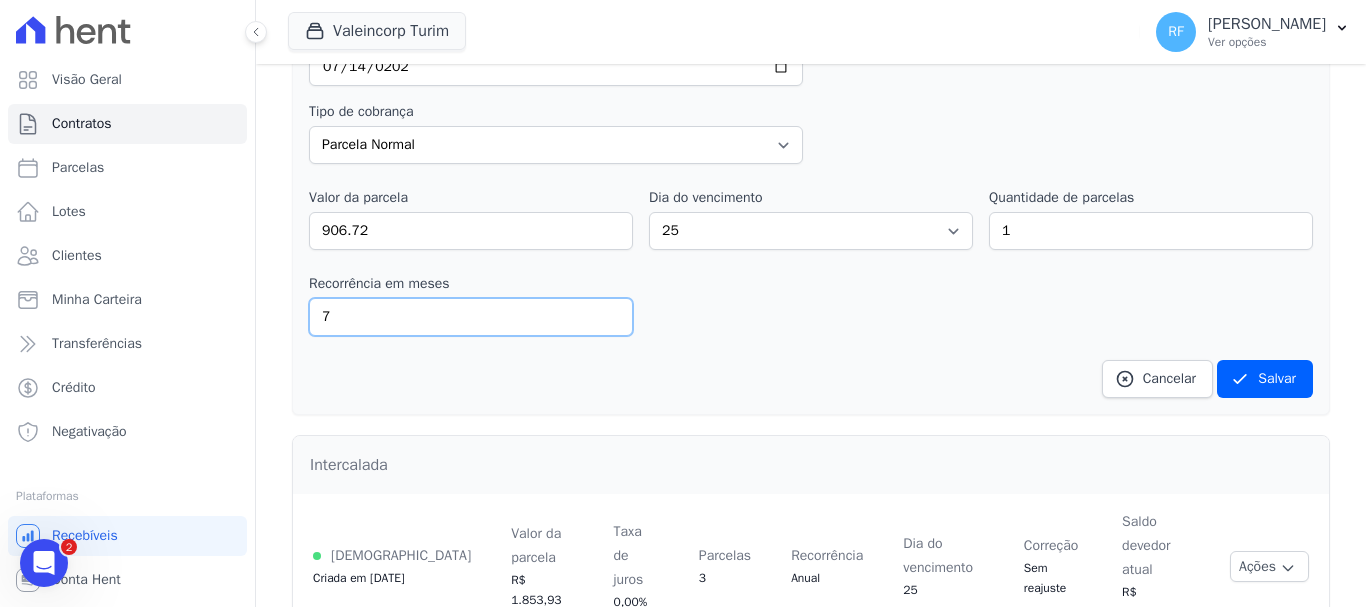 click on "7" at bounding box center (471, 317) 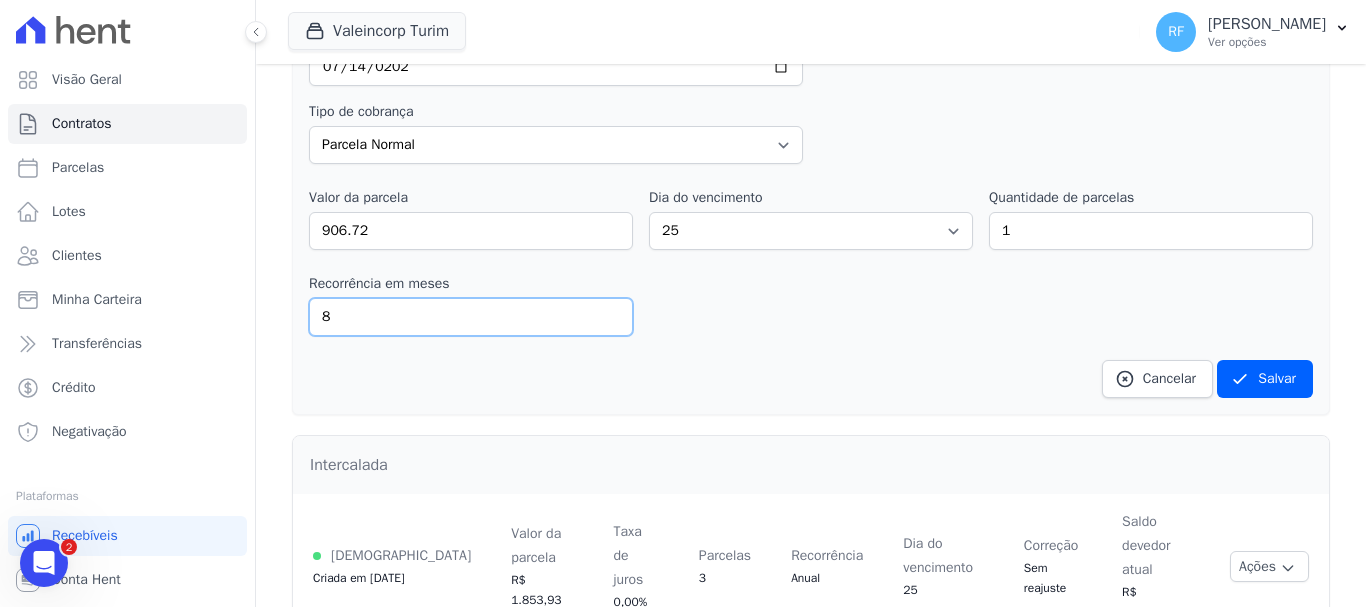 click on "8" at bounding box center (471, 317) 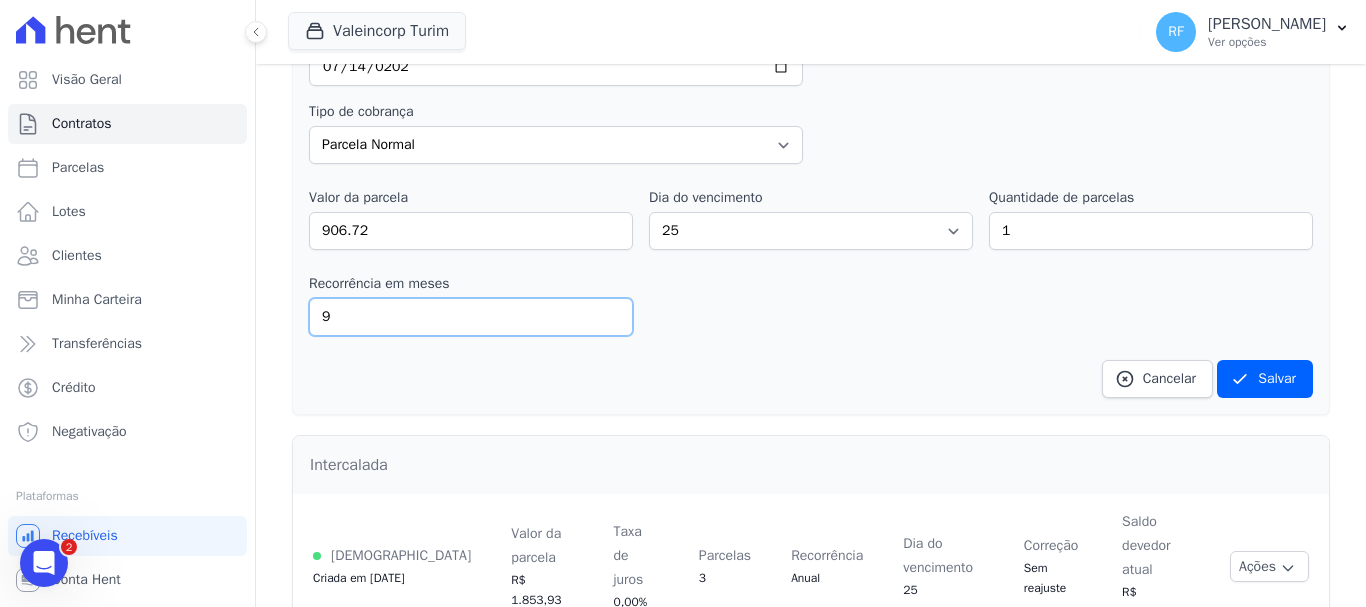 click on "9" at bounding box center (471, 317) 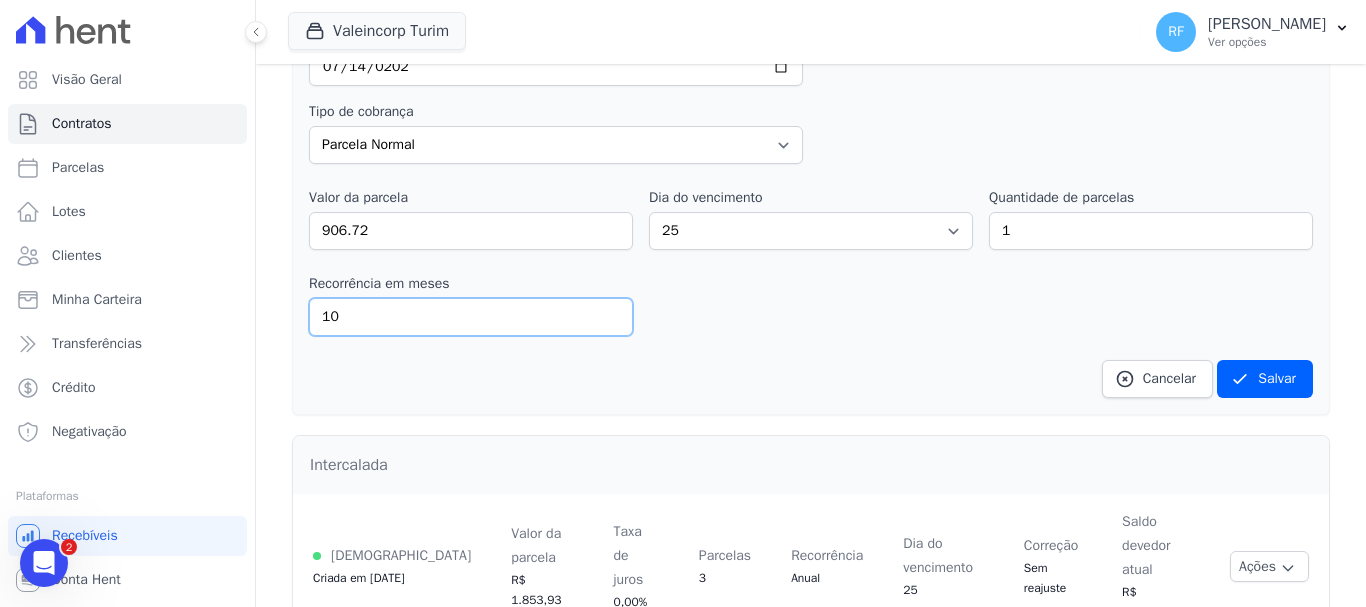 click on "10" at bounding box center [471, 317] 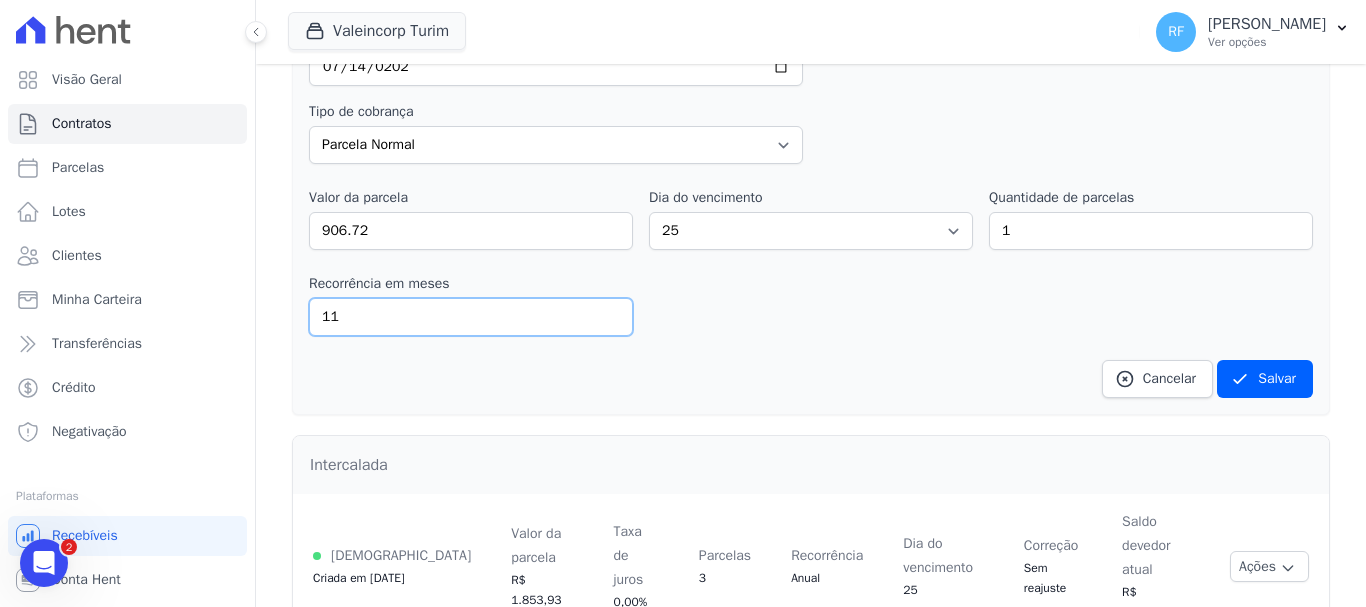 click on "11" at bounding box center (471, 317) 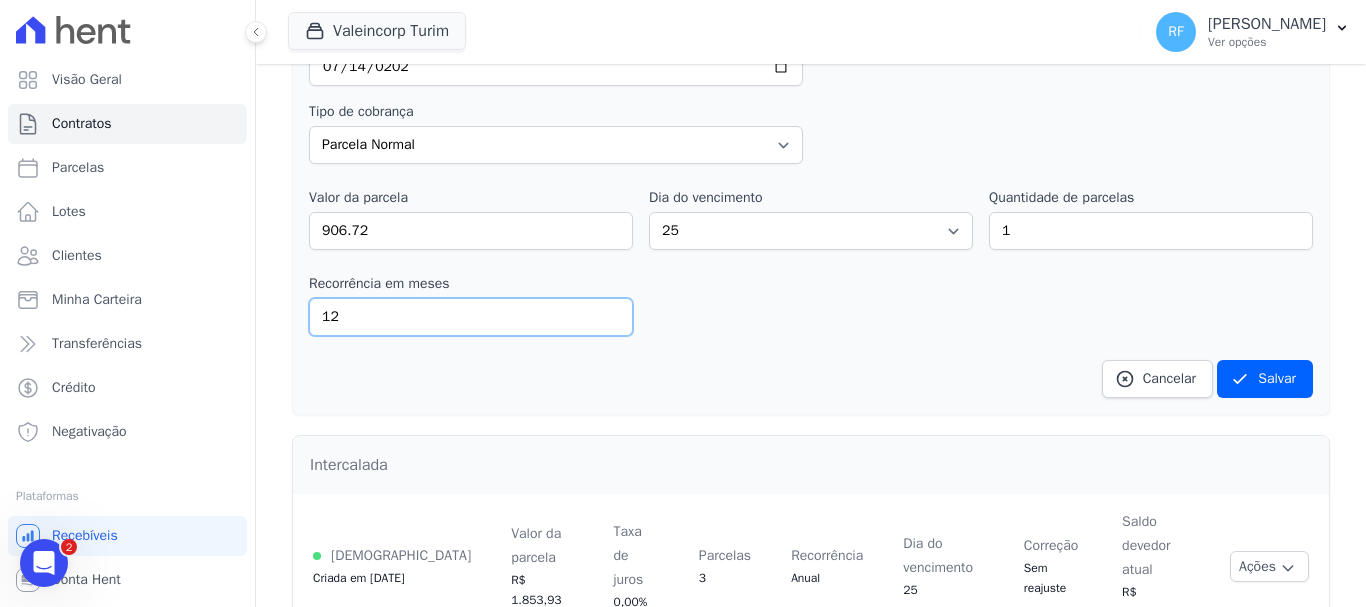 click on "12" at bounding box center (471, 317) 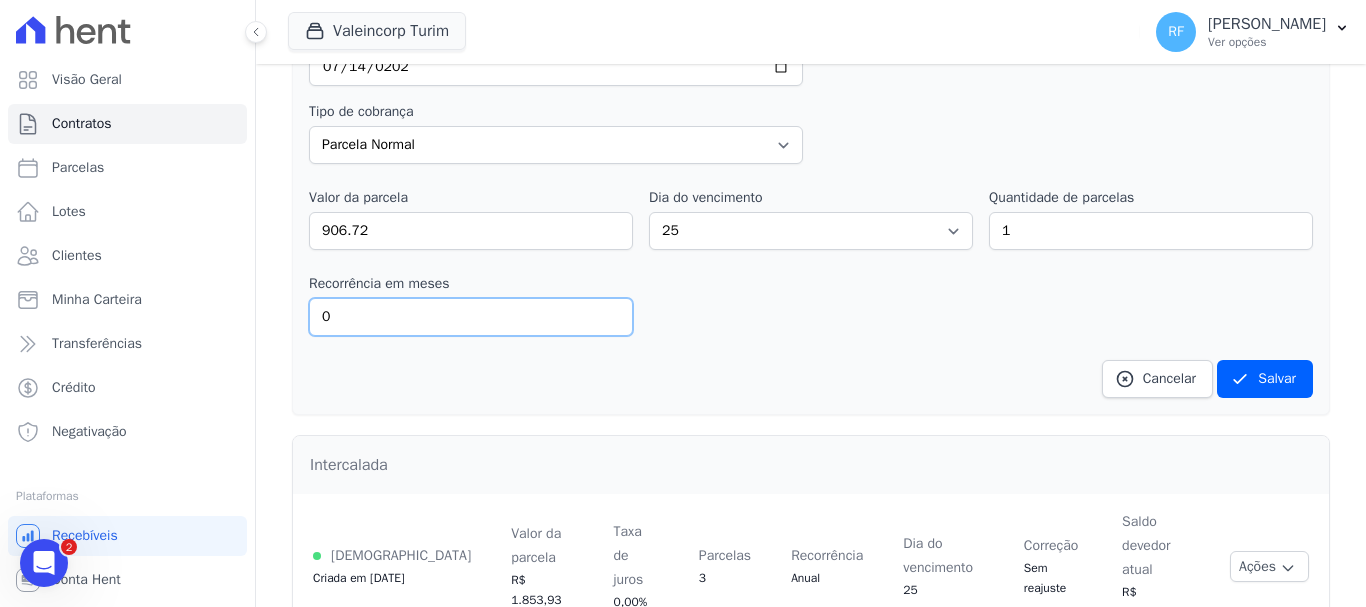 click on "0" at bounding box center (471, 317) 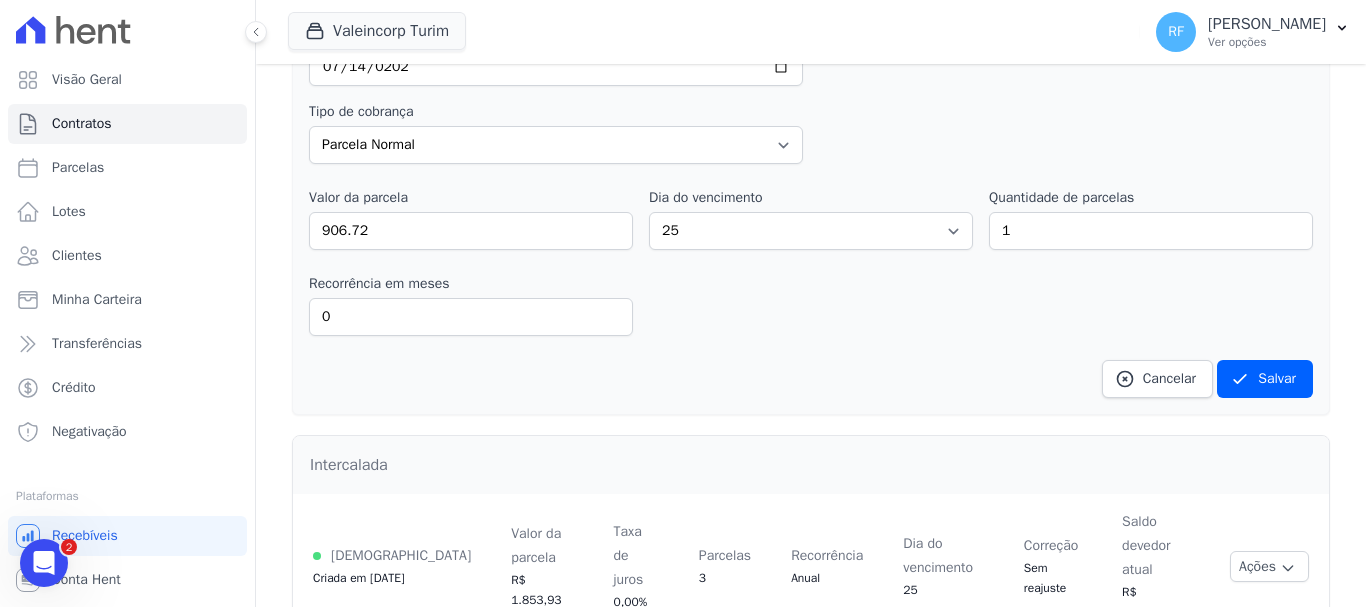 click at bounding box center [44, 563] 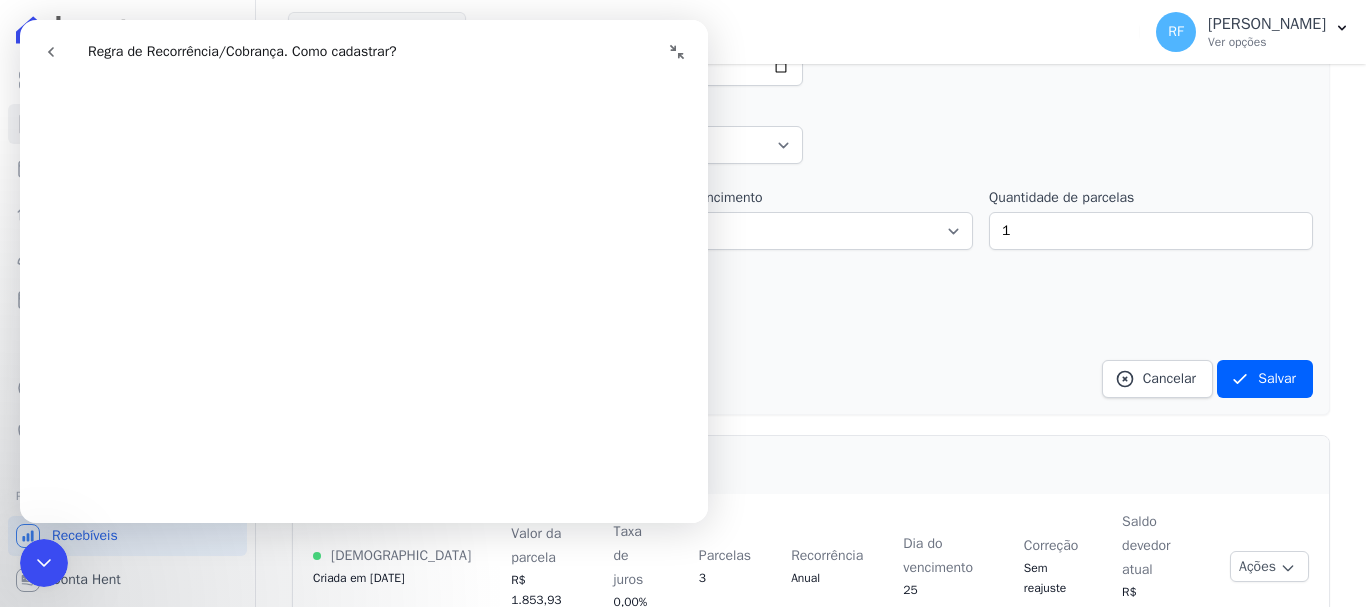 scroll, scrollTop: 900, scrollLeft: 0, axis: vertical 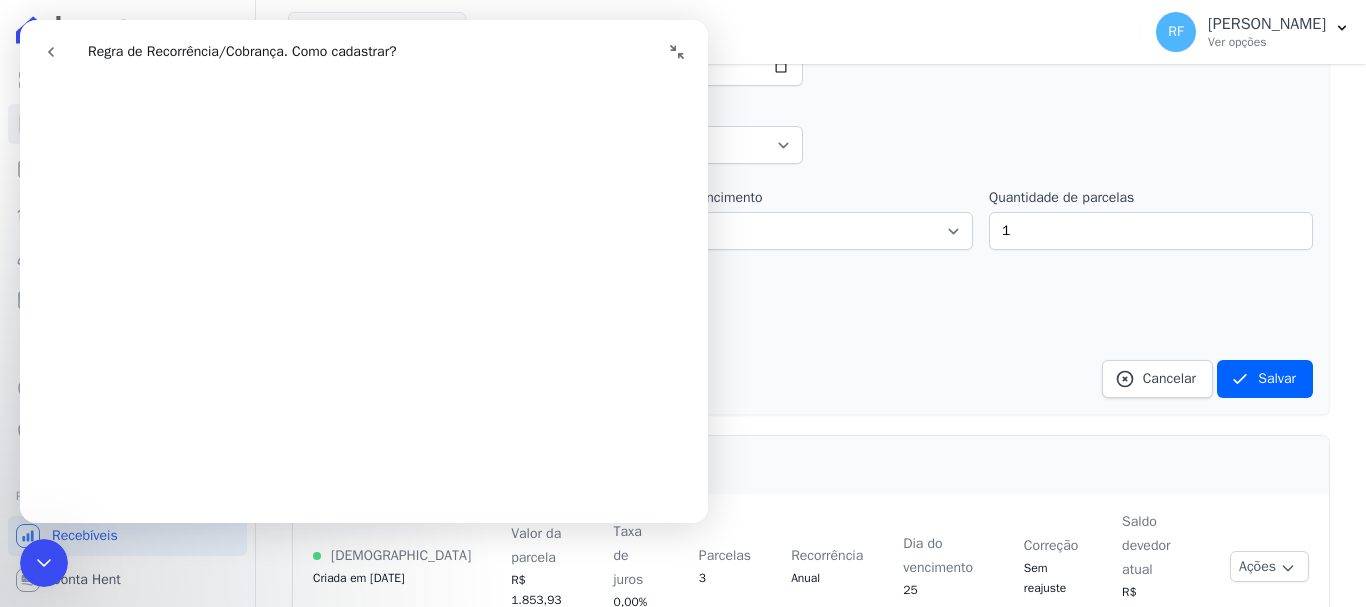 click on "Intercalada" at bounding box center [811, 465] 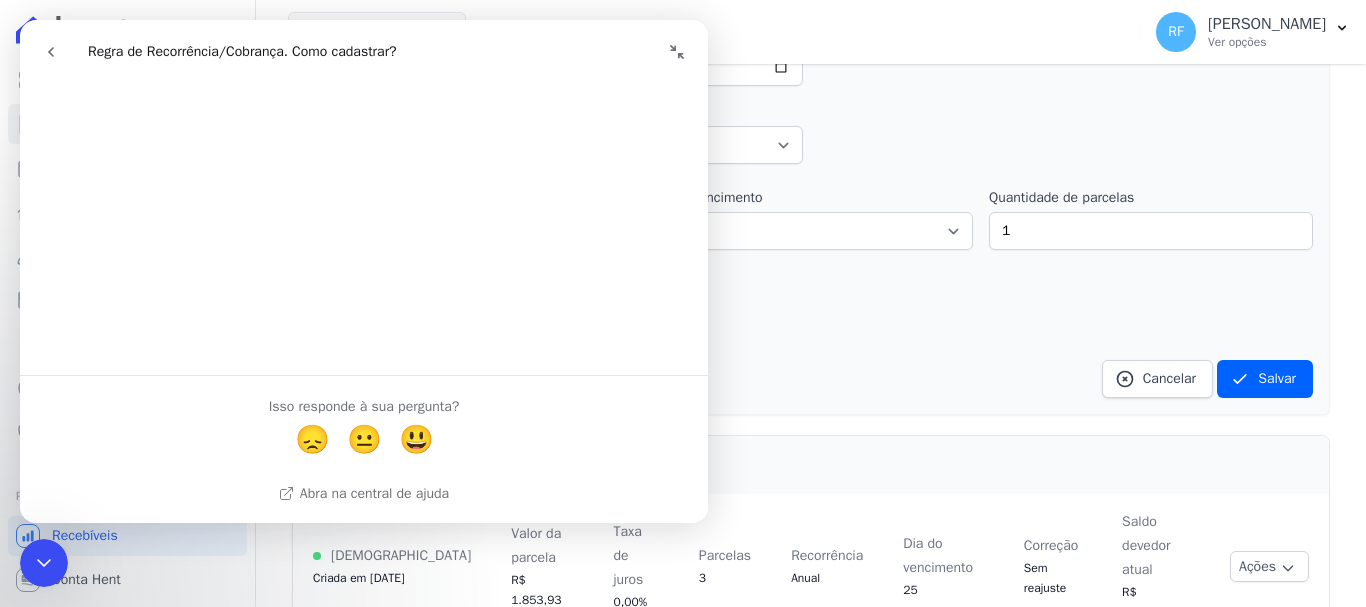 click at bounding box center (44, 563) 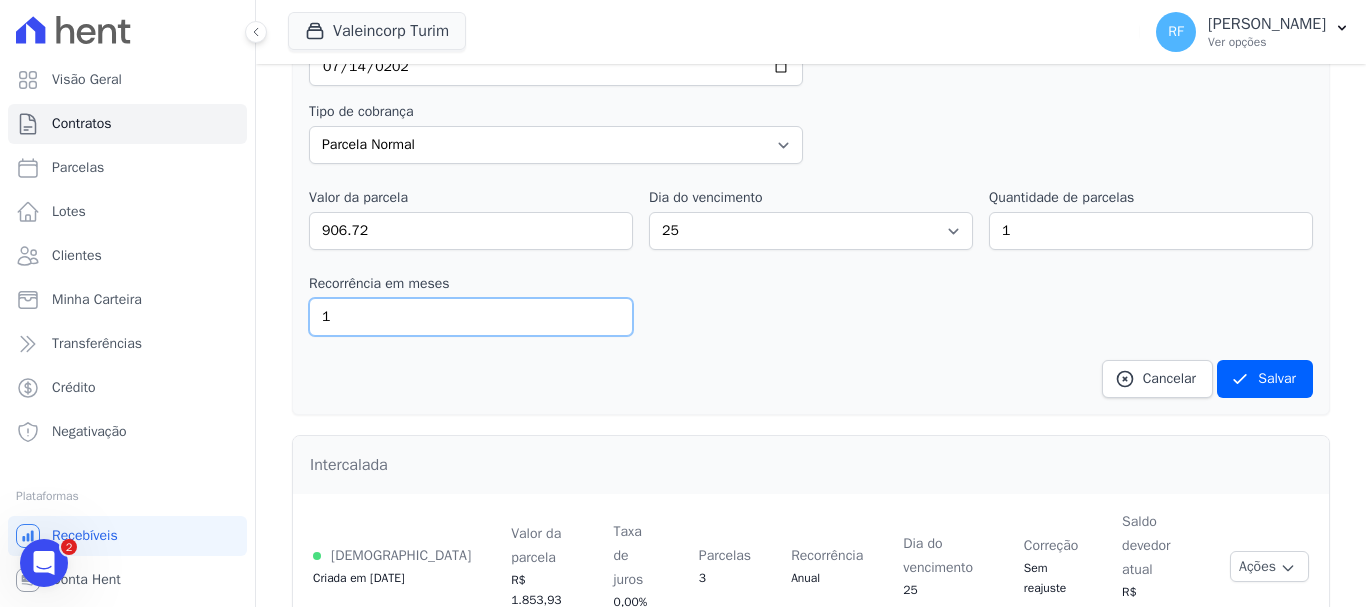 type on "1" 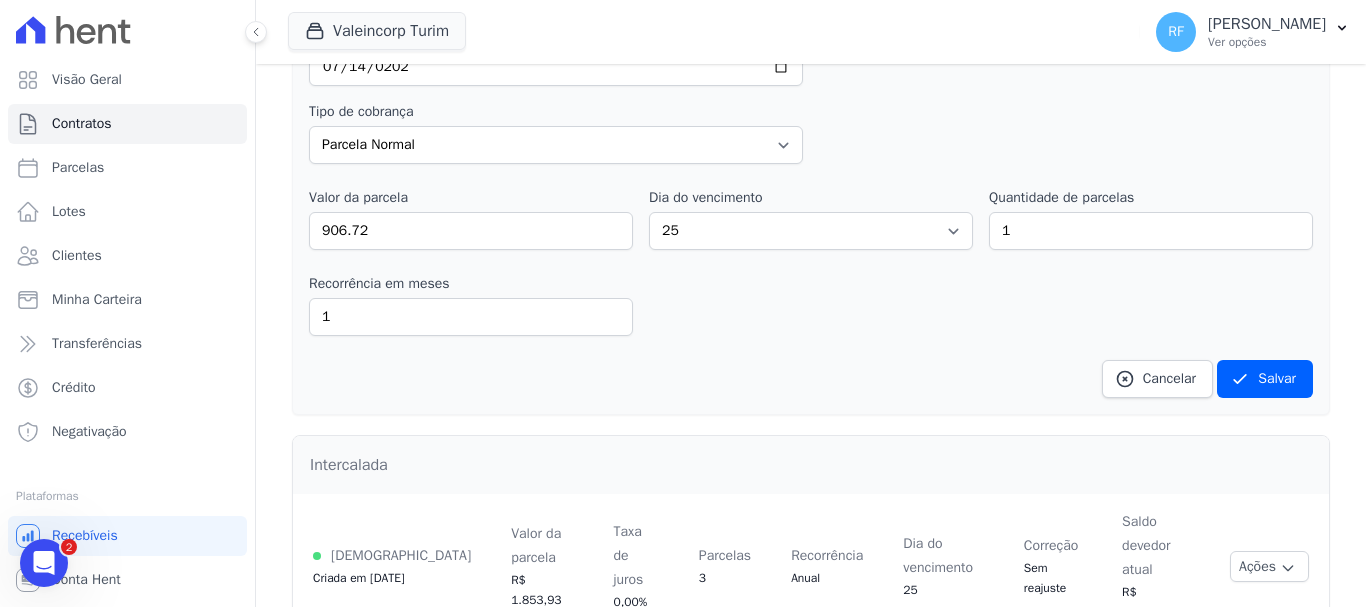 click on "Data de início
2025-07-14
Tipo de cobrança
Parcela Normal
Entrada
Sinal
Intercalada
Chaves
Pré-chaves
Pós-chaves
Impostos
Quitação
Outro
Customer
Settling
Financiamento Bancário
Valor da parcela
906.72
Dia do vencimento
1
2
3
4
5
6
7
8
9
10
11
12
13
14
15
16
17
18
19
20
21
22
23
24
25
26
27
28
29
30
31
Quantidade de parcelas
1
Recorrência em meses
1
in_advance" at bounding box center [811, 211] 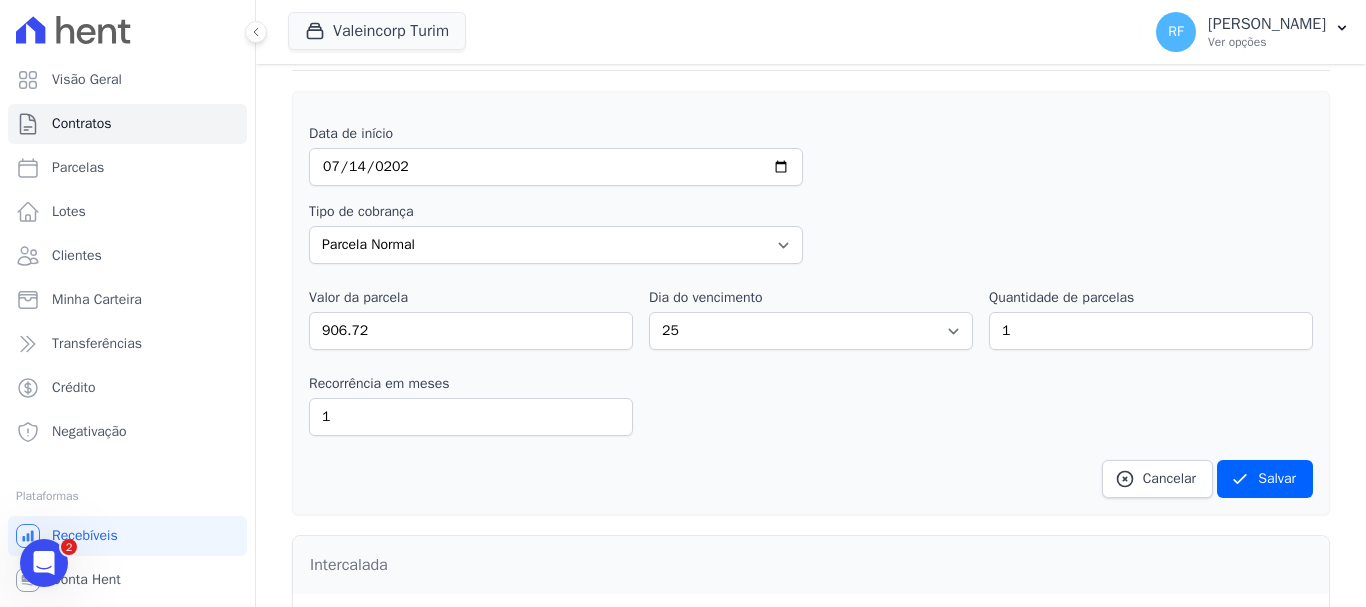 click on "2" at bounding box center [69, 547] 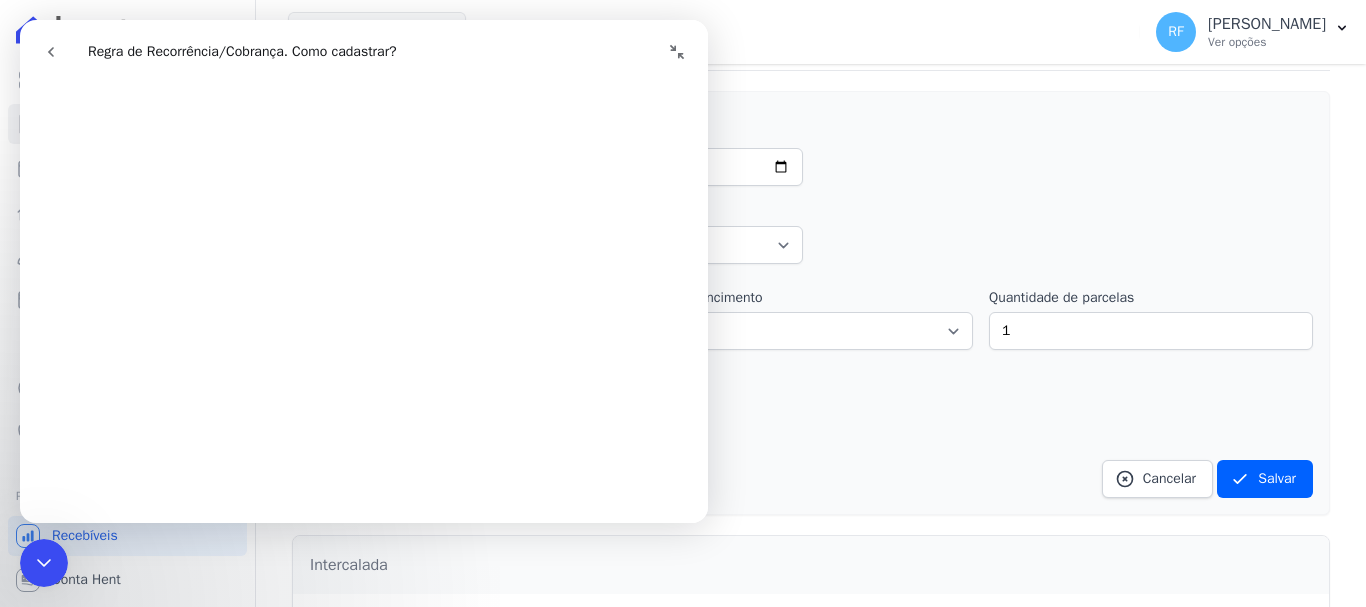 scroll, scrollTop: 706, scrollLeft: 0, axis: vertical 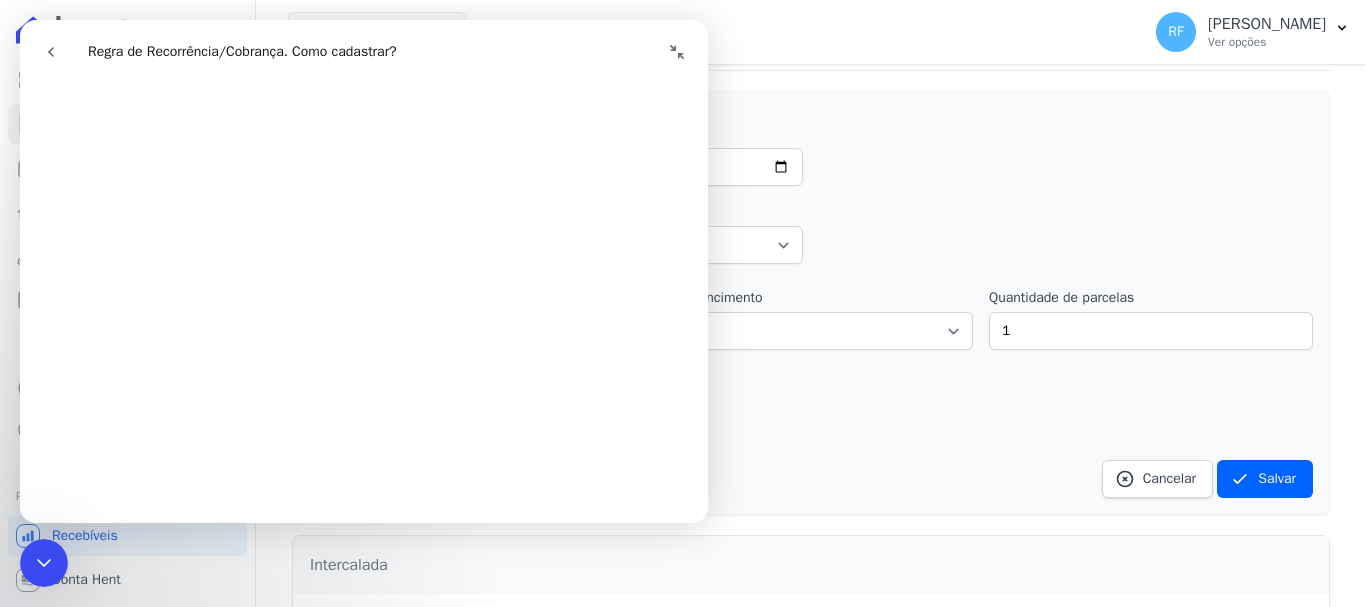 click on "Data de início
2025-07-14
Tipo de cobrança
Parcela Normal
Entrada
Sinal
Intercalada
Chaves
Pré-chaves
Pós-chaves
Impostos
Quitação
Outro
Customer
Settling
Financiamento Bancário
Valor da parcela
906.72
Dia do vencimento
1
2
3
4
5
6
7
8
9
10
11
12
13
14
15
16
17
18
19
20
21
22
23
24
25
26
27
28
29
30
31
Quantidade de parcelas
1
Recorrência em meses
1
in_advance" at bounding box center (811, 293) 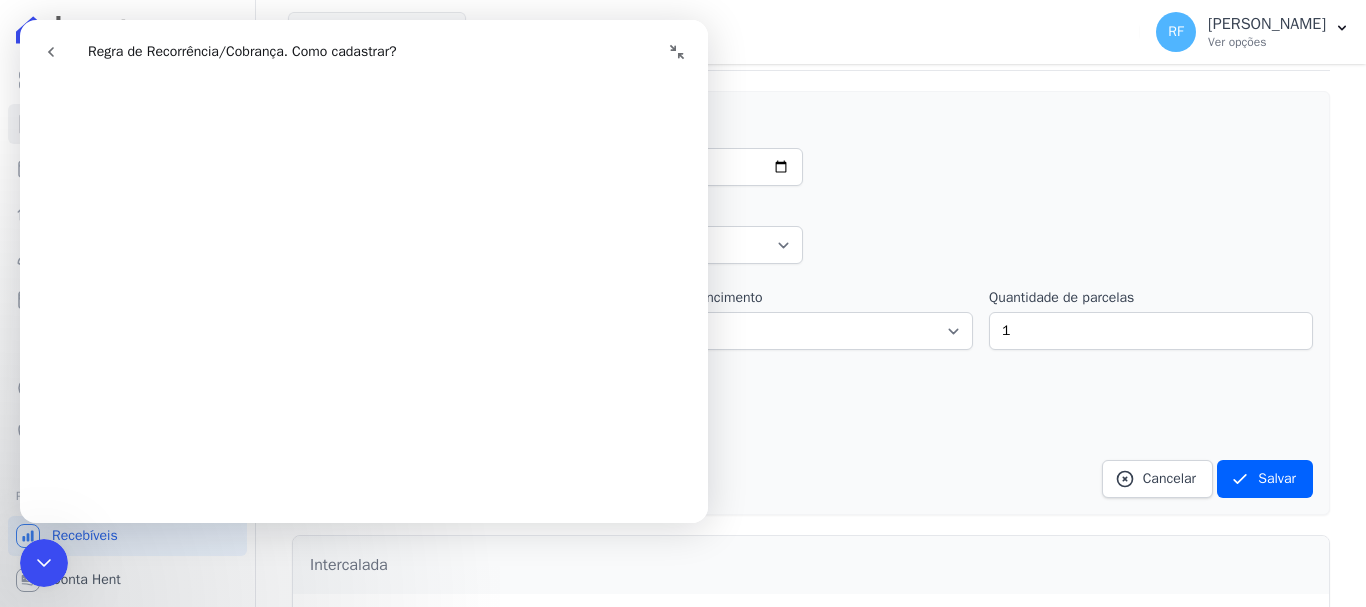 drag, startPoint x: 672, startPoint y: 59, endPoint x: 657, endPoint y: 100, distance: 43.65776 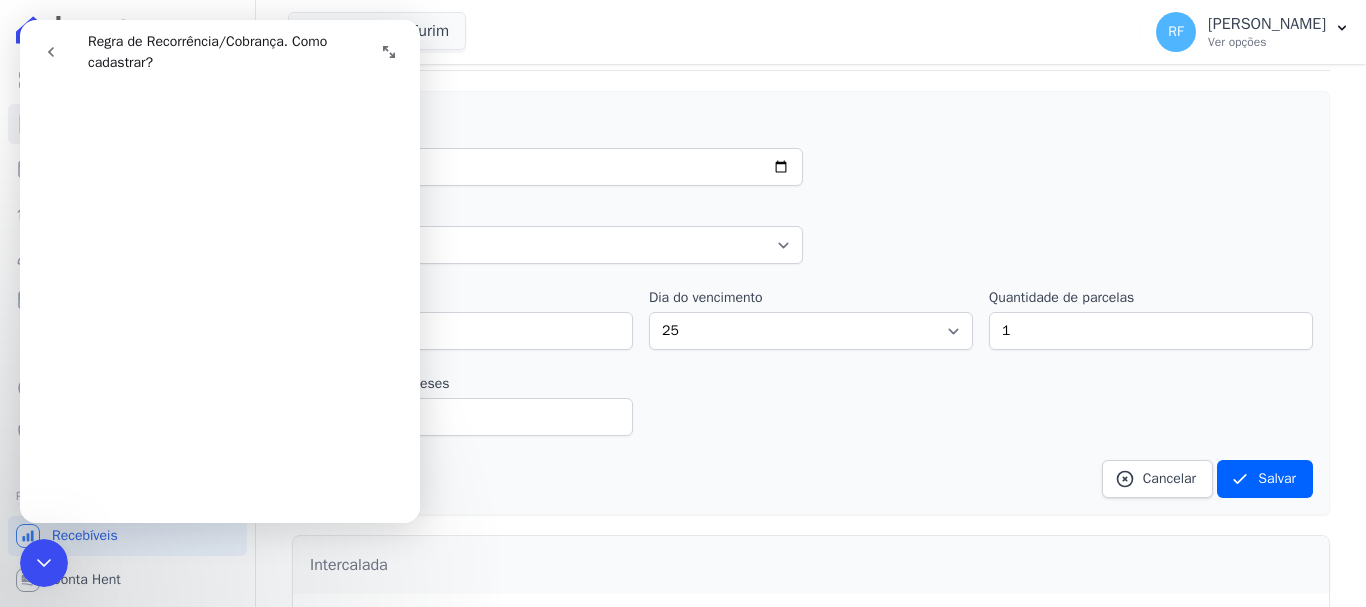 scroll, scrollTop: 727, scrollLeft: 0, axis: vertical 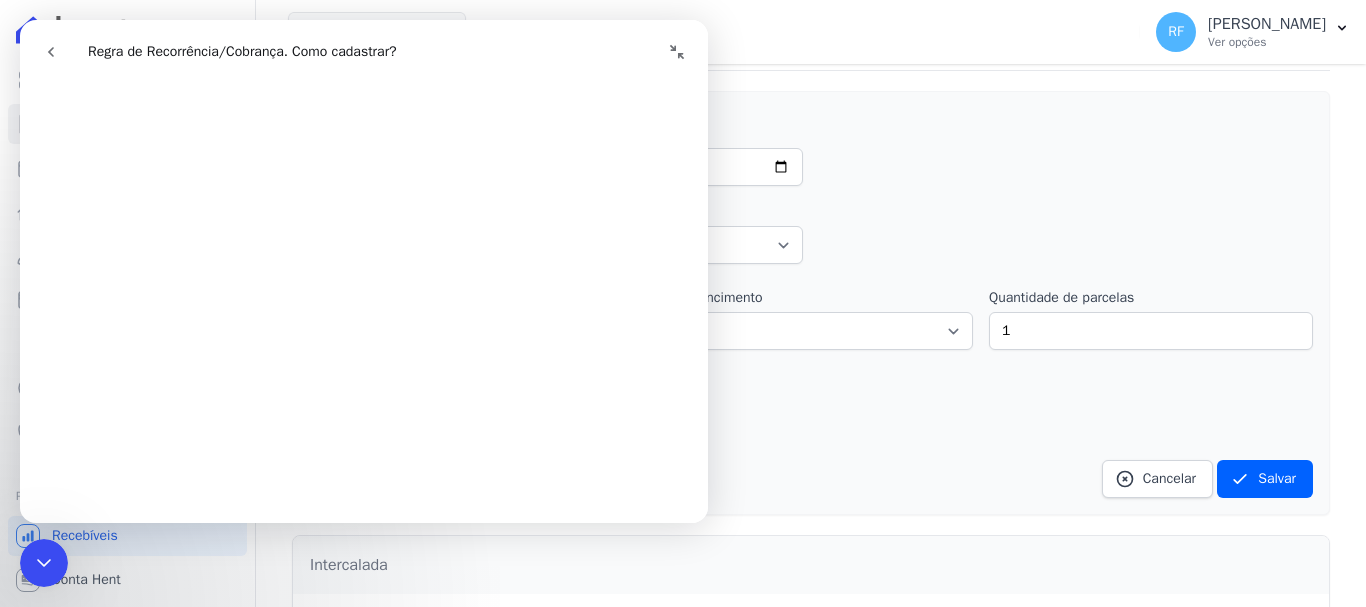 drag, startPoint x: 75, startPoint y: 1068, endPoint x: 55, endPoint y: 549, distance: 519.3852 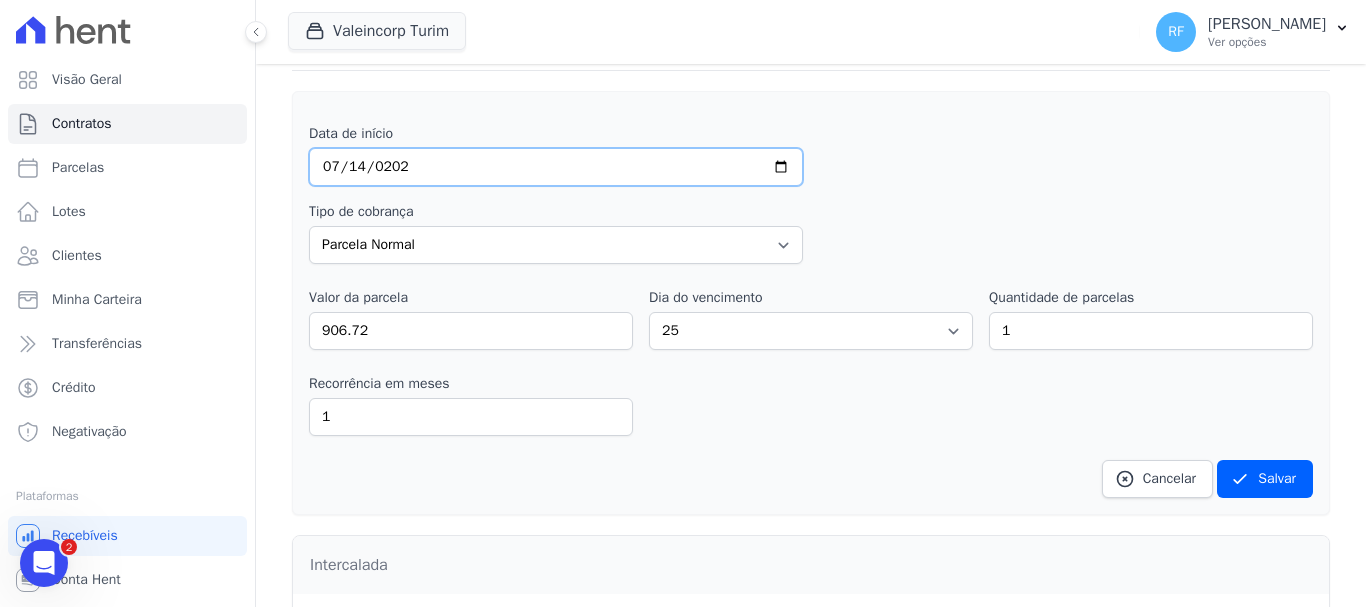 click on "2025-07-14" at bounding box center (556, 167) 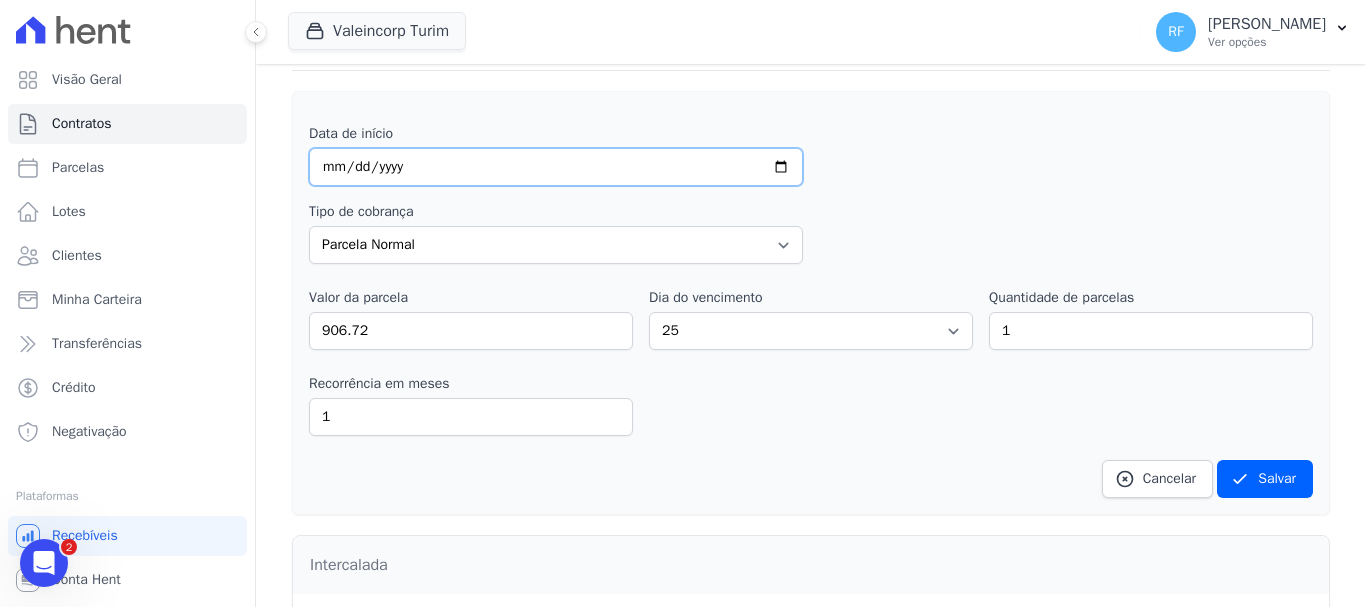 type on "2025-07-01" 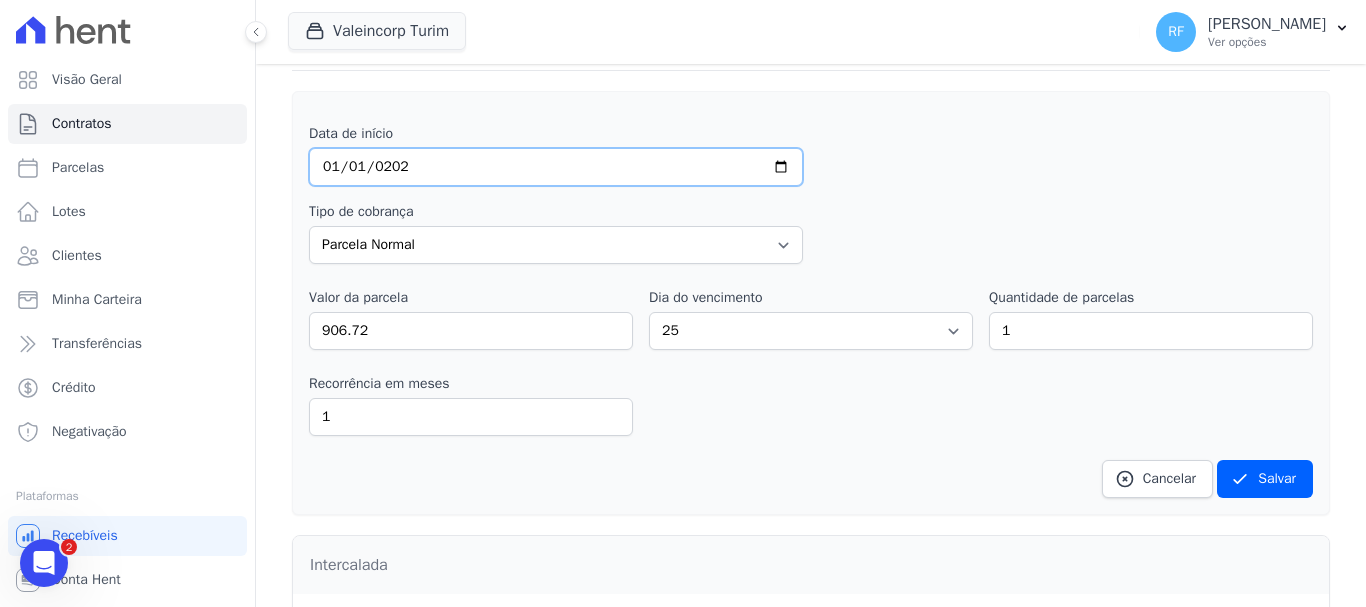 type on "2028-01-01" 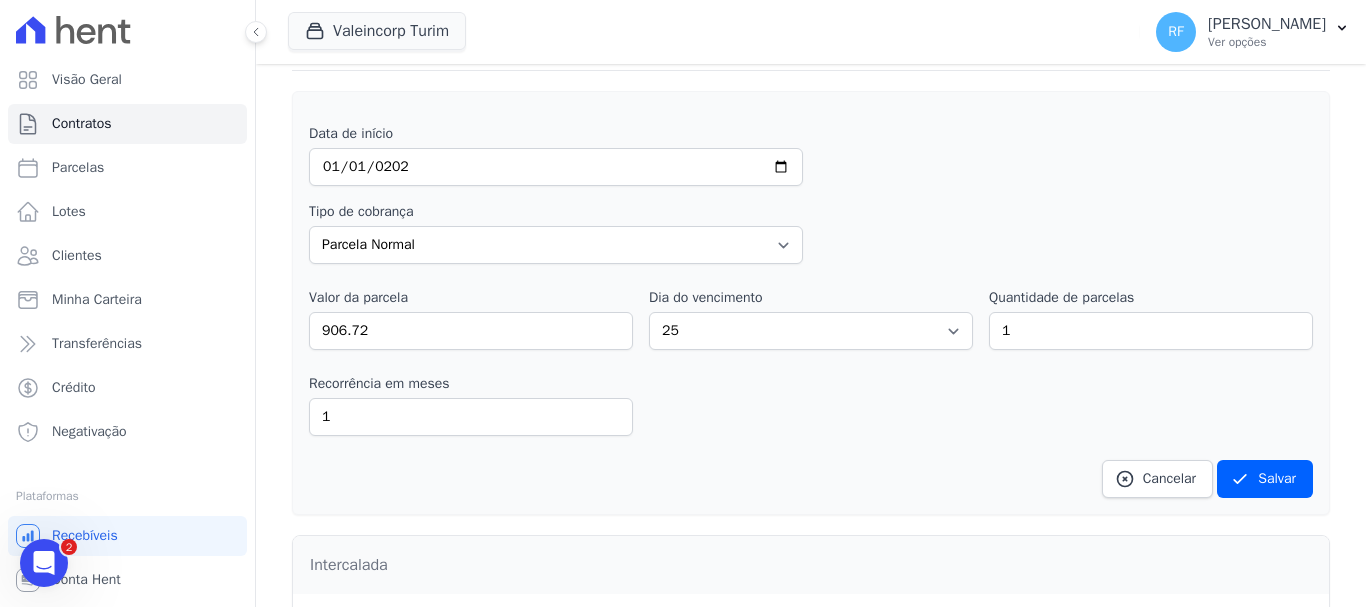 click on "Data de início
2028-01-01
Tipo de cobrança
Parcela Normal
Entrada
Sinal
Intercalada
Chaves
Pré-chaves
Pós-chaves
Impostos
Quitação
Outro
Customer
Settling
Financiamento Bancário
Valor da parcela
906.72
Dia do vencimento
1
2
3
4
5
6
7
8
9
10
11
12
13
14
15
16
17
18
19
20
21
22
23
24
25
26
27
28
29
30
31
Quantidade de parcelas
1
Recorrência em meses
1
in_advance" at bounding box center (811, 303) 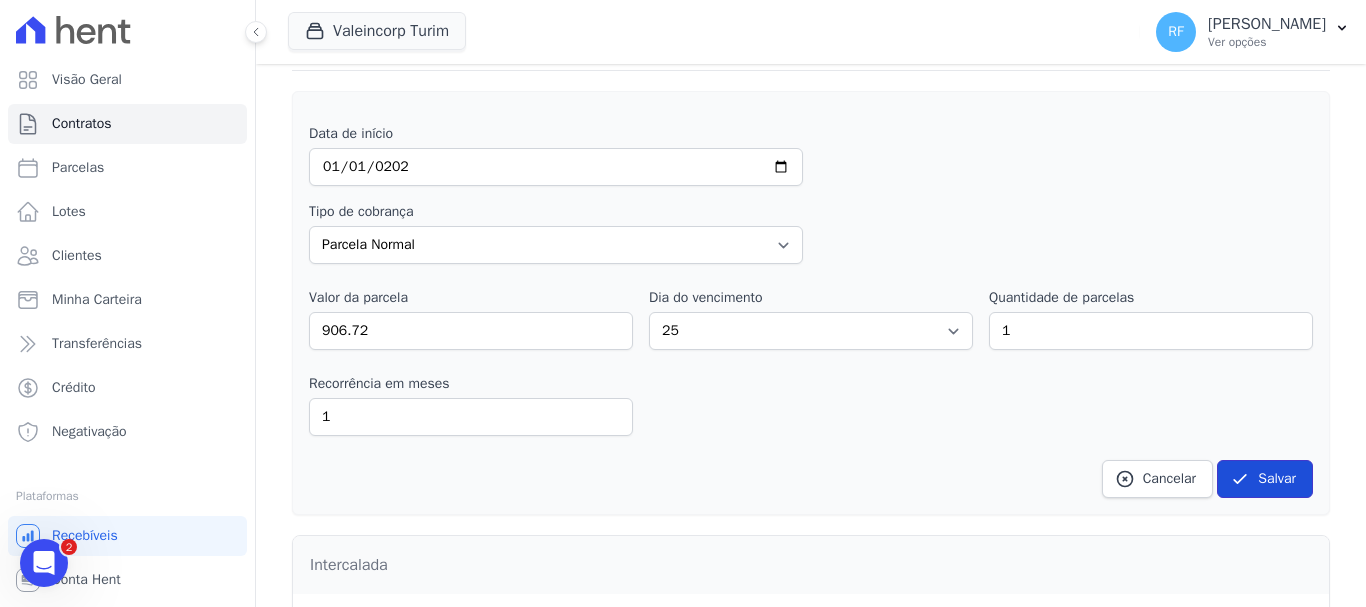 click on "Salvar" at bounding box center (1265, 479) 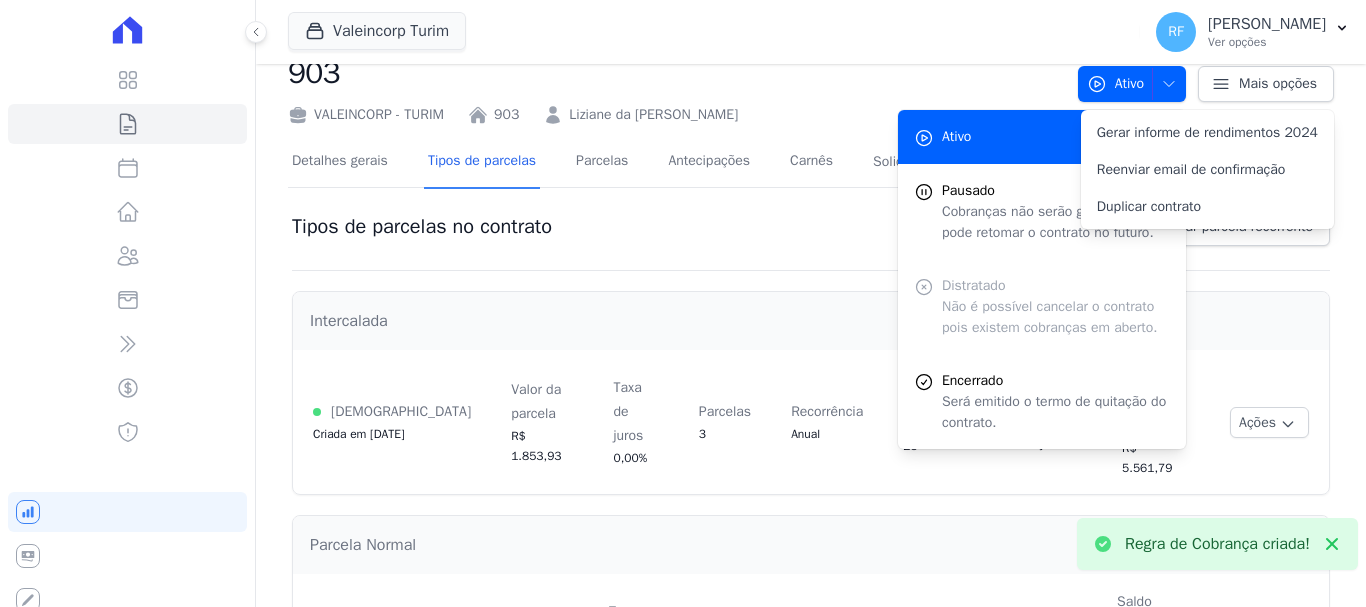 scroll, scrollTop: 0, scrollLeft: 0, axis: both 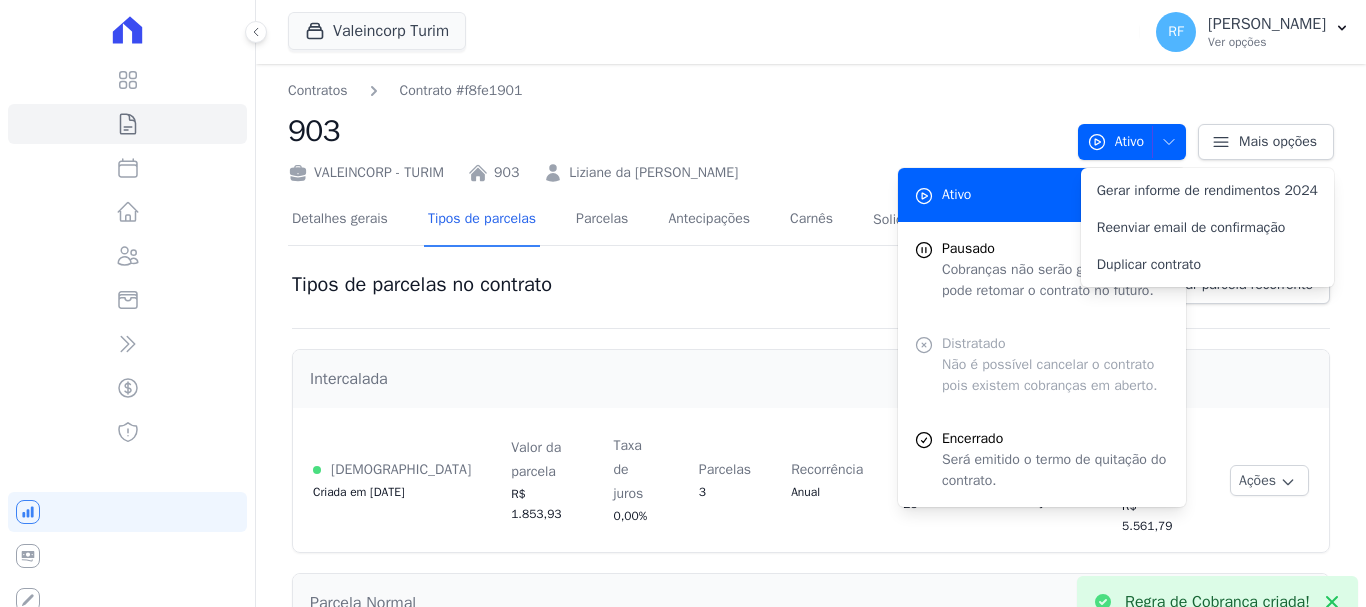 click on "903" at bounding box center (675, 131) 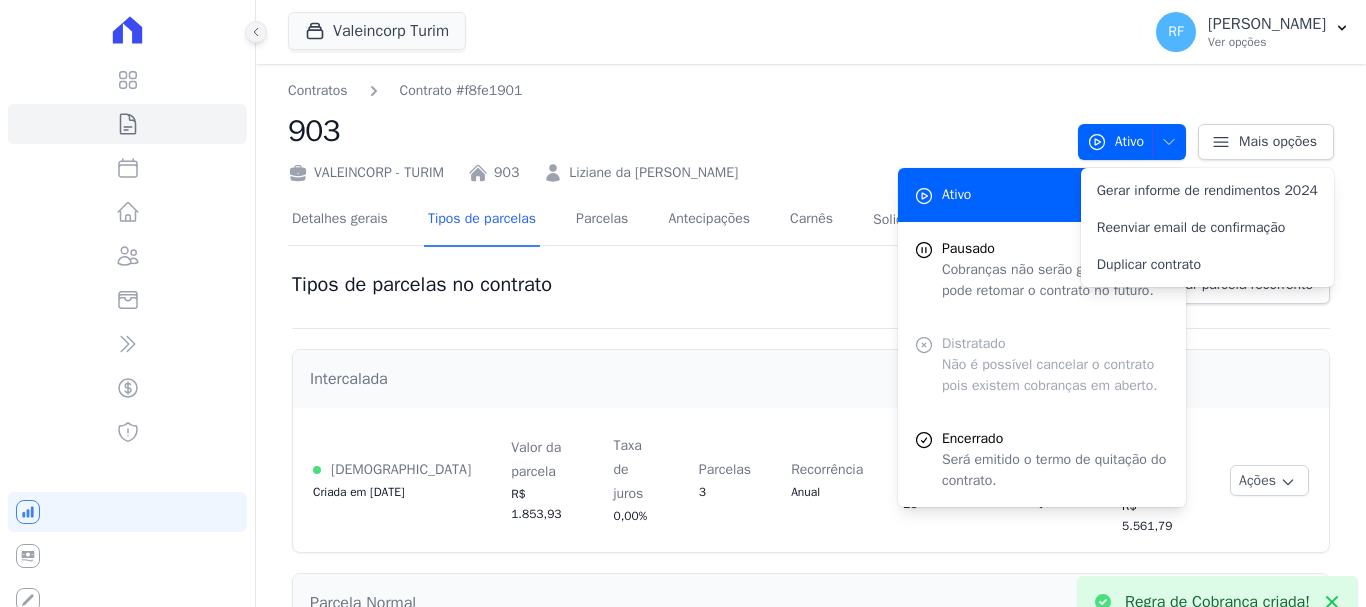 click at bounding box center (256, 32) 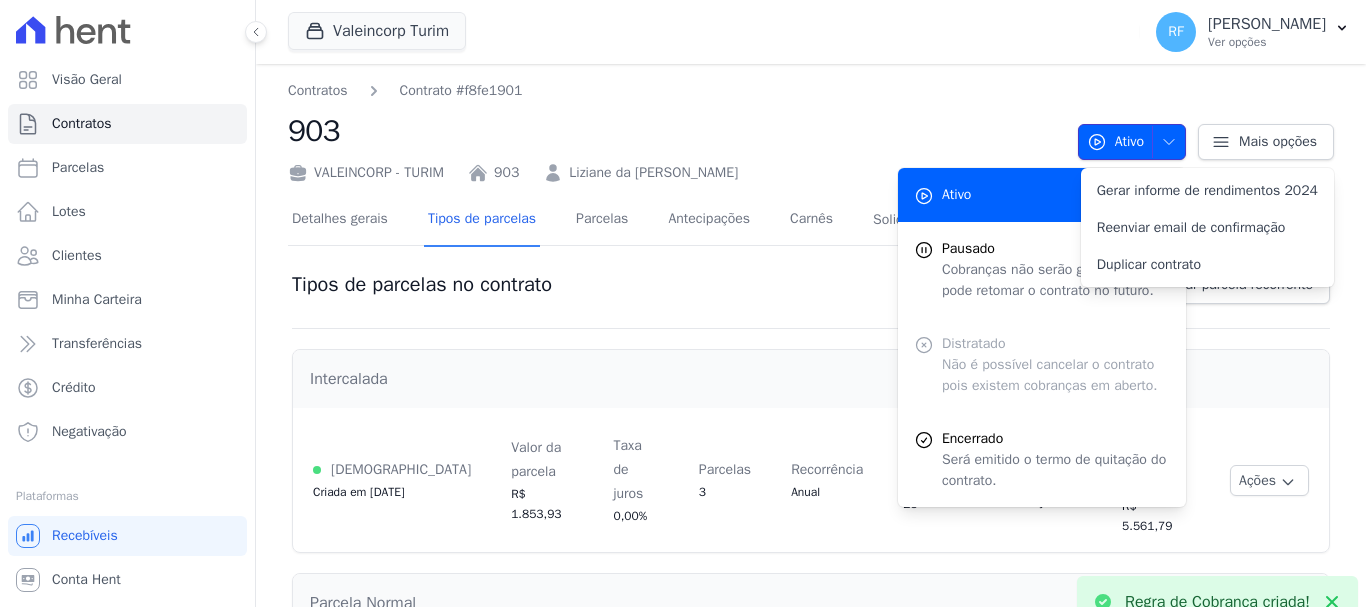 click on "Ativo" at bounding box center [1115, 142] 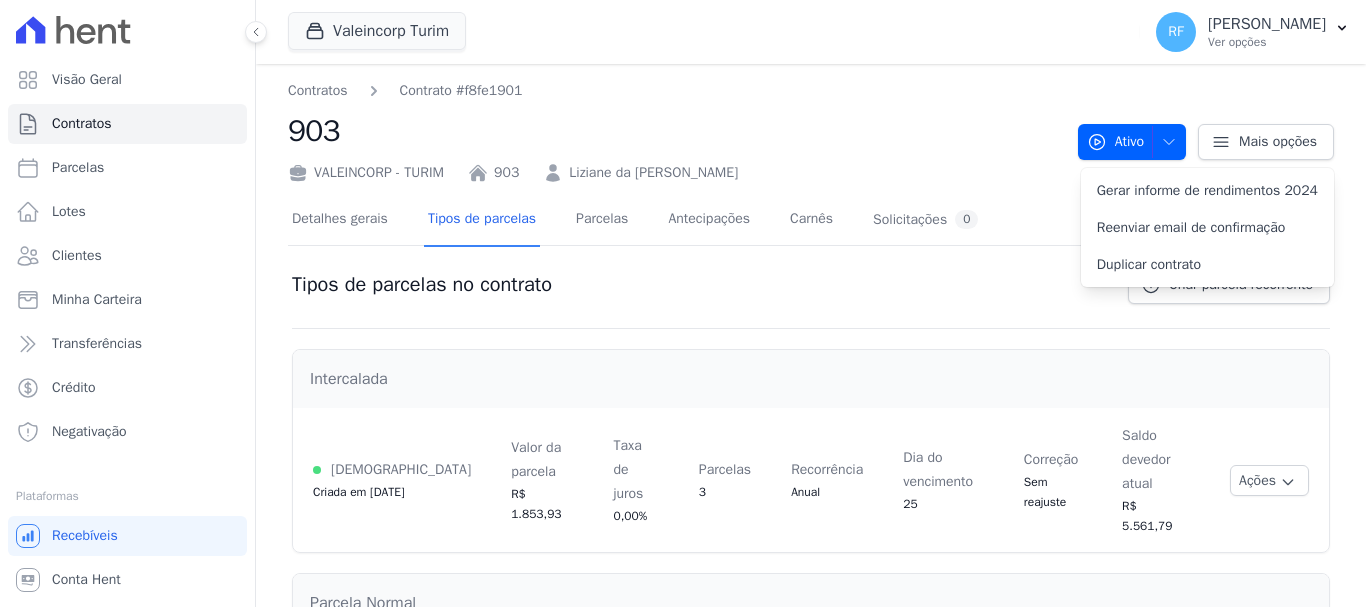 click on "Contratos
Contrato
#f8fe1901
903
VALEINCORP - TURIM
903
Liziane da Luz Leffa
Ativo
Ativo
Pausado
Cobranças não serão geradas e você pode retomar o contrato no futuro.
Distratado" at bounding box center (811, 499) 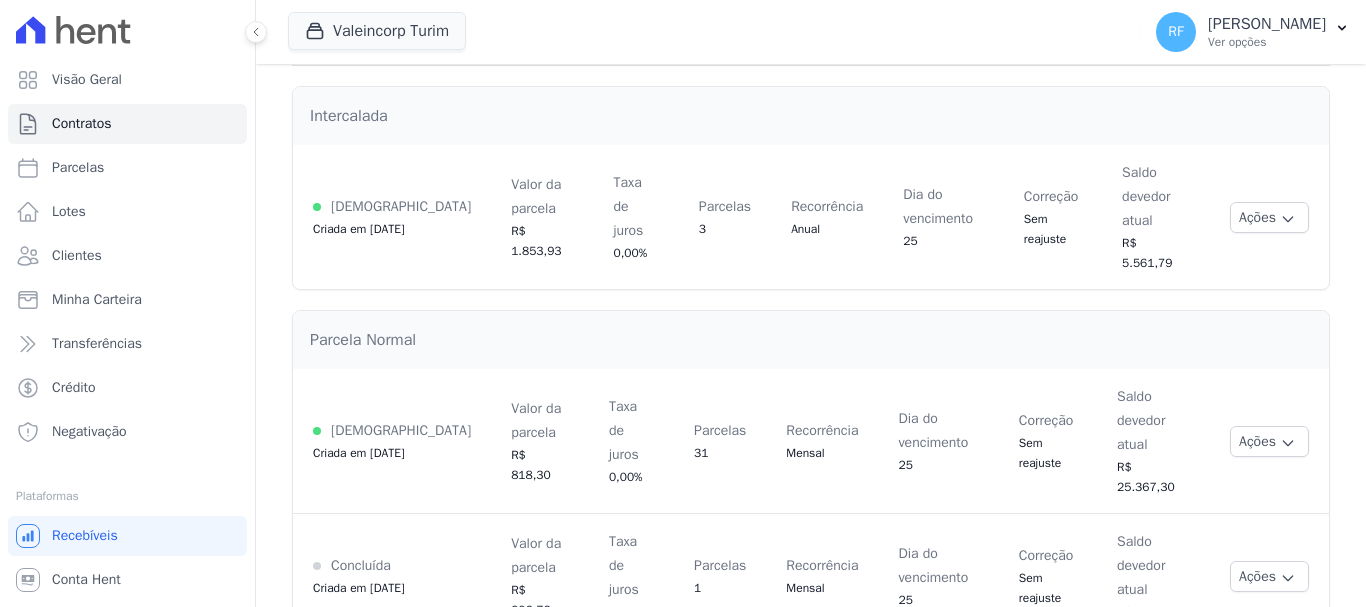 scroll, scrollTop: 0, scrollLeft: 0, axis: both 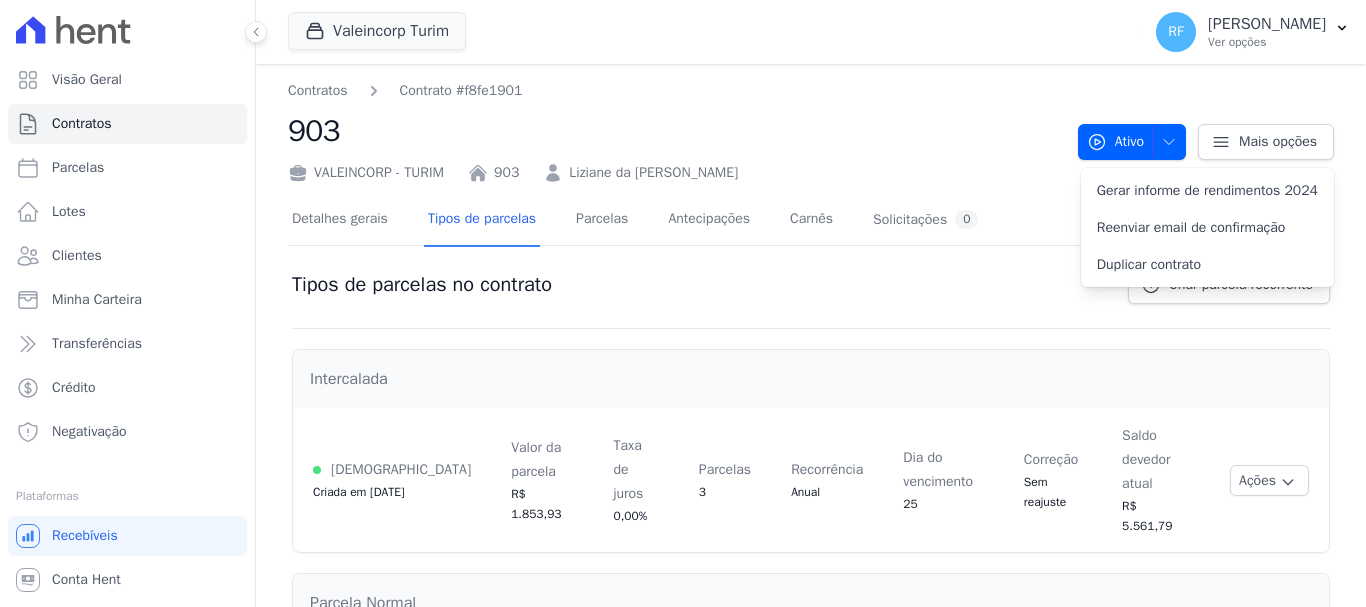 click 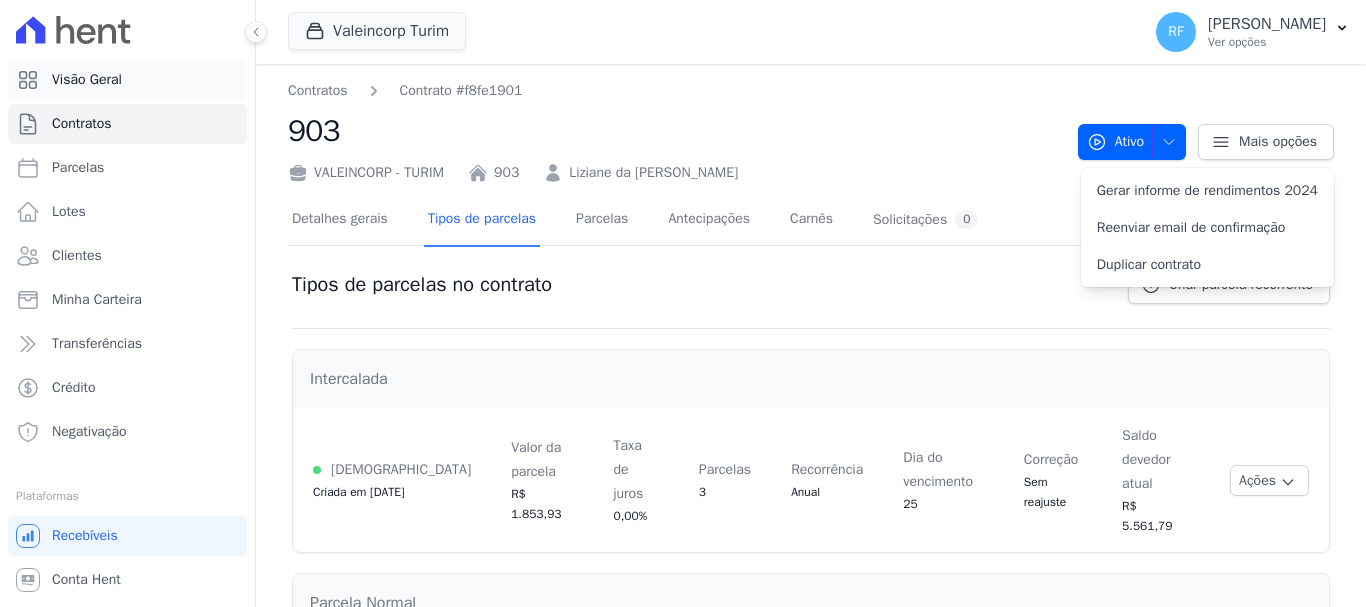 click on "Visão Geral" at bounding box center (87, 80) 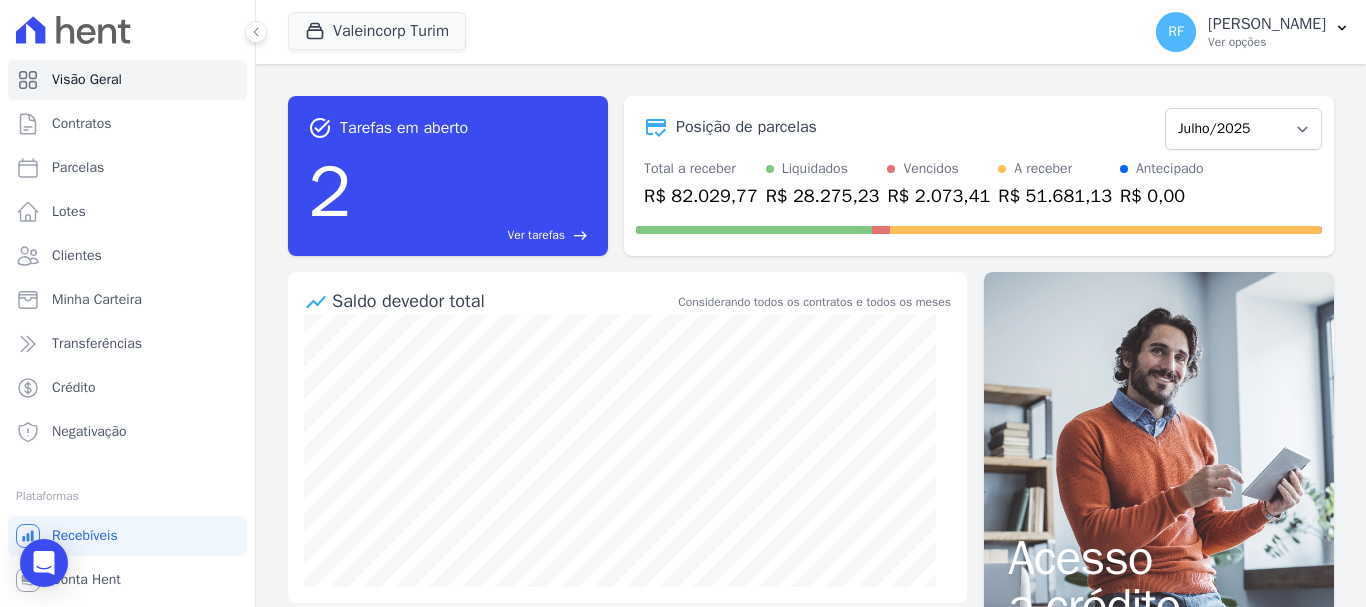 scroll, scrollTop: 0, scrollLeft: 0, axis: both 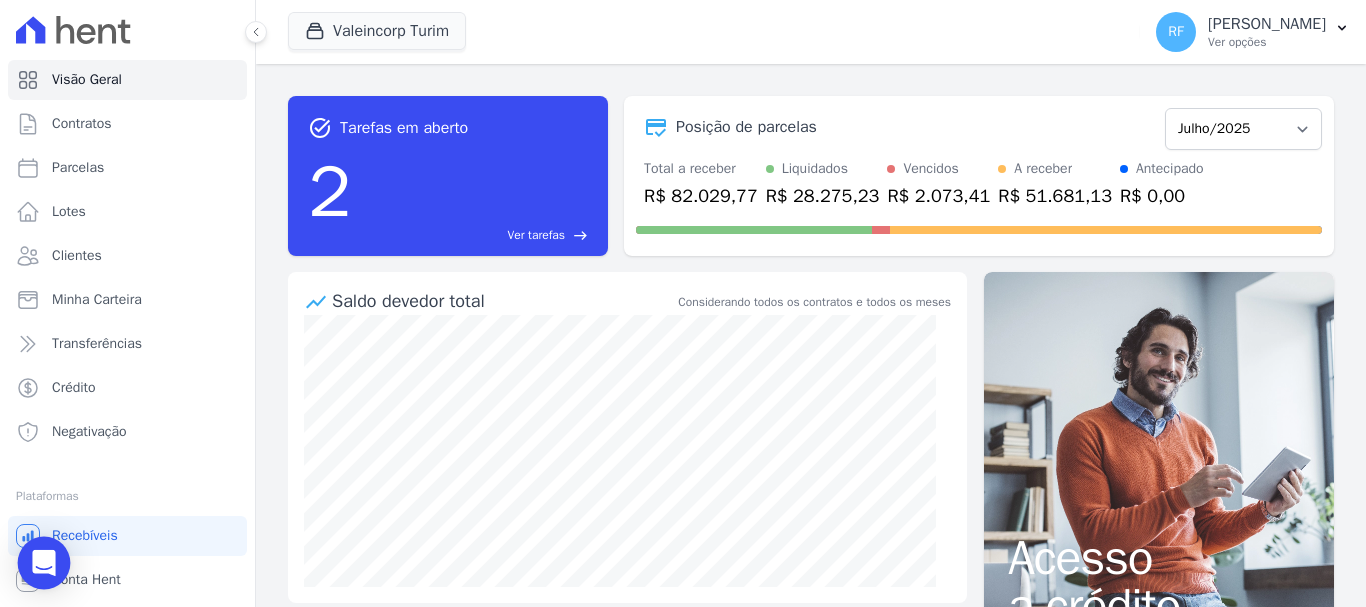 click 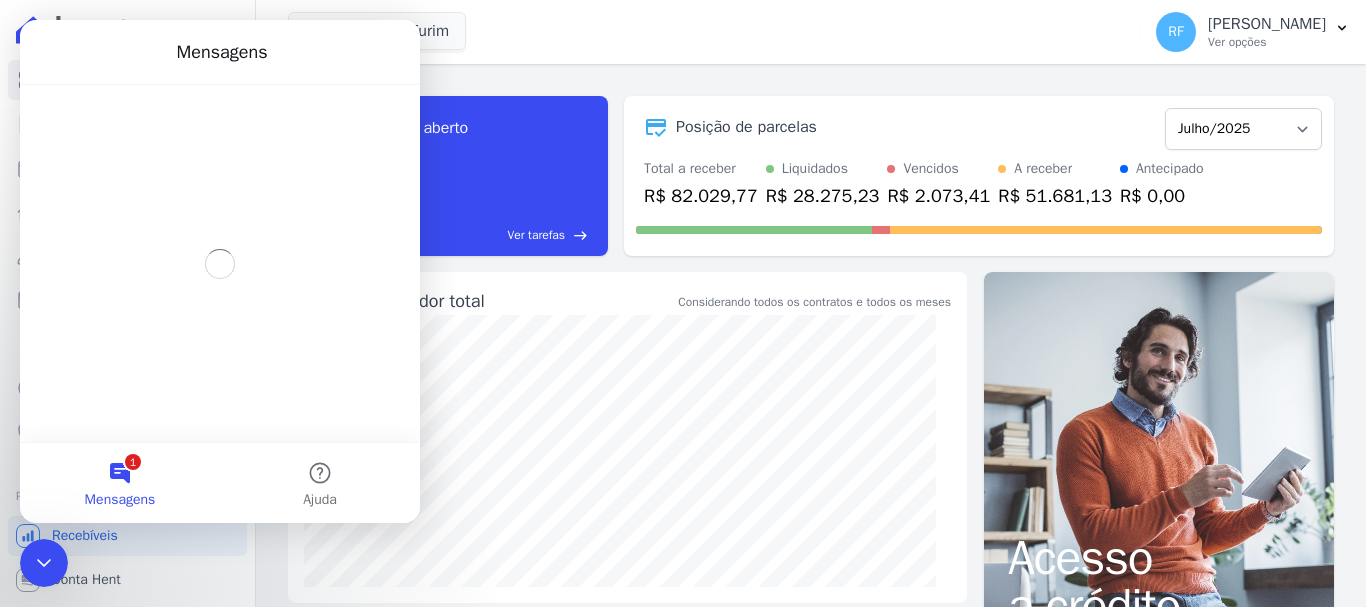 scroll, scrollTop: 0, scrollLeft: 0, axis: both 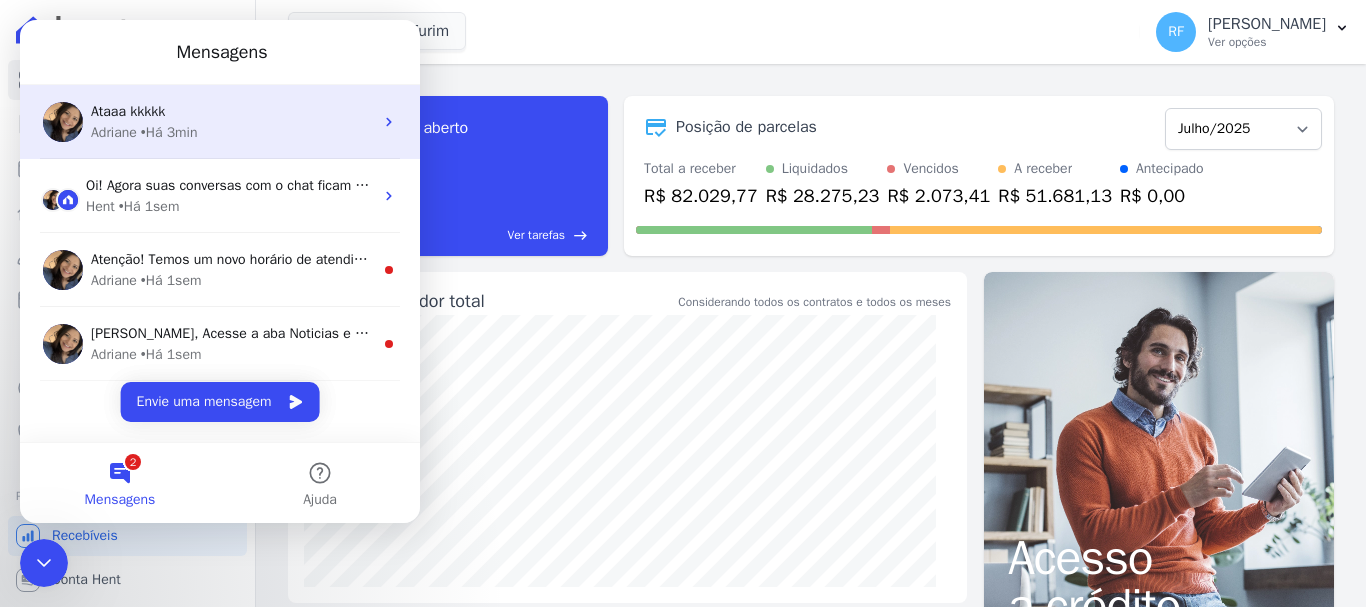 click on "Adriane •  Há 3min" at bounding box center (232, 132) 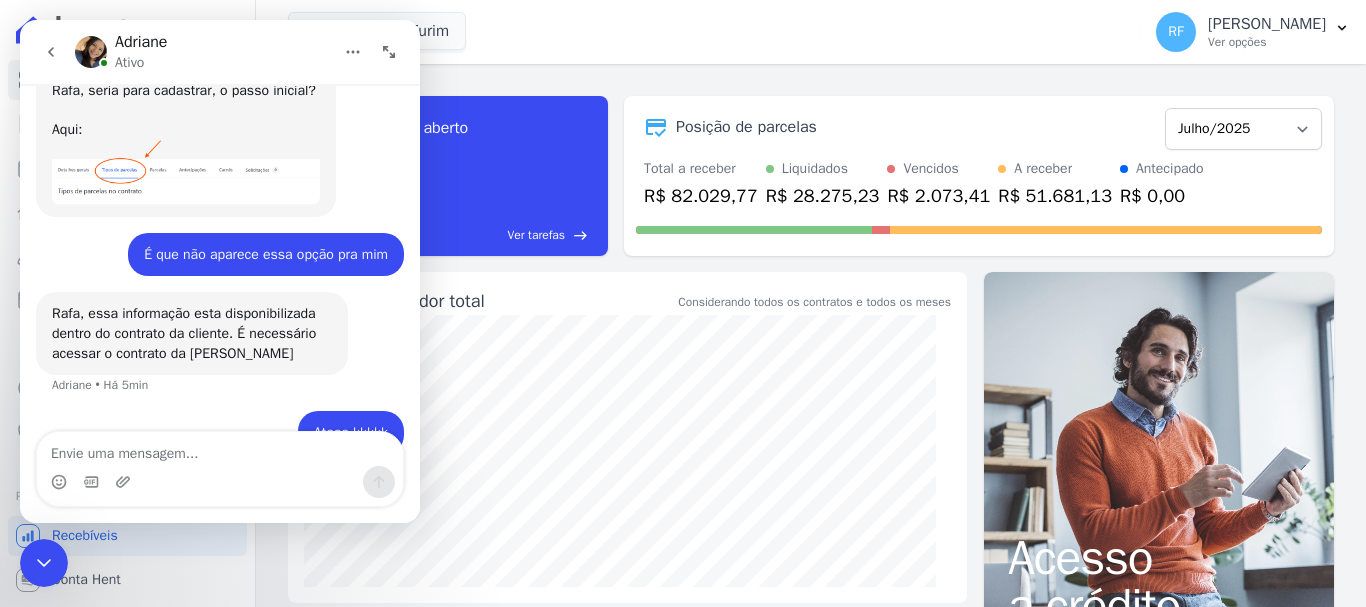 click at bounding box center (220, 449) 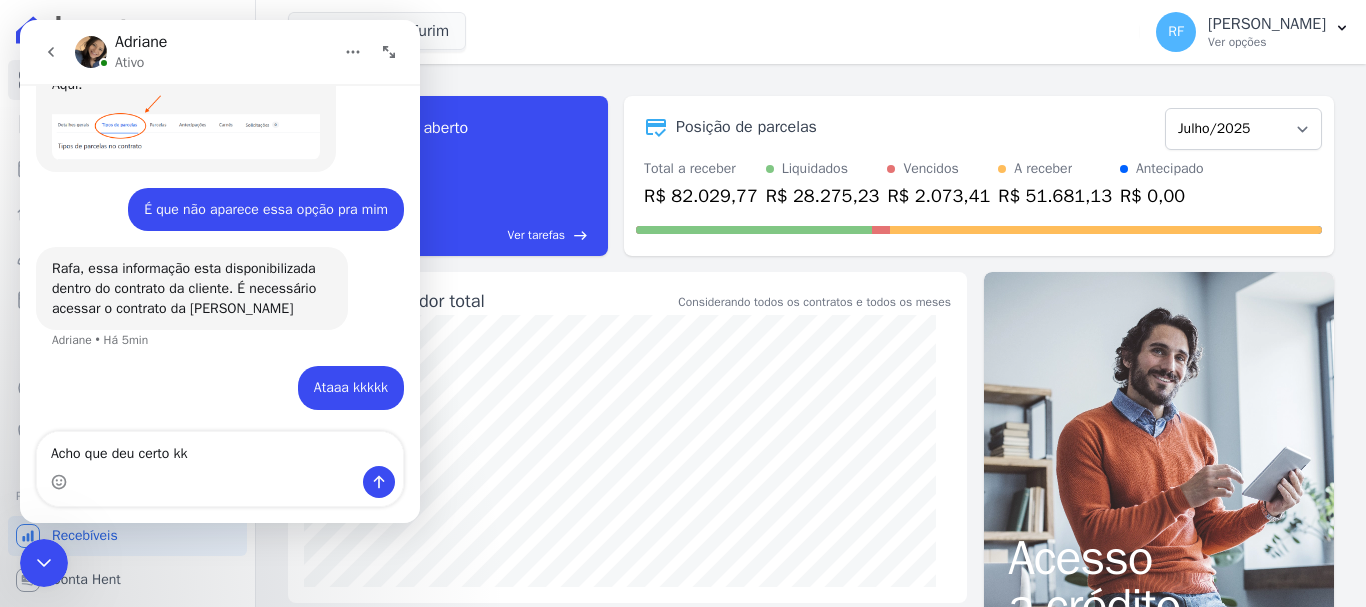type on "Acho que deu certo kkk" 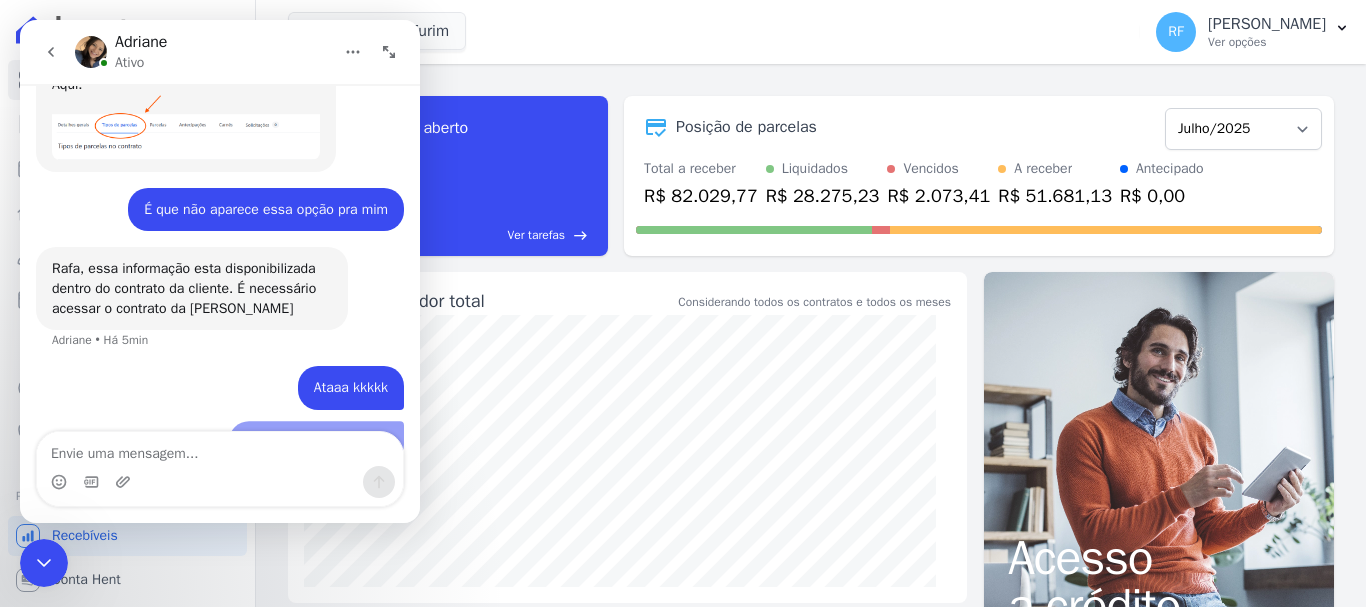 scroll, scrollTop: 4874, scrollLeft: 0, axis: vertical 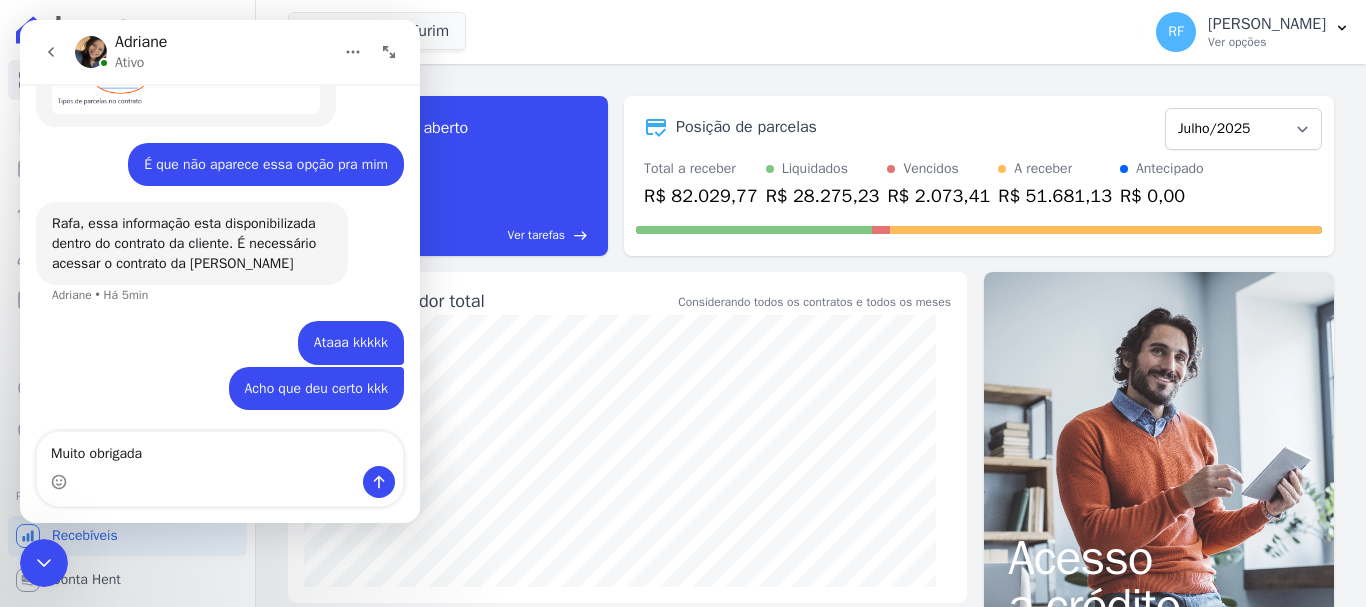 type on "Muito obrigada!" 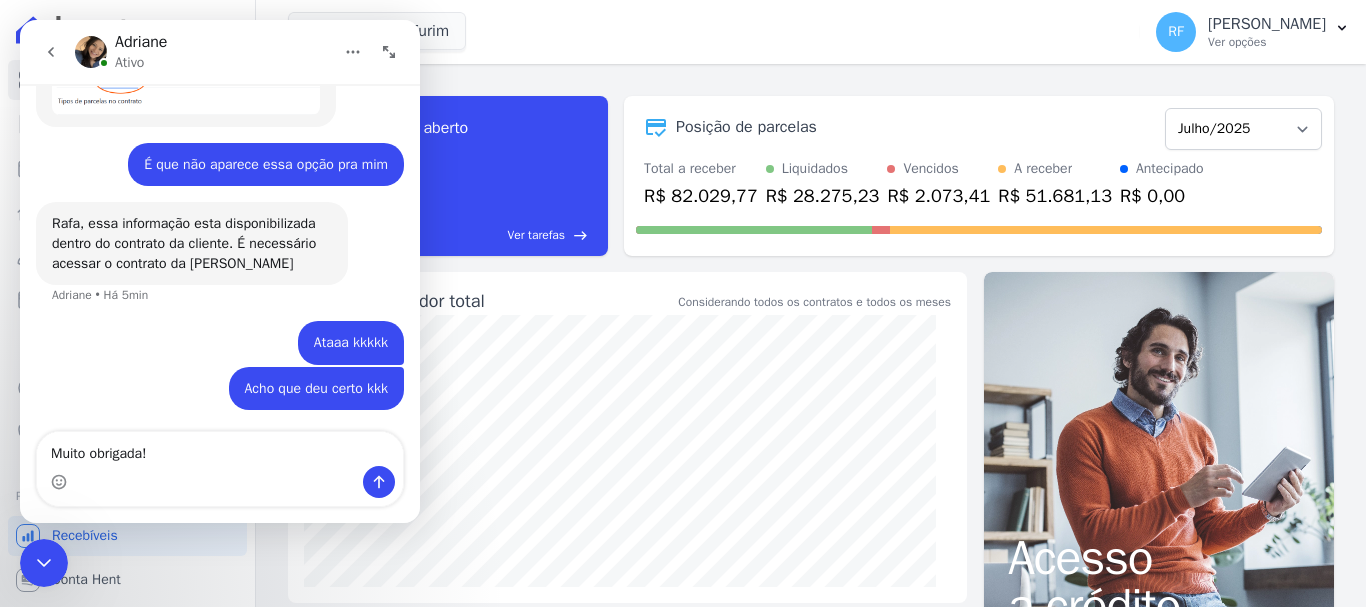 type 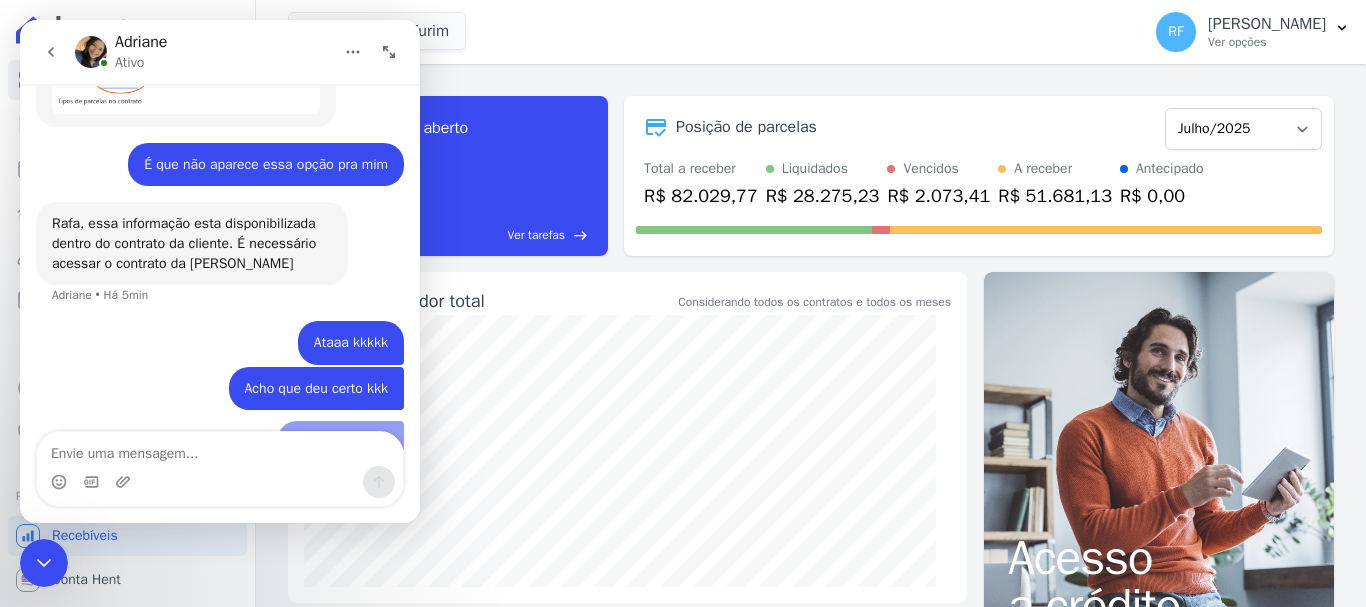 scroll, scrollTop: 4920, scrollLeft: 0, axis: vertical 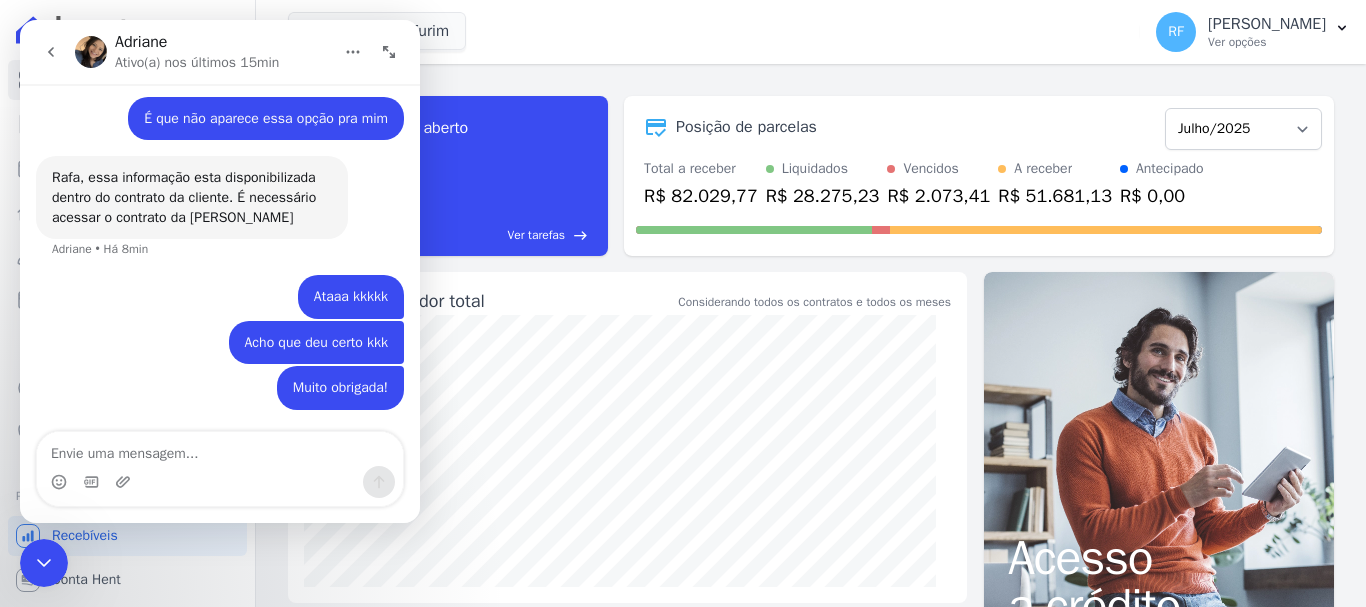 click at bounding box center [44, 563] 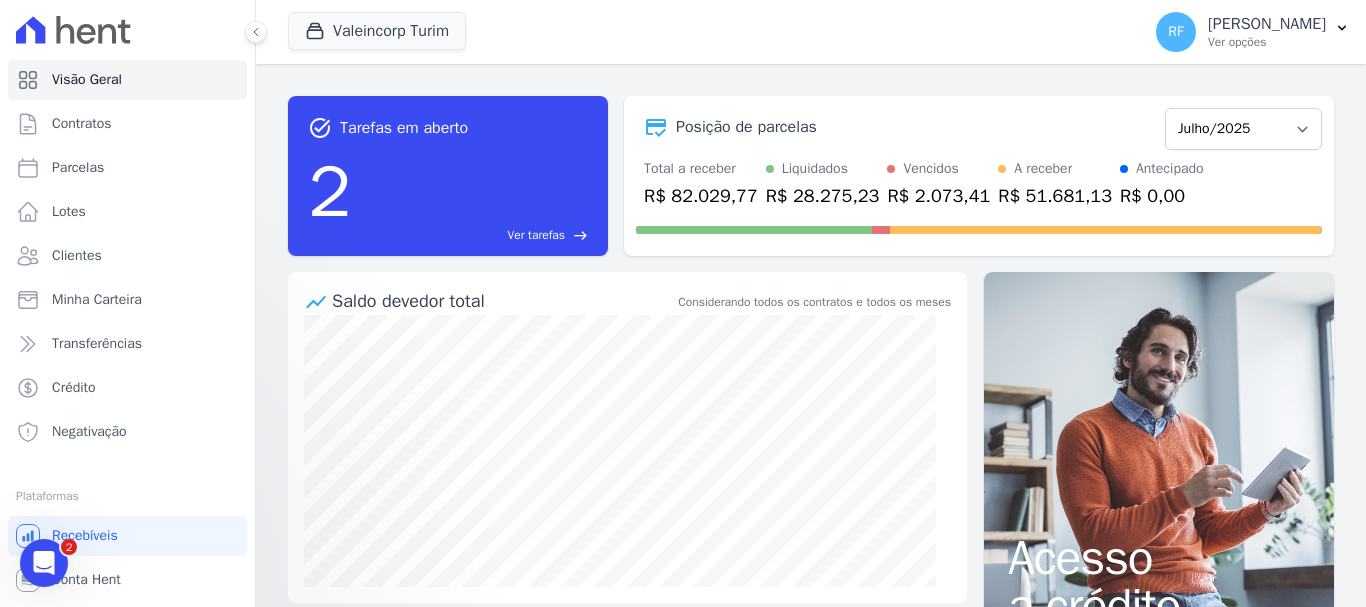 scroll, scrollTop: 0, scrollLeft: 0, axis: both 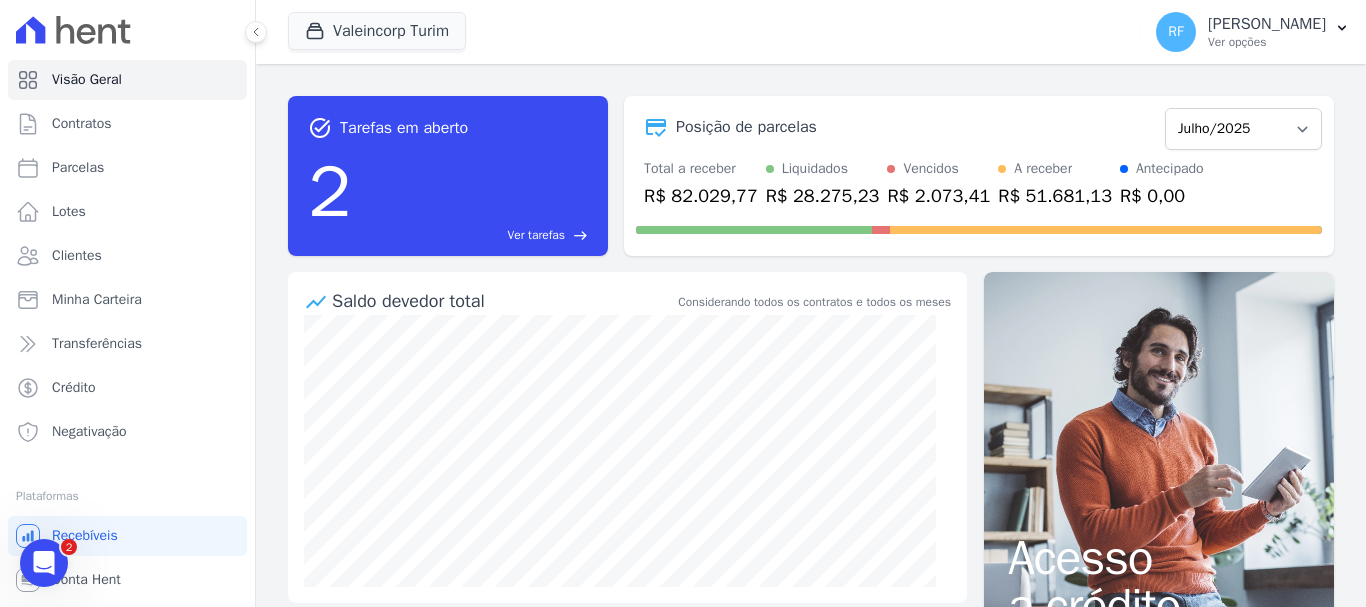 click at bounding box center (44, 563) 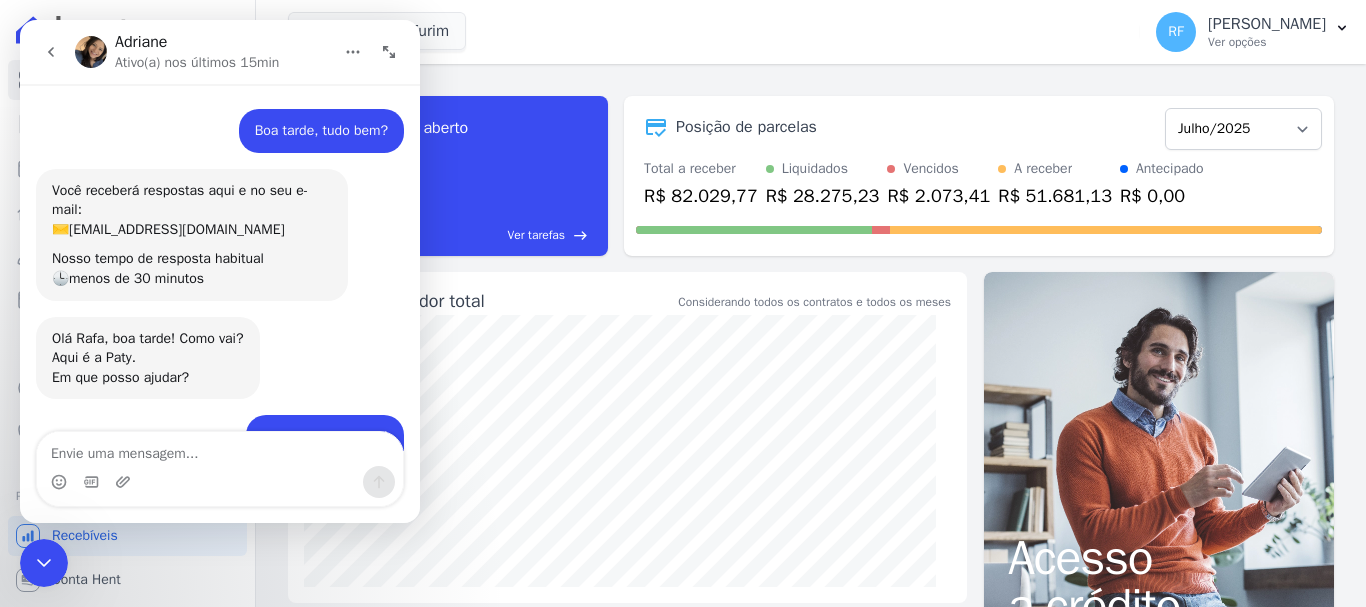 scroll, scrollTop: 4920, scrollLeft: 0, axis: vertical 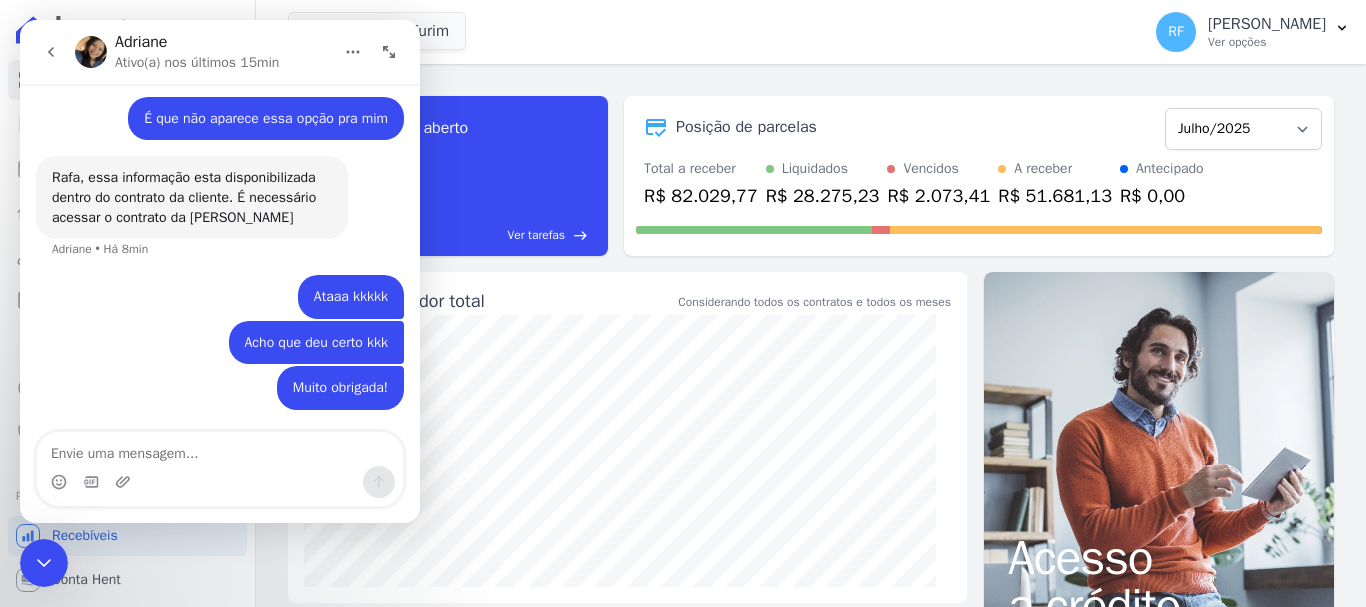 click at bounding box center [51, 52] 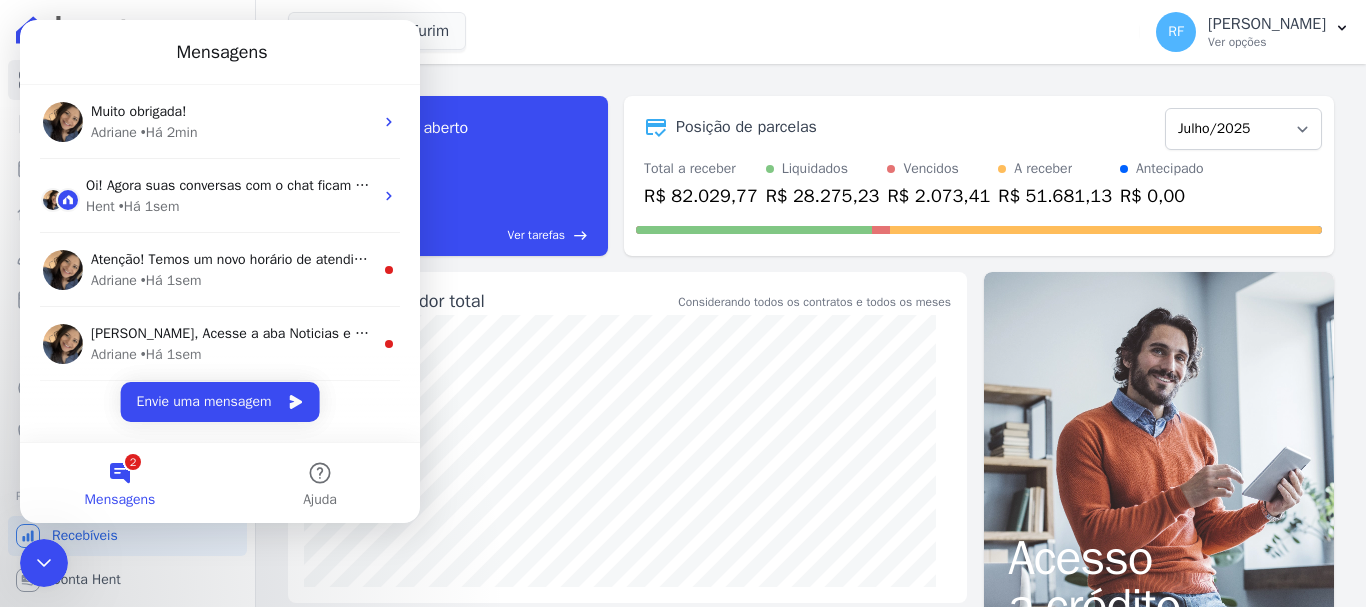 scroll, scrollTop: 0, scrollLeft: 0, axis: both 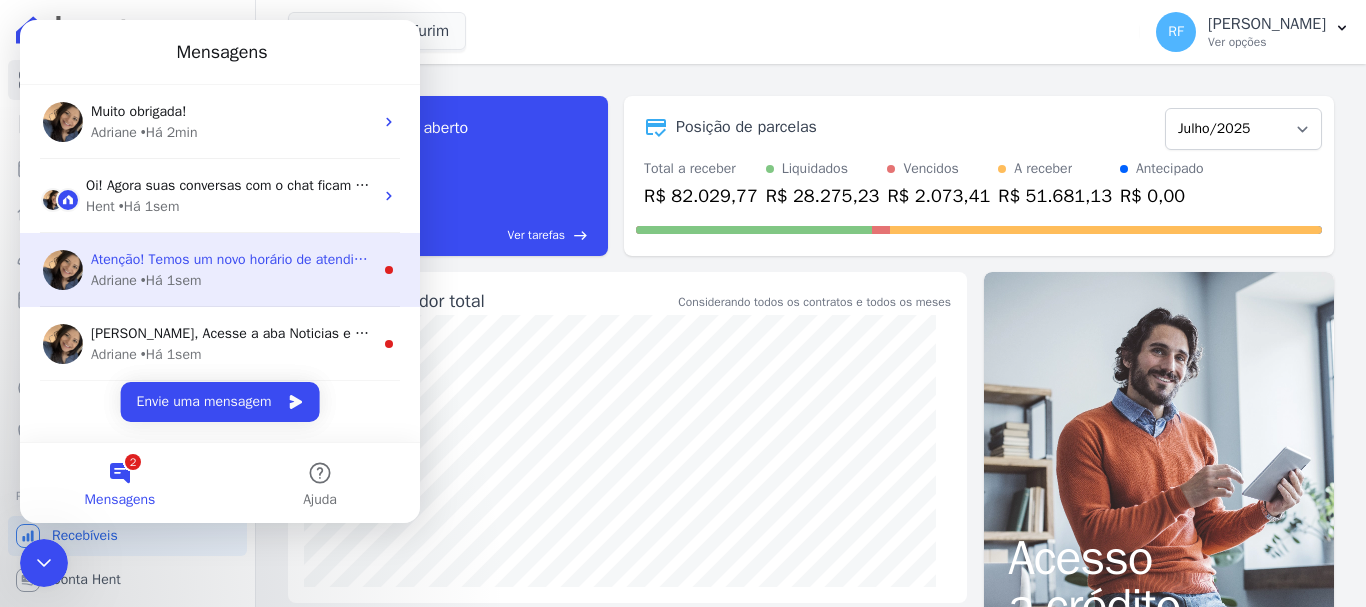 click on "Atenção! Temos um novo horário de atendimento 😊   Pensando em melhorar ainda mais a comunicação com os nossos clientes, ajustamos nosso horário de atendimento.   🕘Das 8h às 17h30, de segunda a sexta-feira (Pausa para o almoço: das 12h às 13h30)   Estaremos por aqui com o mesmo compromisso de sempre: atender com agilidade e atenção nas tratativas!   Qualquer dúvida, é só chamar. 💬 ​ Adriane •  Há 1sem" at bounding box center [220, 270] 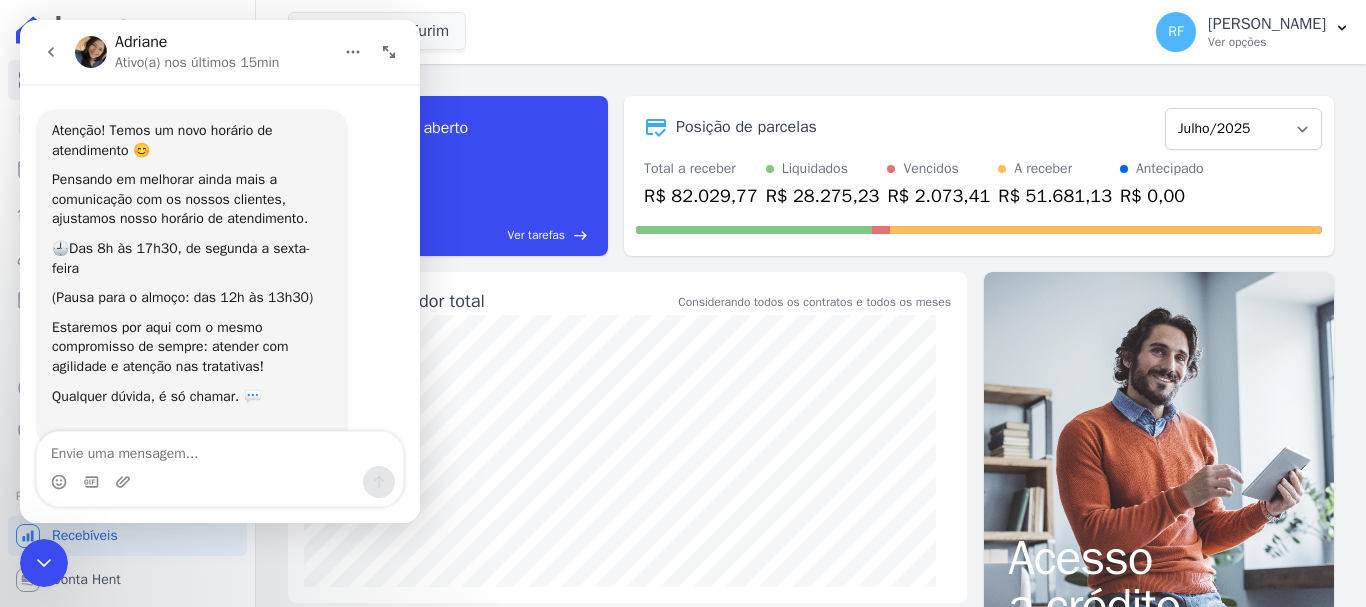 scroll, scrollTop: 58, scrollLeft: 0, axis: vertical 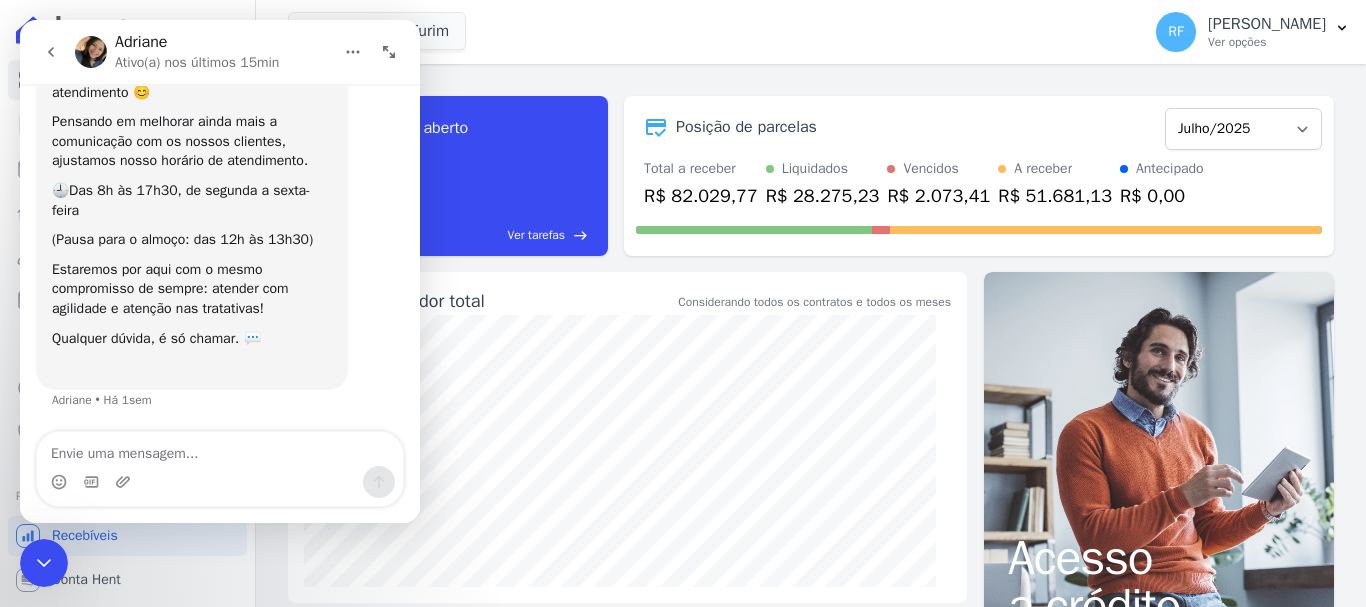 click at bounding box center [51, 52] 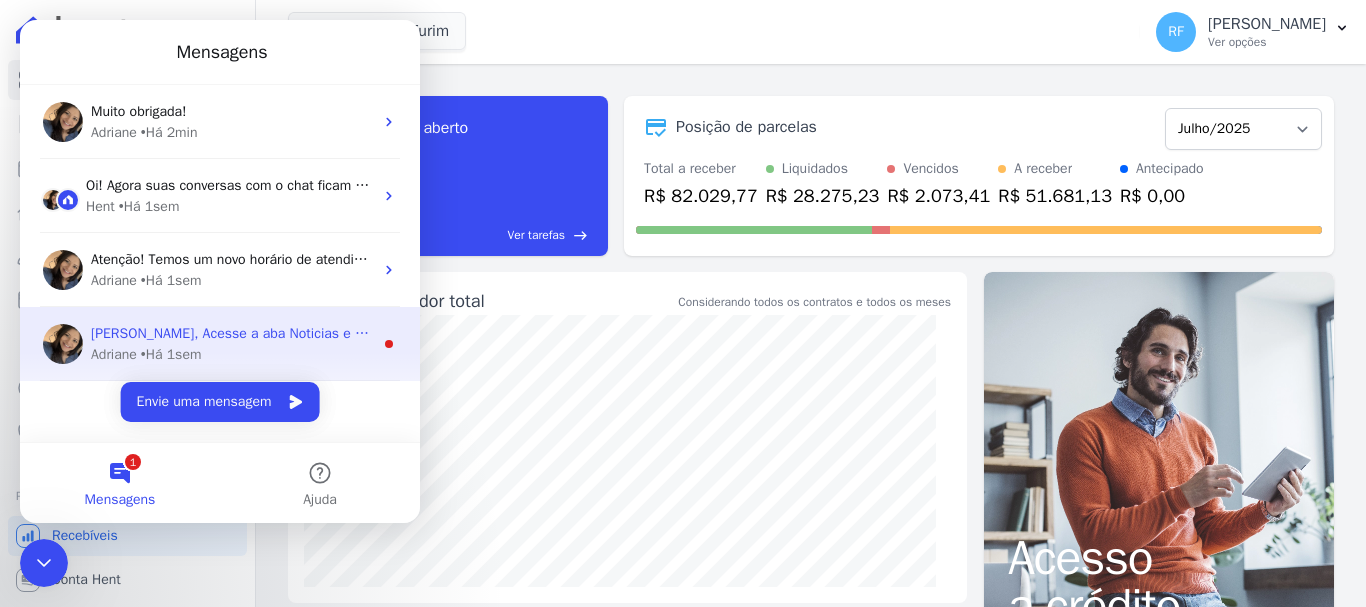 click on "•  Há 1sem" at bounding box center [171, 354] 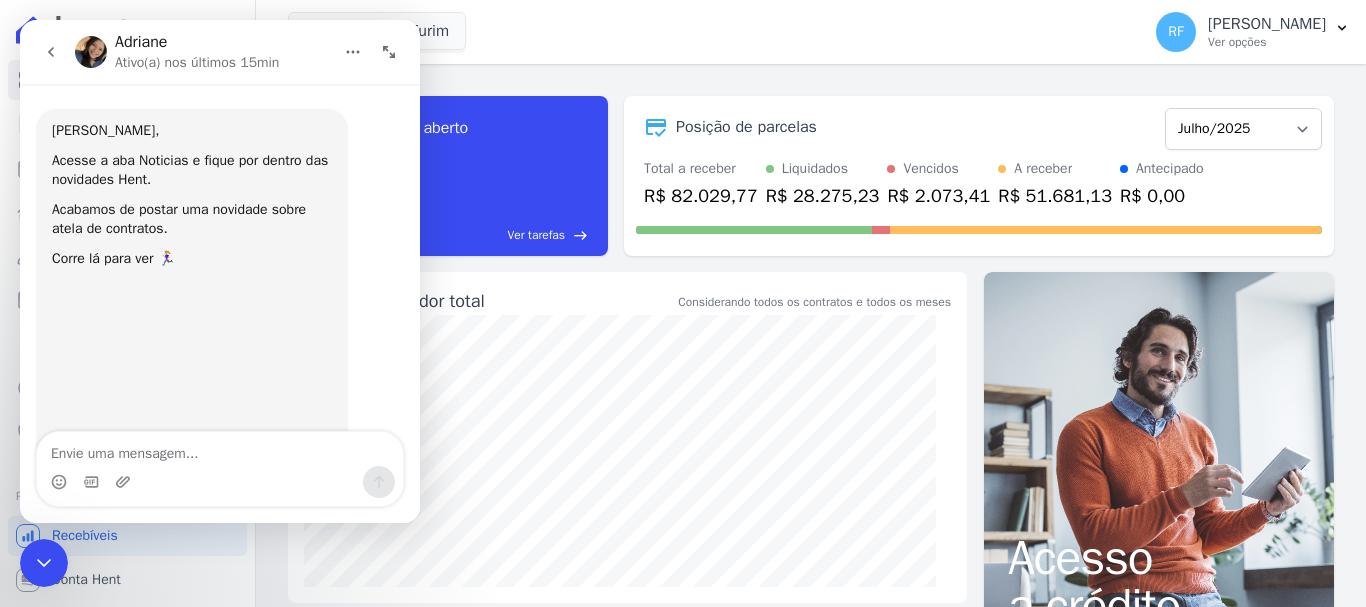 scroll, scrollTop: 179, scrollLeft: 0, axis: vertical 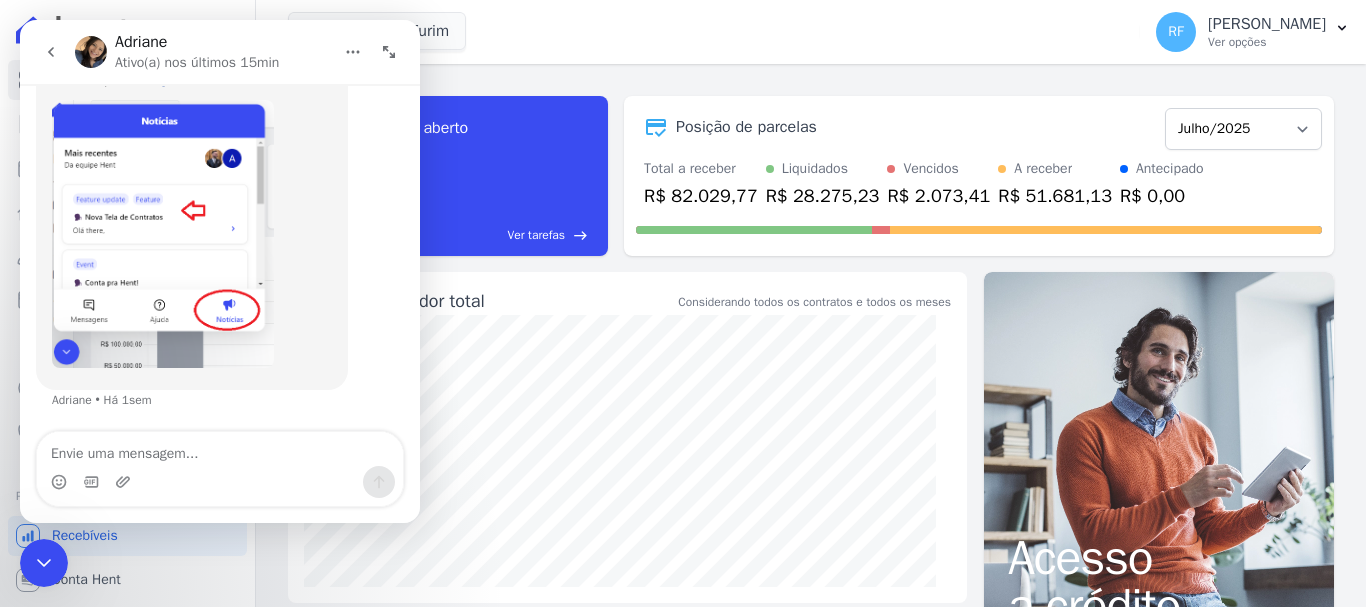 click 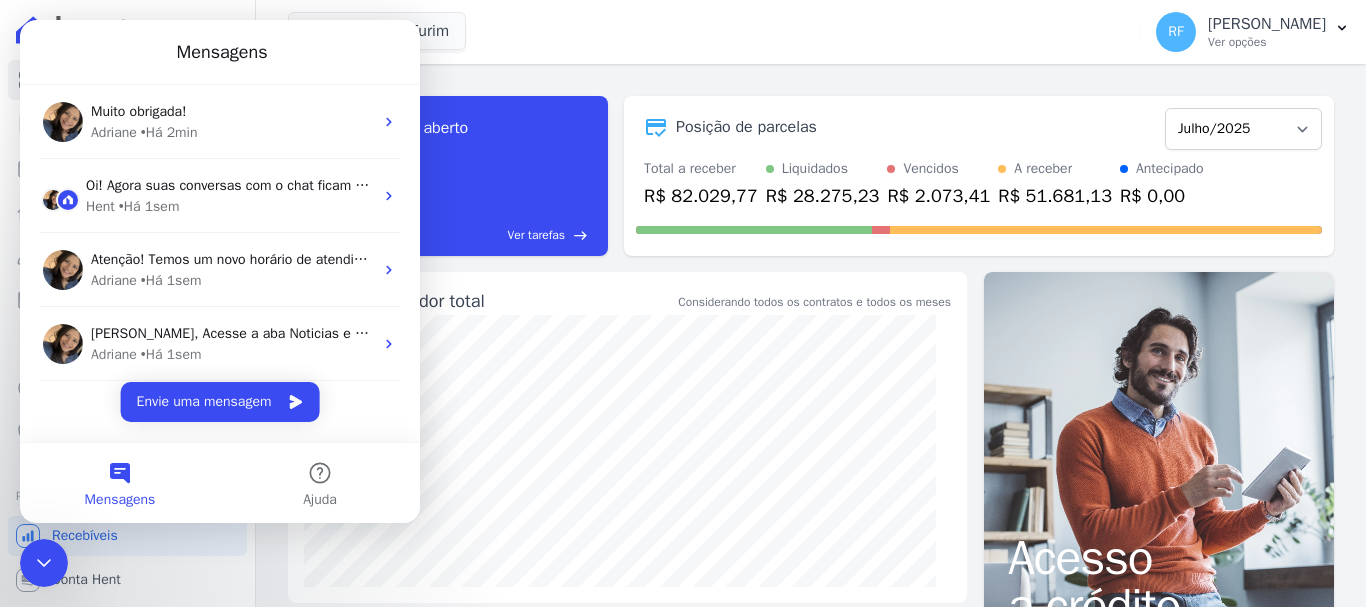 scroll, scrollTop: 0, scrollLeft: 0, axis: both 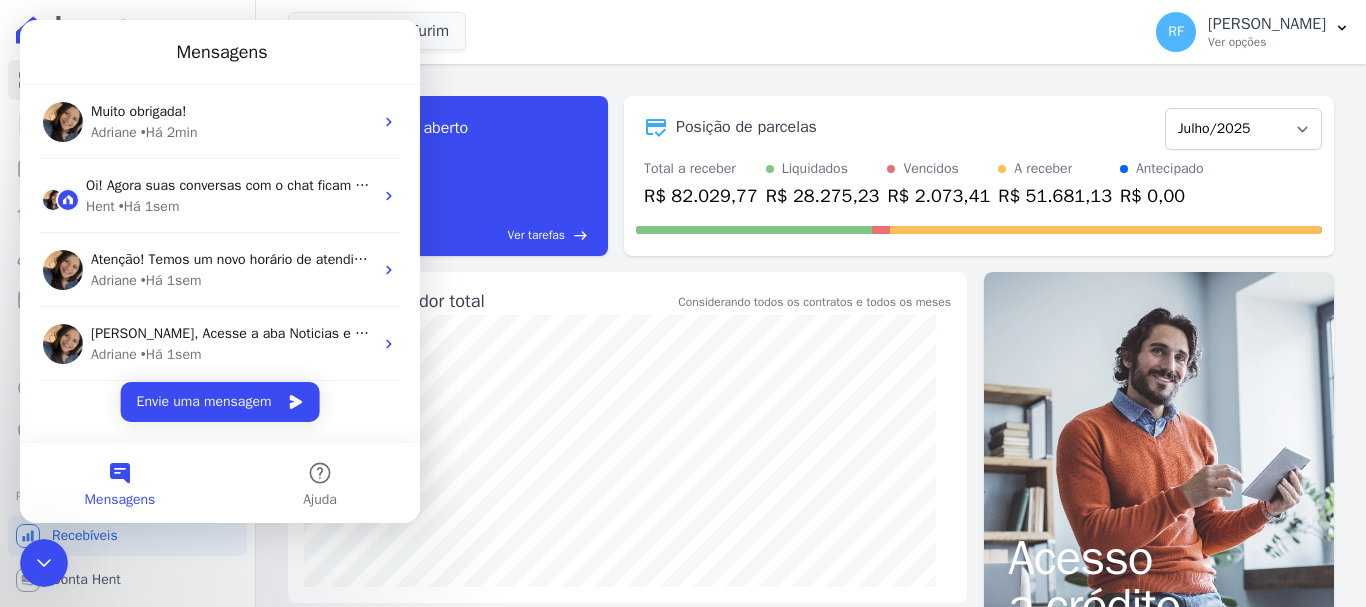click 